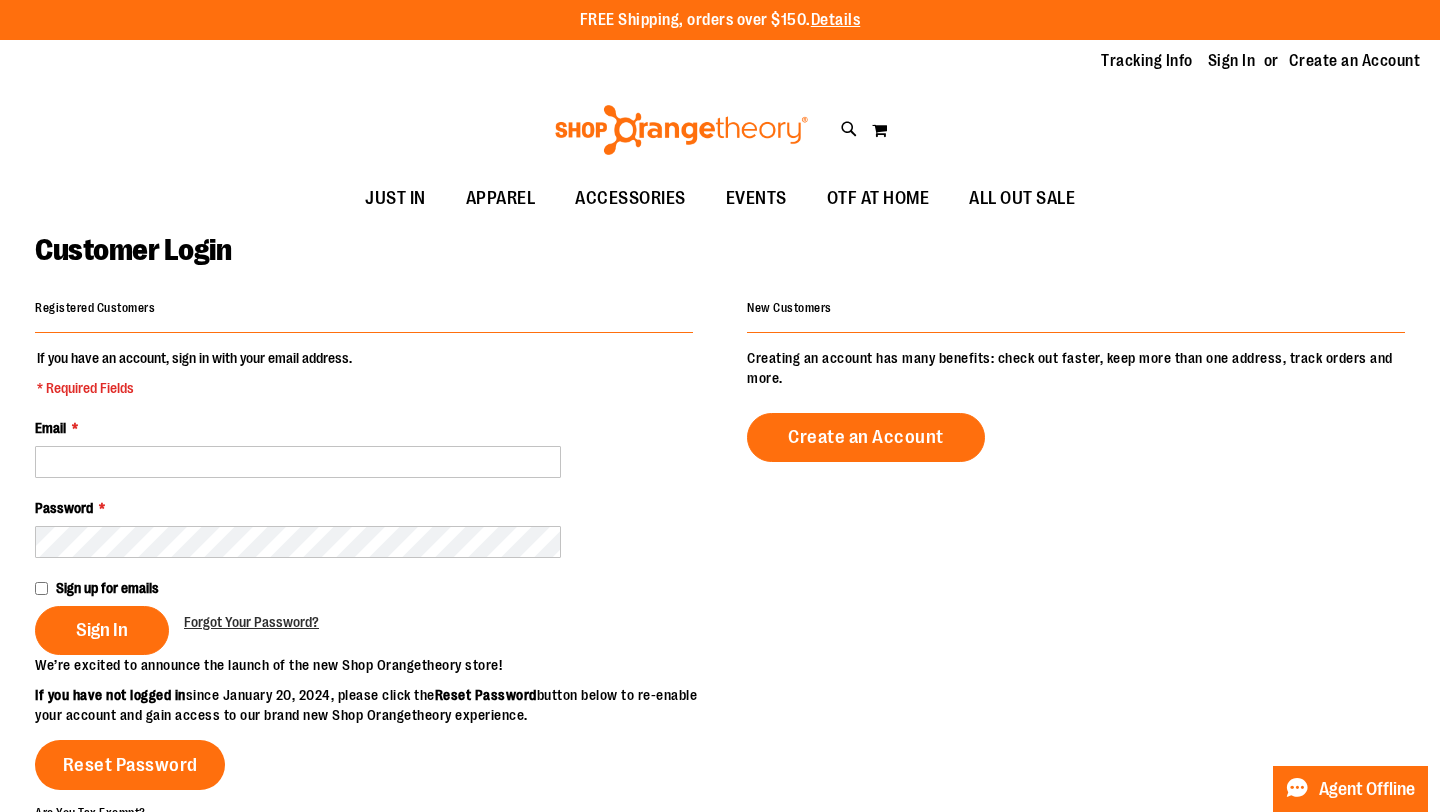 scroll, scrollTop: 0, scrollLeft: 0, axis: both 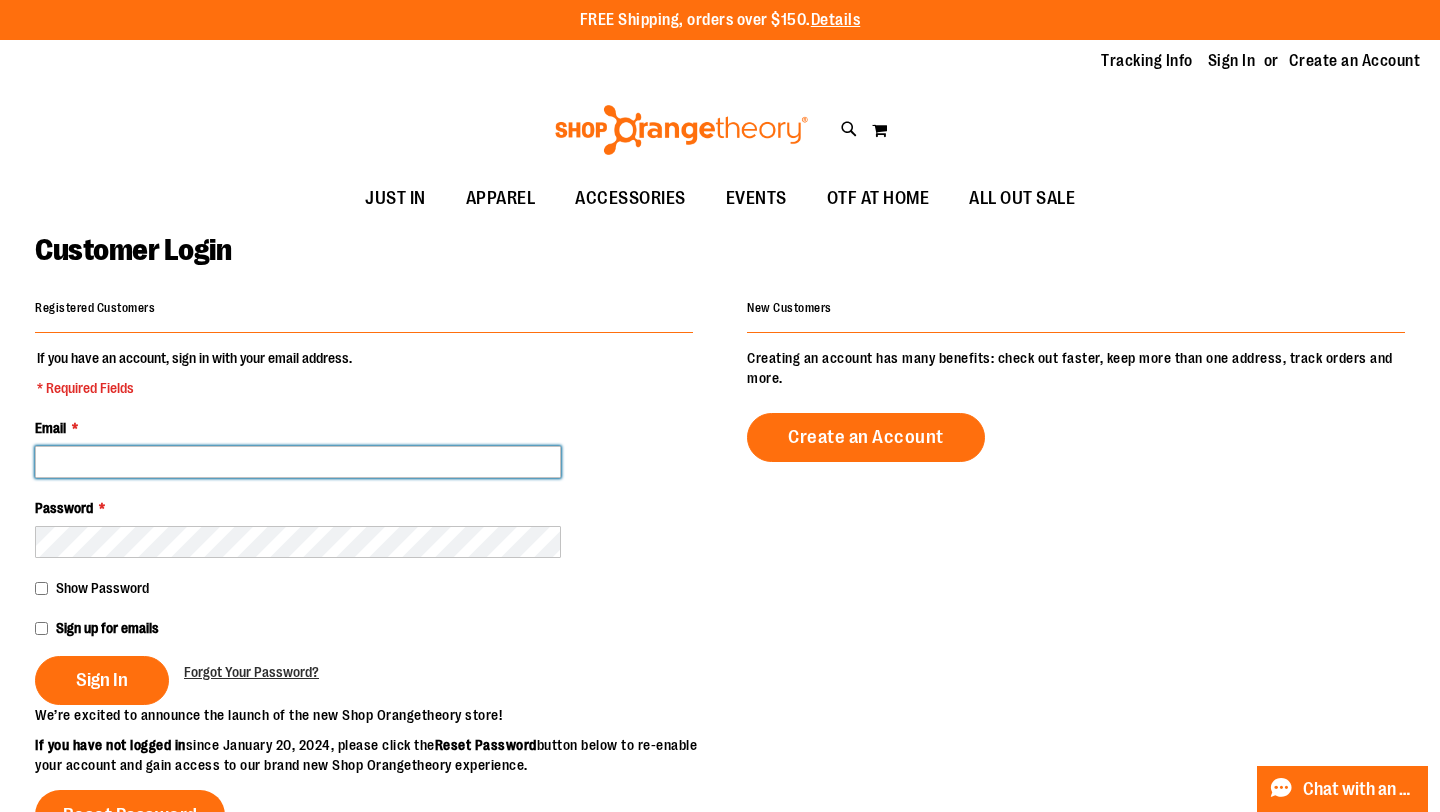 type on "**********" 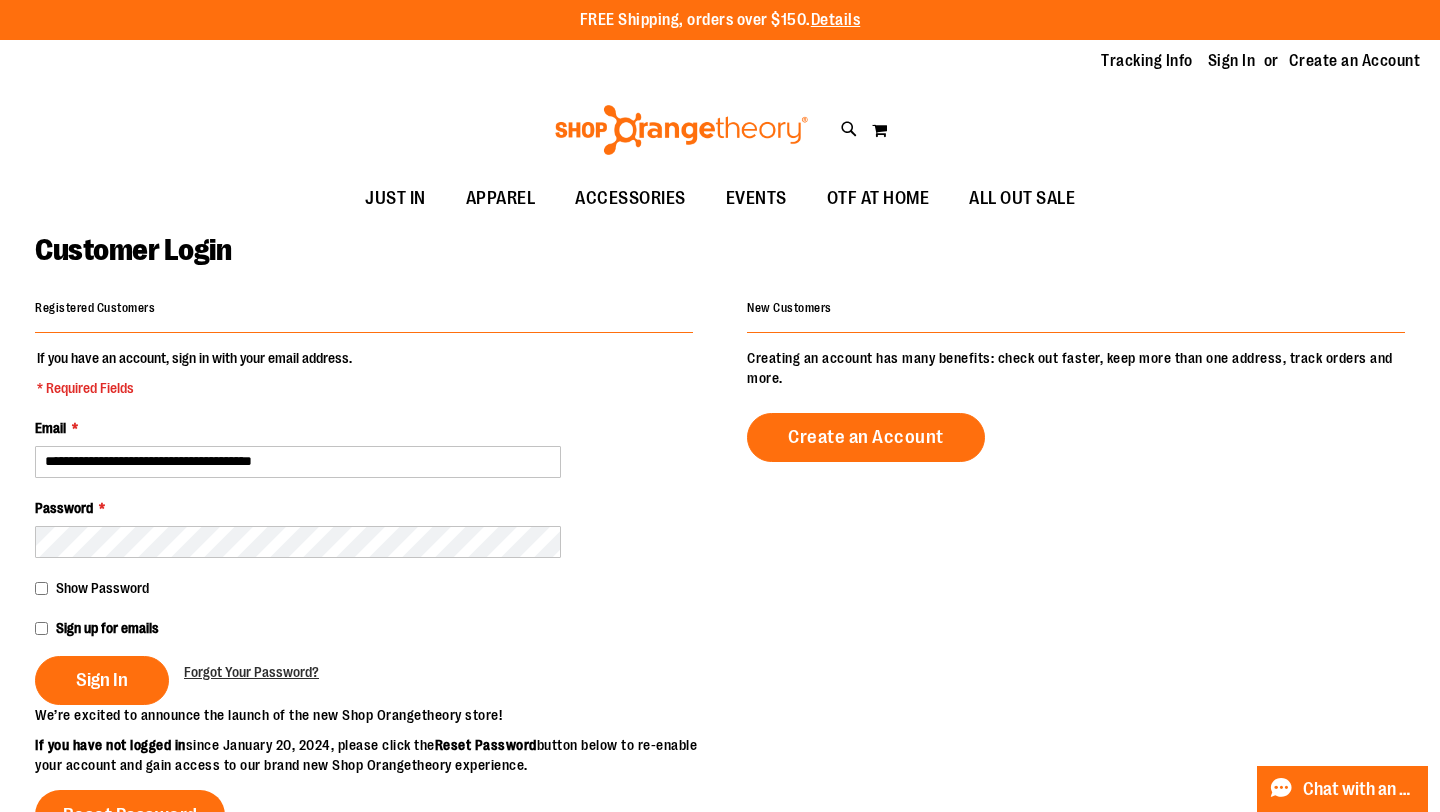 type on "**********" 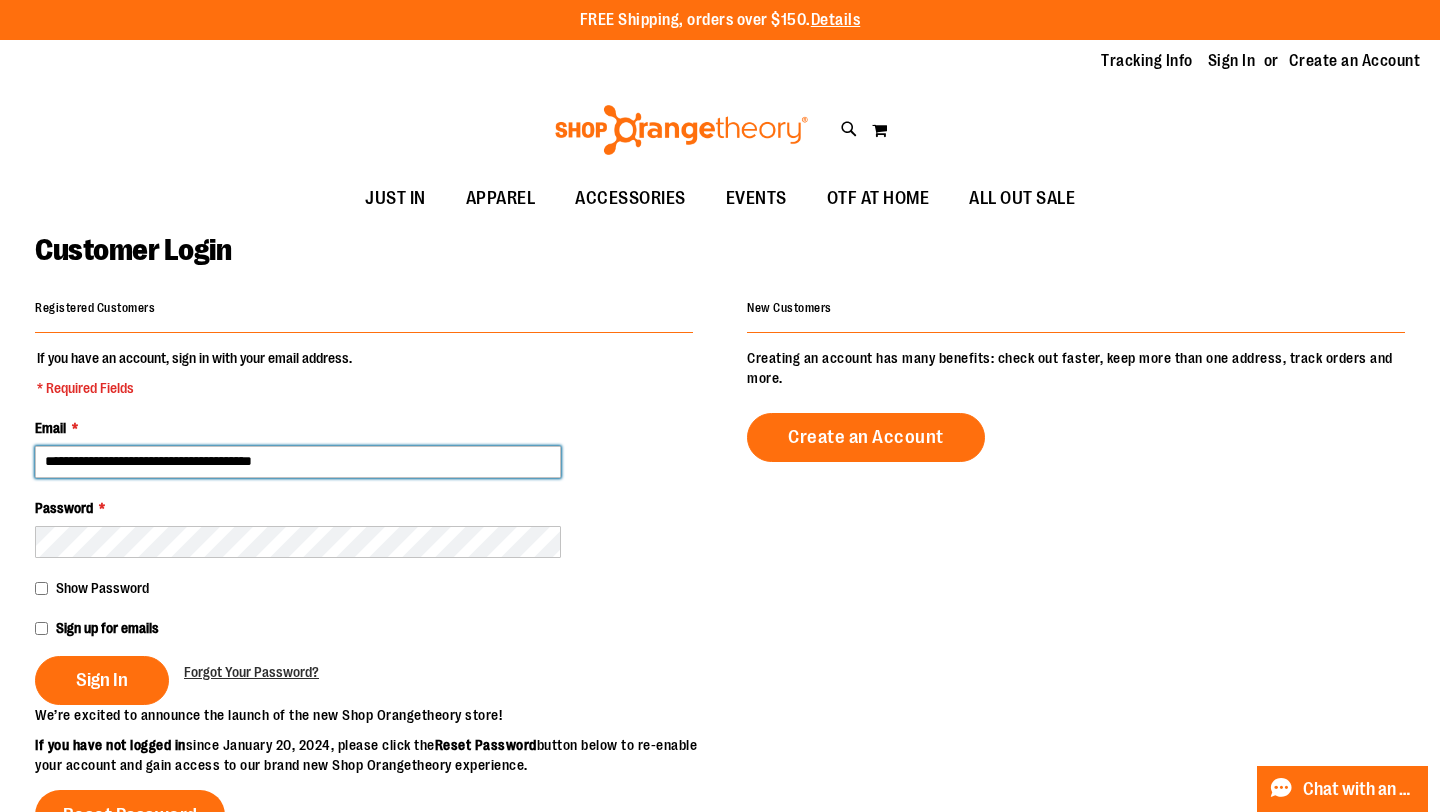 click on "**********" at bounding box center (298, 462) 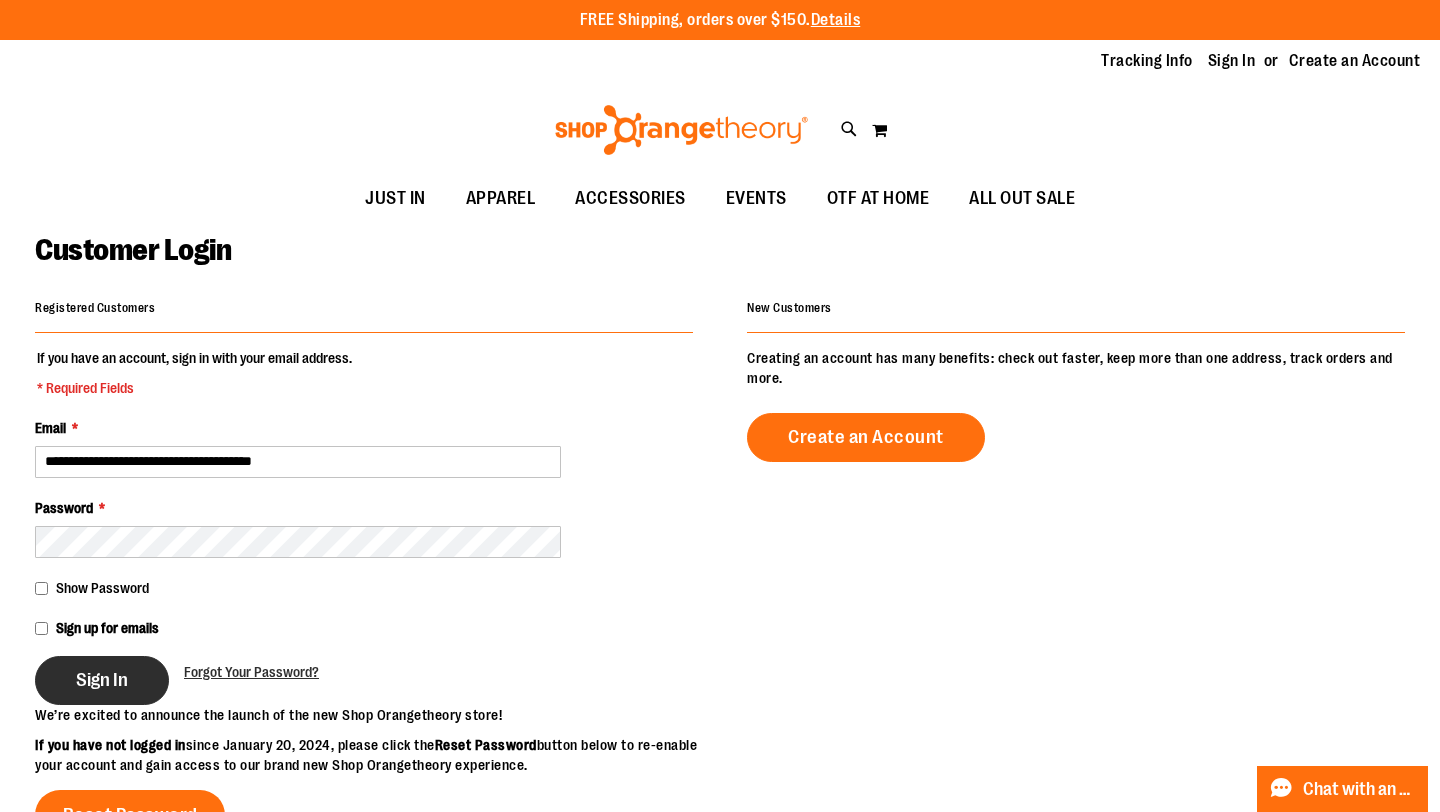 click on "Sign In" at bounding box center (102, 680) 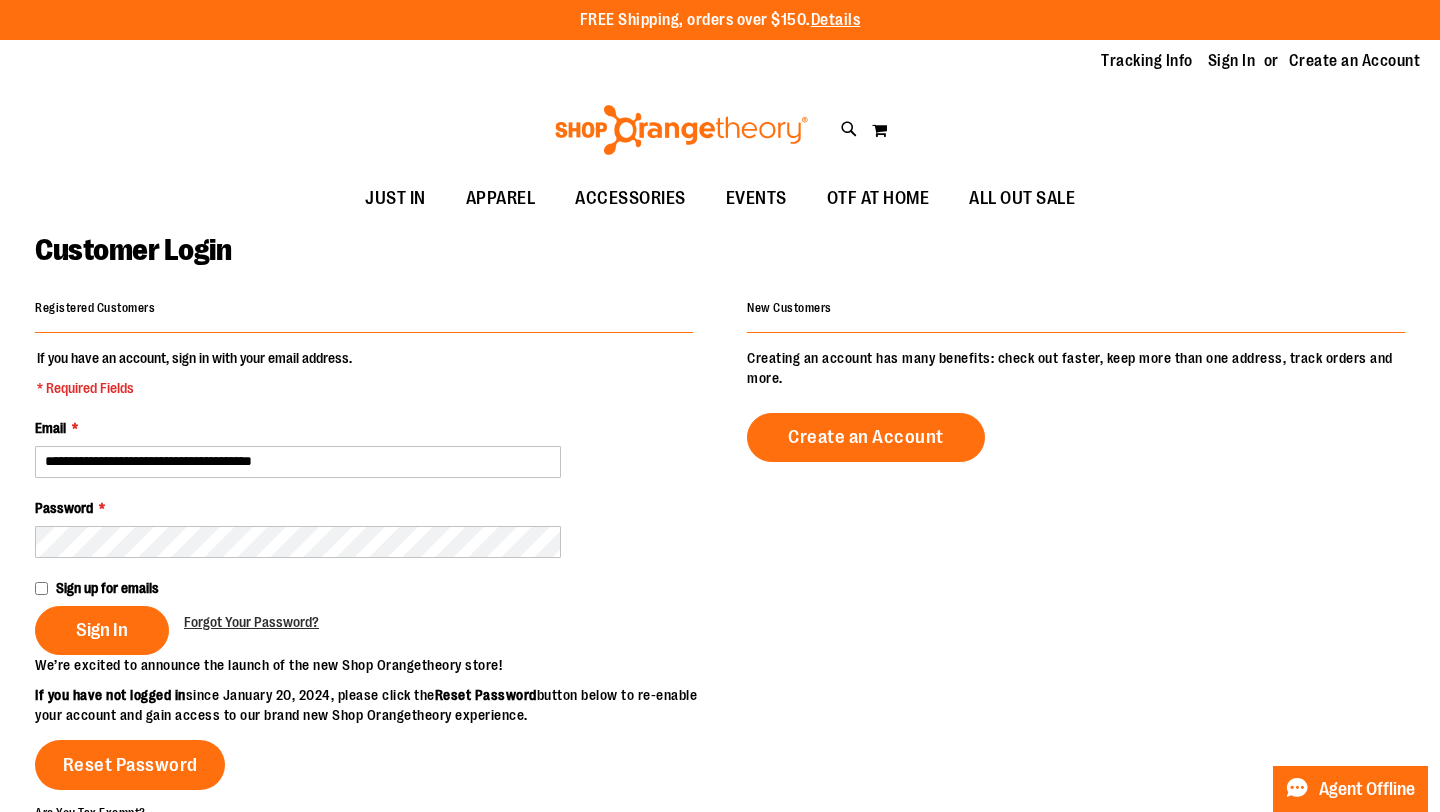 scroll, scrollTop: 0, scrollLeft: 0, axis: both 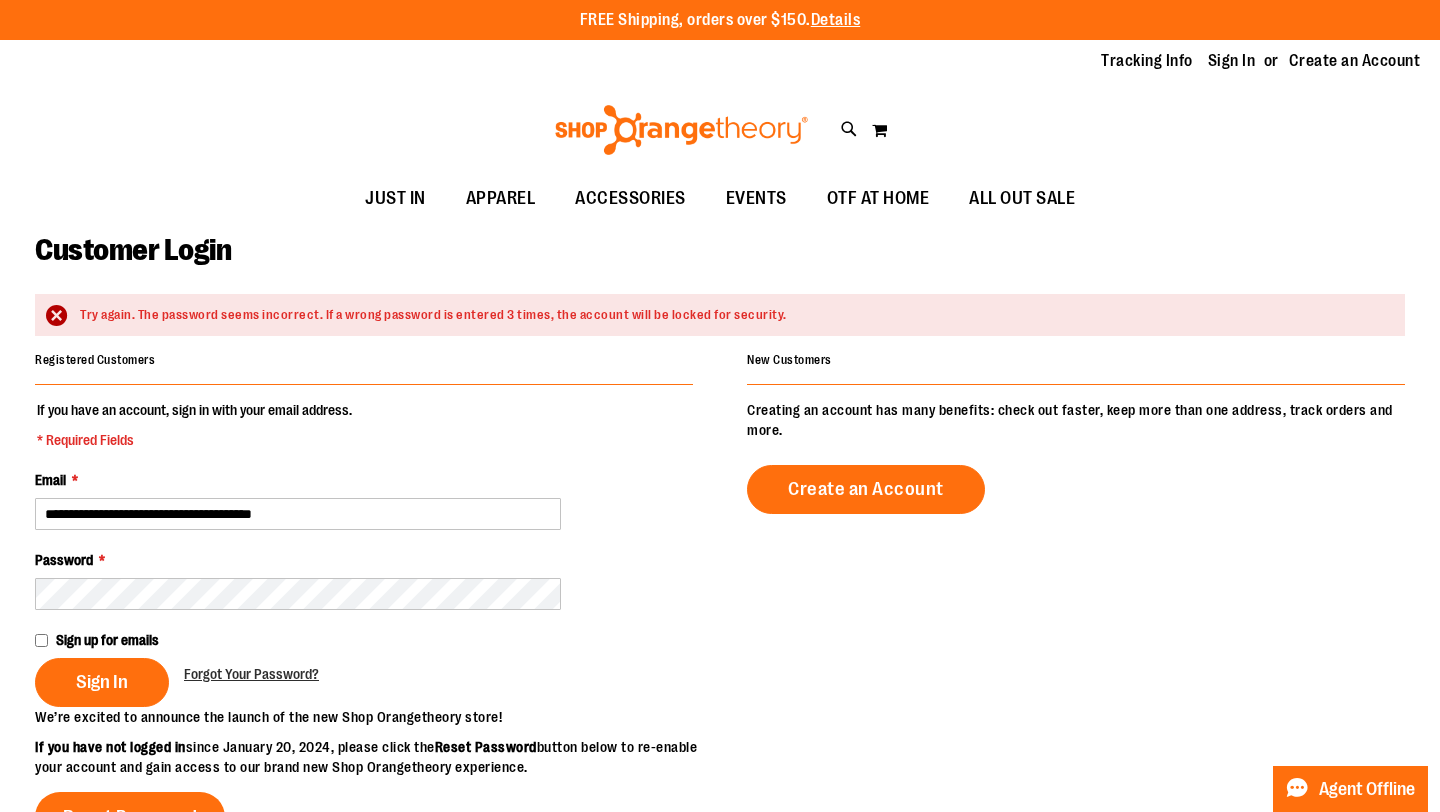 click on "Password *" at bounding box center (364, 580) 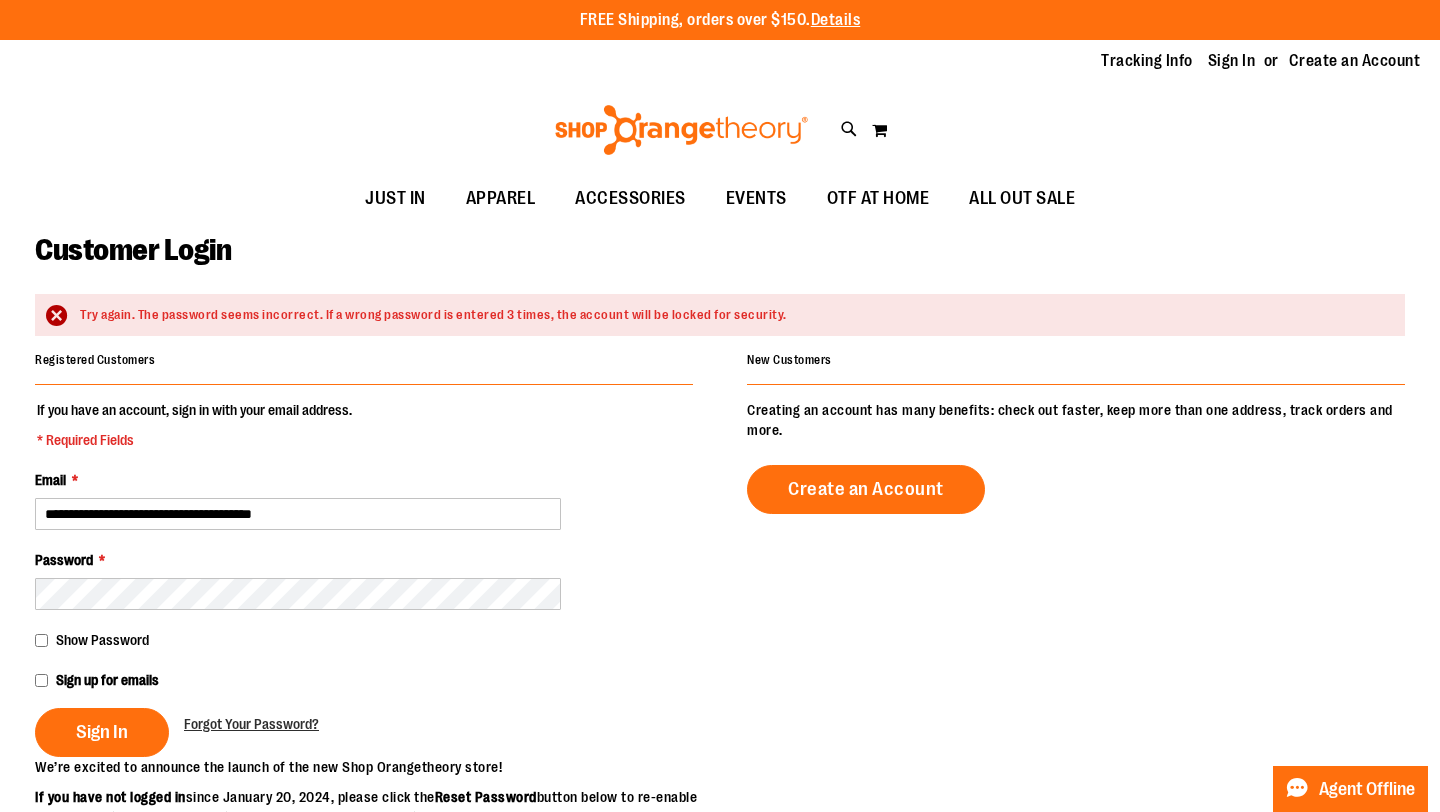 type on "**********" 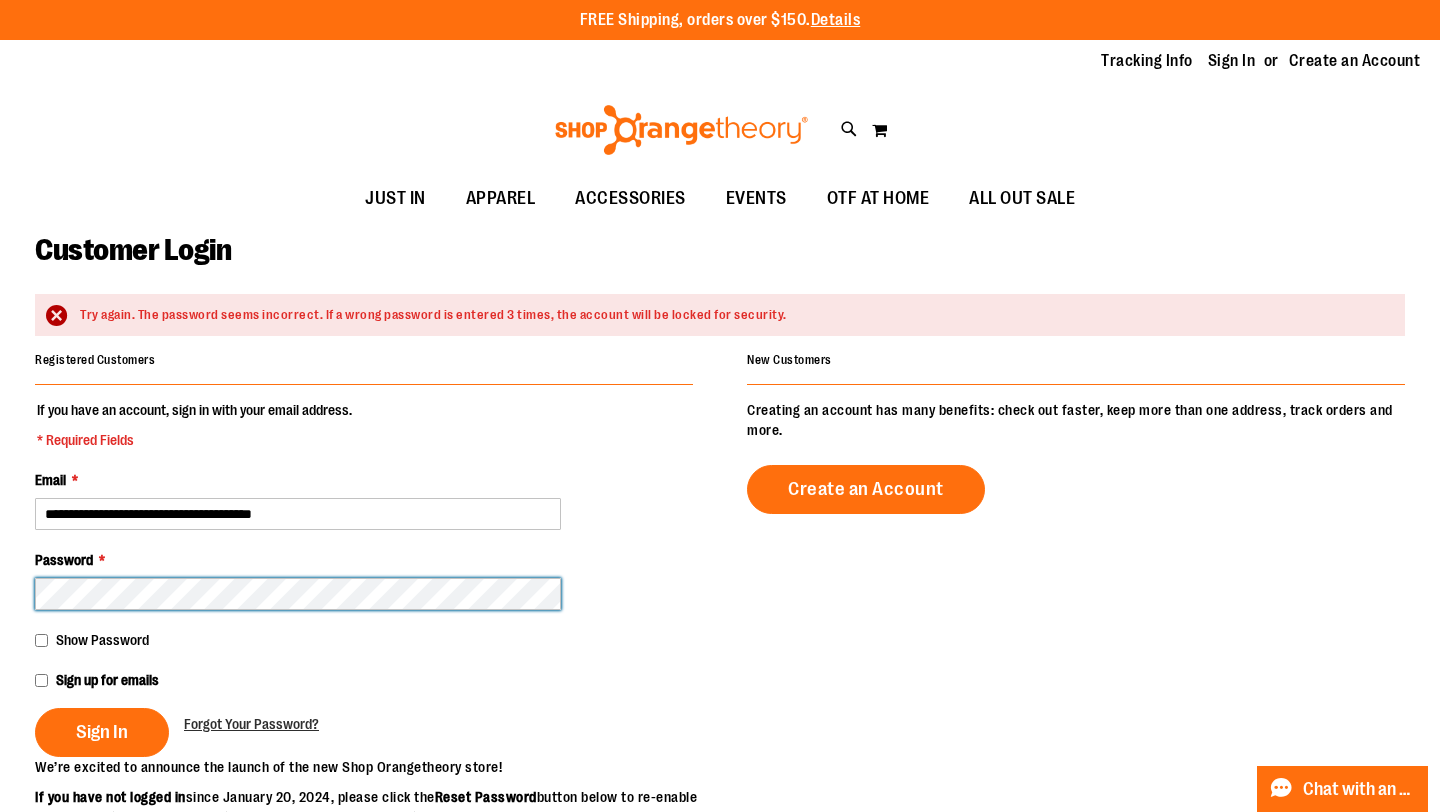click on "Sign In" at bounding box center [102, 732] 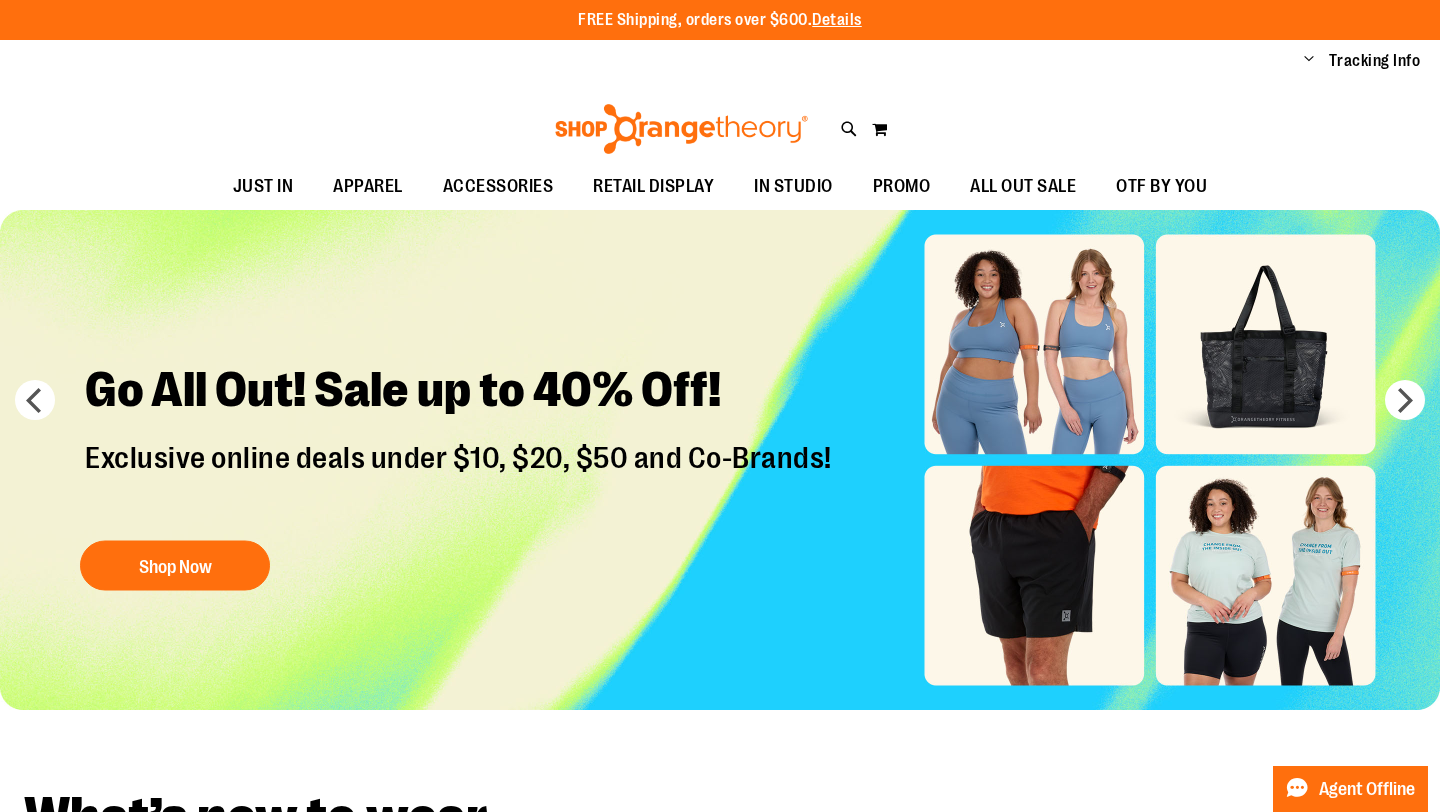 scroll, scrollTop: 0, scrollLeft: 0, axis: both 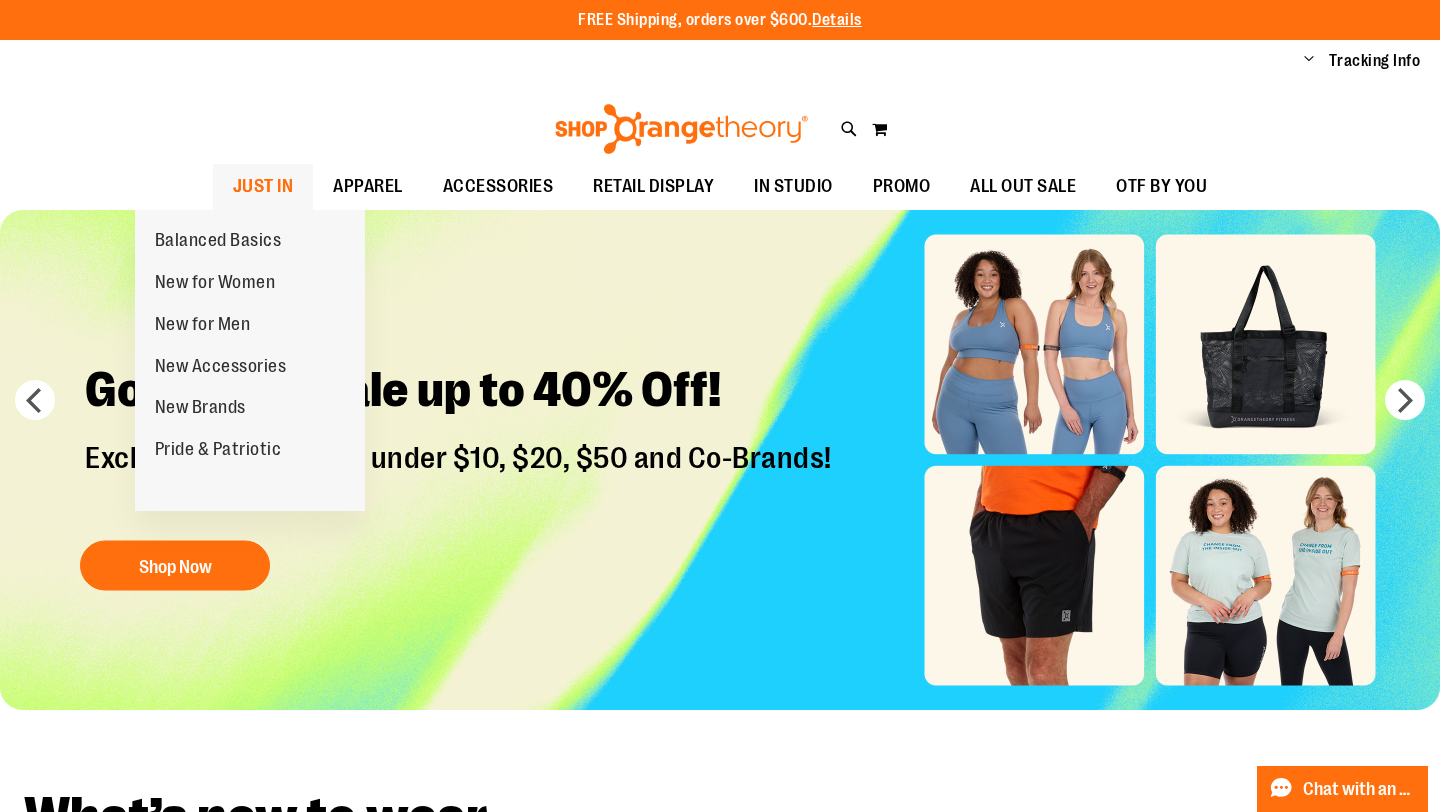 type on "**********" 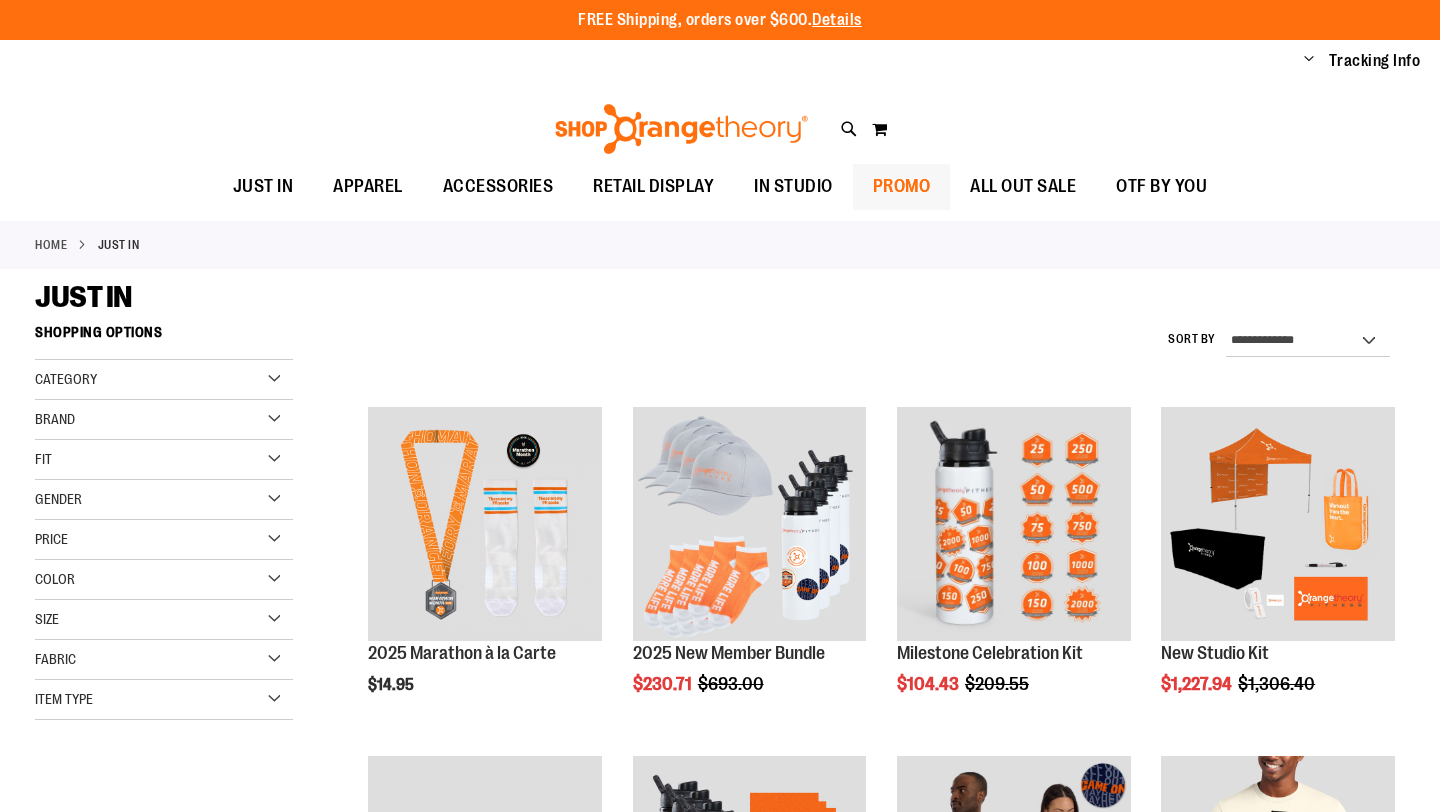 scroll, scrollTop: 0, scrollLeft: 0, axis: both 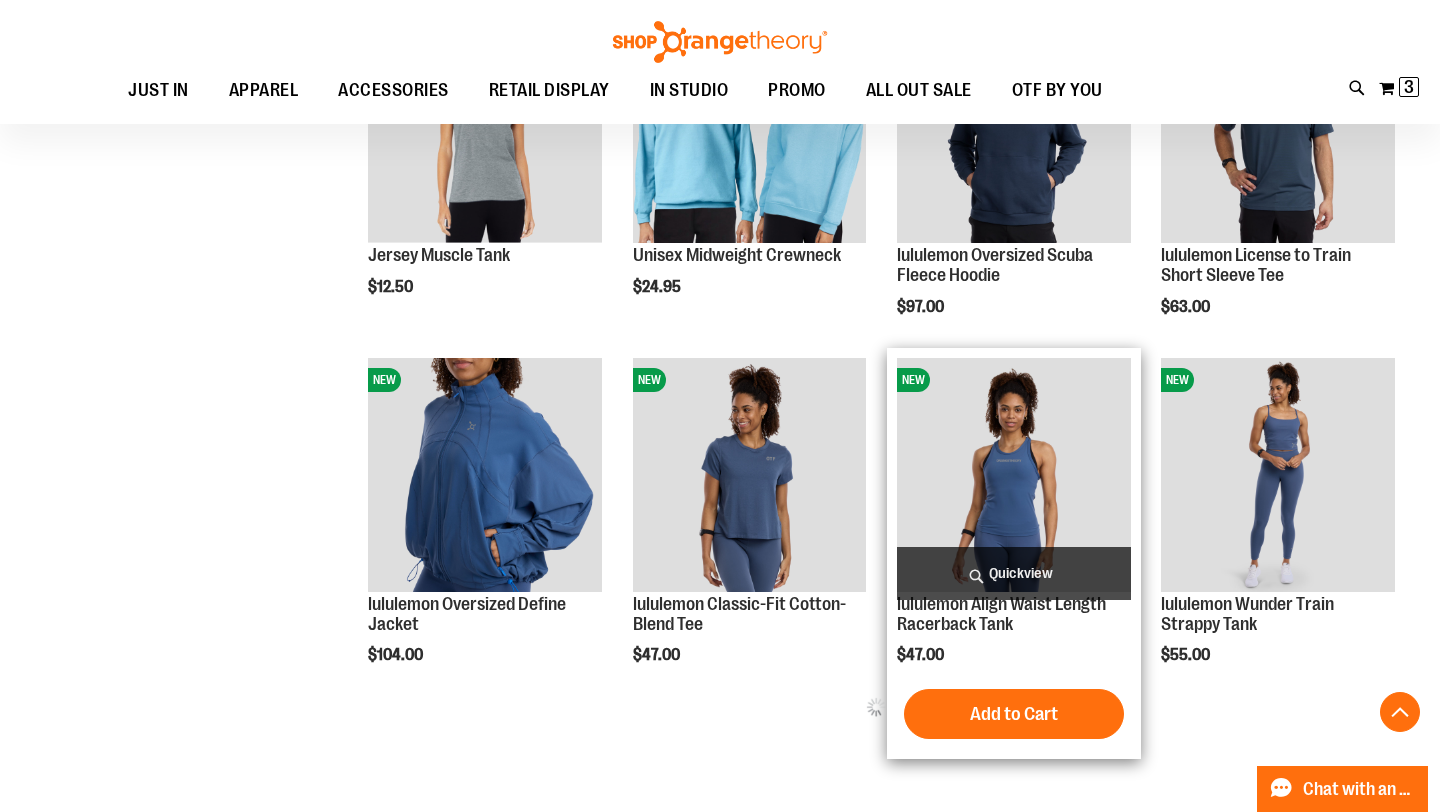 type on "**********" 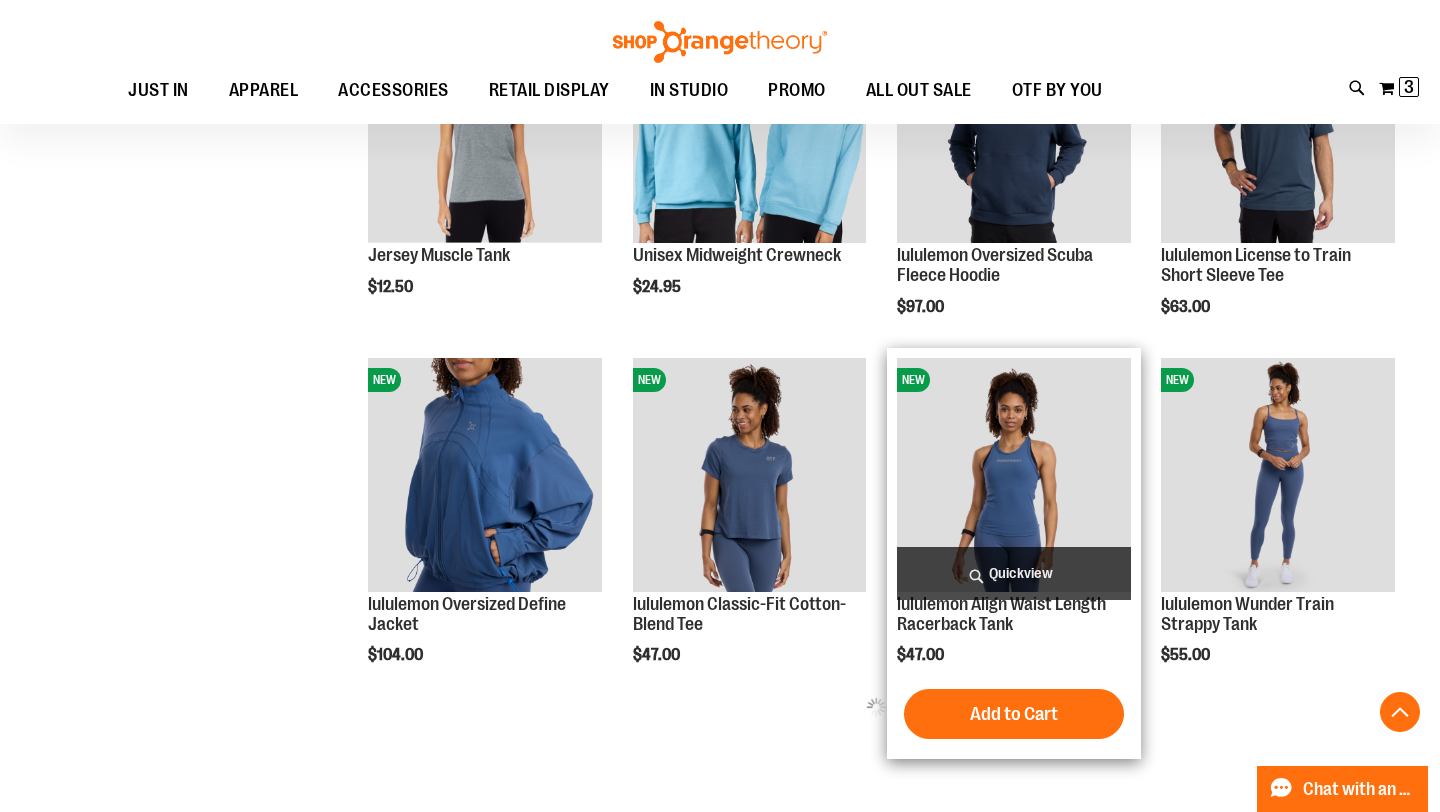 click at bounding box center [1014, 475] 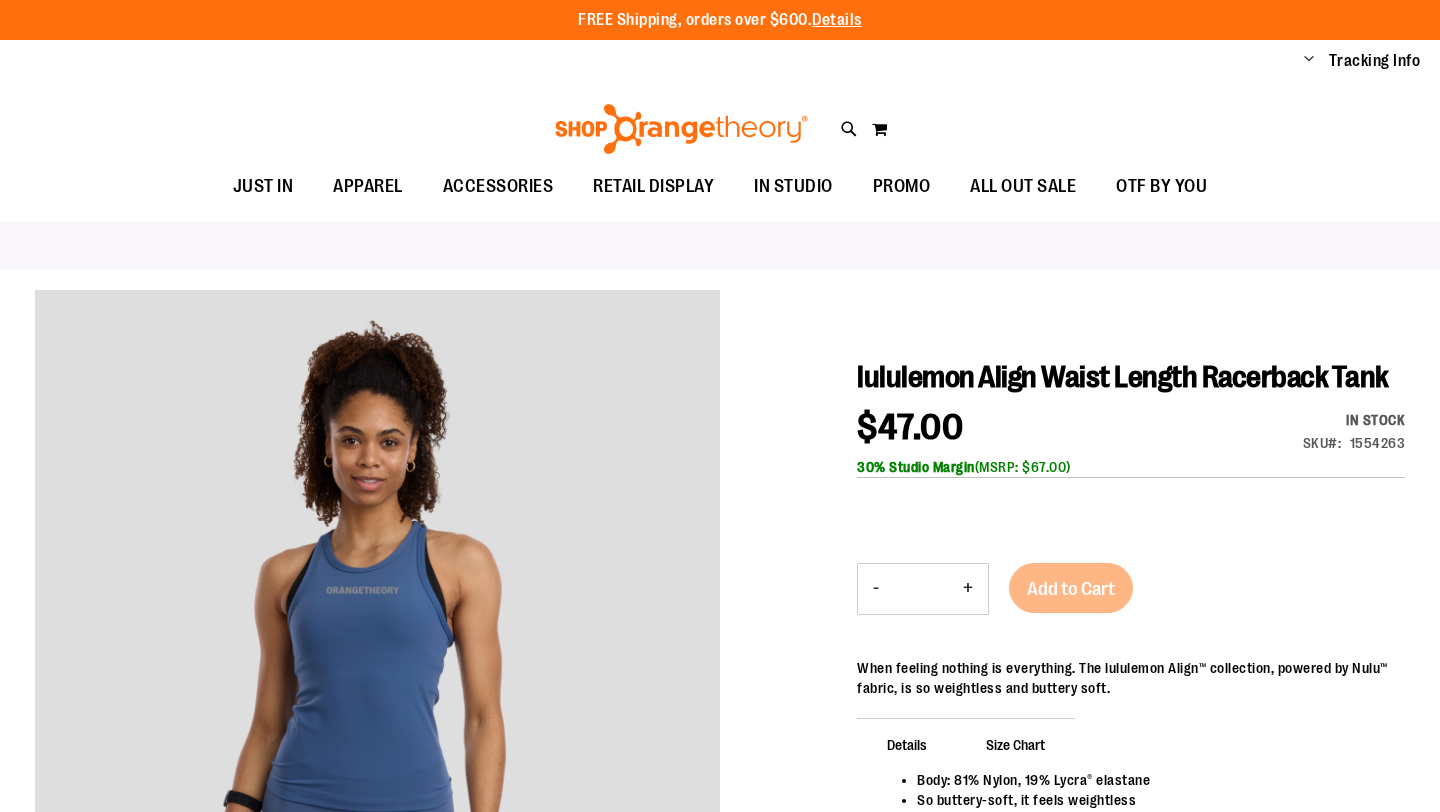 scroll, scrollTop: 0, scrollLeft: 0, axis: both 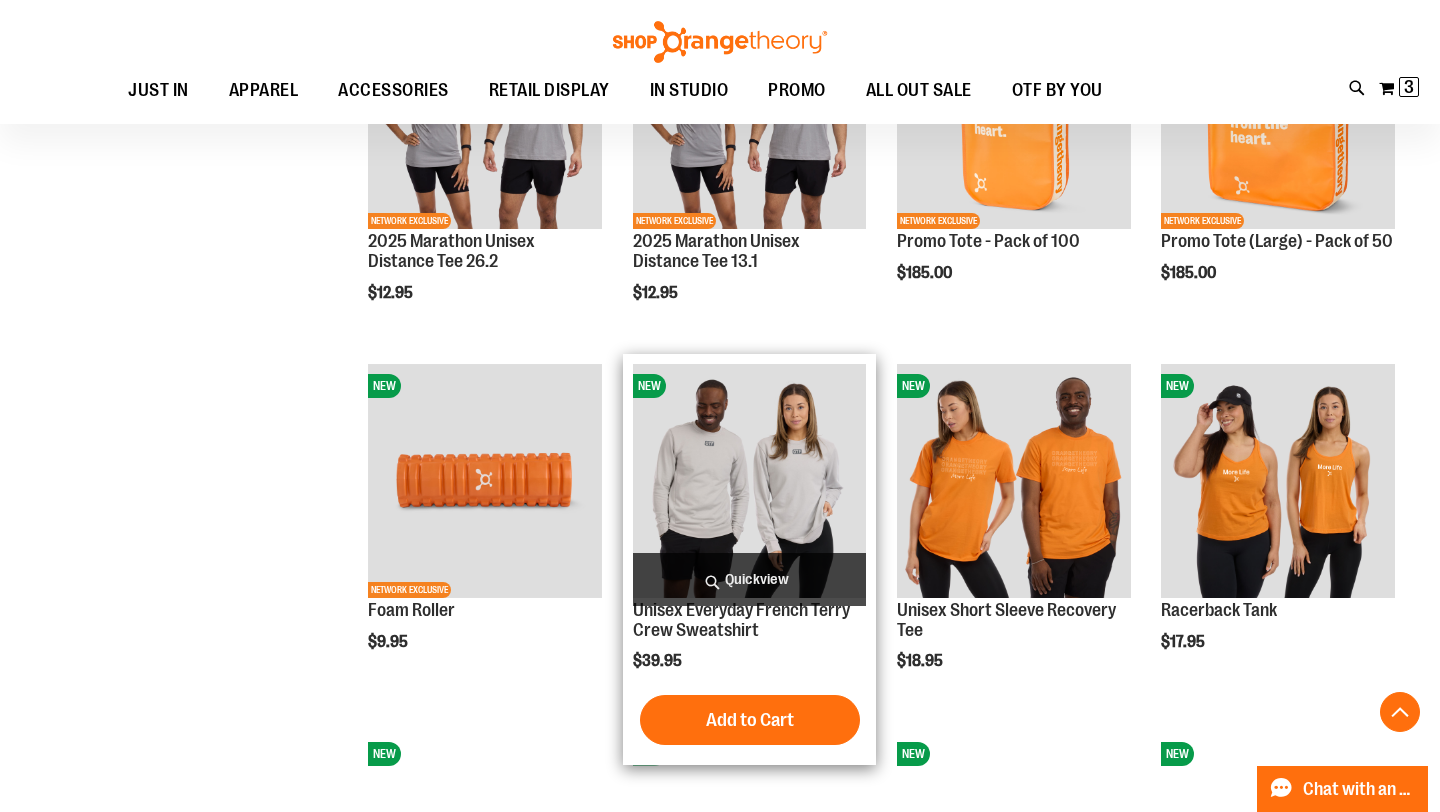 type on "**********" 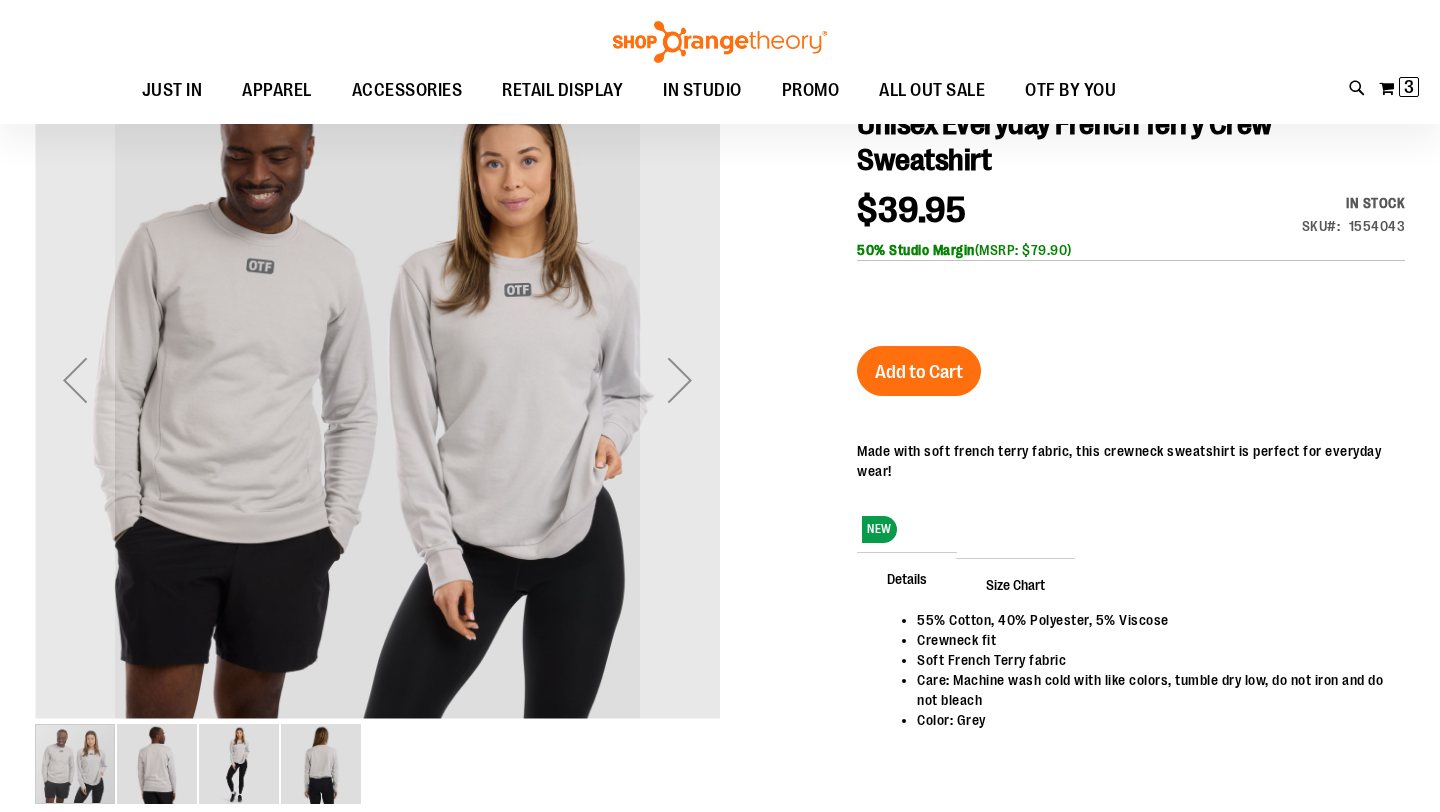 scroll, scrollTop: 32, scrollLeft: 0, axis: vertical 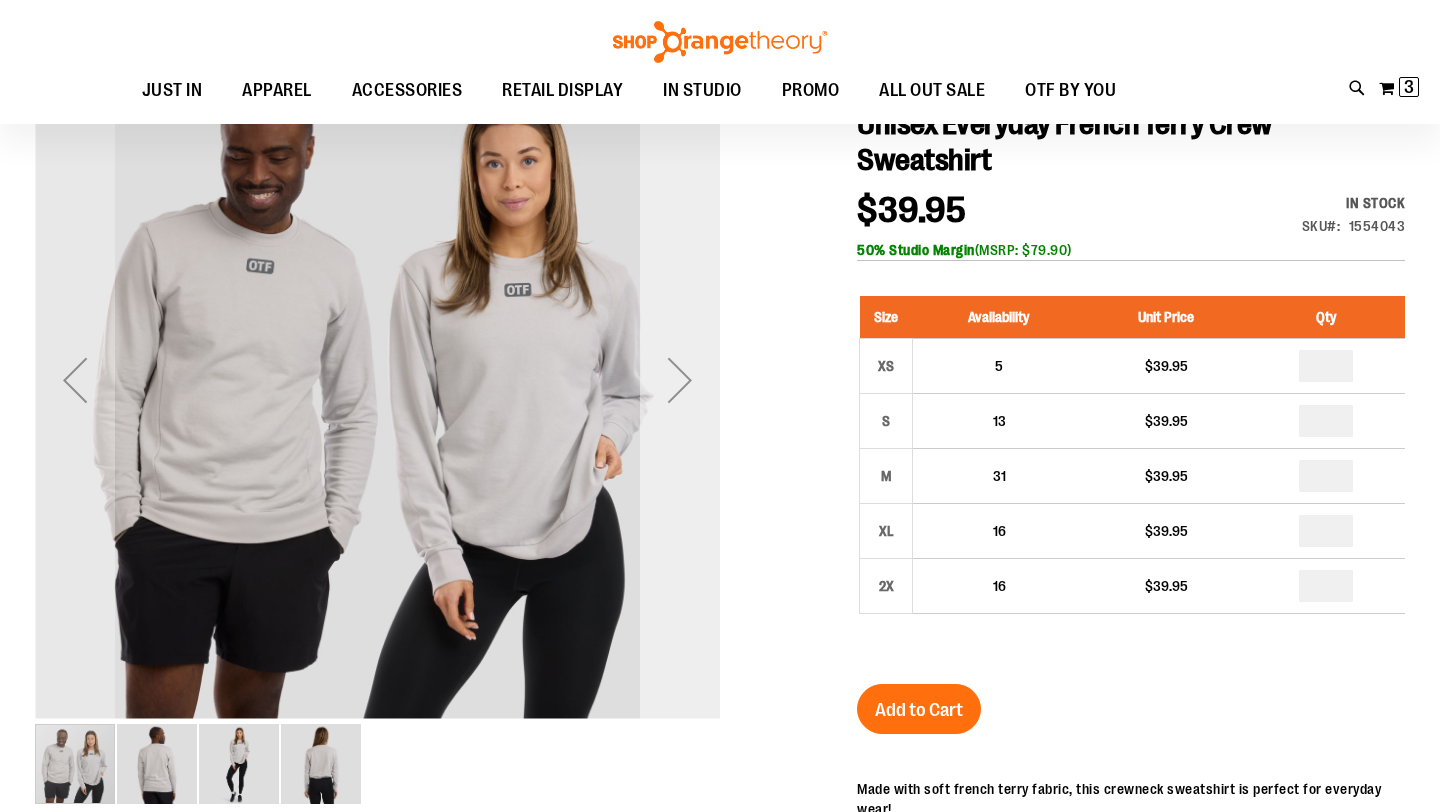 type on "**********" 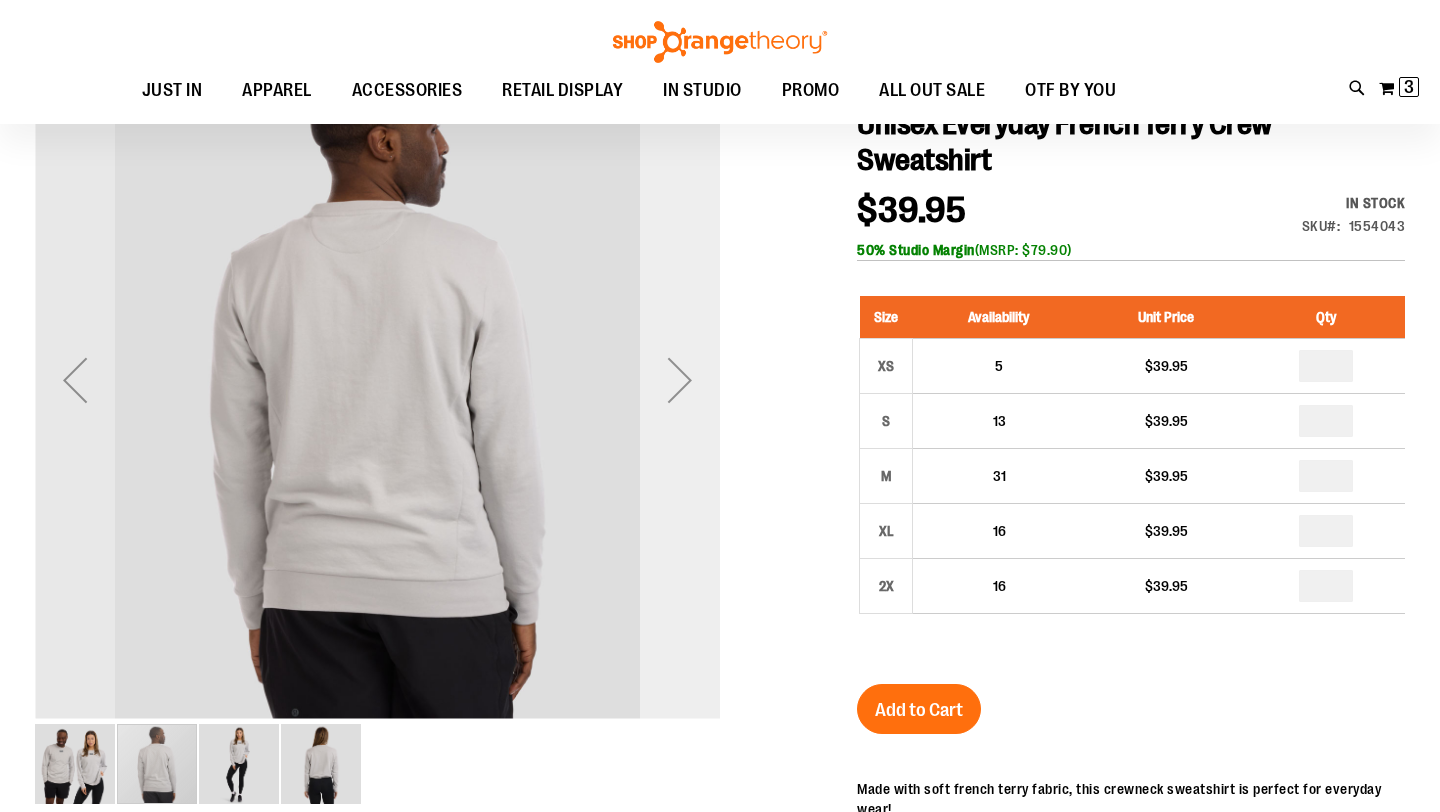 click at bounding box center [680, 380] 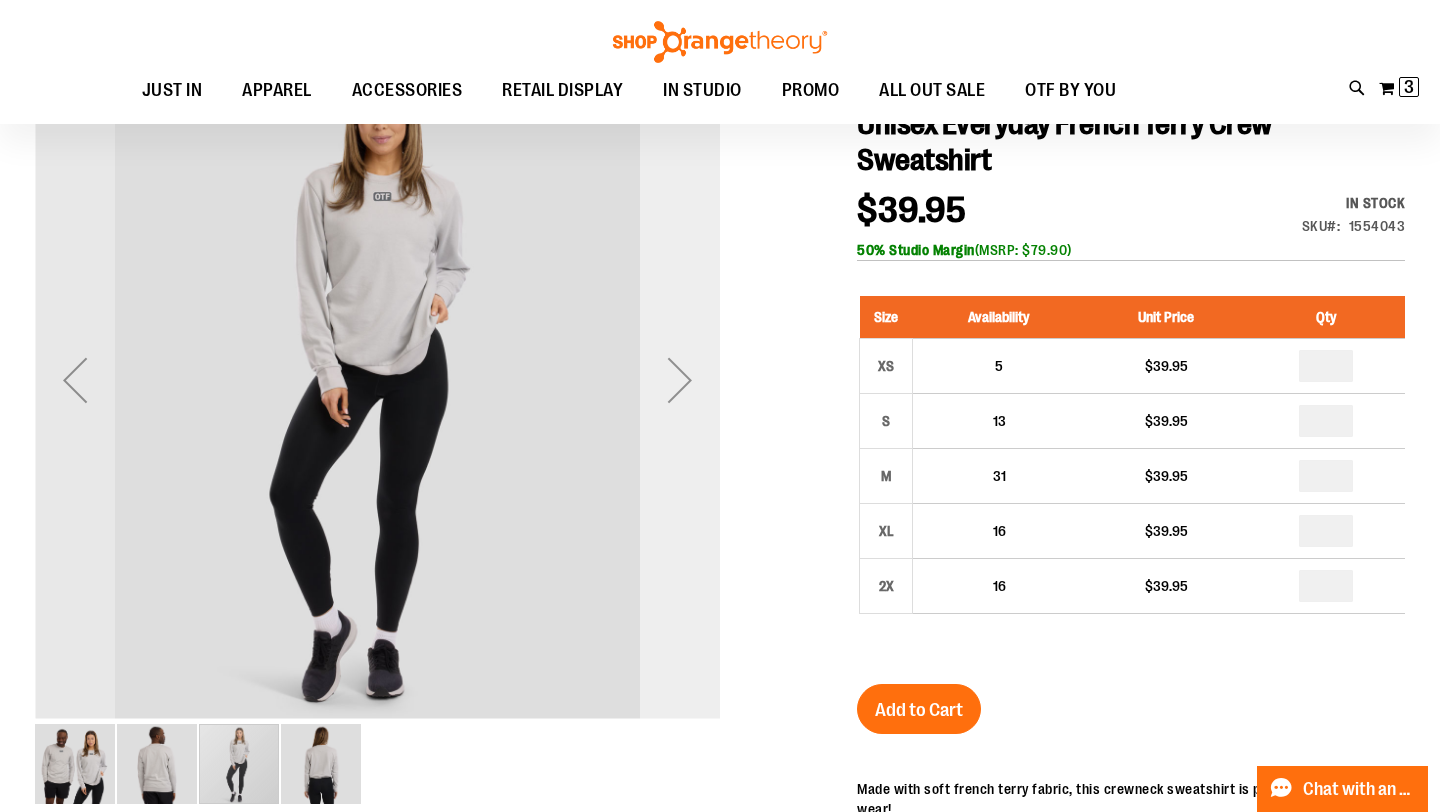 click at bounding box center [680, 380] 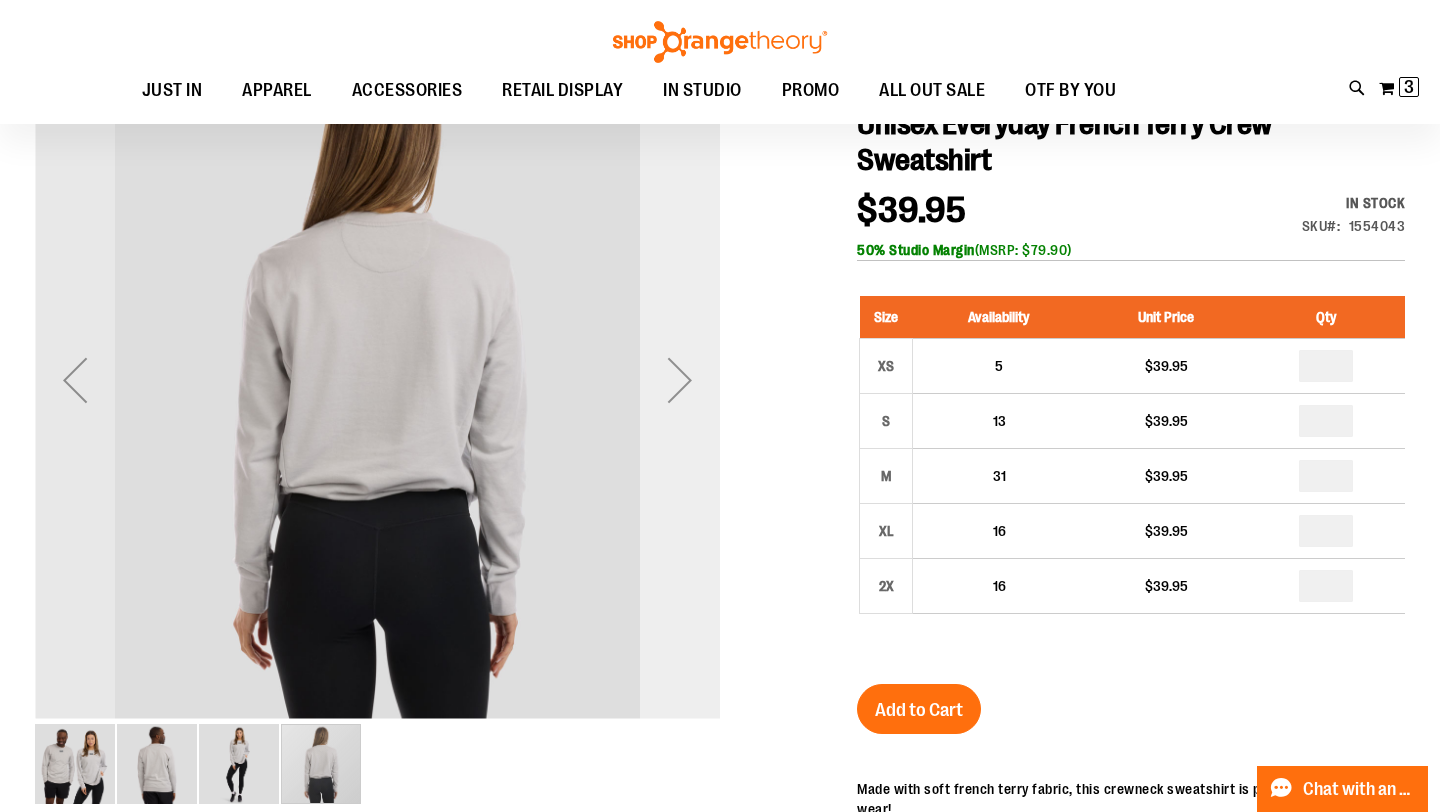 click at bounding box center [680, 380] 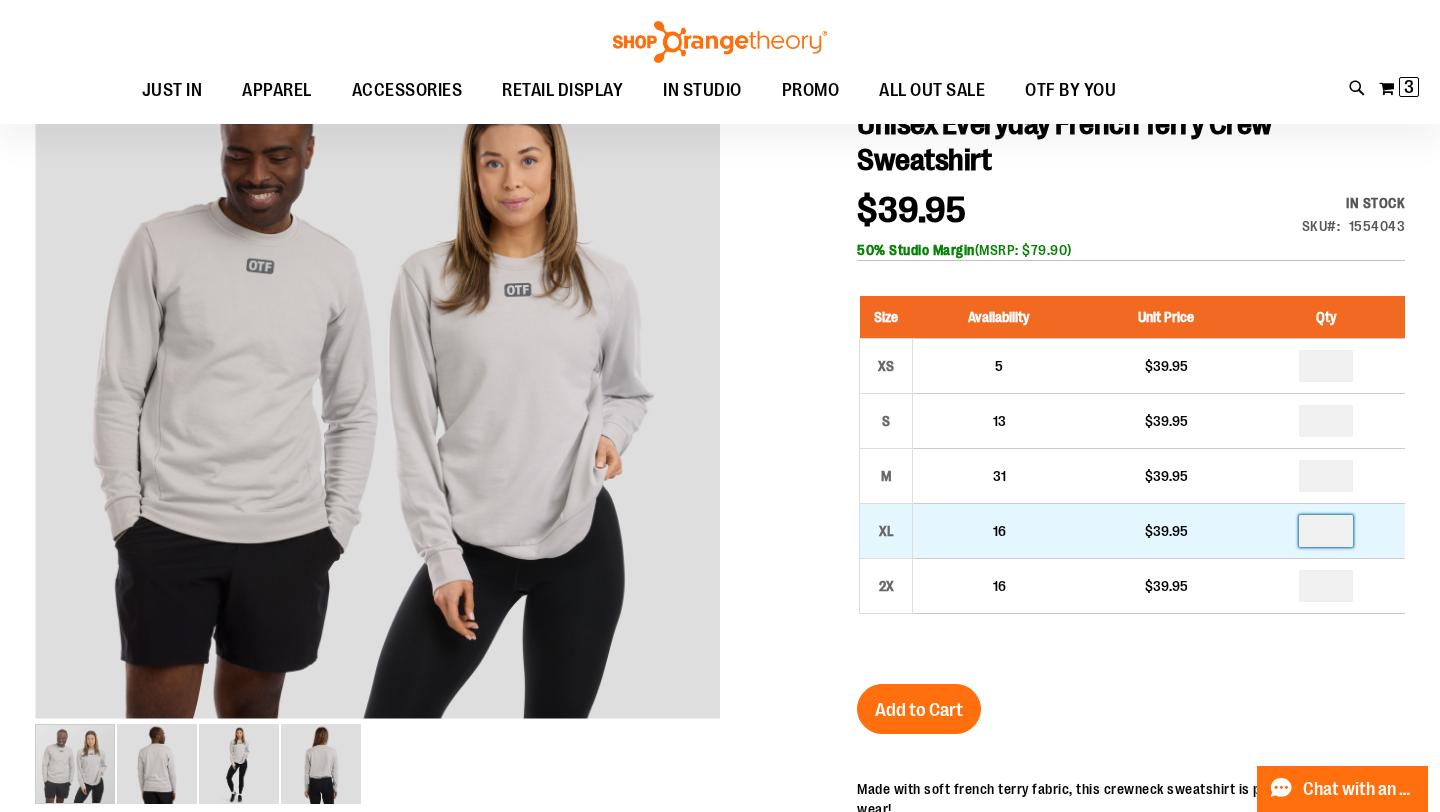 click at bounding box center (1326, 531) 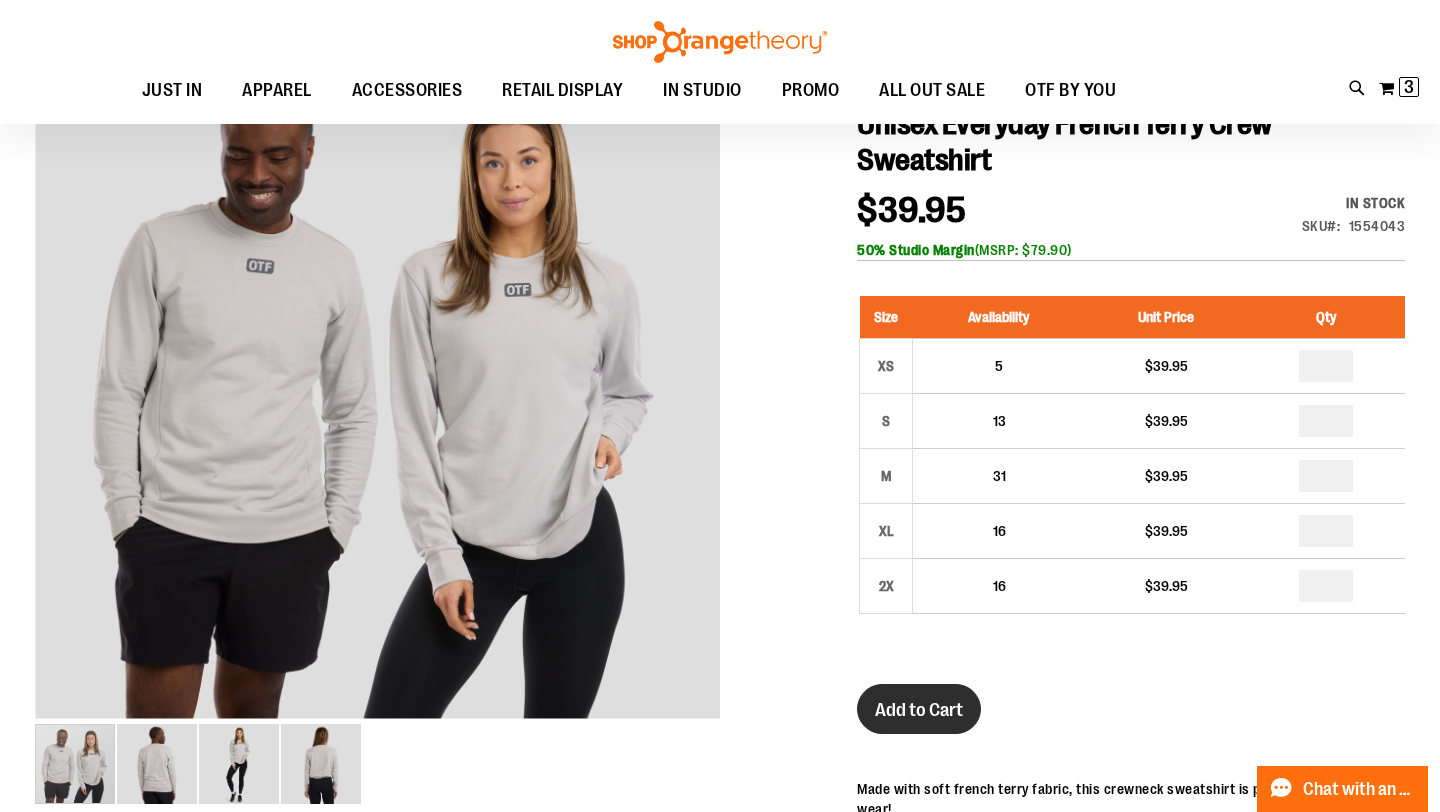 click on "Add to Cart" at bounding box center (919, 710) 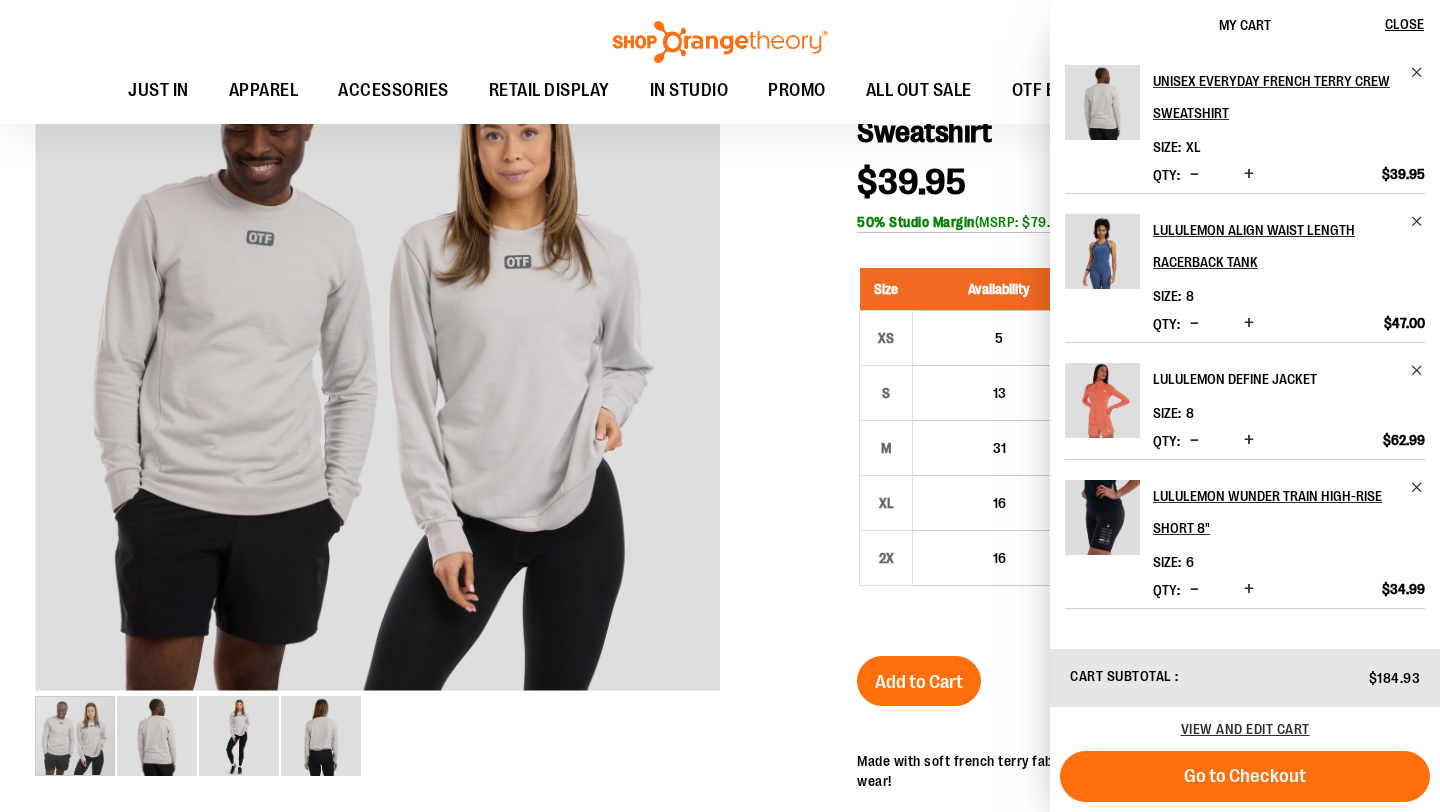scroll, scrollTop: 63, scrollLeft: 0, axis: vertical 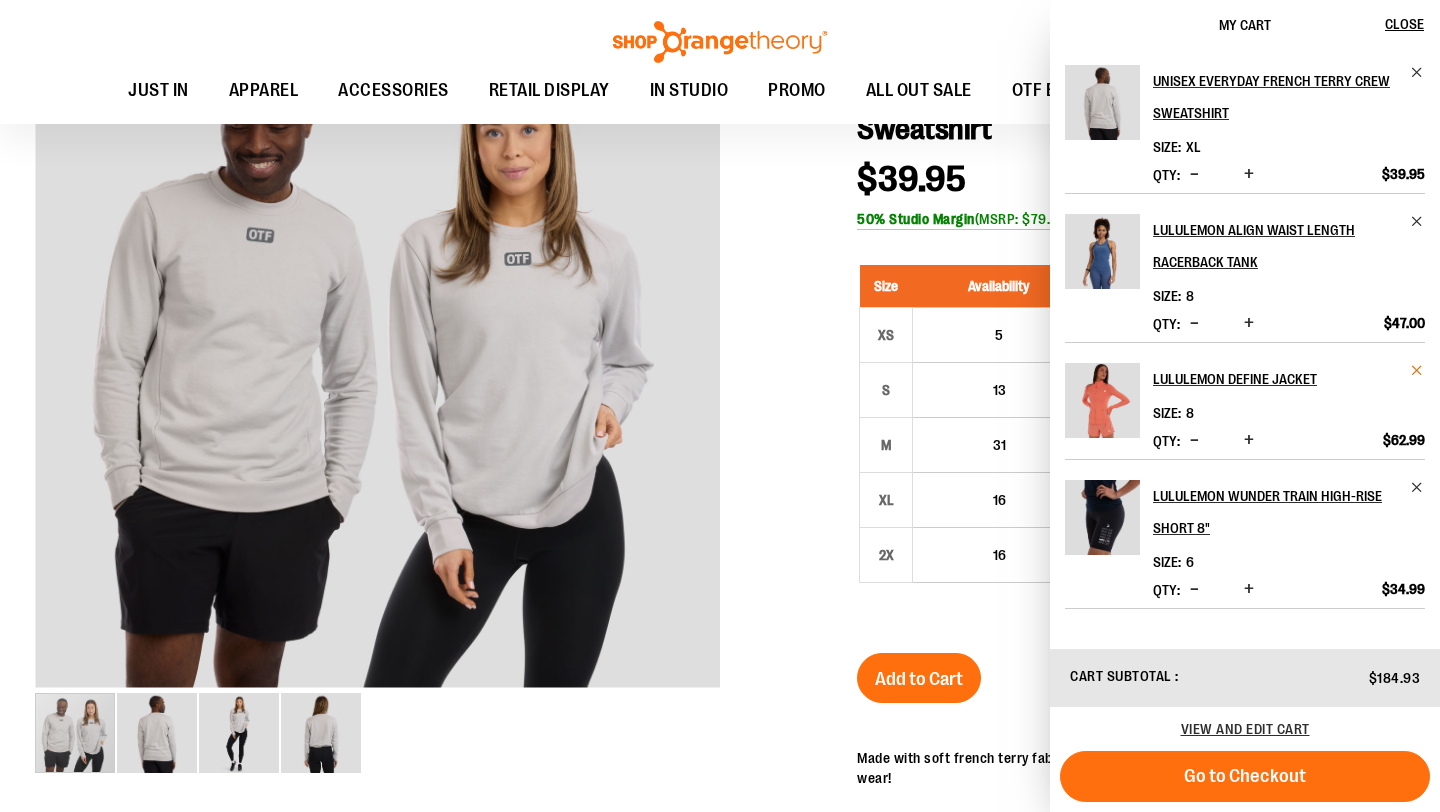 click at bounding box center [1417, 370] 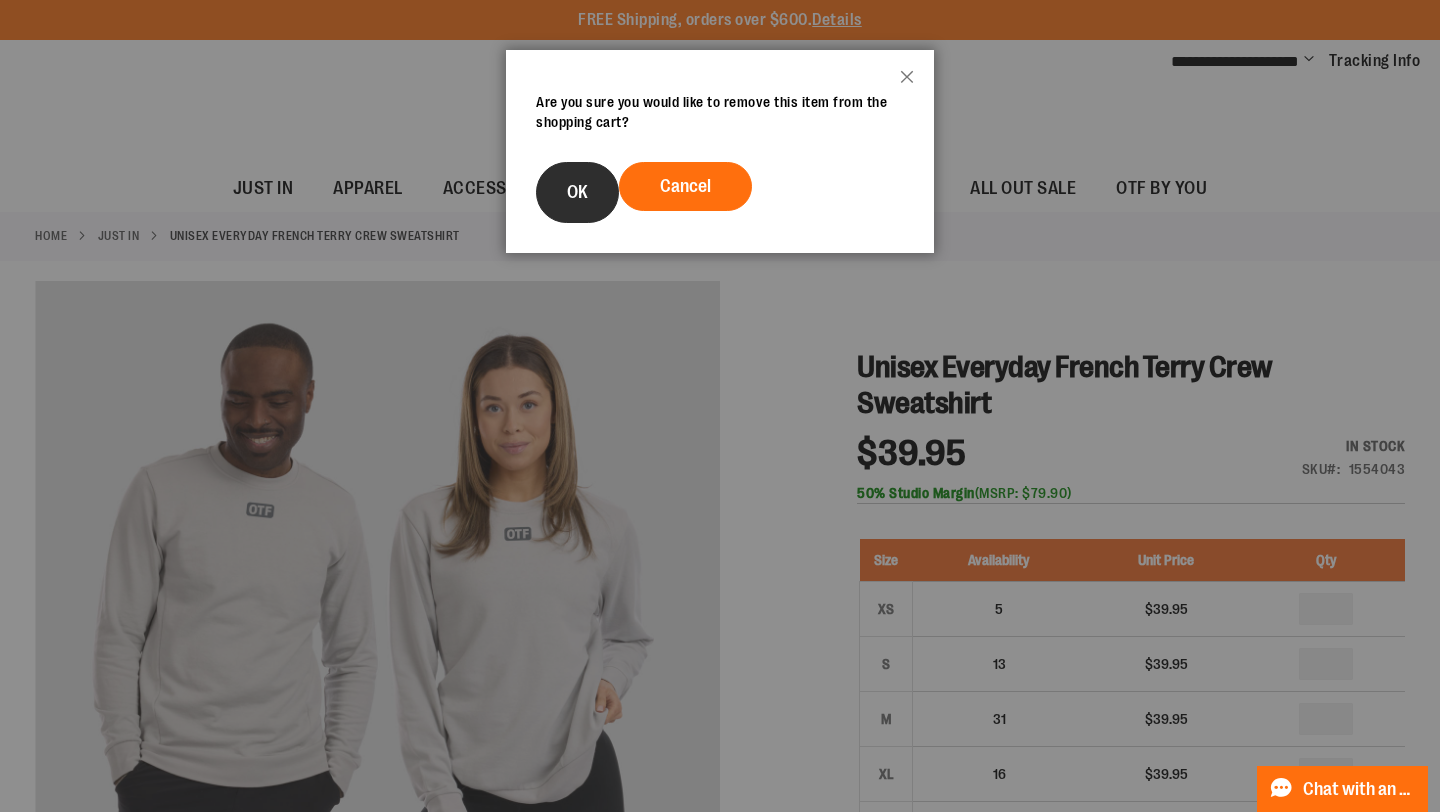 click on "OK" at bounding box center (577, 192) 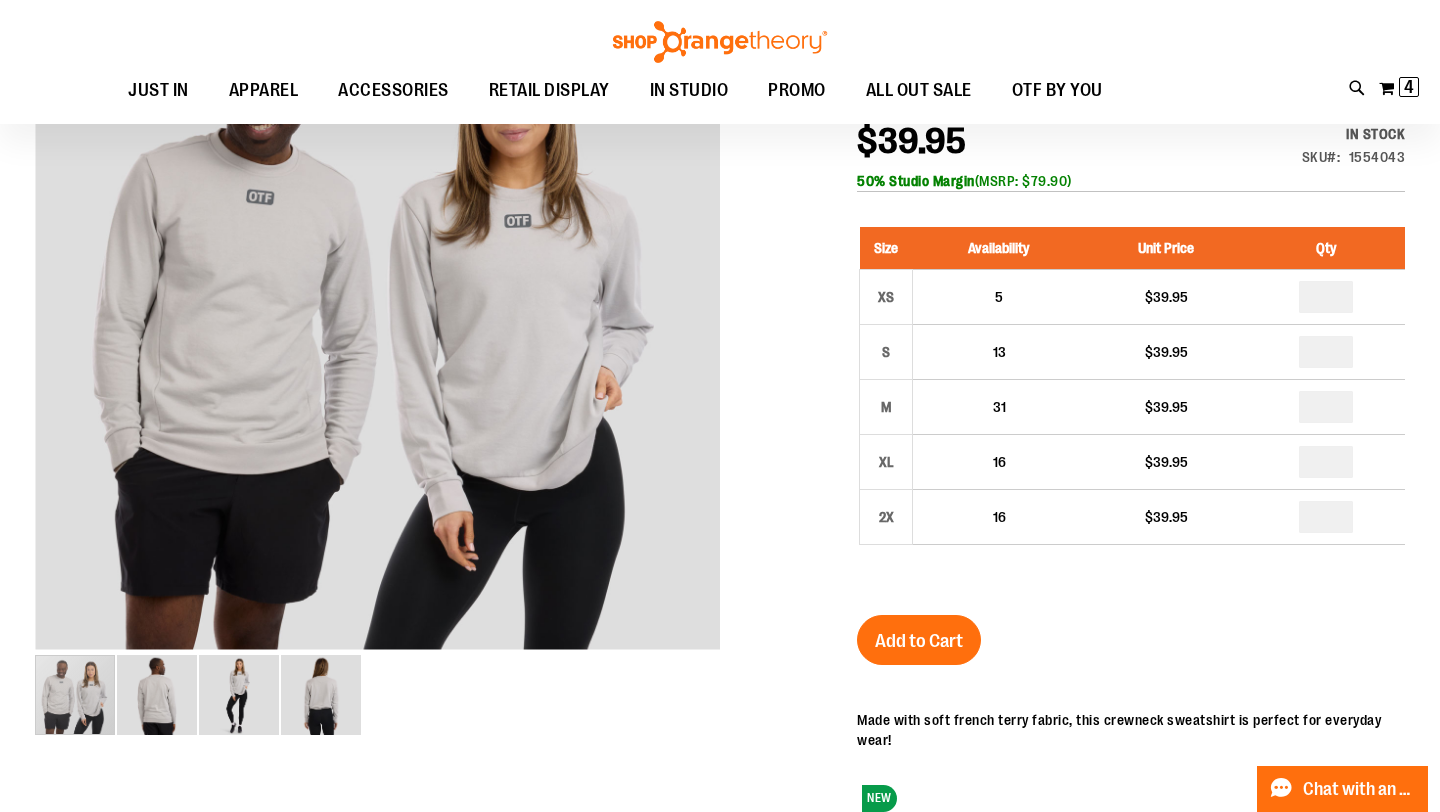 scroll, scrollTop: 233, scrollLeft: 0, axis: vertical 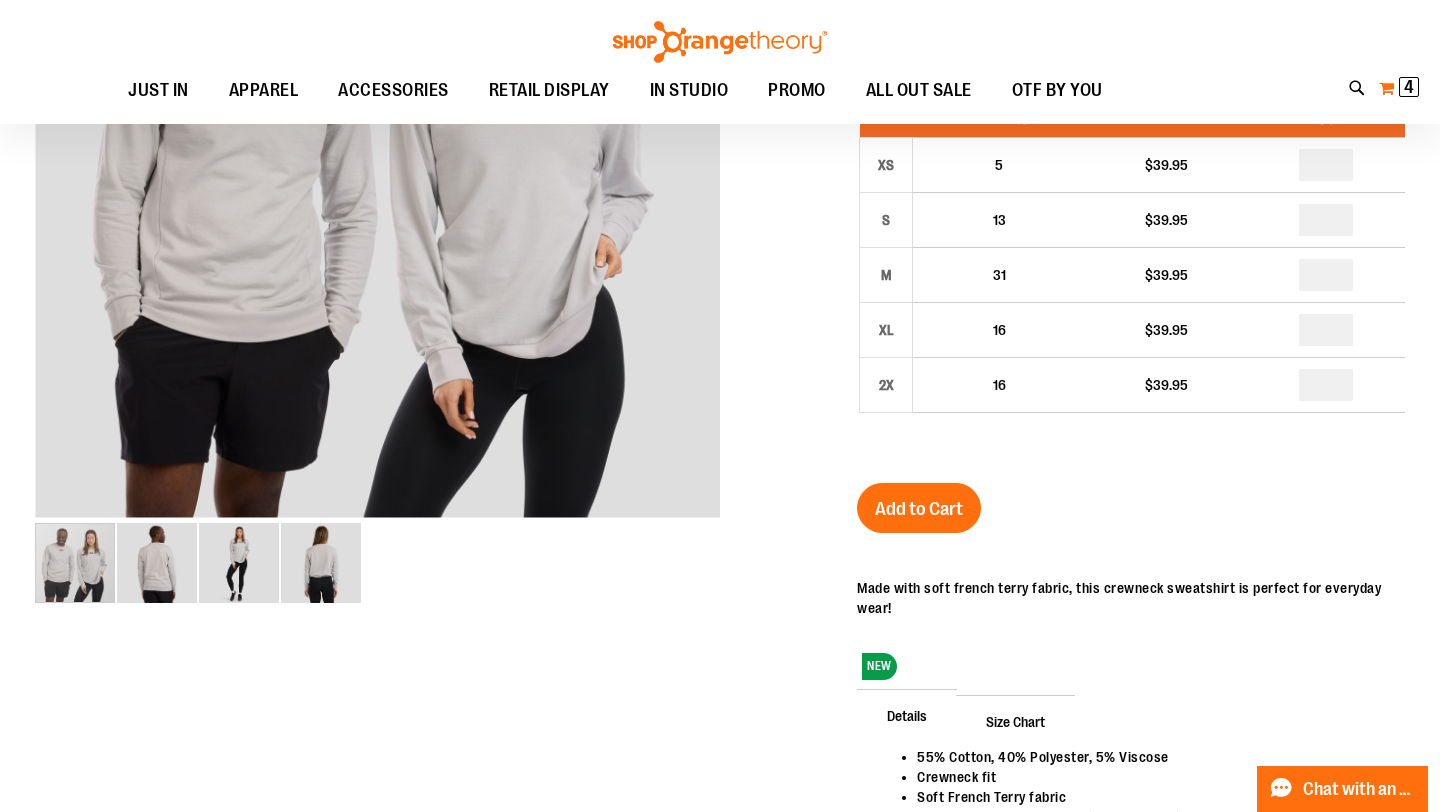 click on "My Cart
4
4
items" at bounding box center (1399, 88) 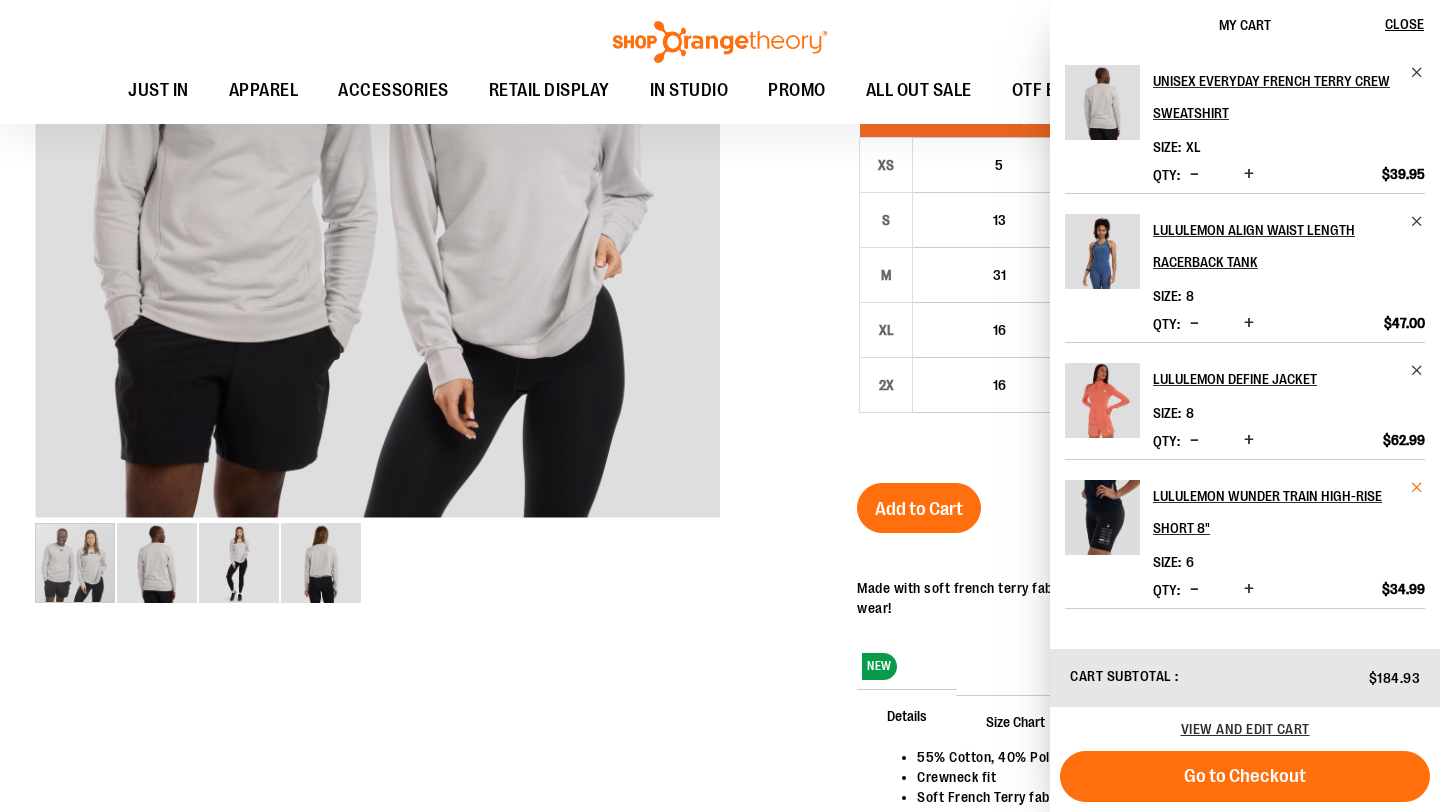 click at bounding box center [1417, 487] 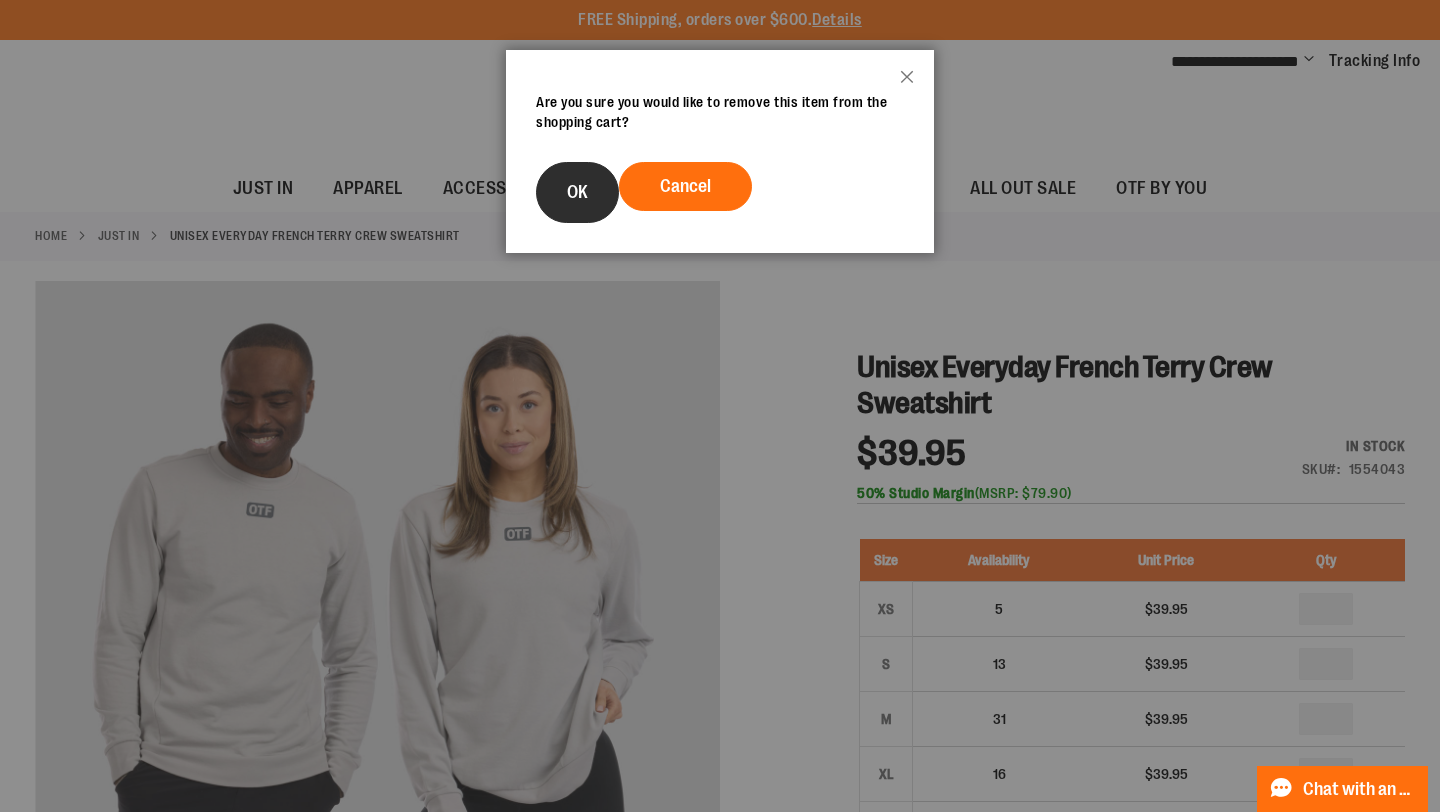 click on "OK" at bounding box center [577, 192] 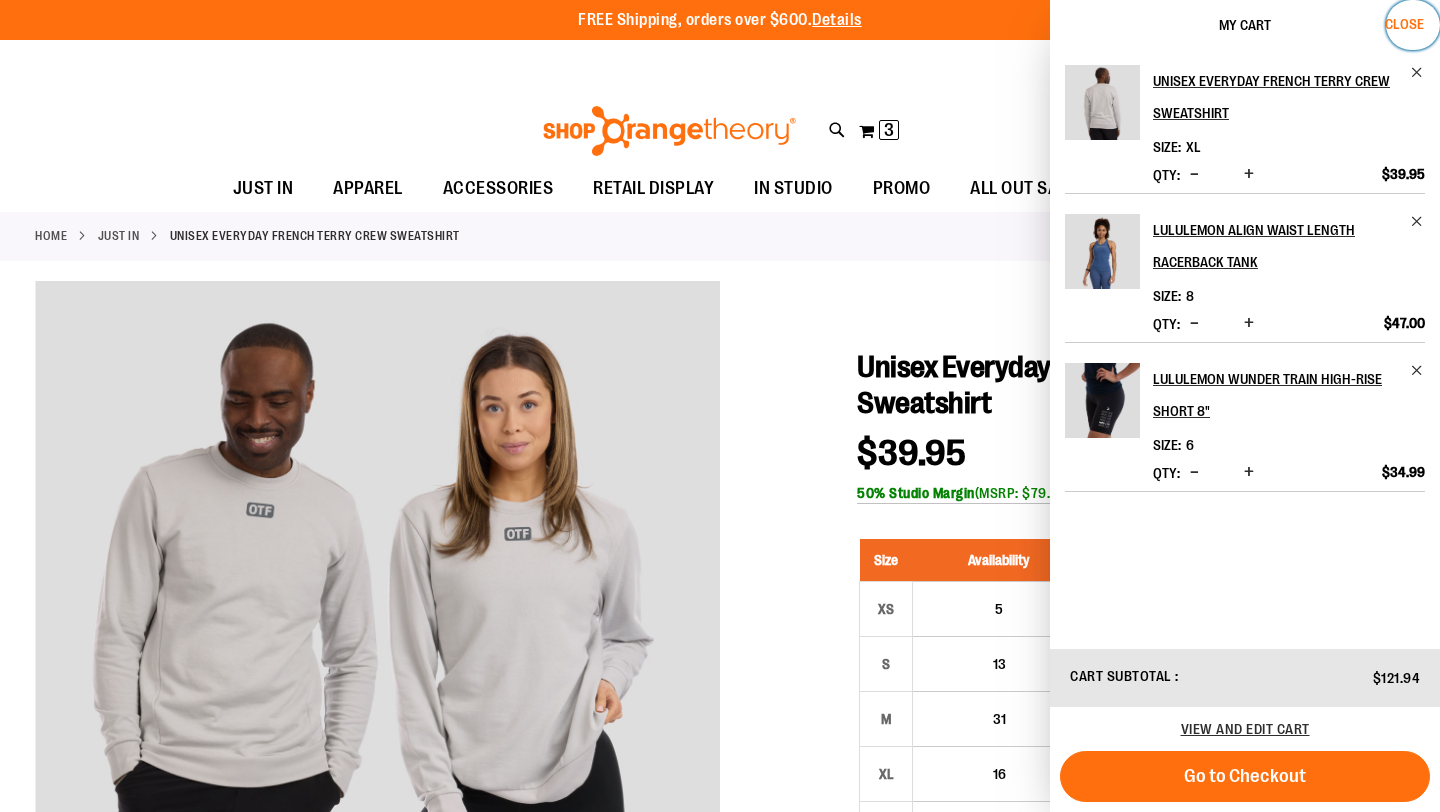 click on "Close" at bounding box center (1404, 24) 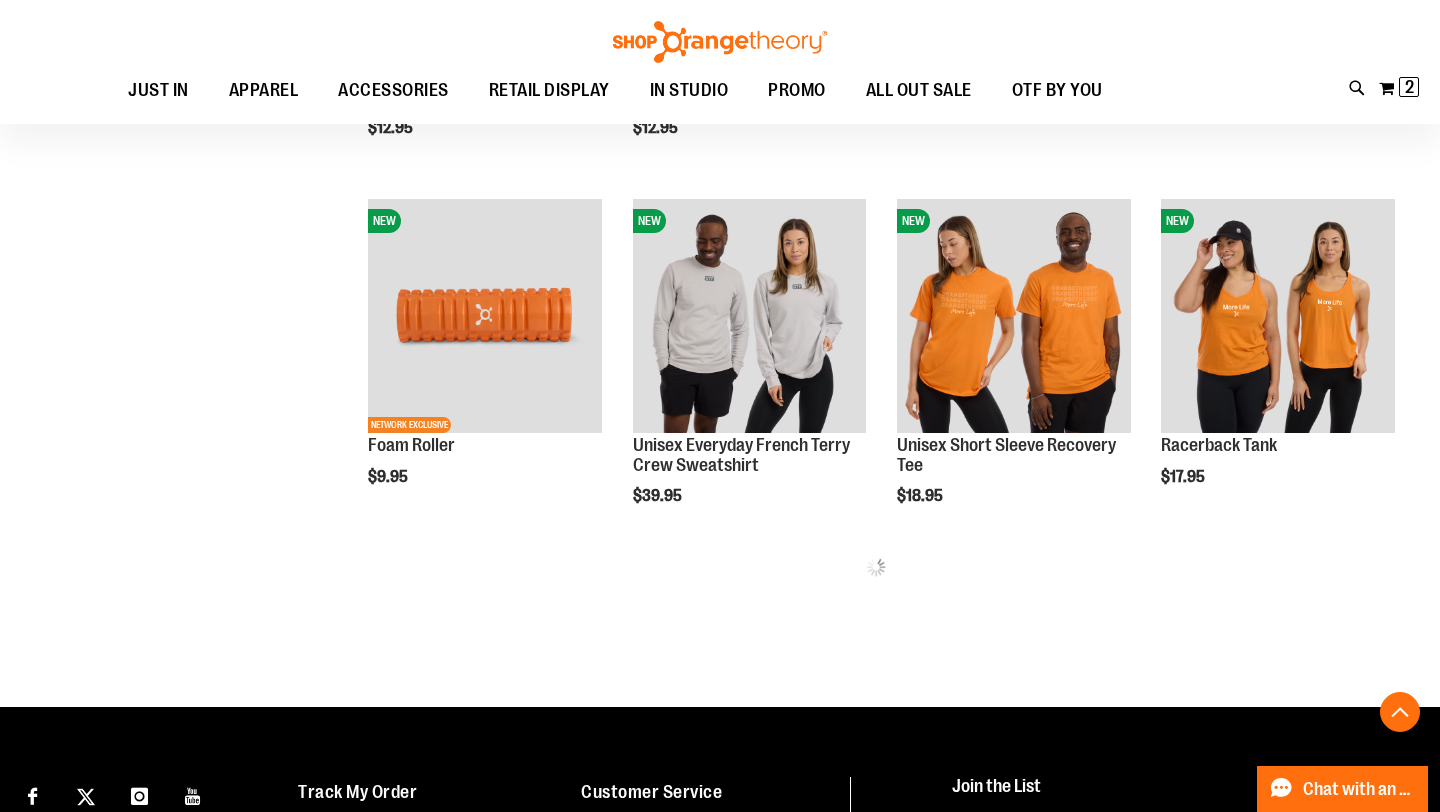 scroll, scrollTop: 712, scrollLeft: 0, axis: vertical 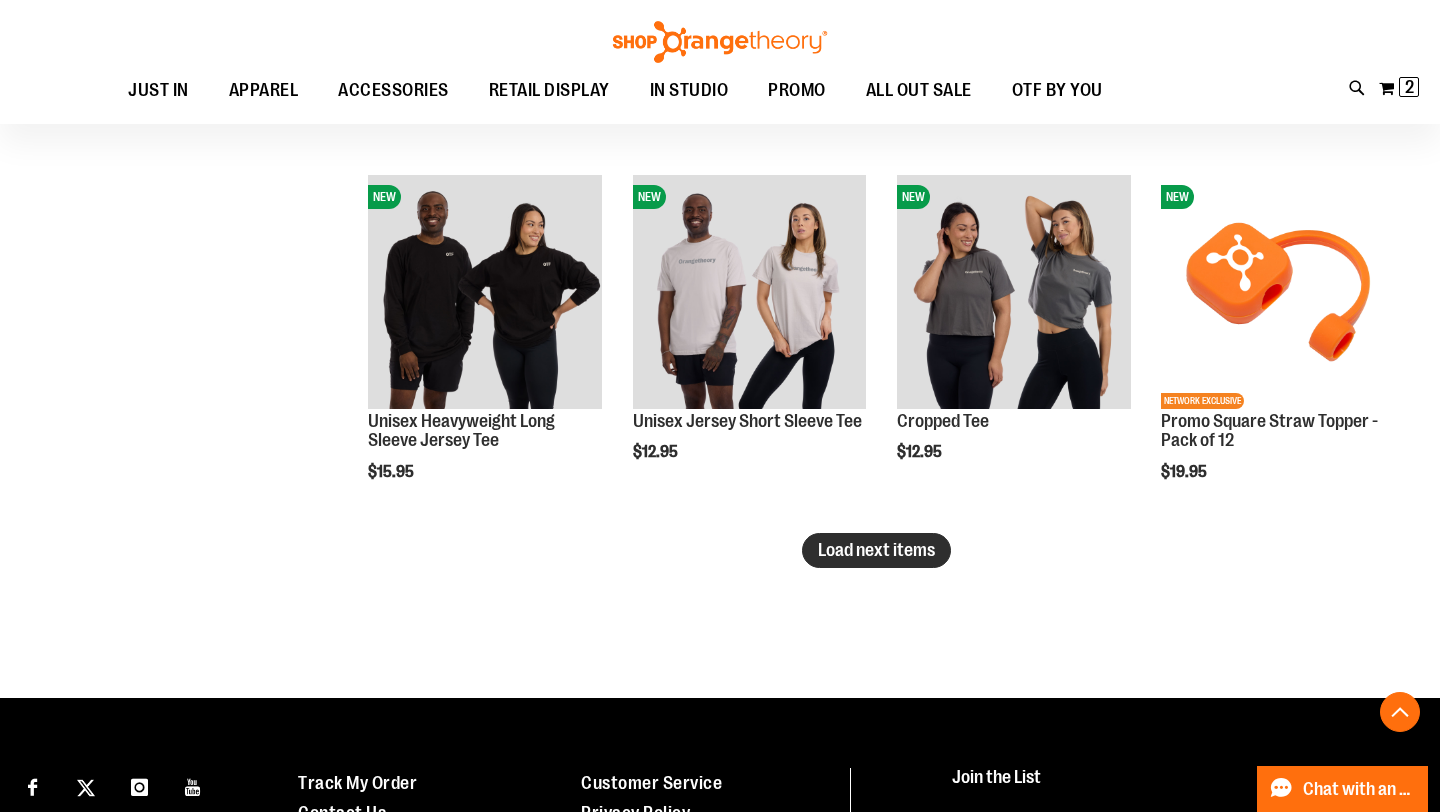 type on "**********" 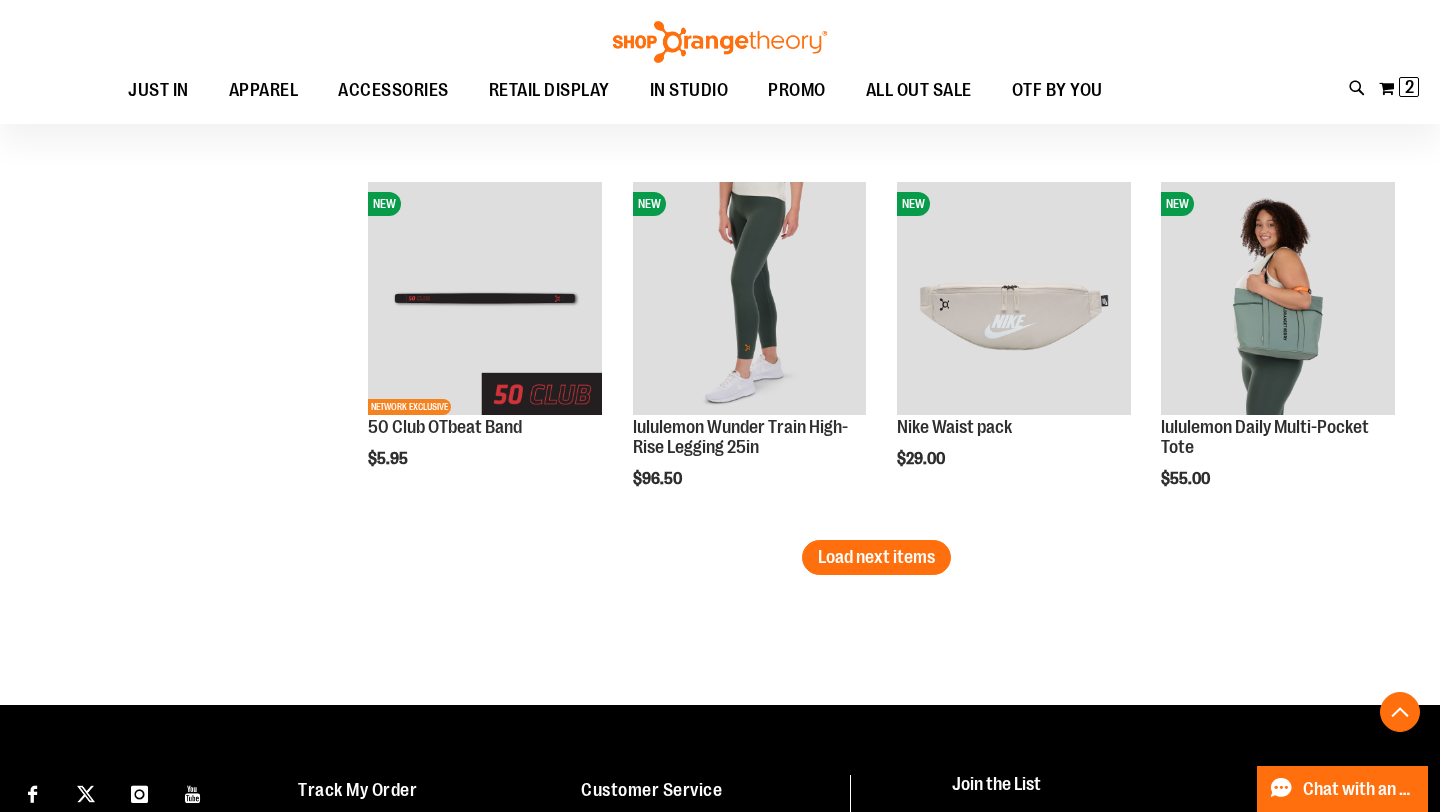 scroll, scrollTop: 4057, scrollLeft: 0, axis: vertical 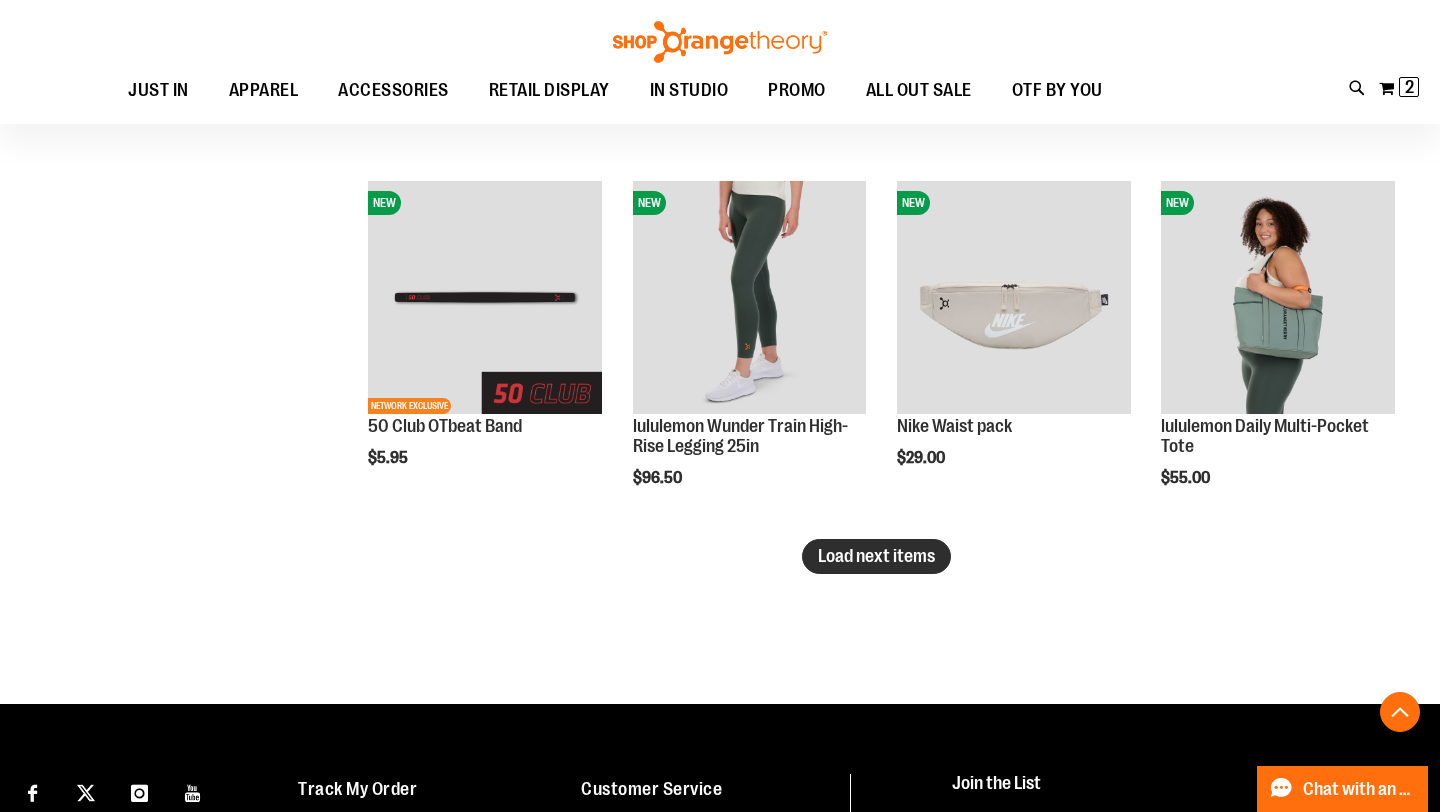 click on "Load next items" at bounding box center (876, 556) 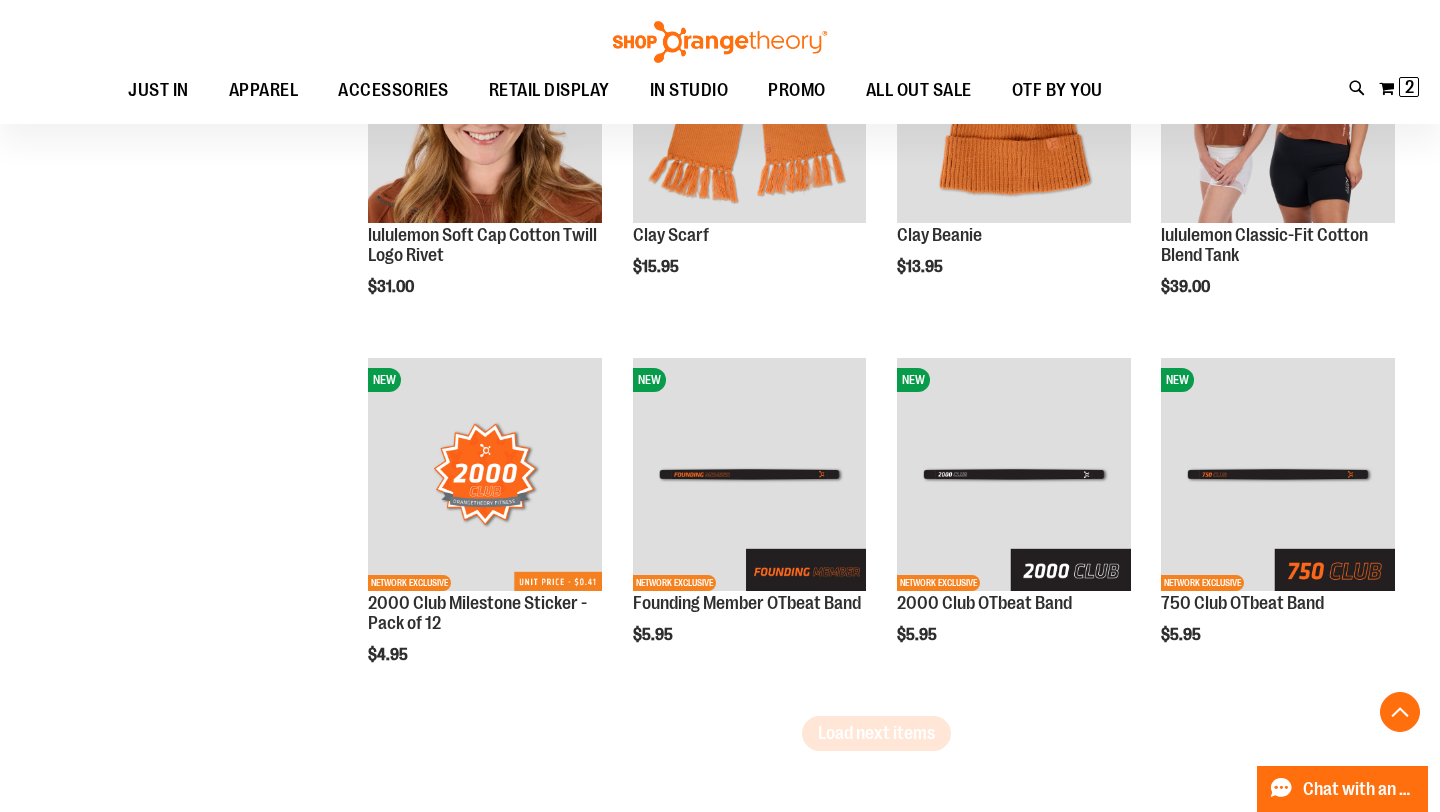 scroll, scrollTop: 5077, scrollLeft: 0, axis: vertical 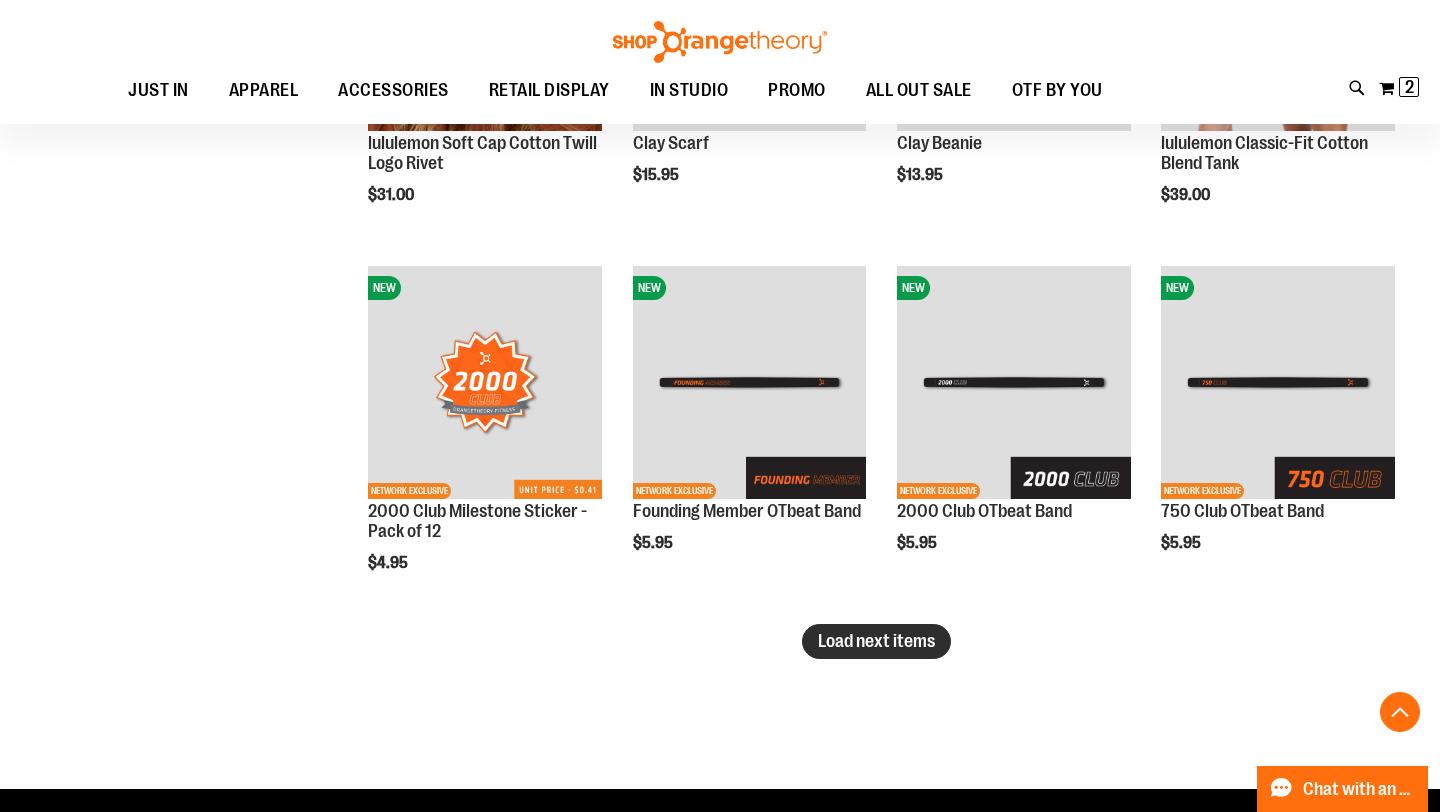 click on "Load next items" at bounding box center (876, 641) 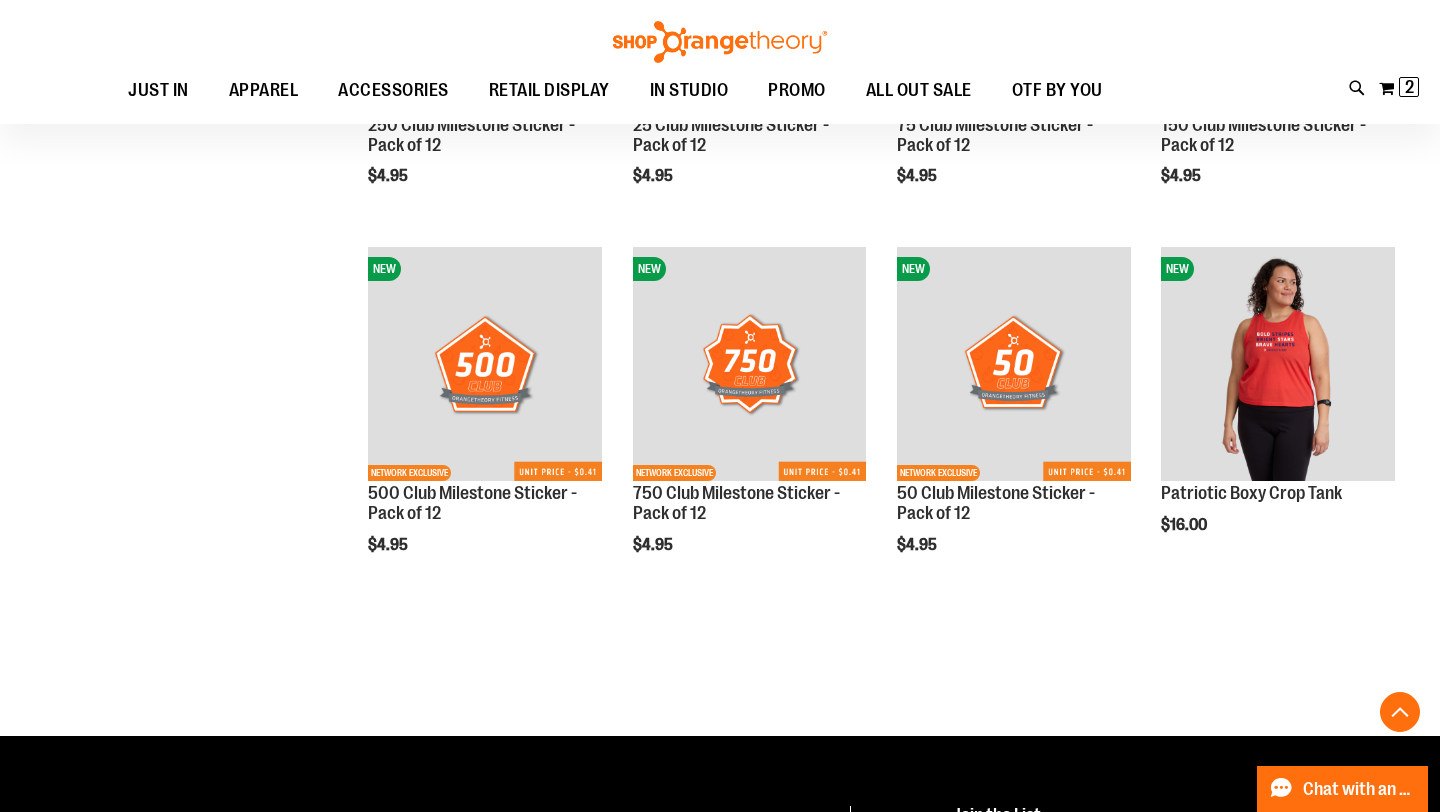scroll, scrollTop: 6259, scrollLeft: 0, axis: vertical 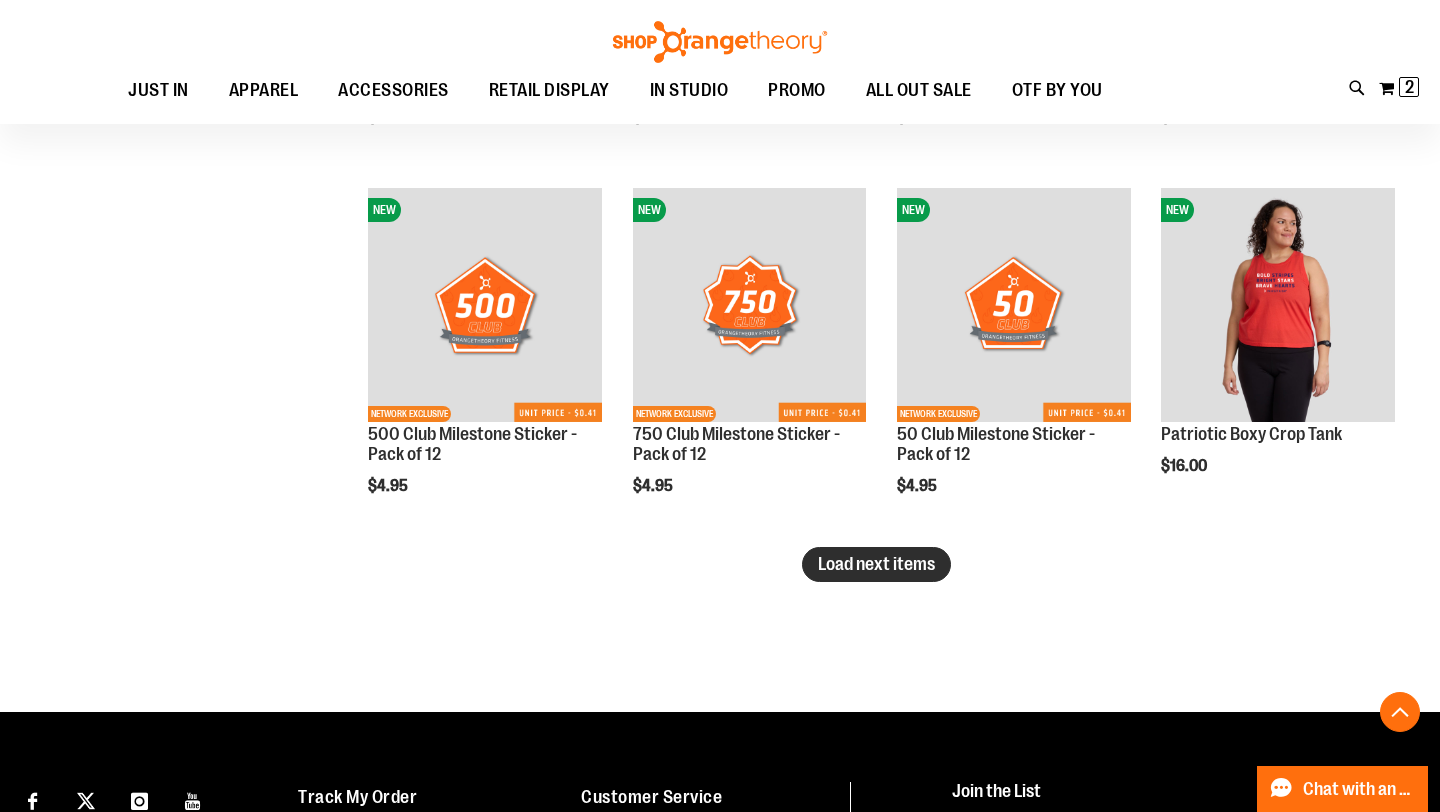click on "Load next items" at bounding box center (876, 564) 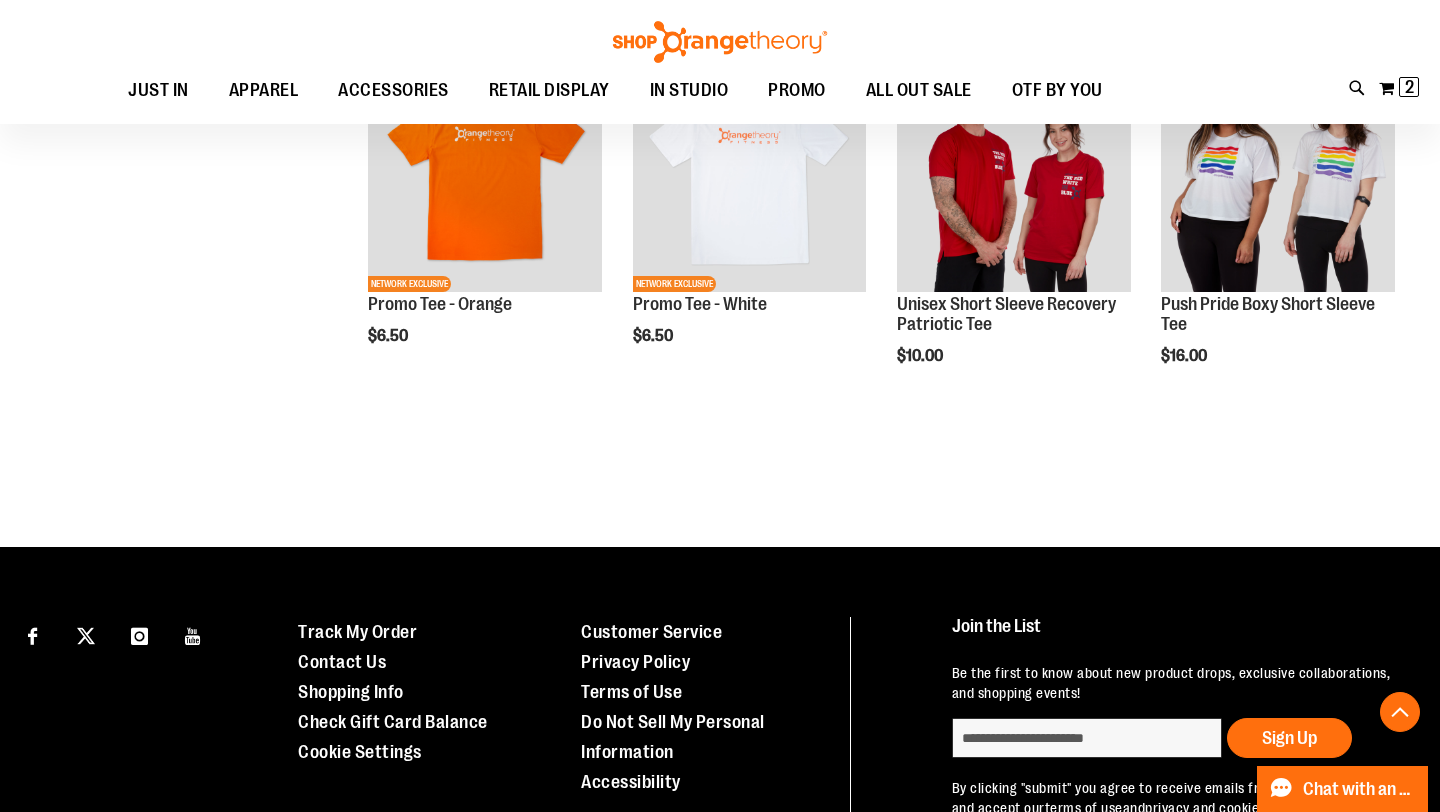 scroll, scrollTop: 7512, scrollLeft: 0, axis: vertical 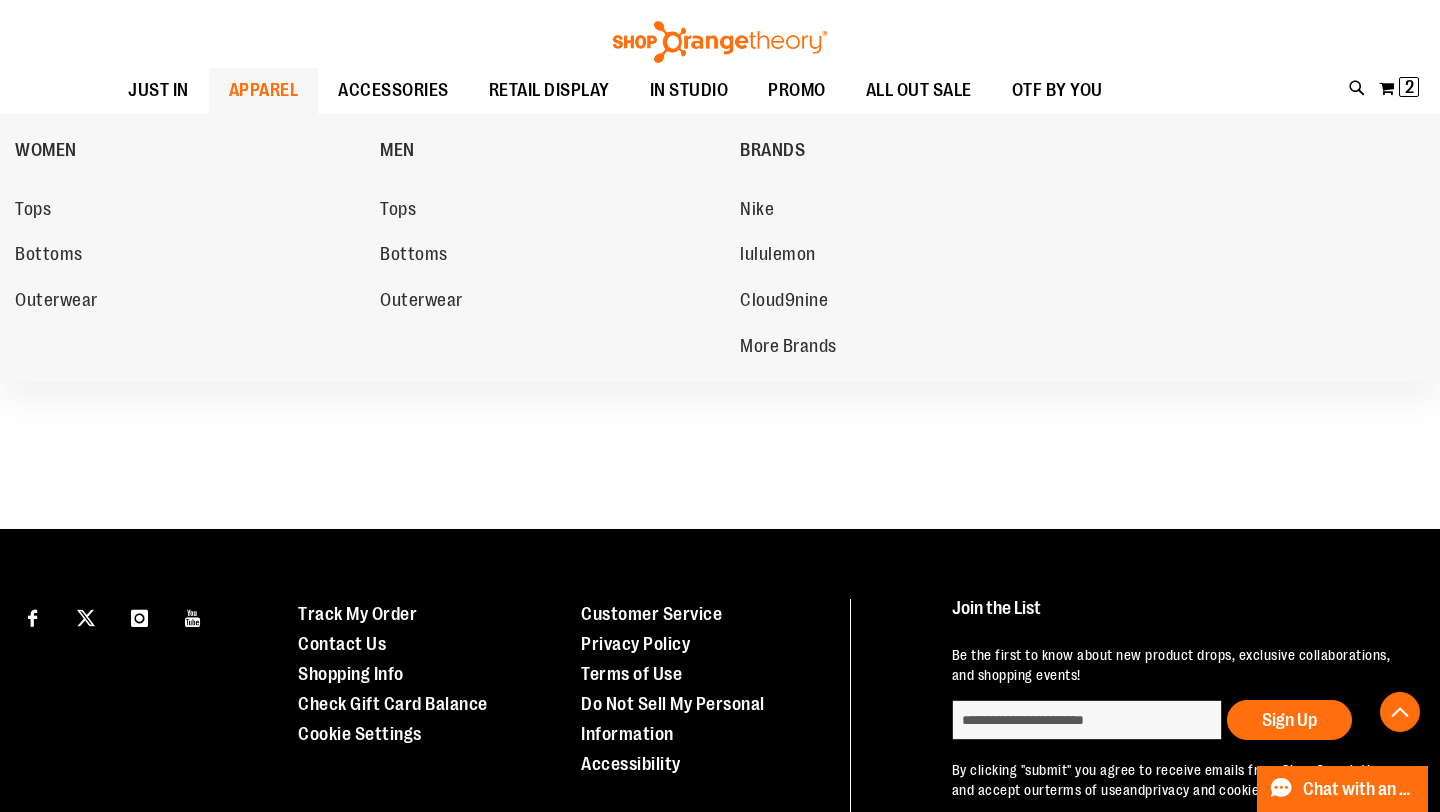 click on "APPAREL" at bounding box center (264, 90) 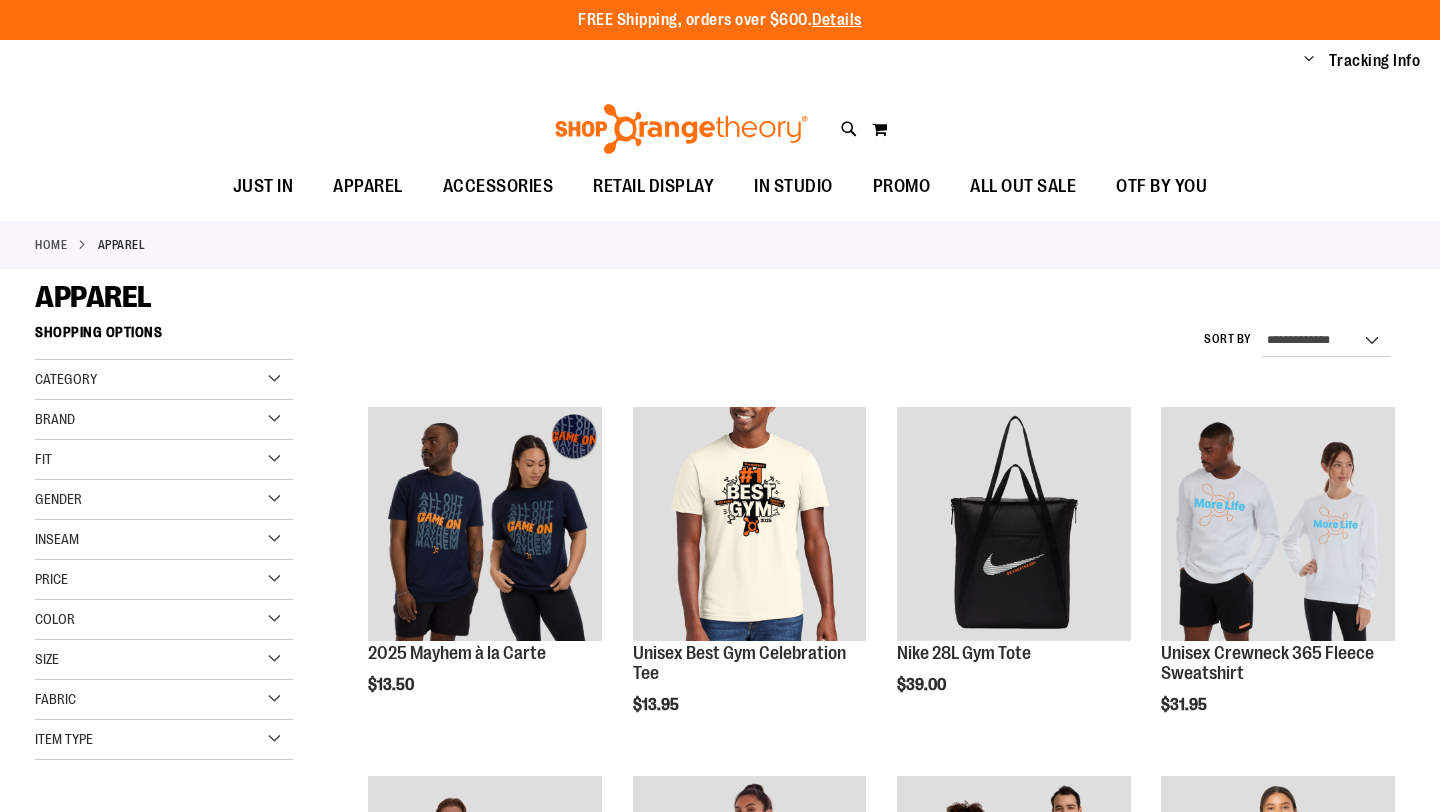 scroll, scrollTop: 0, scrollLeft: 0, axis: both 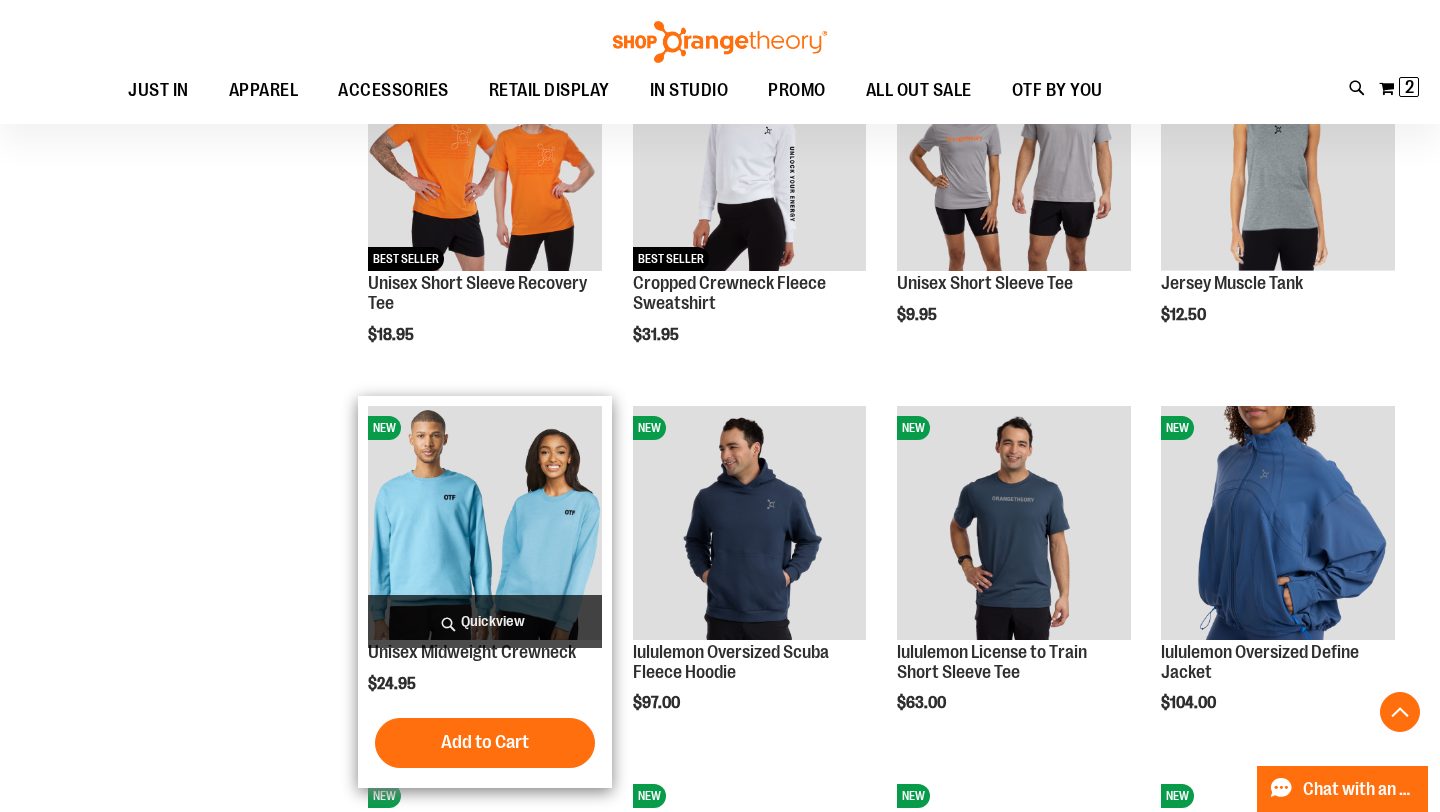type on "**********" 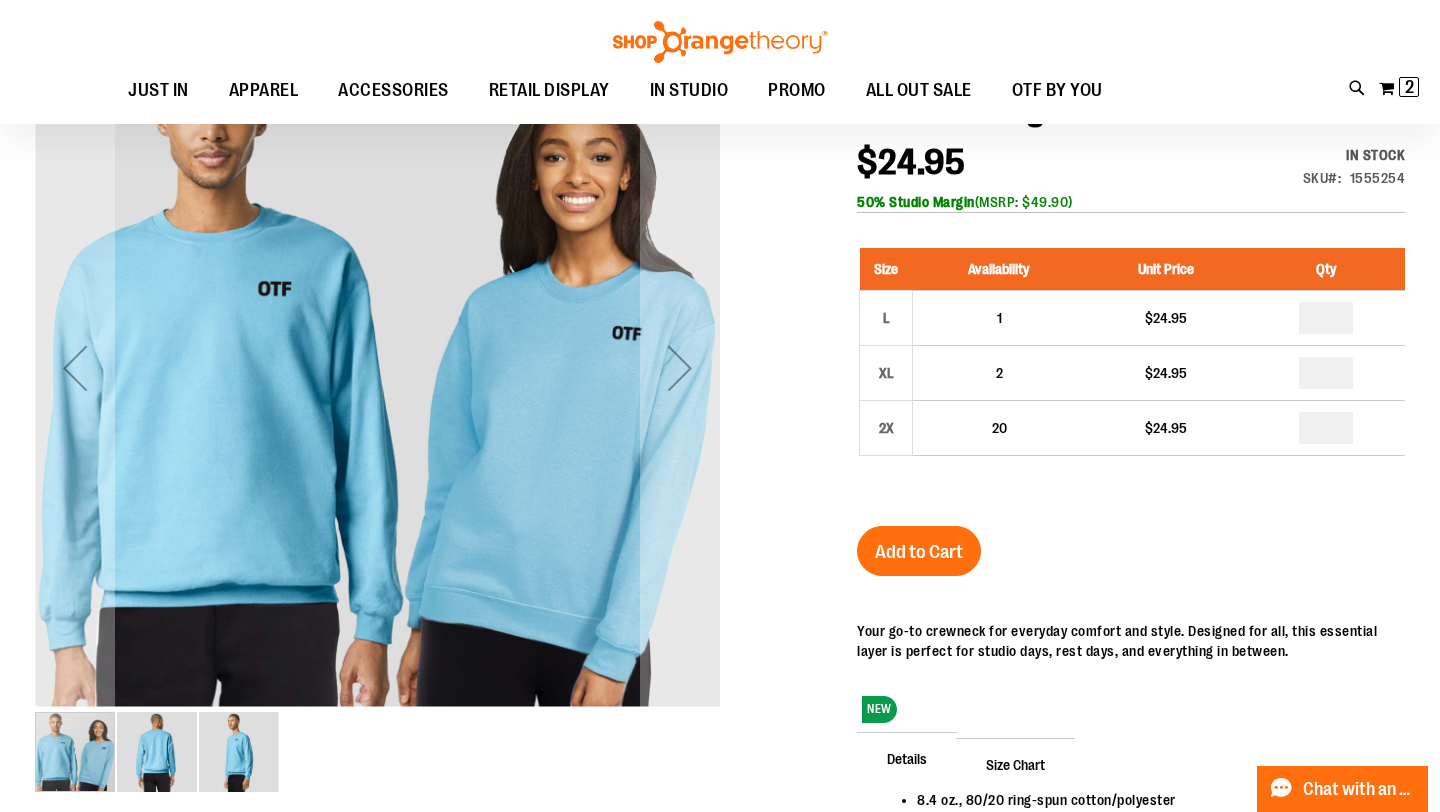 scroll, scrollTop: 32, scrollLeft: 0, axis: vertical 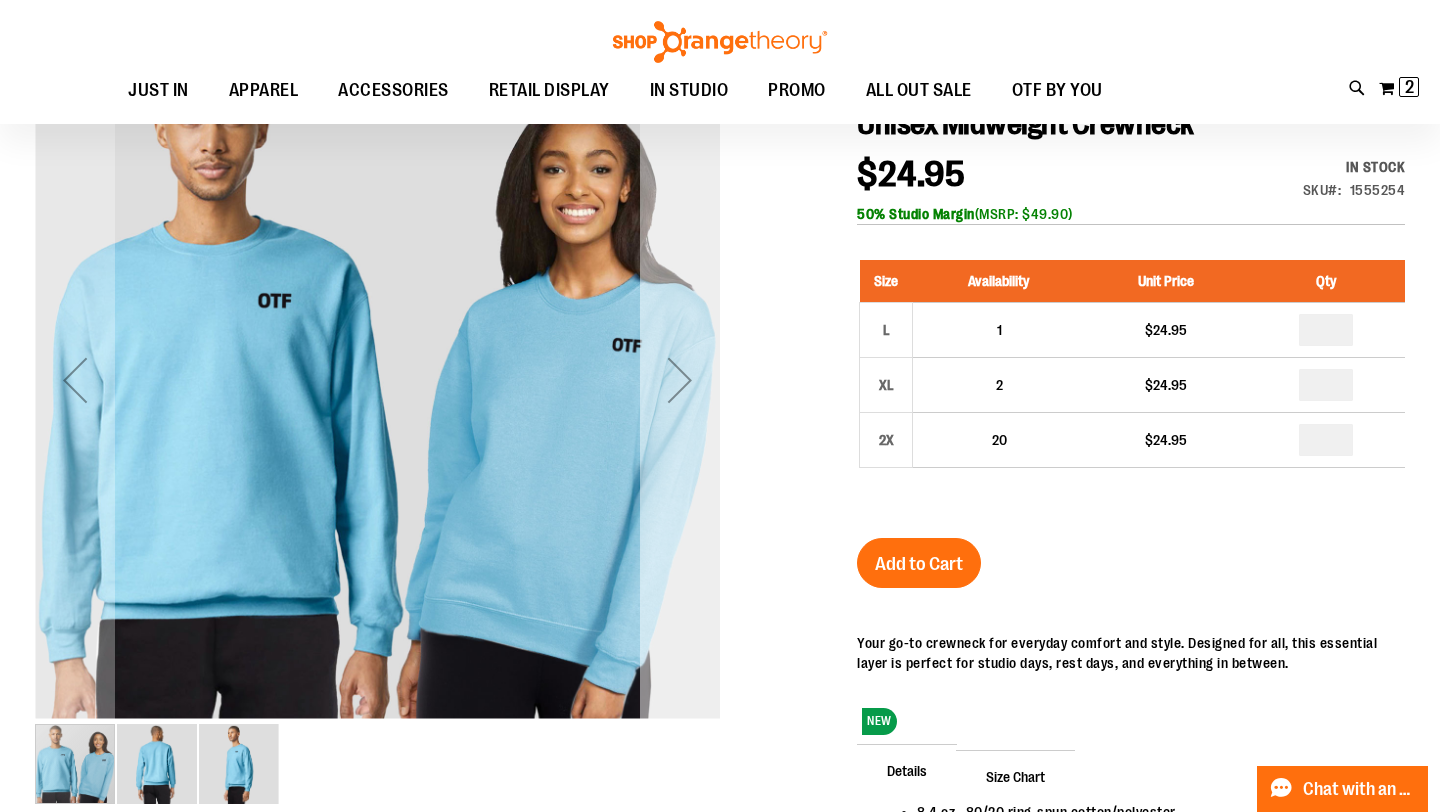 type on "**********" 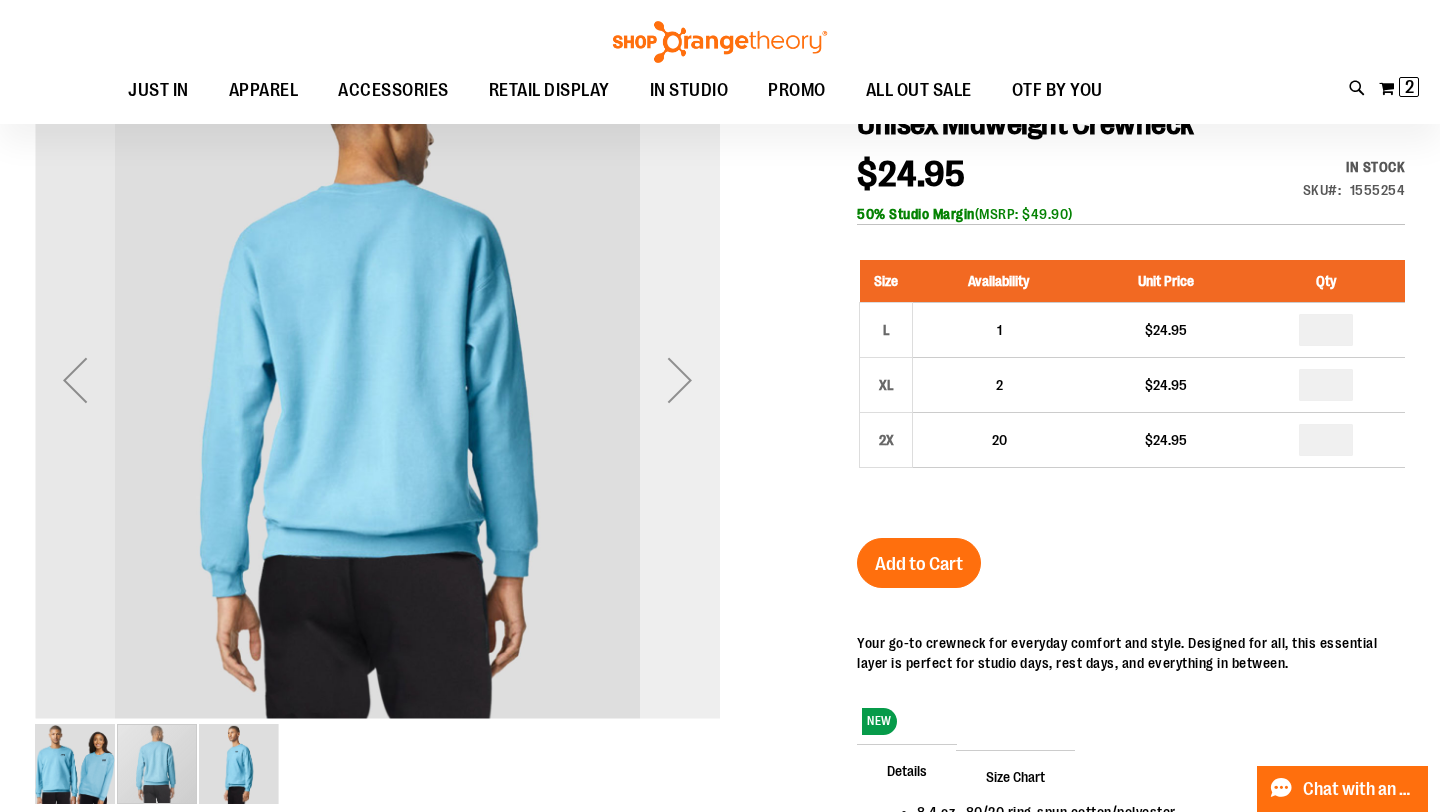 click at bounding box center [680, 380] 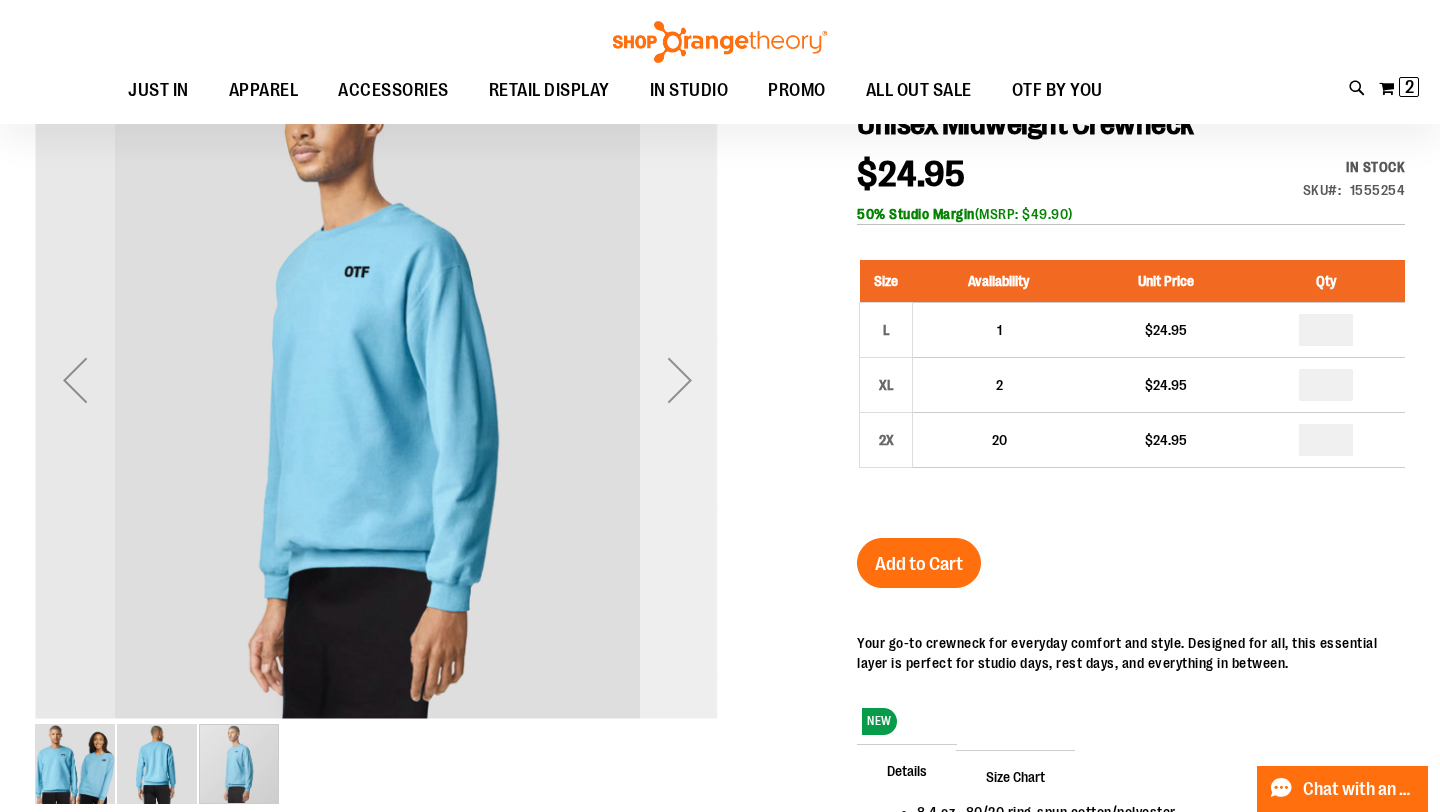 click at bounding box center (680, 380) 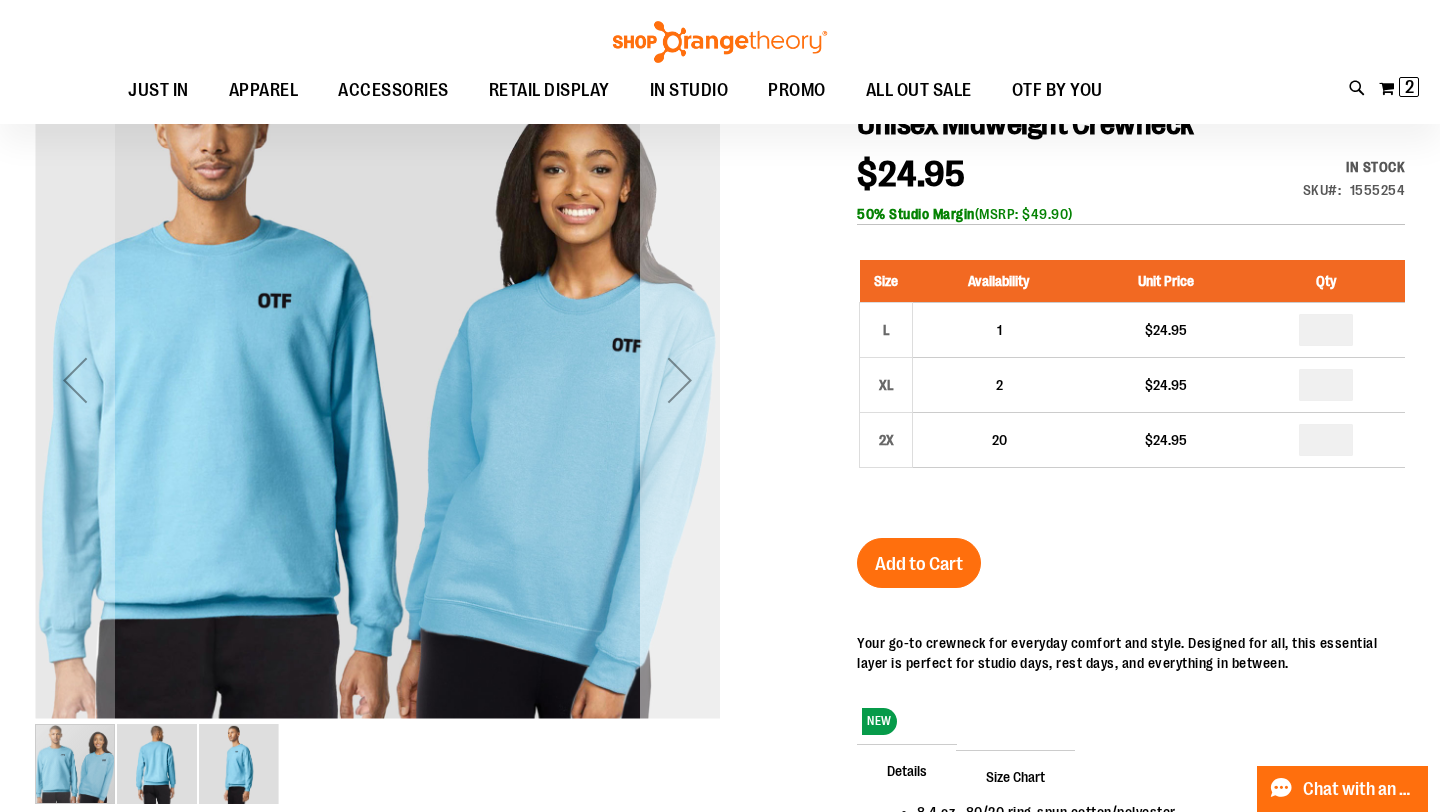 click at bounding box center [680, 380] 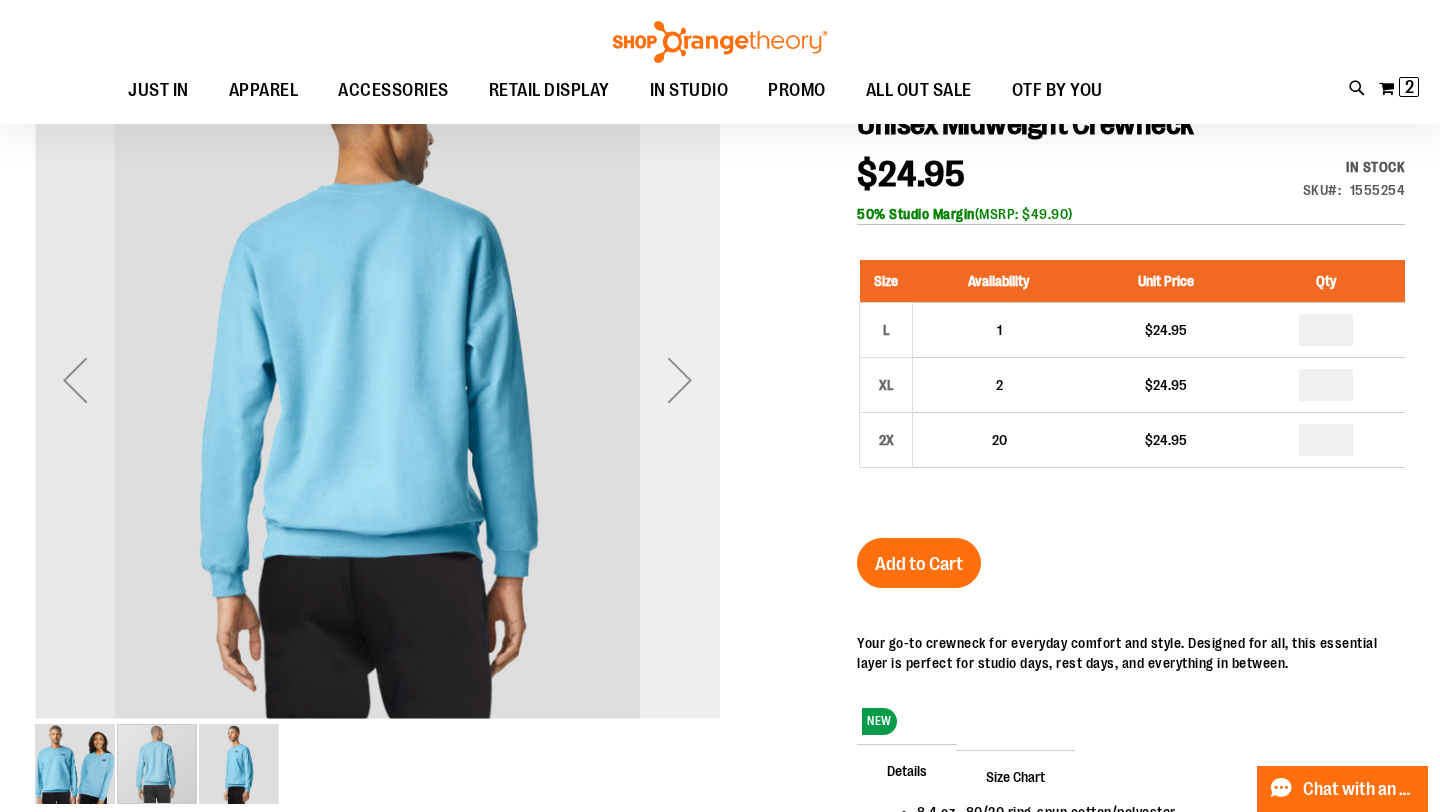 click at bounding box center [680, 380] 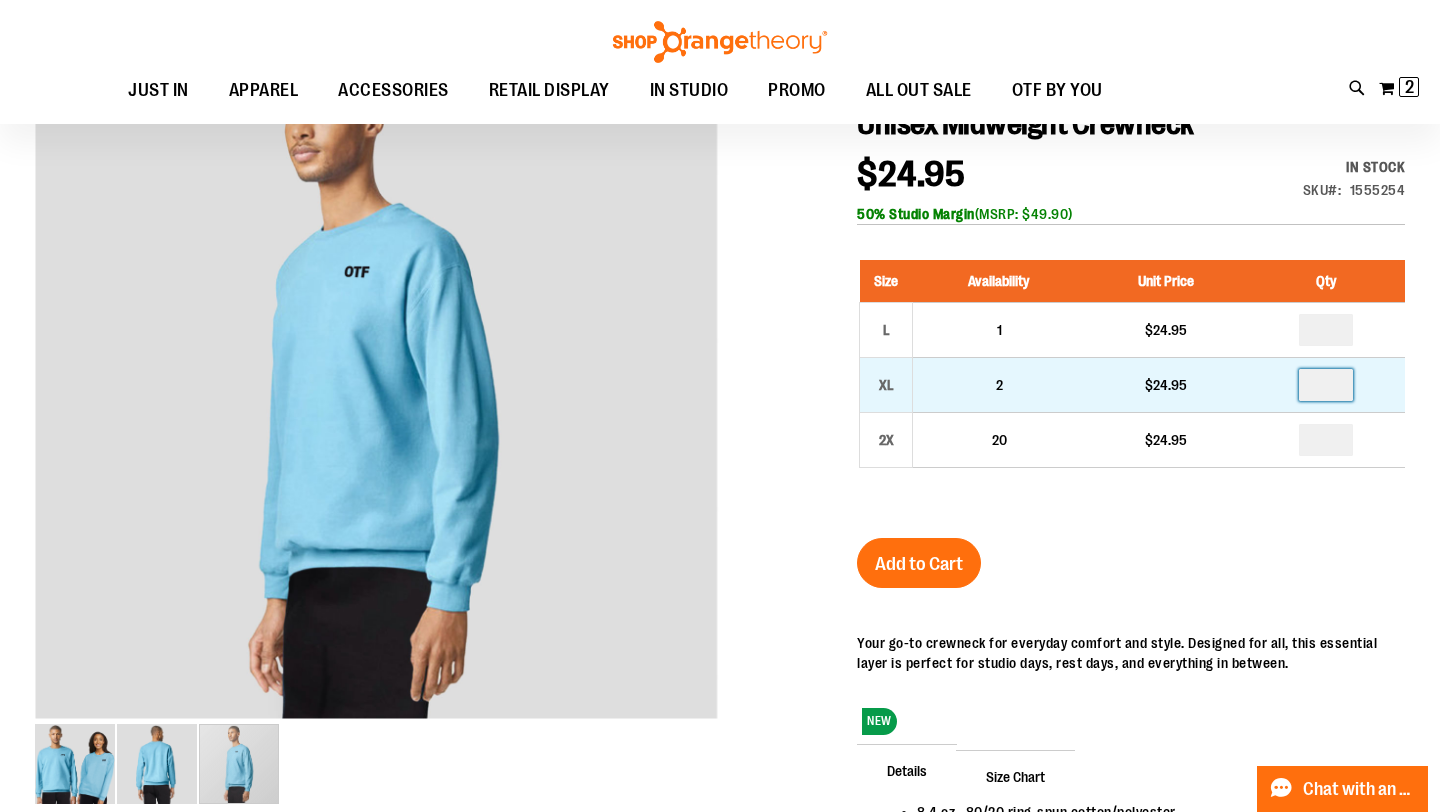 type 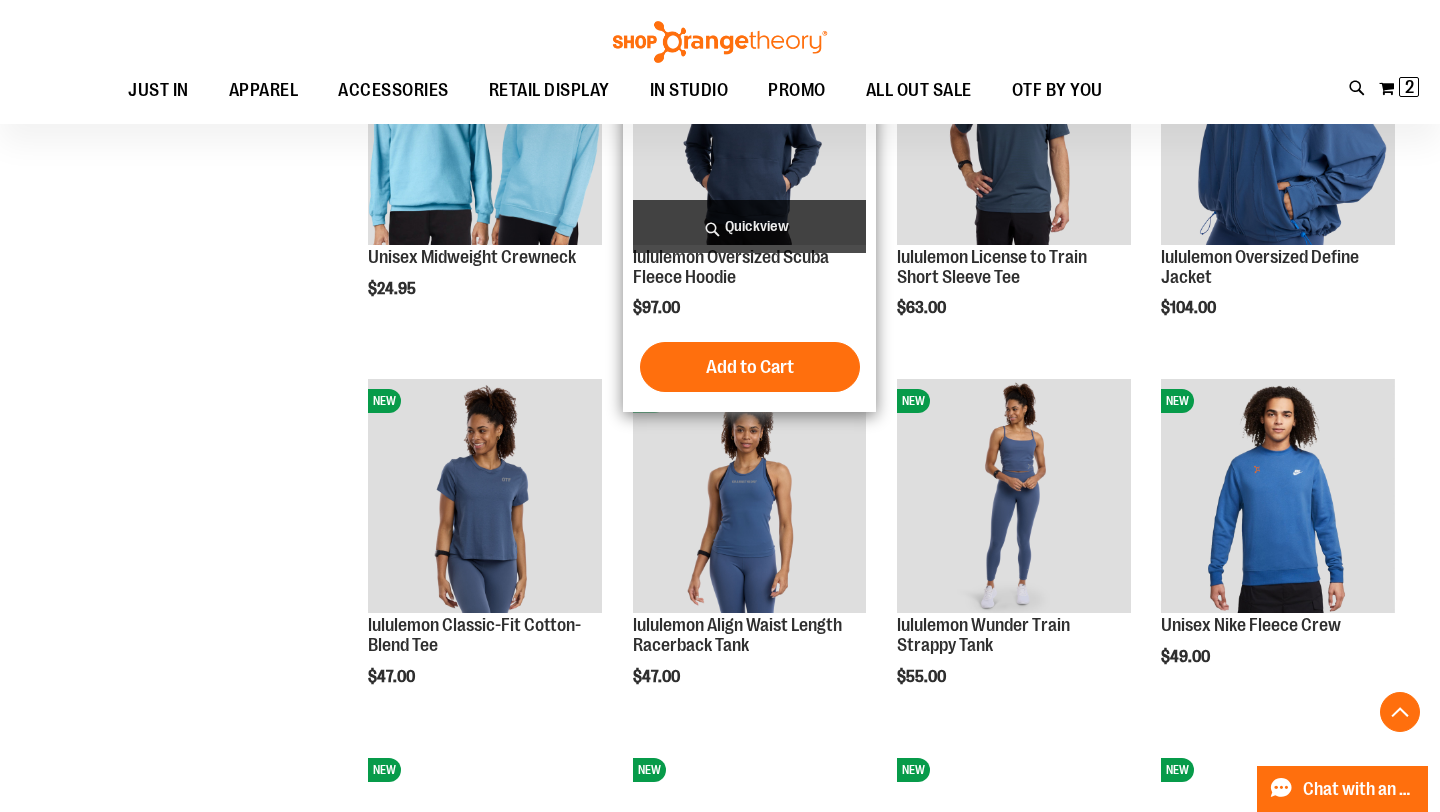 scroll, scrollTop: 920, scrollLeft: 0, axis: vertical 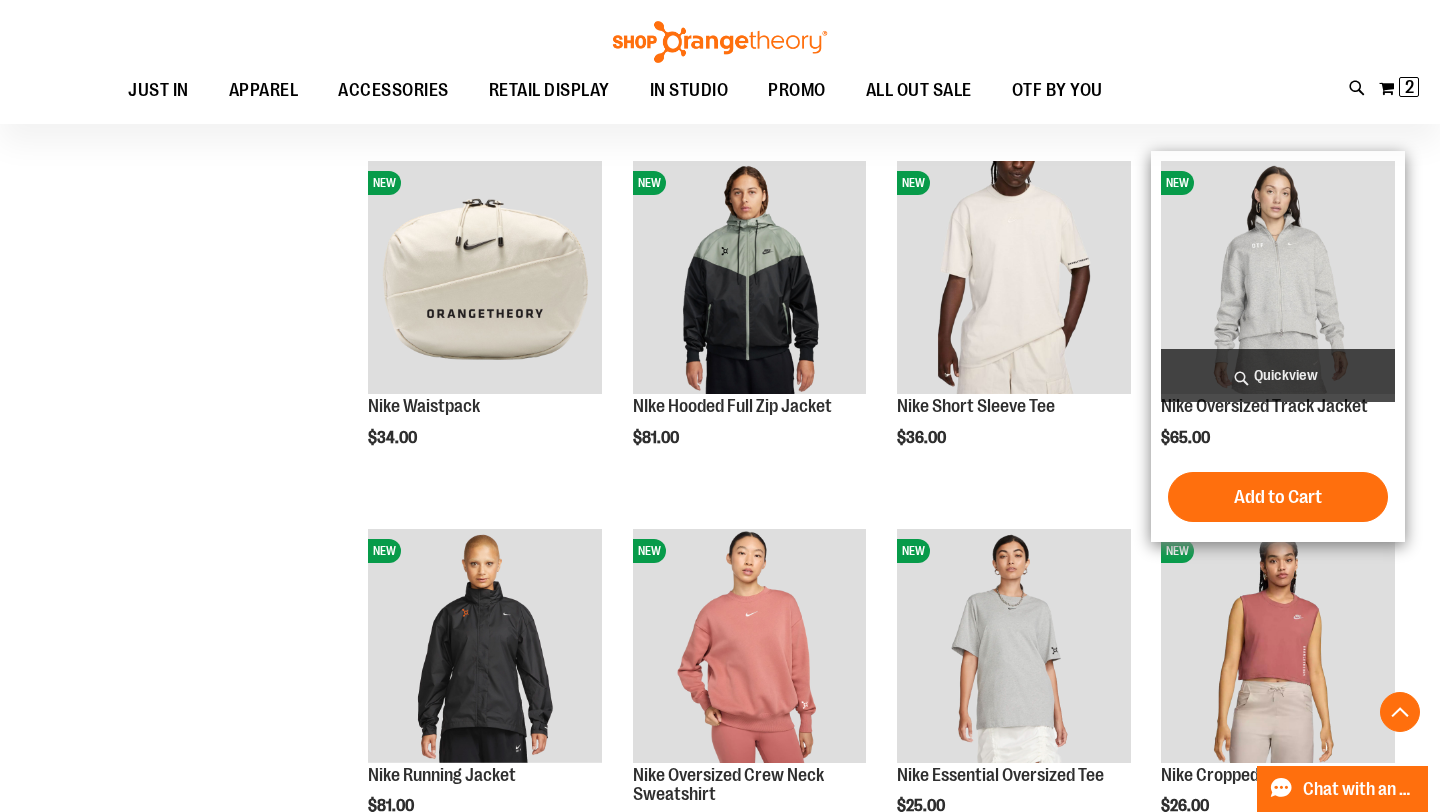 type on "**********" 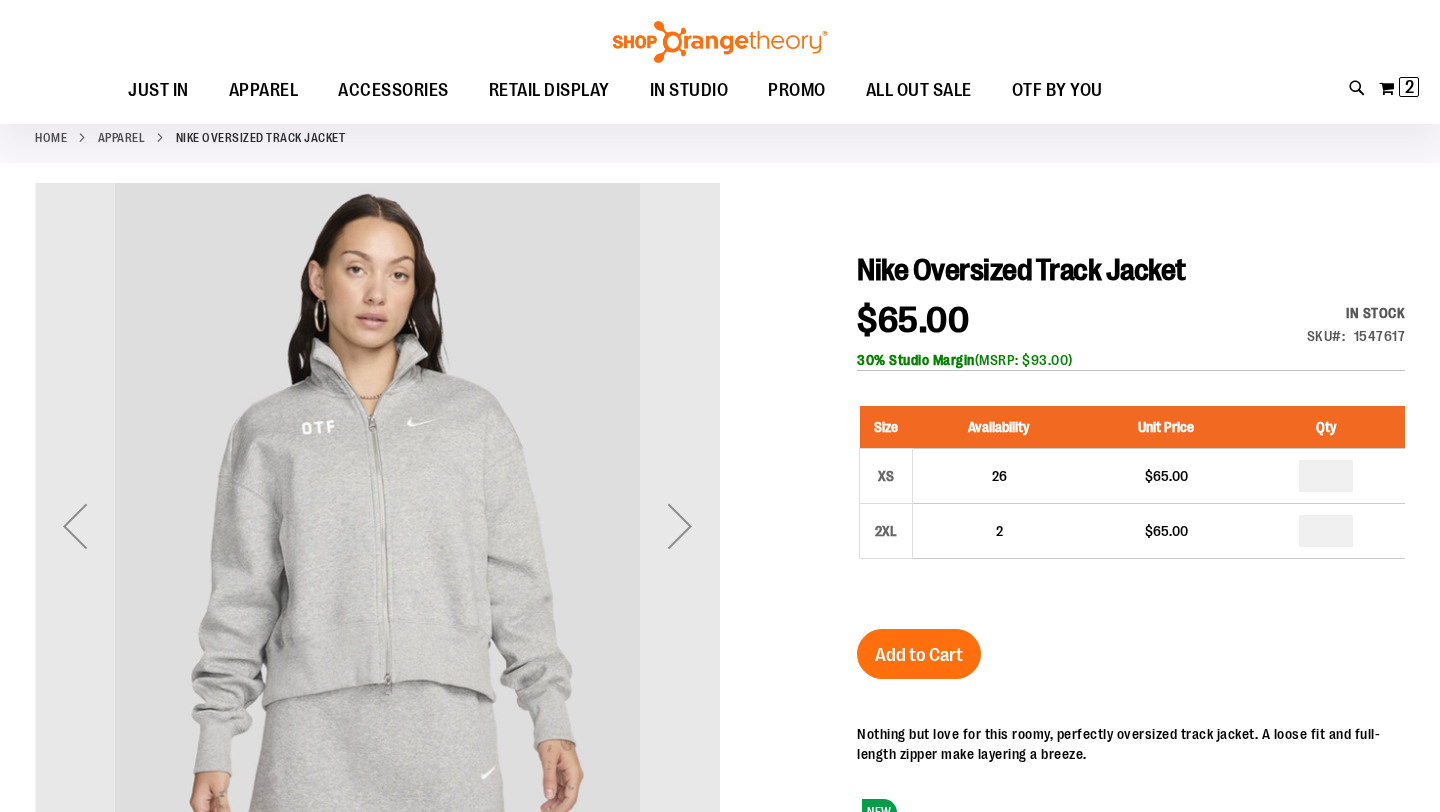 scroll, scrollTop: 254, scrollLeft: 0, axis: vertical 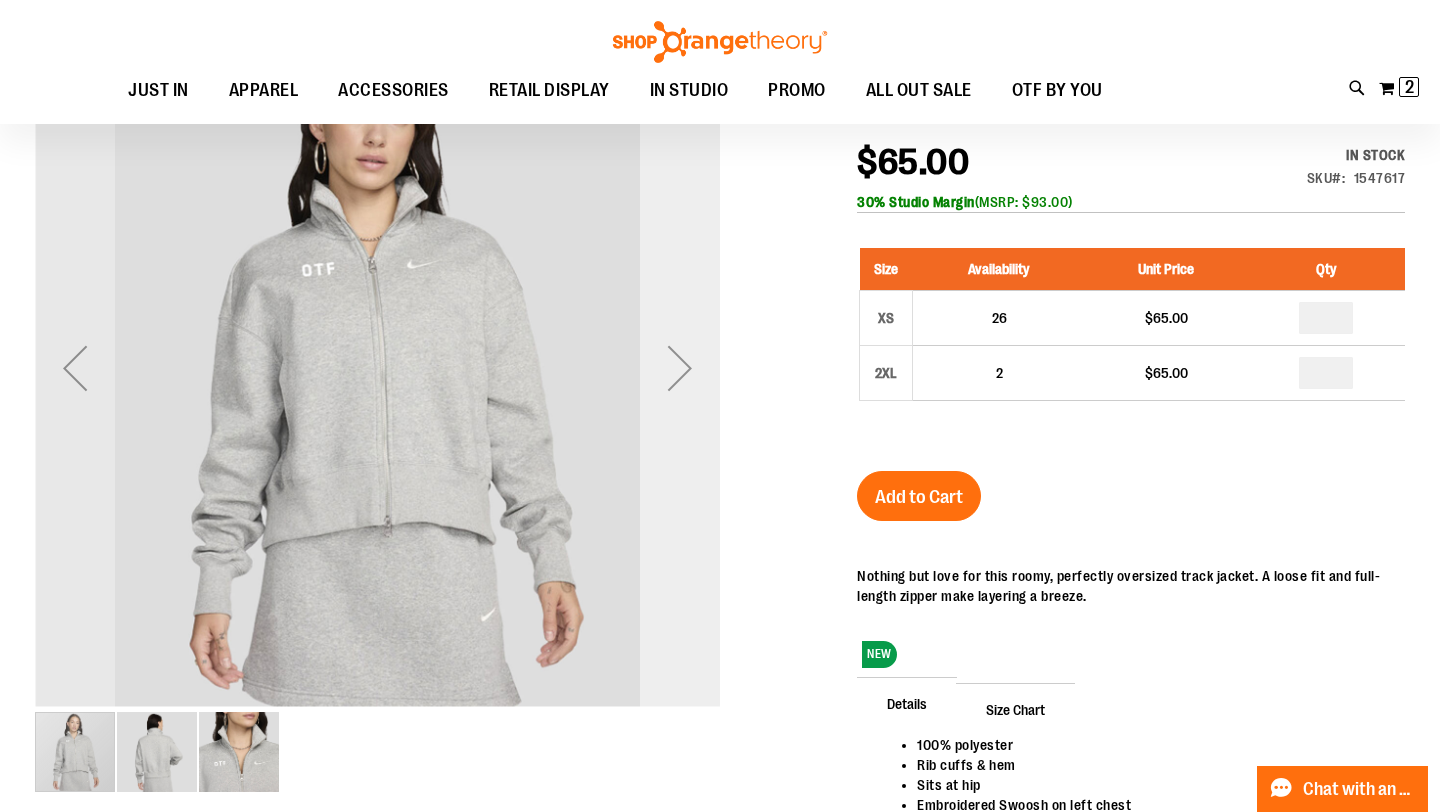 type on "**********" 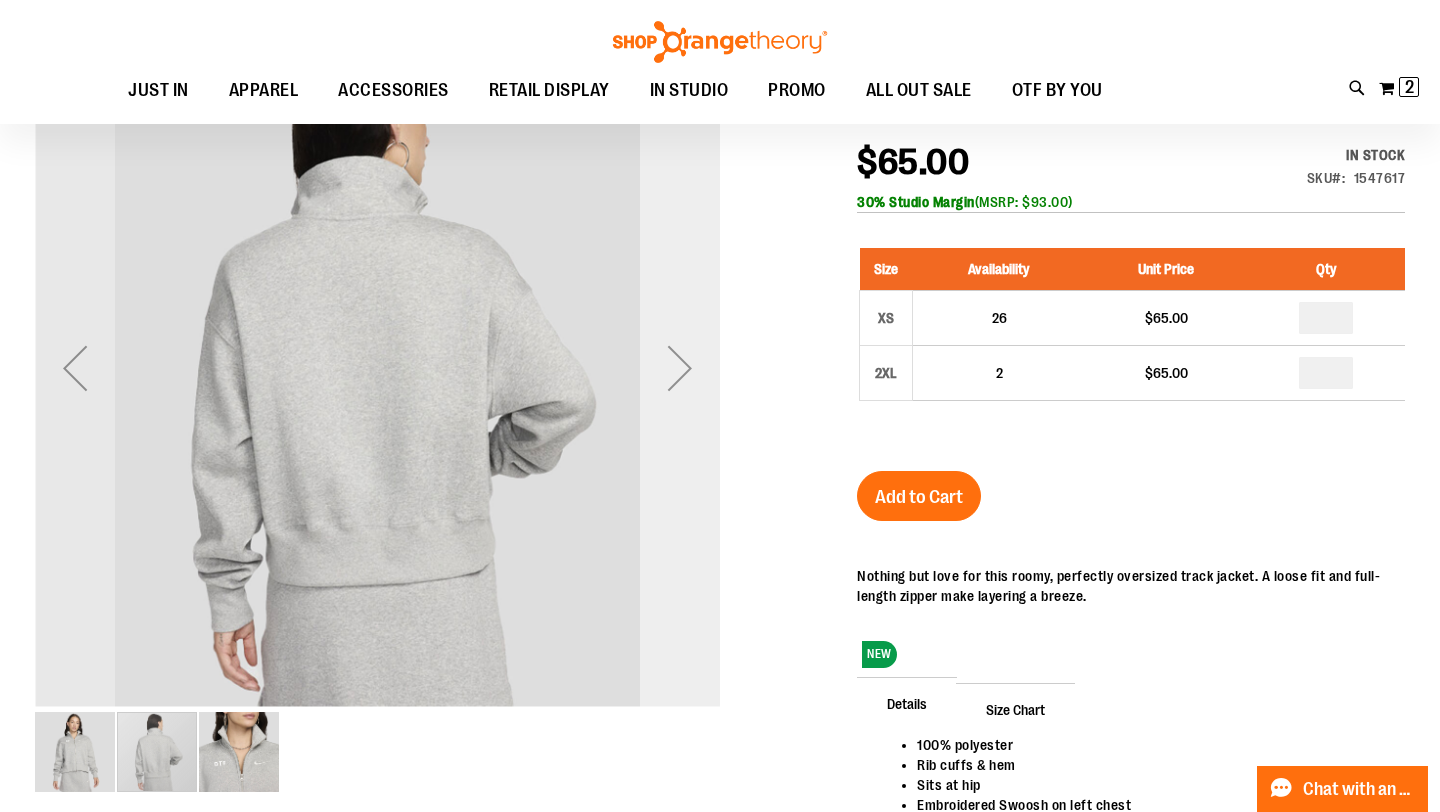 click at bounding box center [680, 368] 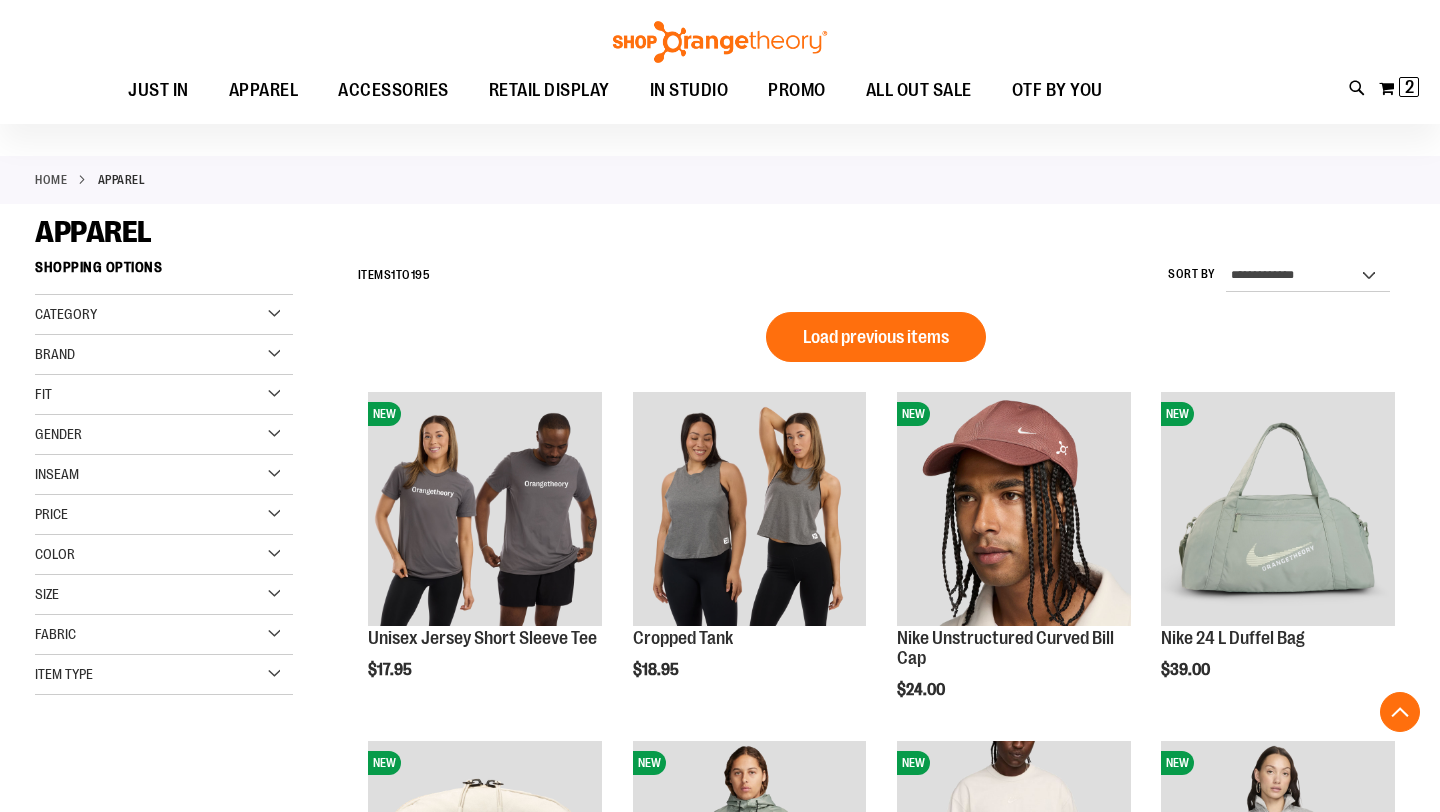 scroll, scrollTop: 1210, scrollLeft: 0, axis: vertical 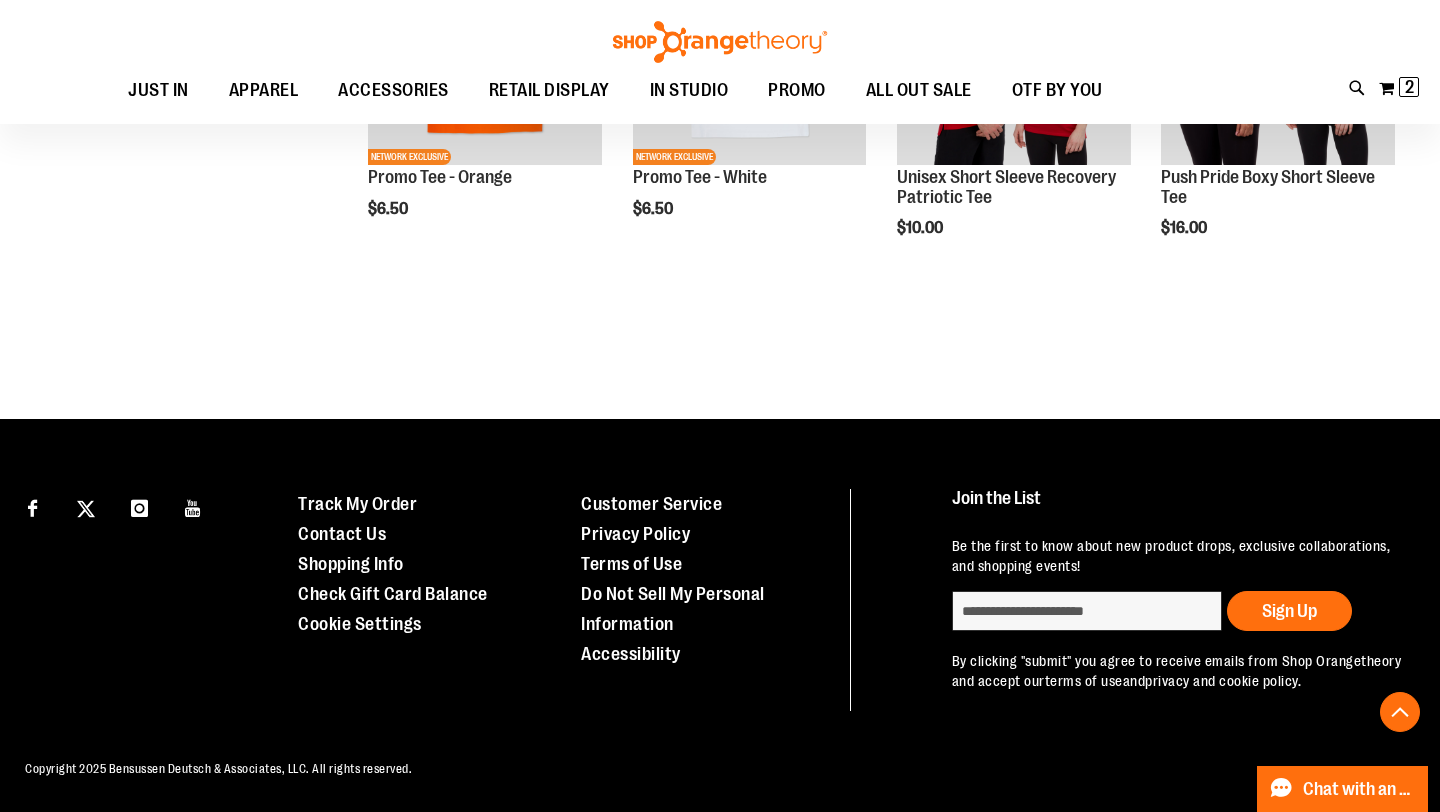 type on "**********" 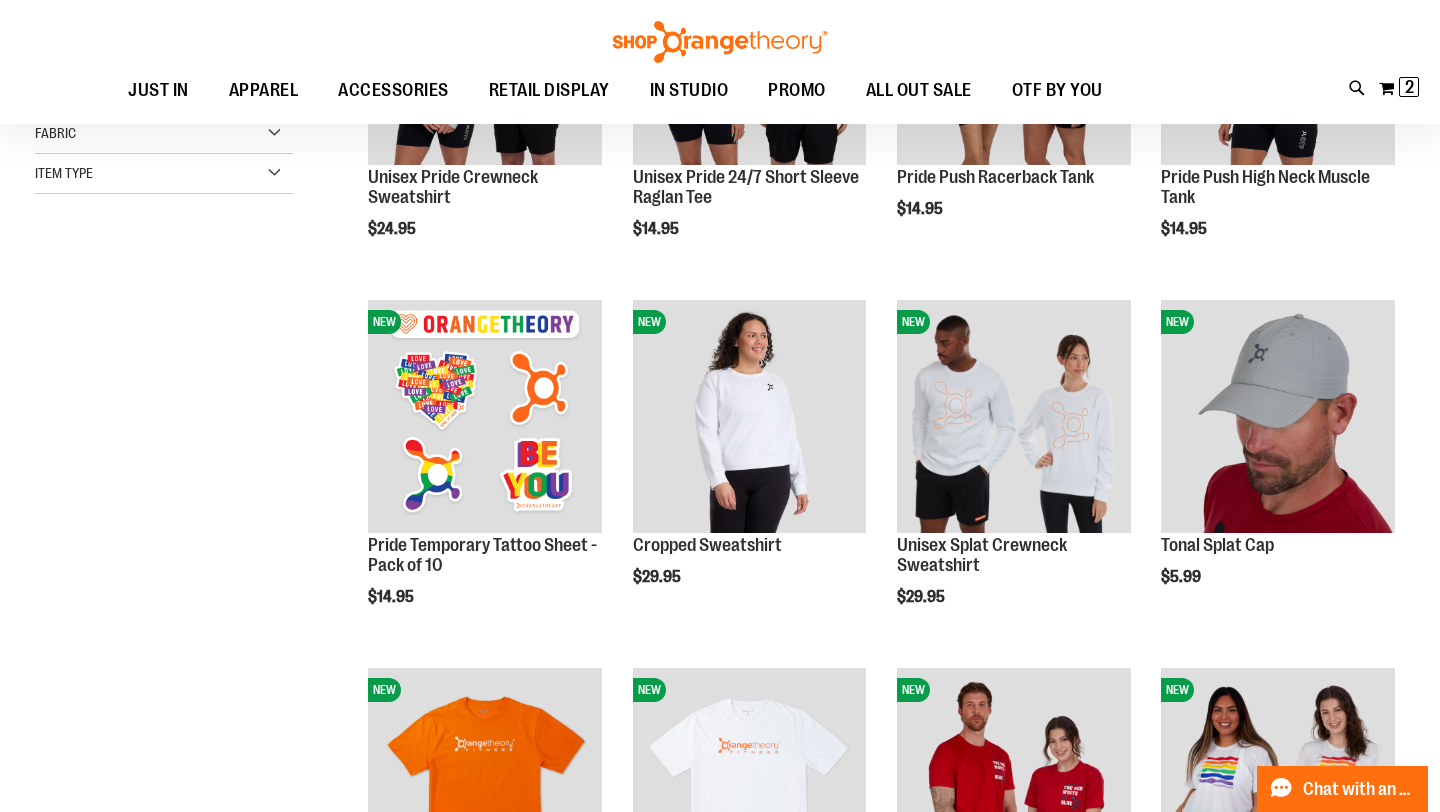 scroll, scrollTop: 0, scrollLeft: 0, axis: both 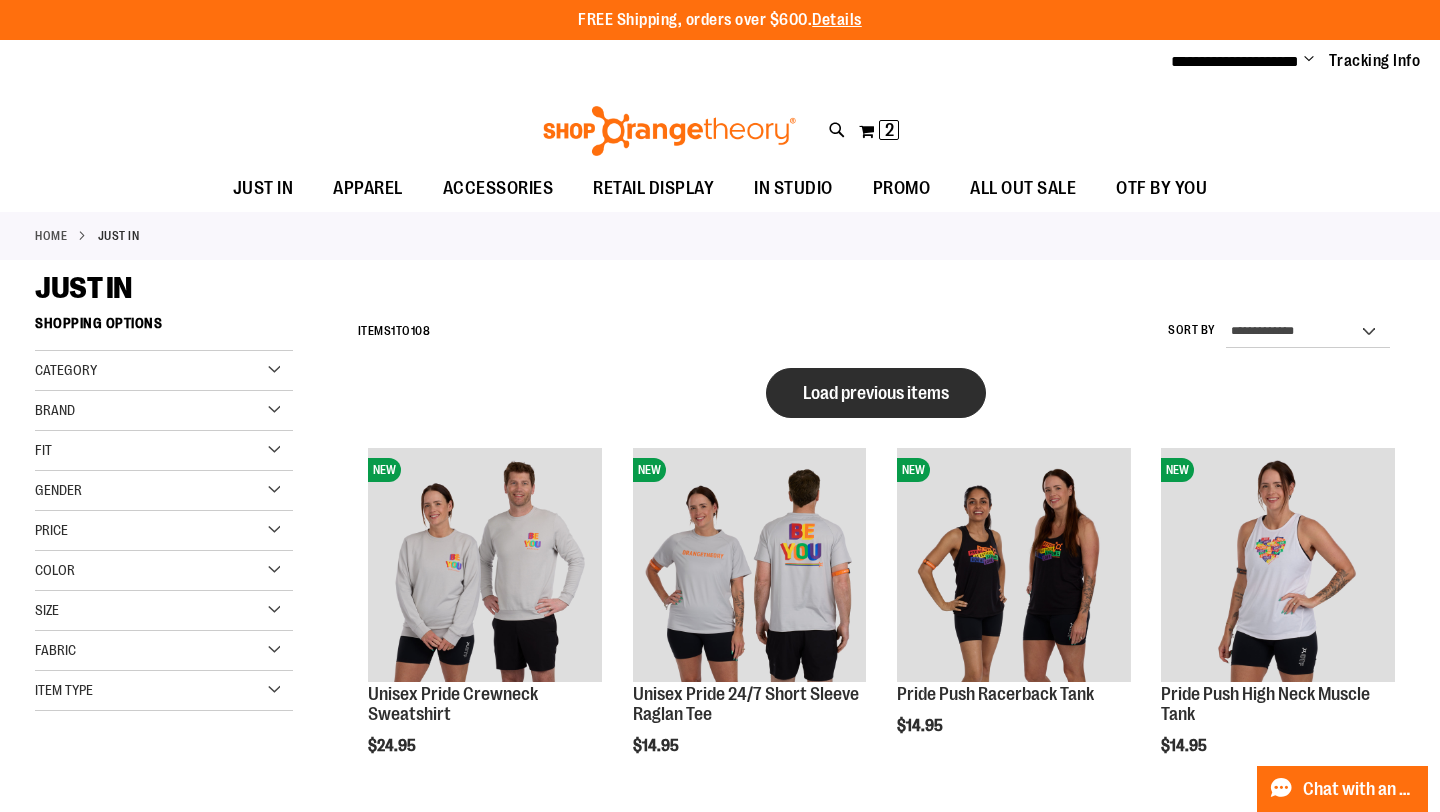 click on "Load previous items" at bounding box center [876, 393] 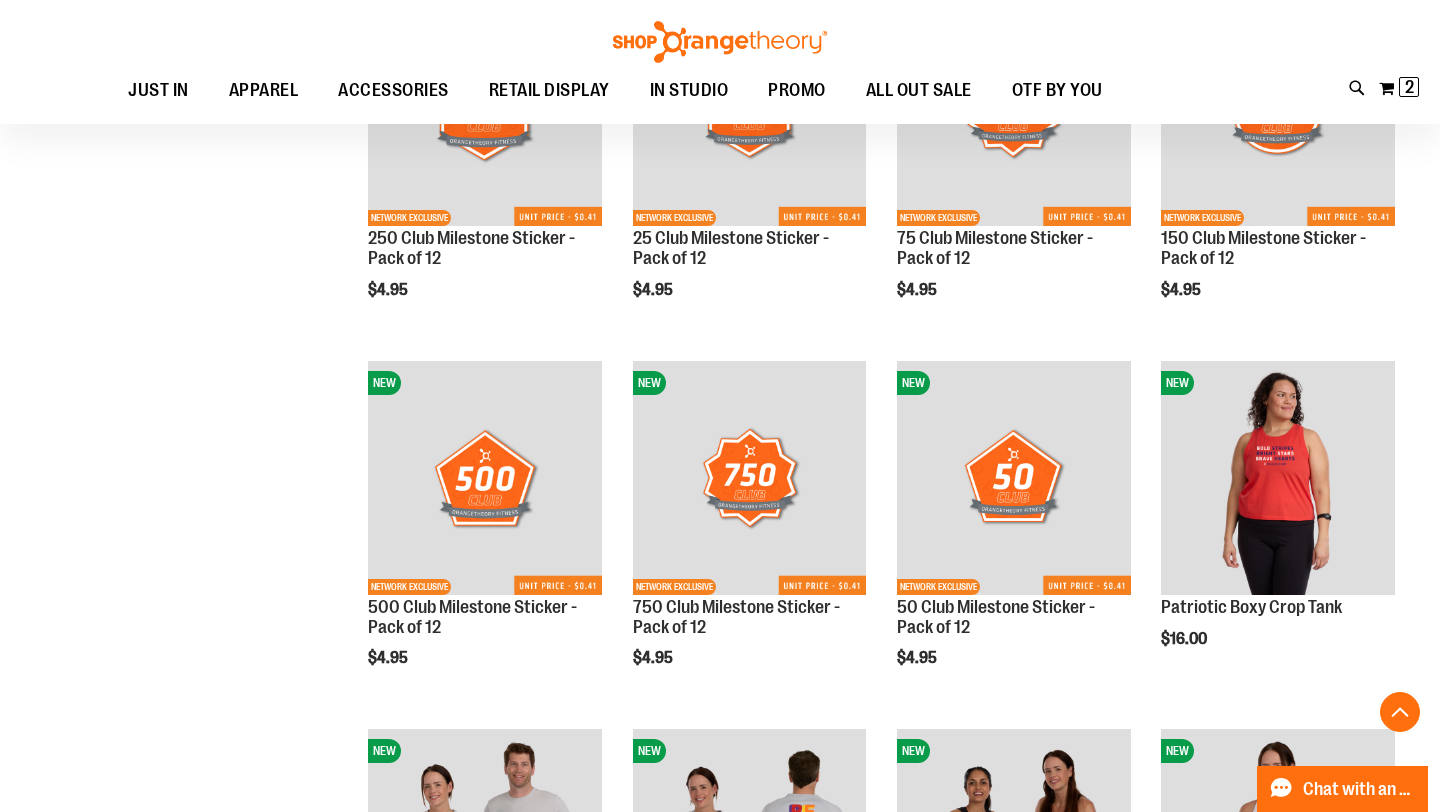 scroll, scrollTop: 180, scrollLeft: 0, axis: vertical 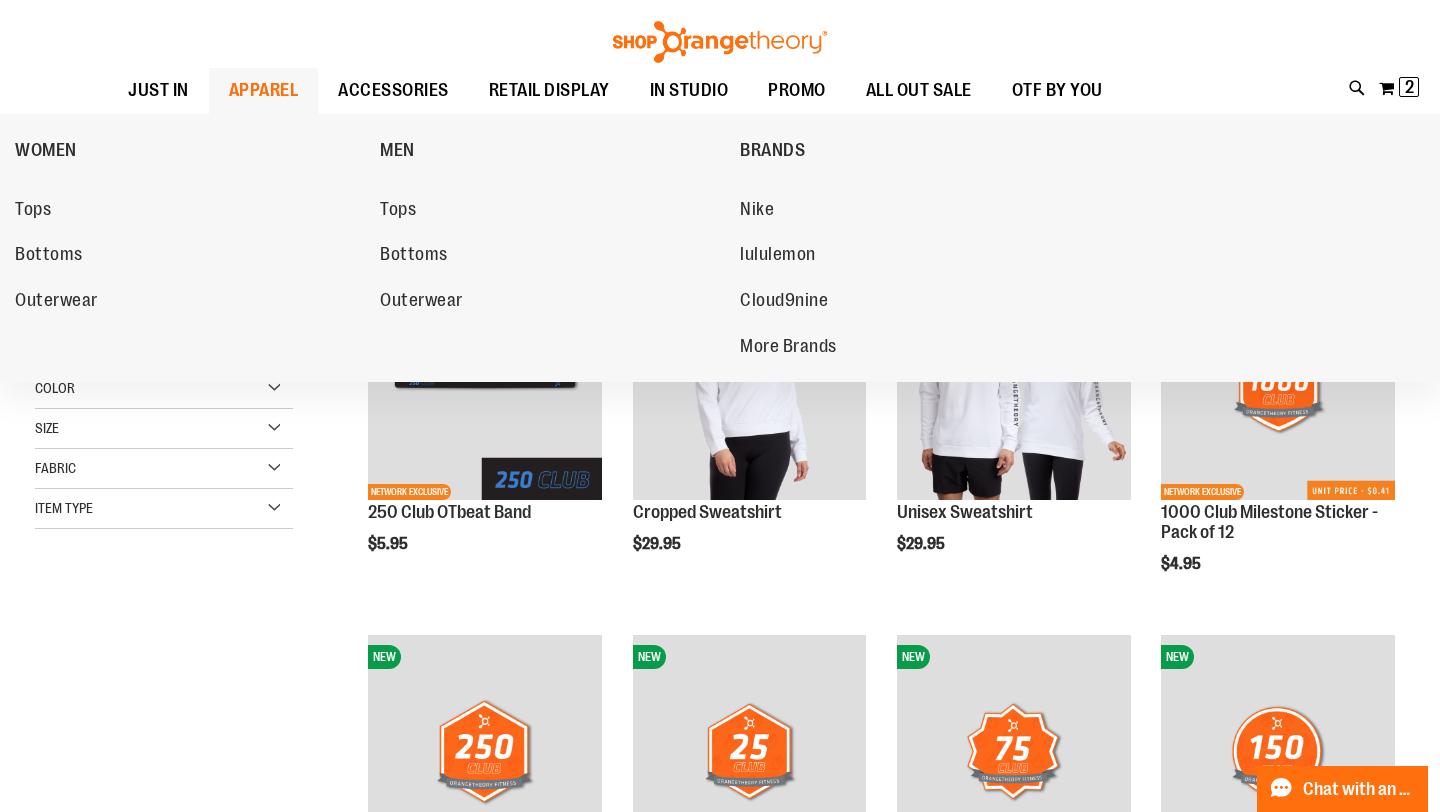 click on "WOMEN Tops Bottoms Outerwear MEN Tops Bottoms Outerwear BRANDS Nike lululemon Cloud9nine More Brands" at bounding box center [135, 114] 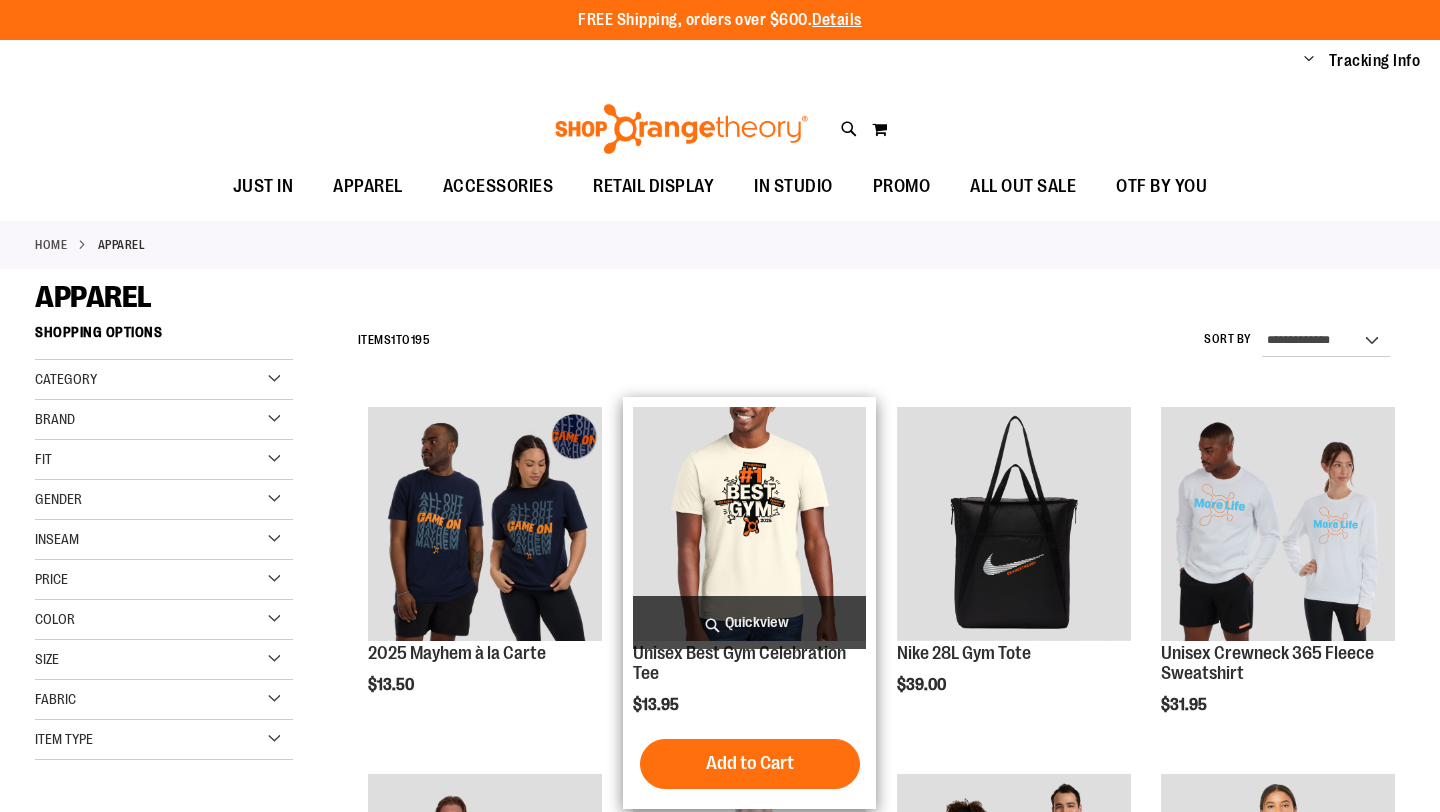 scroll, scrollTop: 0, scrollLeft: 0, axis: both 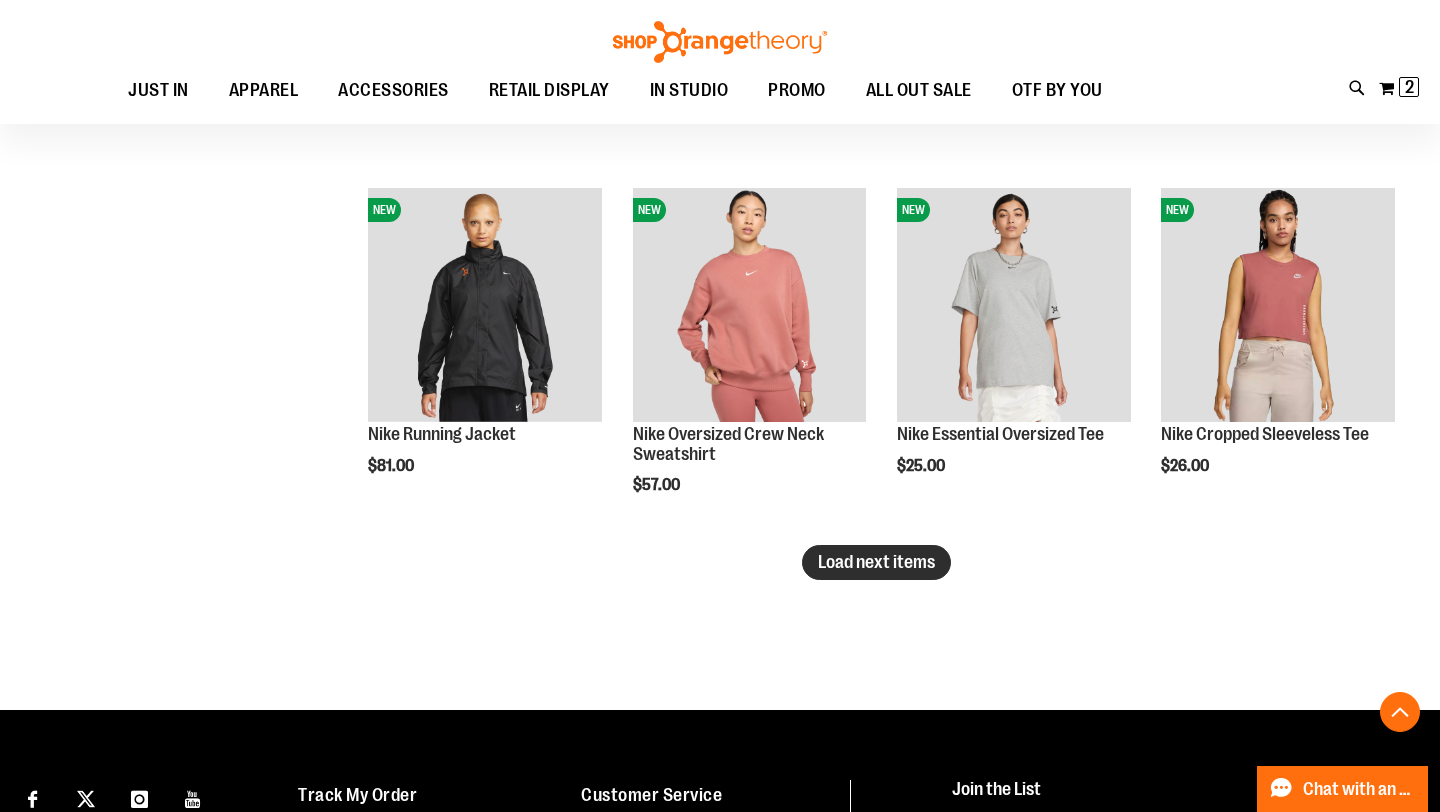 type on "**********" 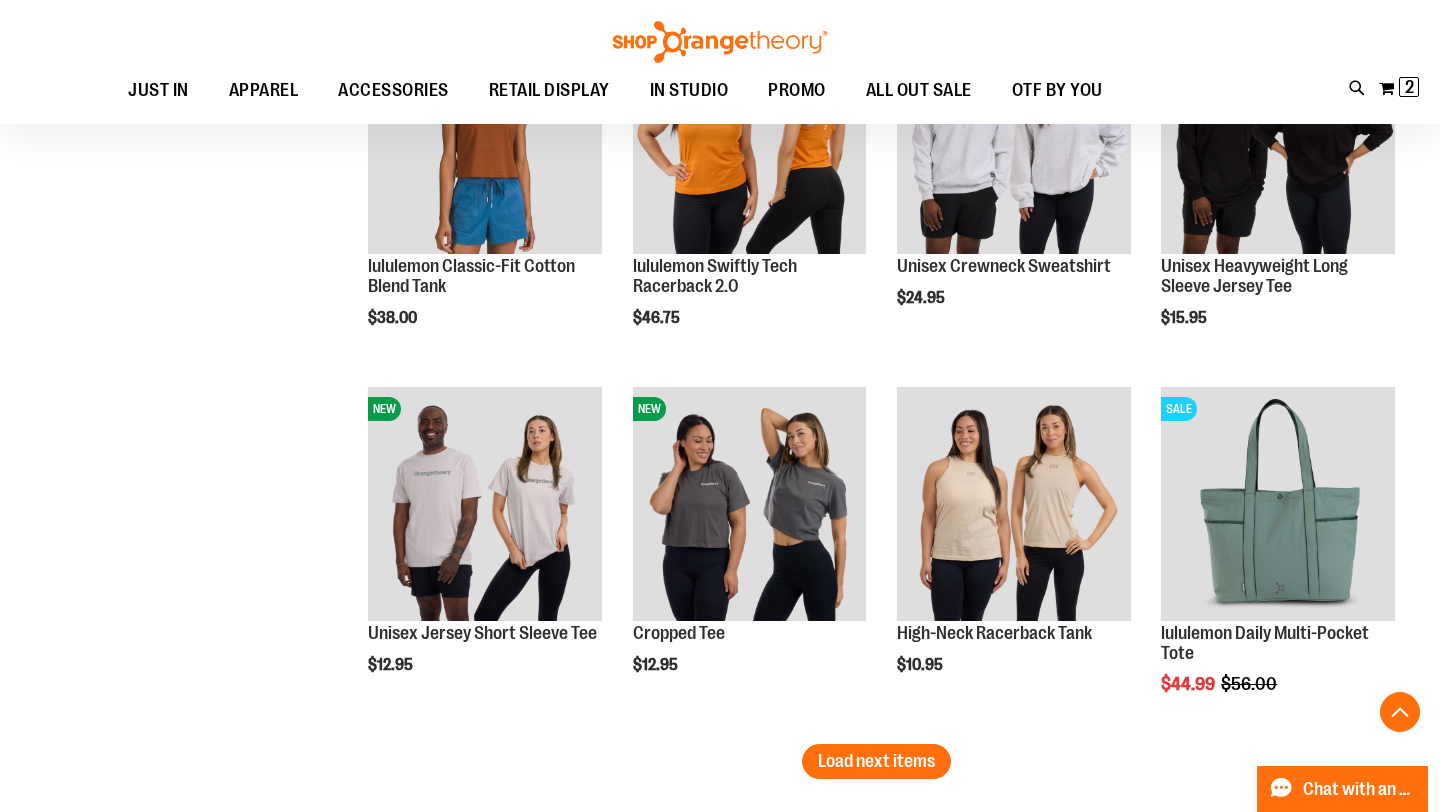 scroll, scrollTop: 3823, scrollLeft: 0, axis: vertical 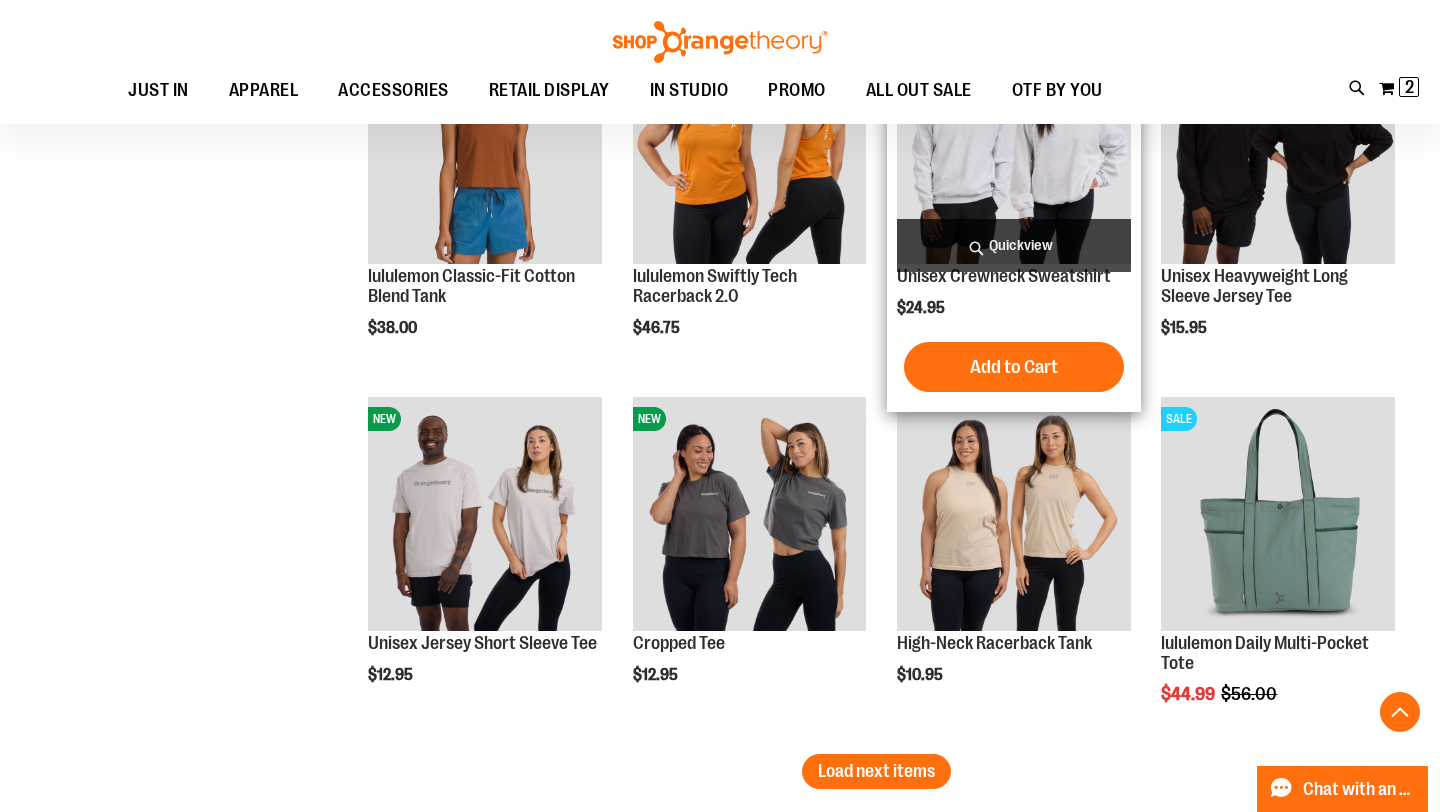 click at bounding box center [1014, 148] 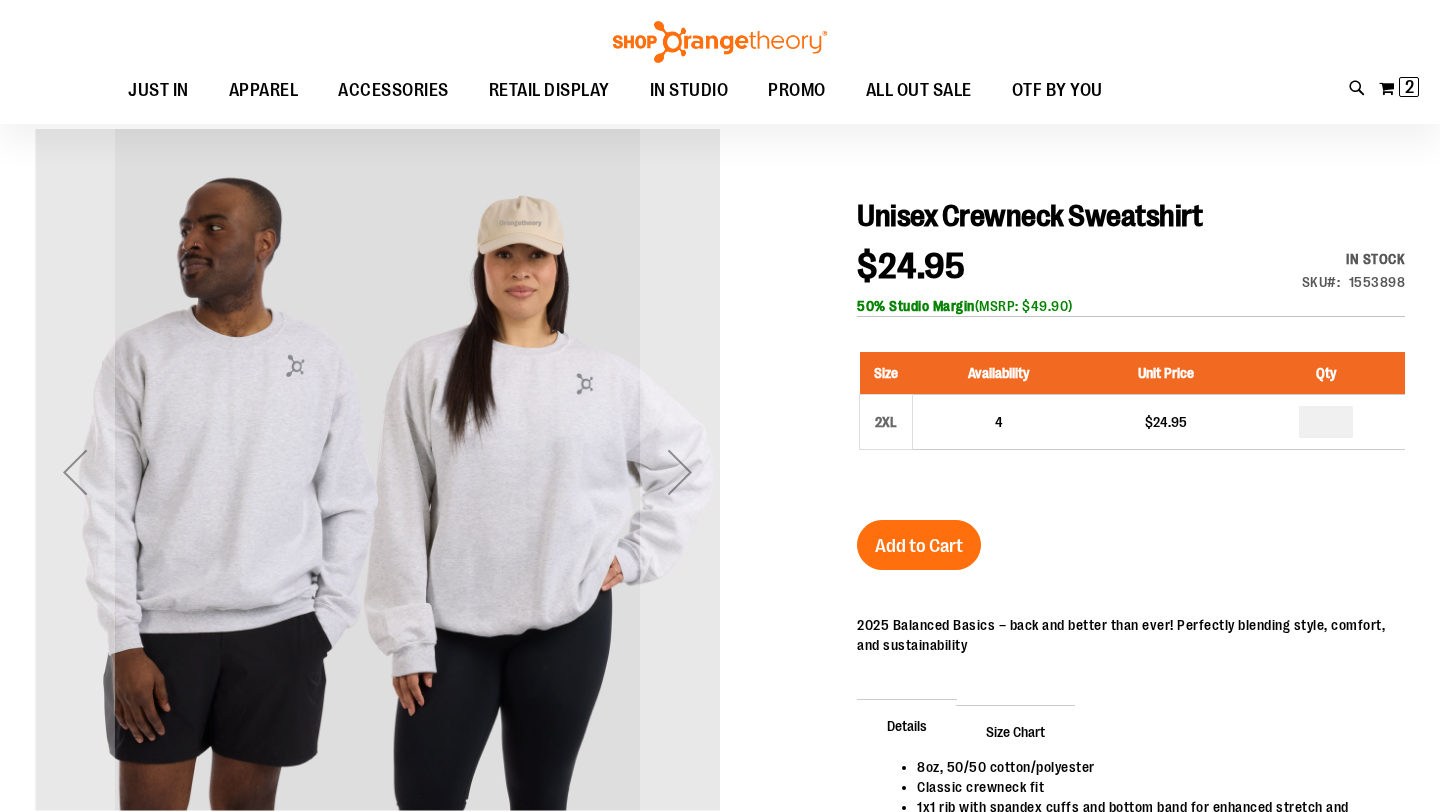 scroll, scrollTop: 205, scrollLeft: 0, axis: vertical 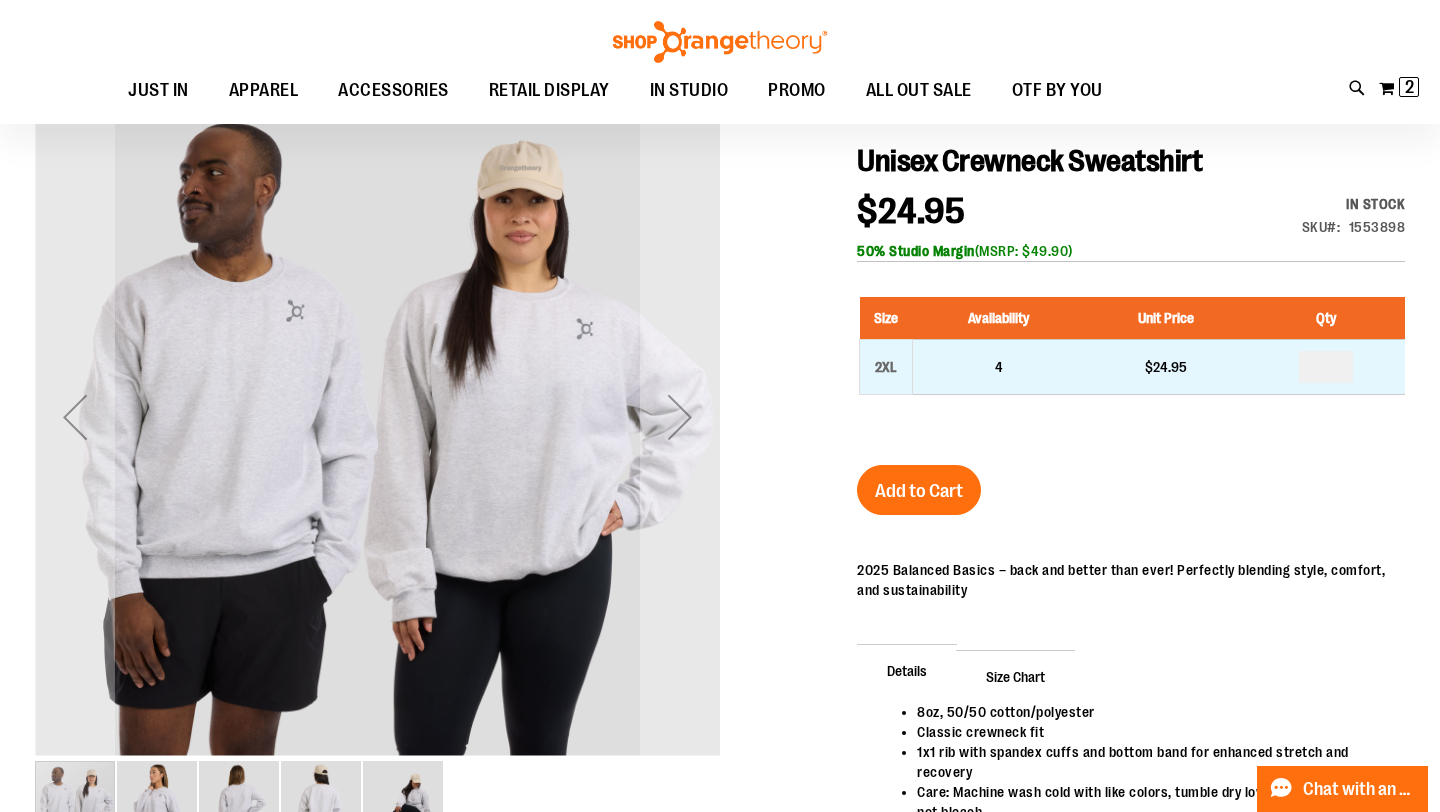 type on "**********" 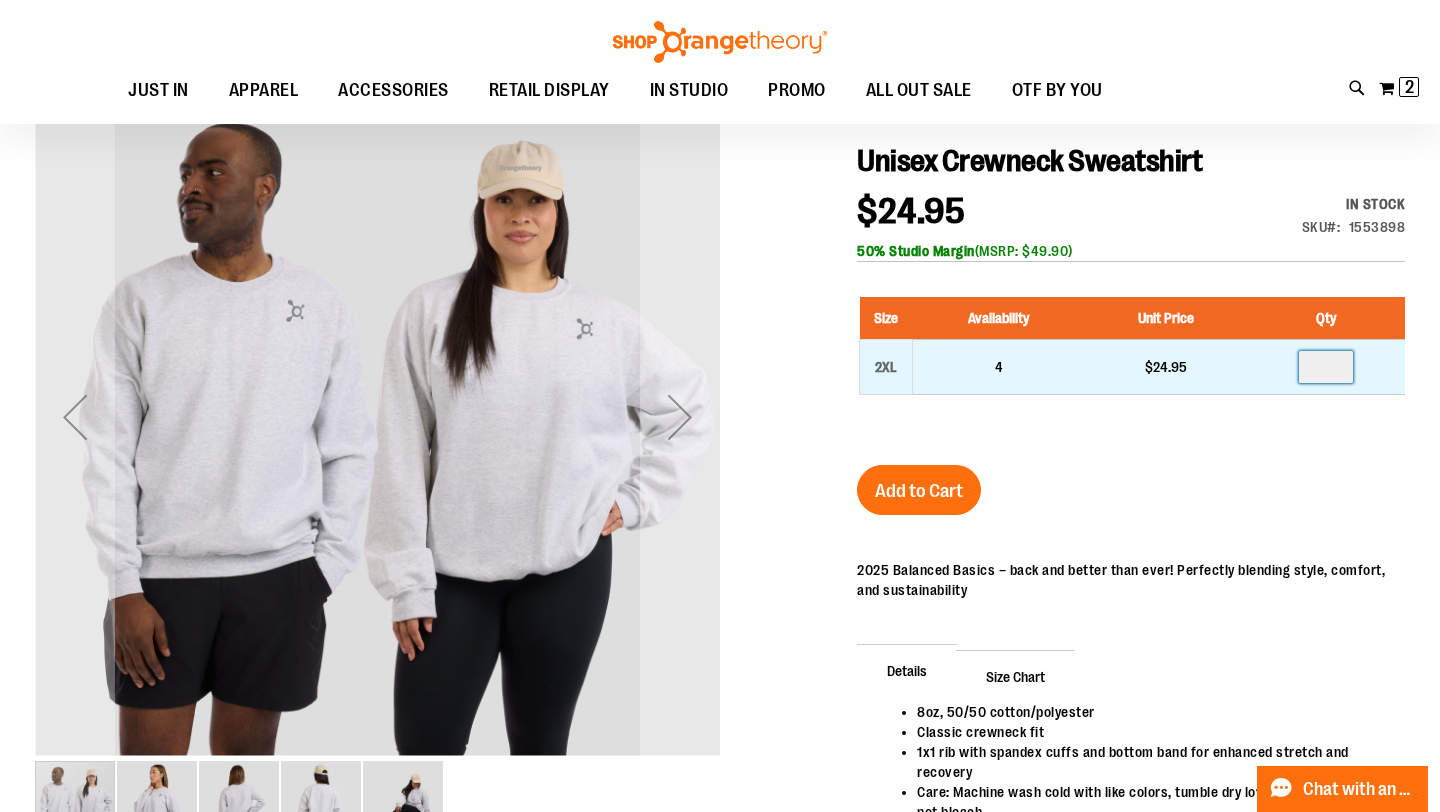 click at bounding box center (1326, 367) 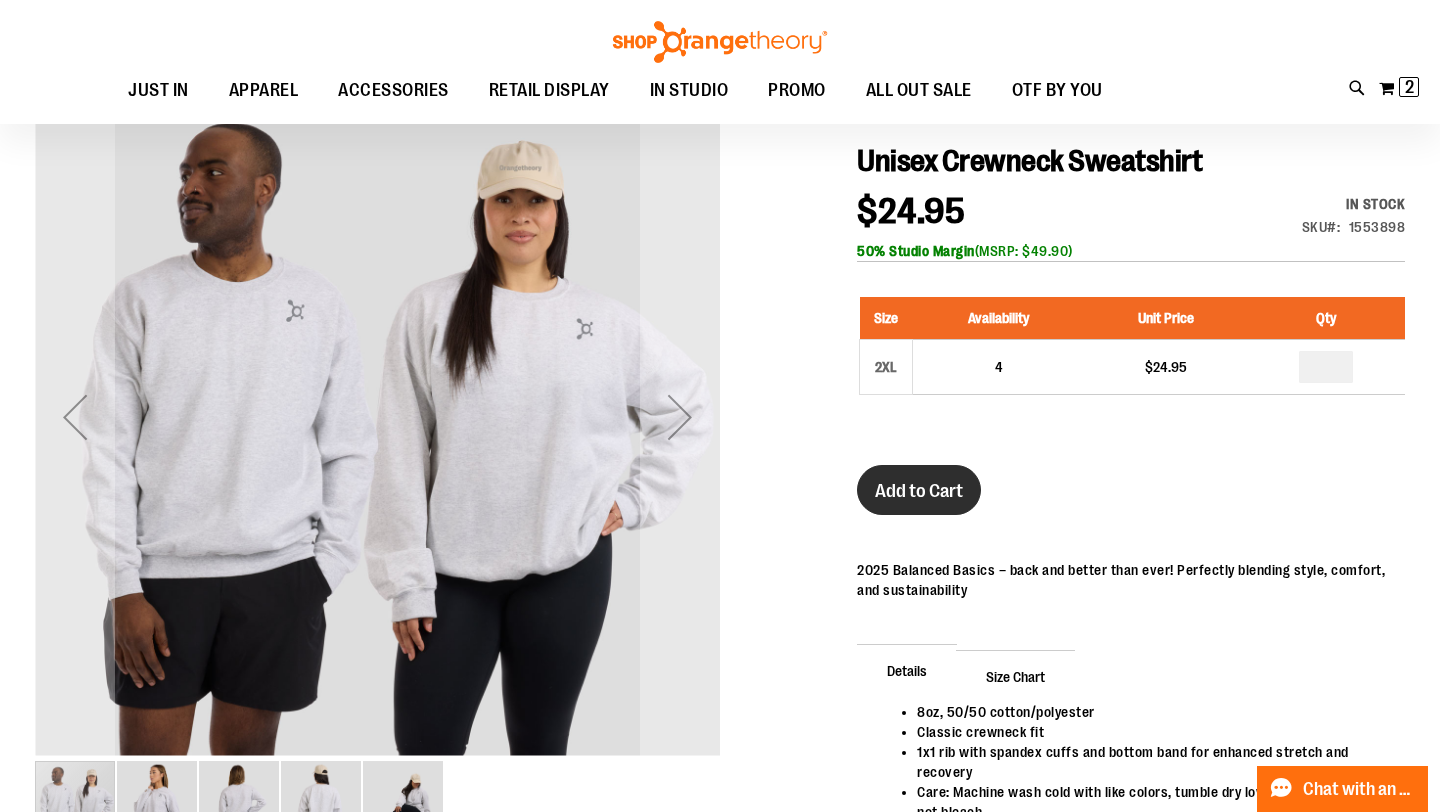 click on "Add to Cart" at bounding box center (919, 490) 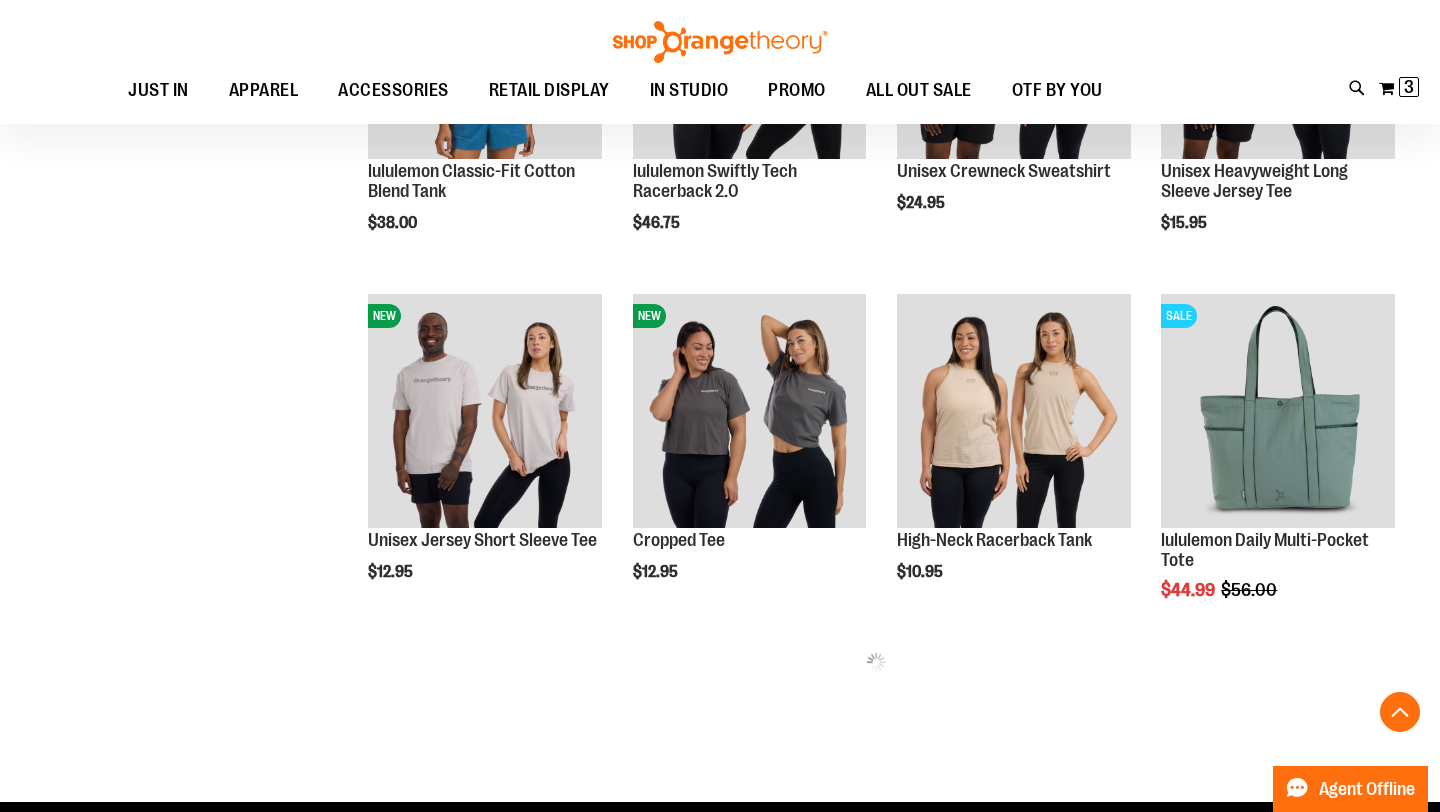 scroll, scrollTop: 509, scrollLeft: 0, axis: vertical 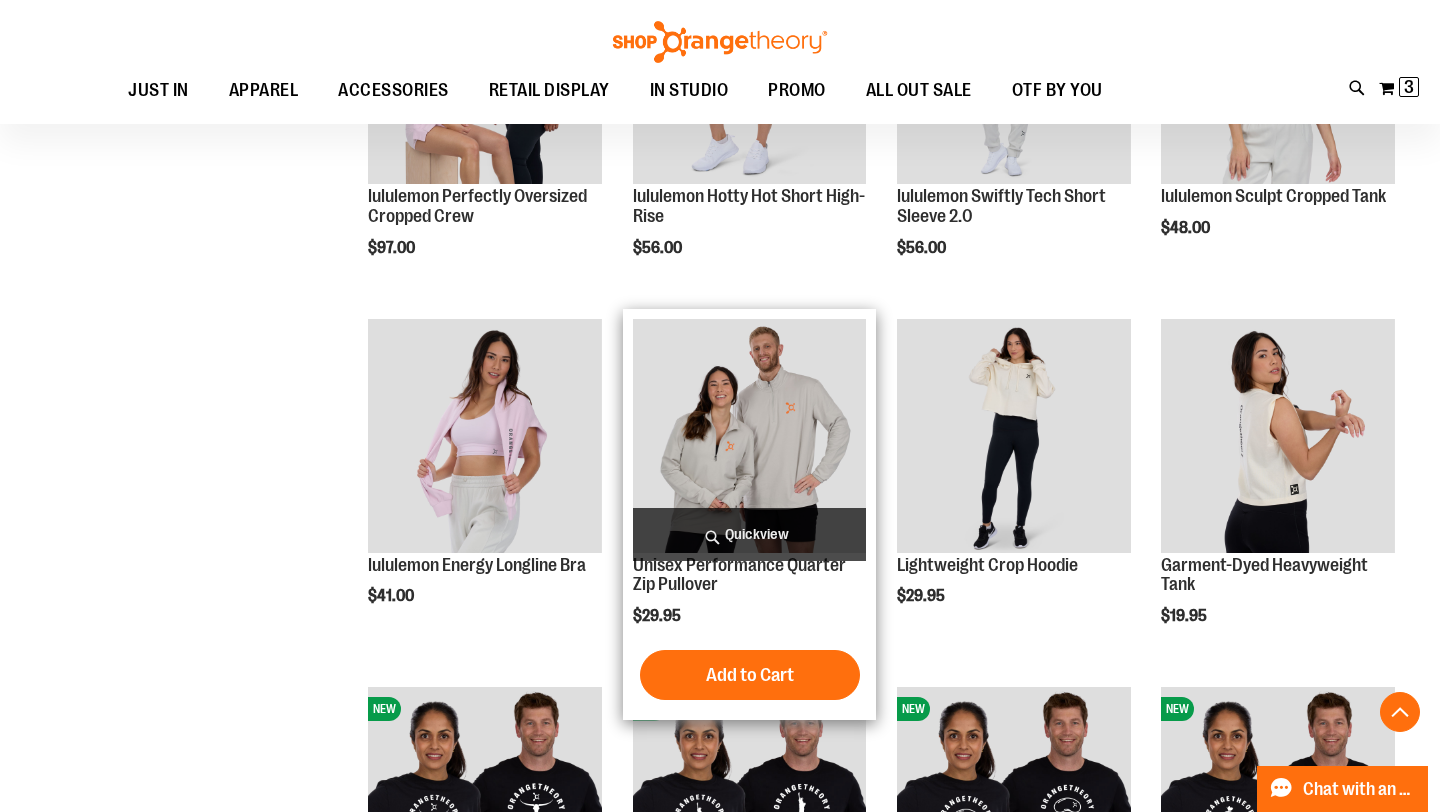 type on "**********" 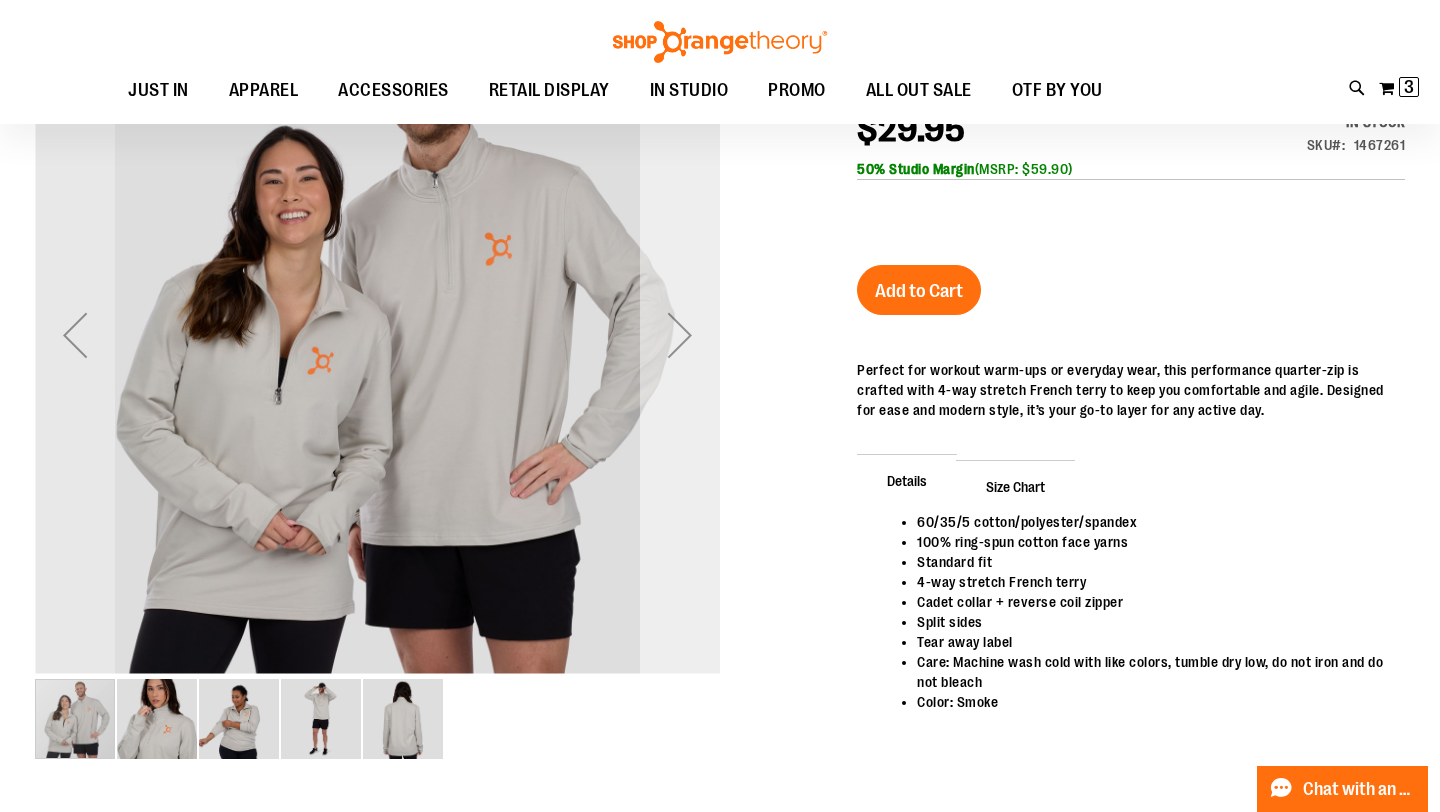 scroll, scrollTop: 180, scrollLeft: 0, axis: vertical 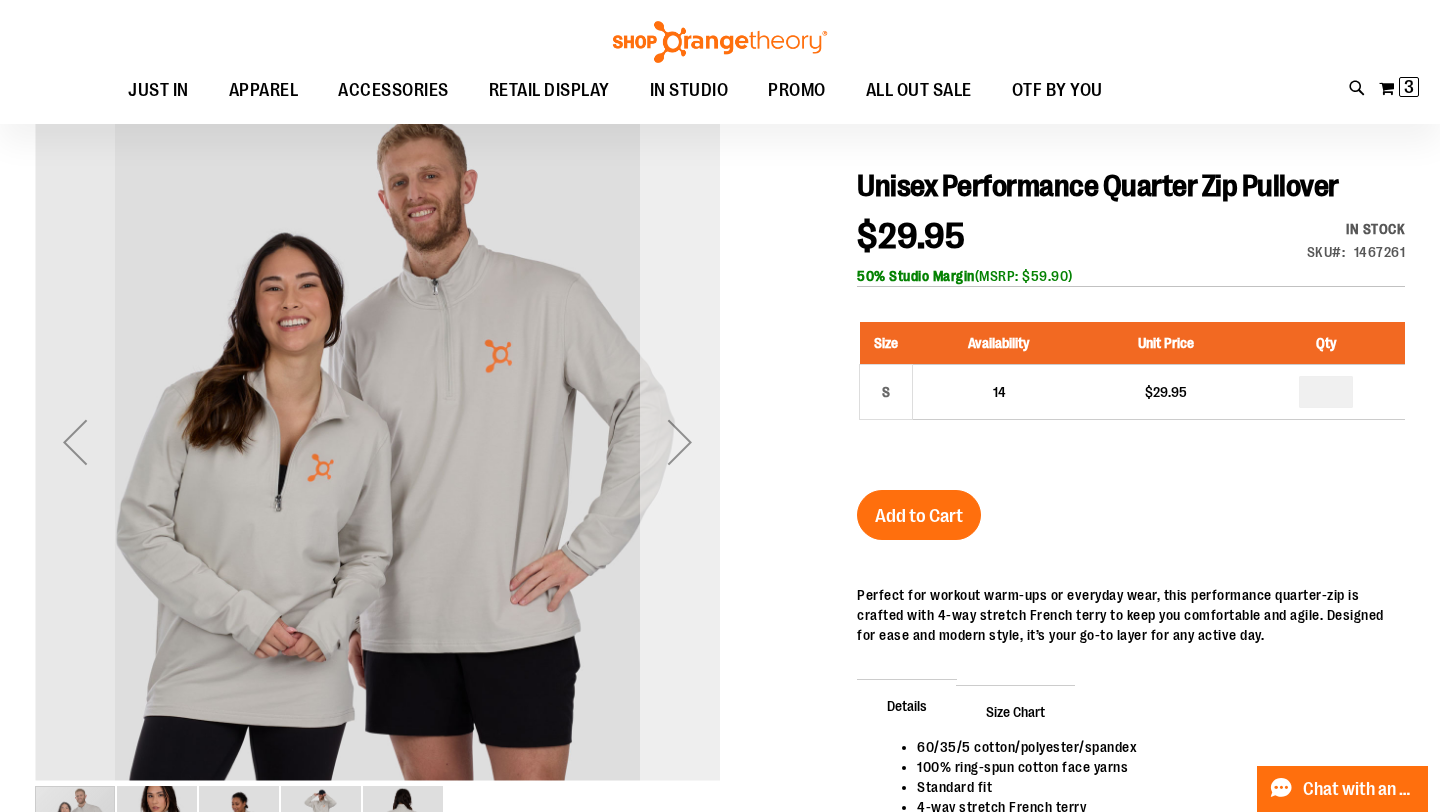 type on "**********" 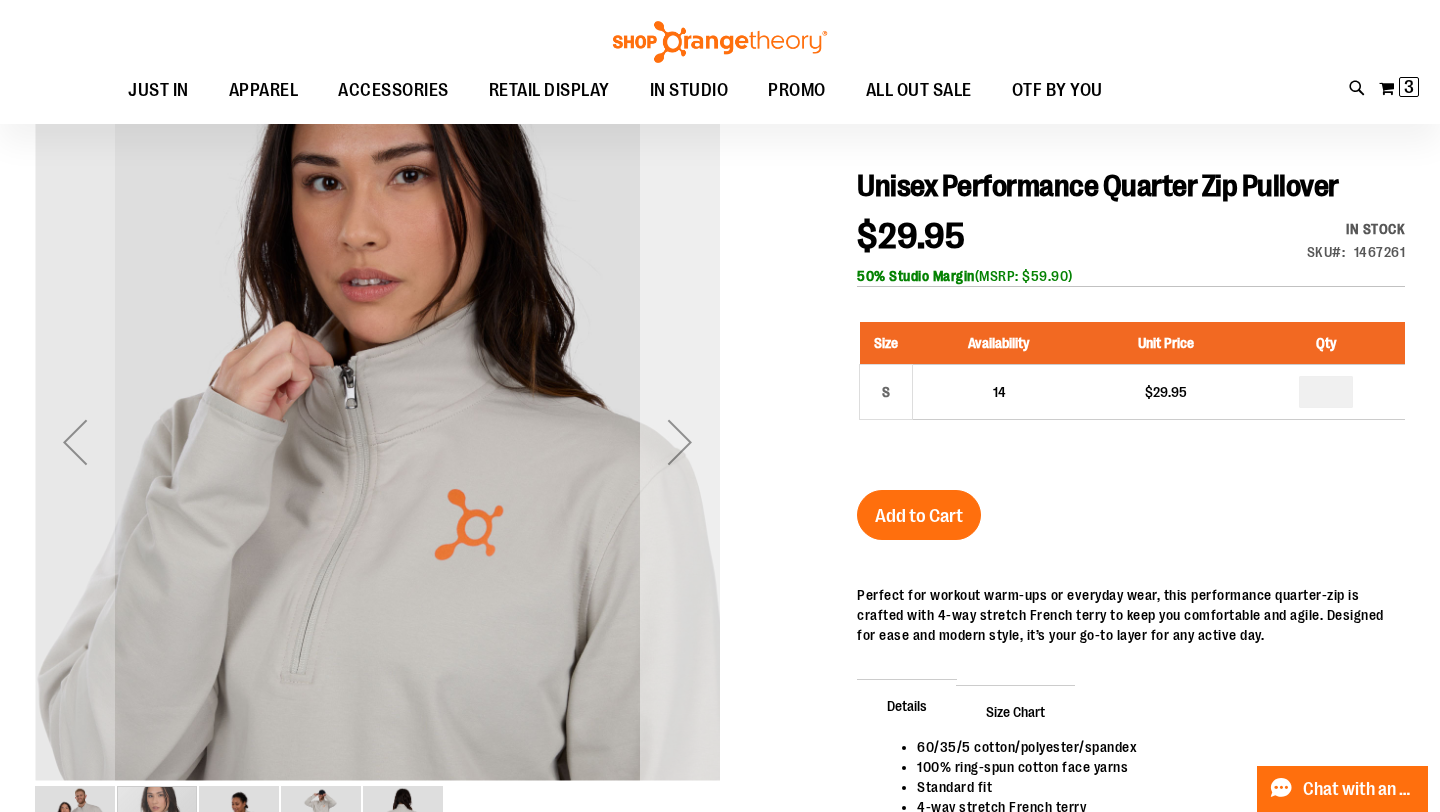 click at bounding box center (680, 442) 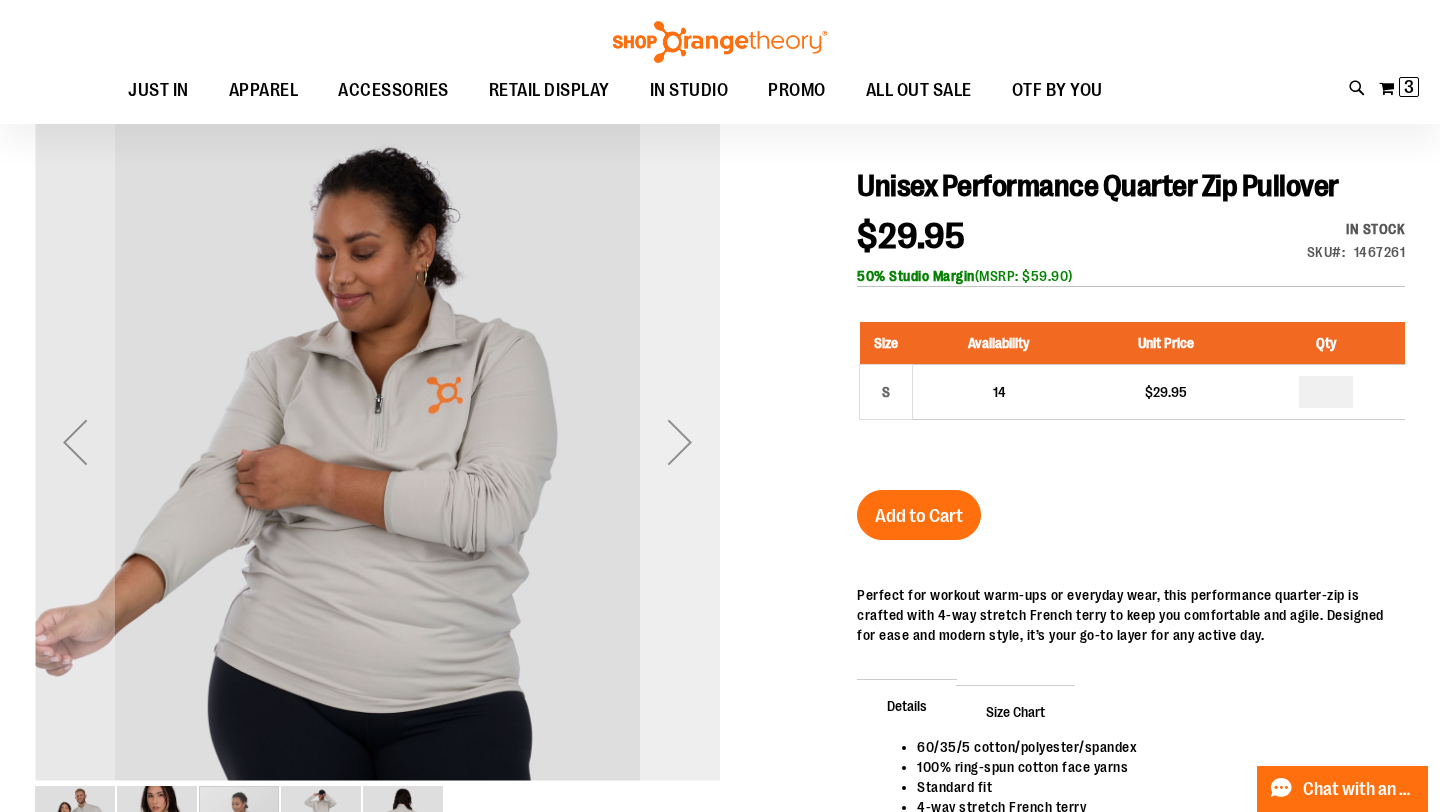 click at bounding box center (680, 442) 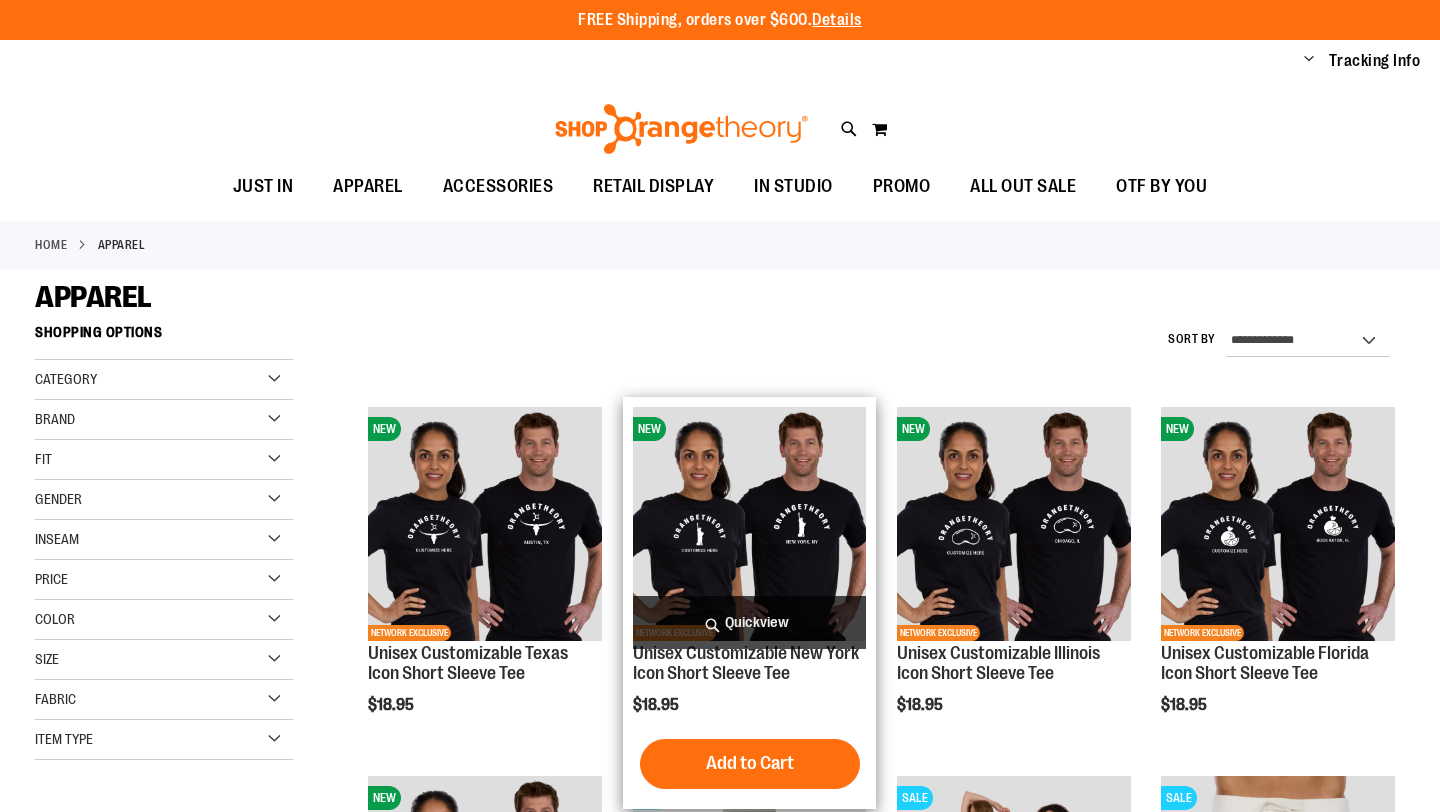 scroll, scrollTop: 0, scrollLeft: 0, axis: both 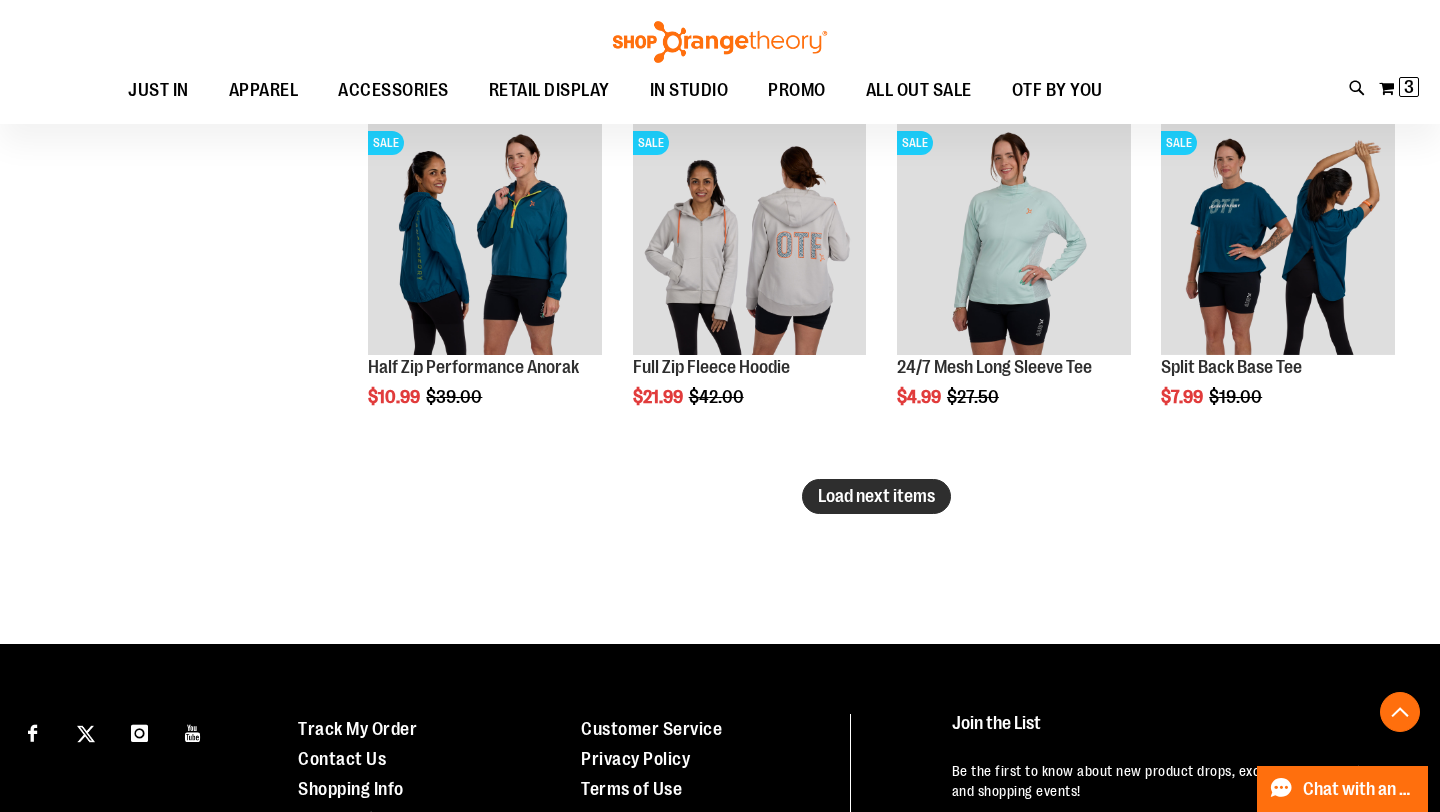 type on "**********" 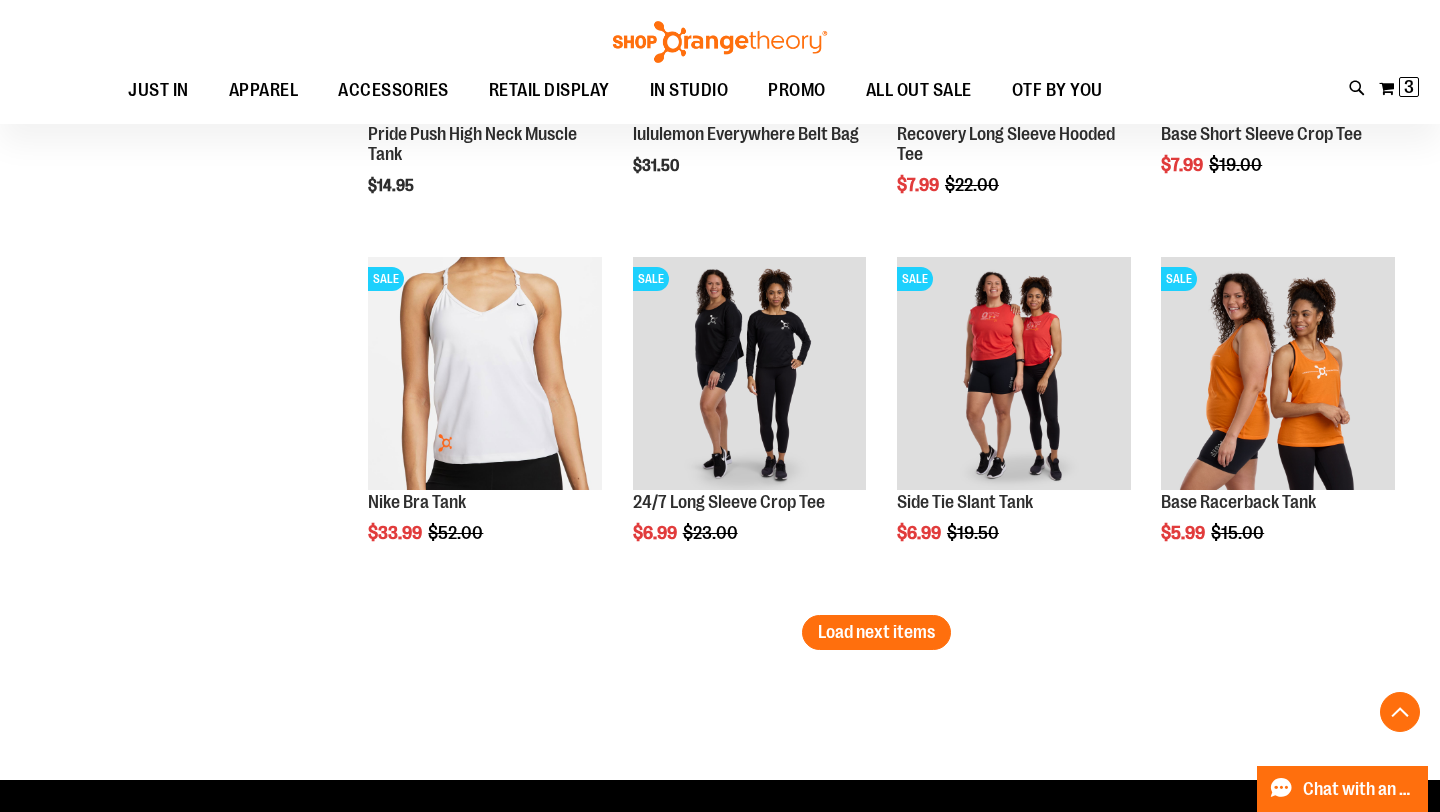 scroll, scrollTop: 4249, scrollLeft: 0, axis: vertical 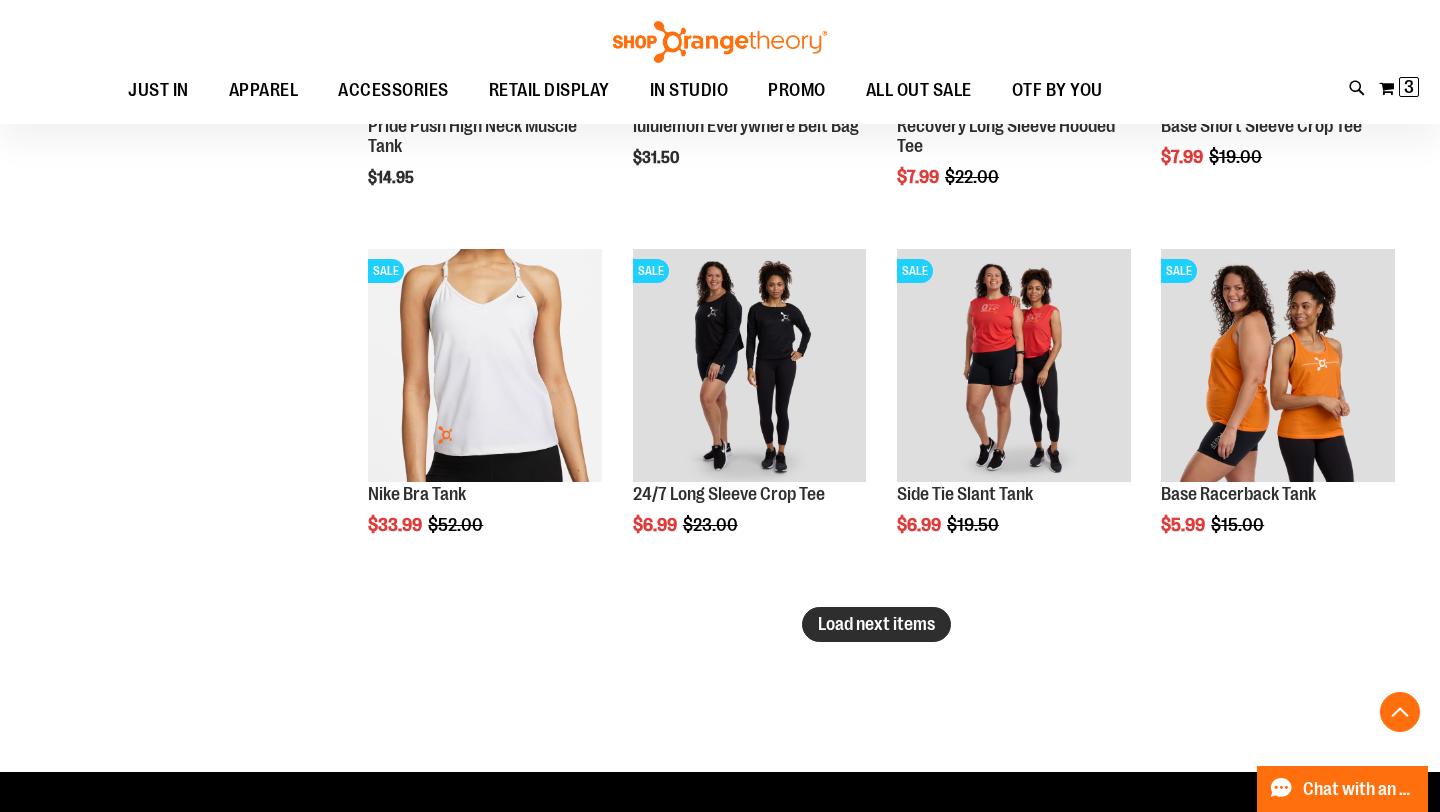 click on "Load next items" at bounding box center (876, 624) 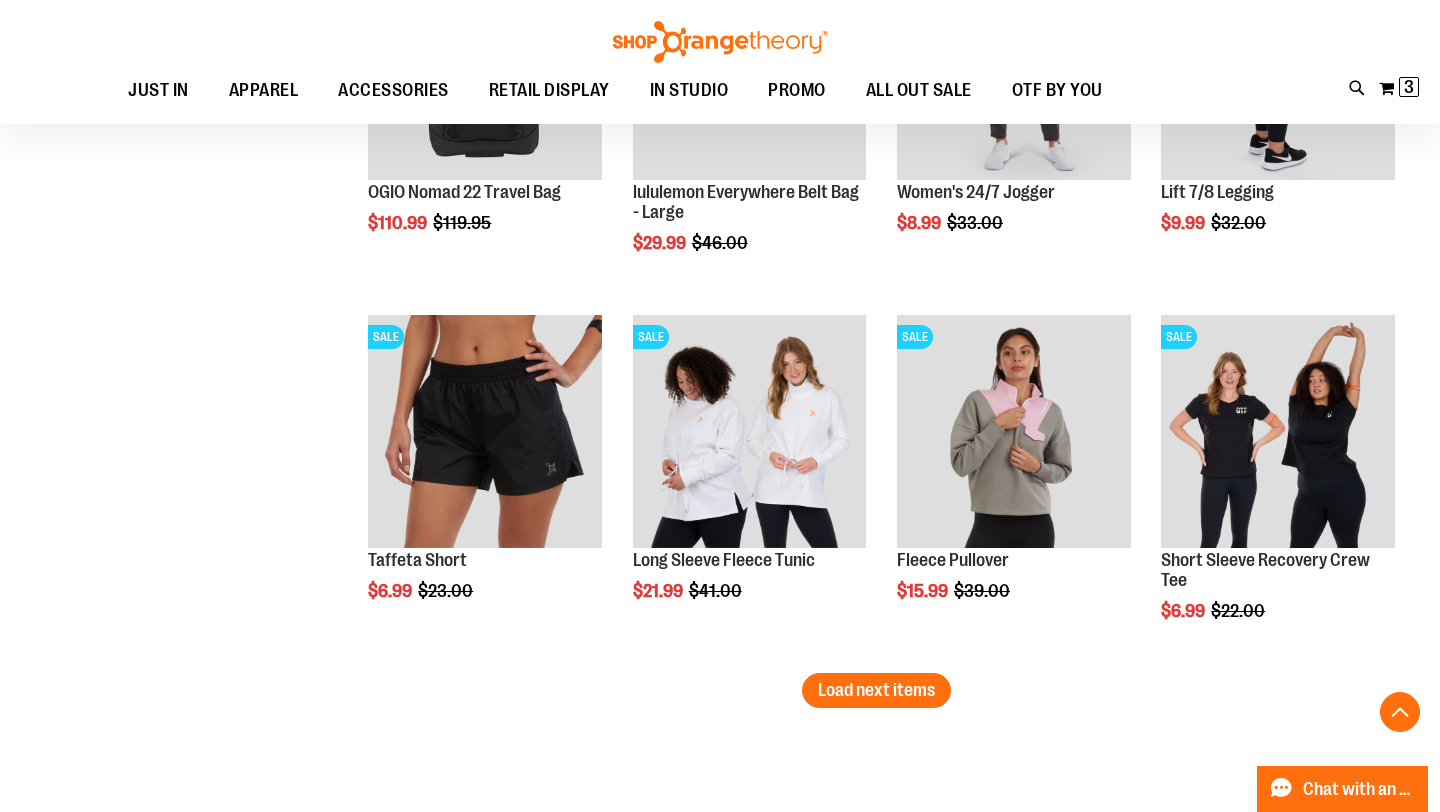scroll, scrollTop: 5303, scrollLeft: 0, axis: vertical 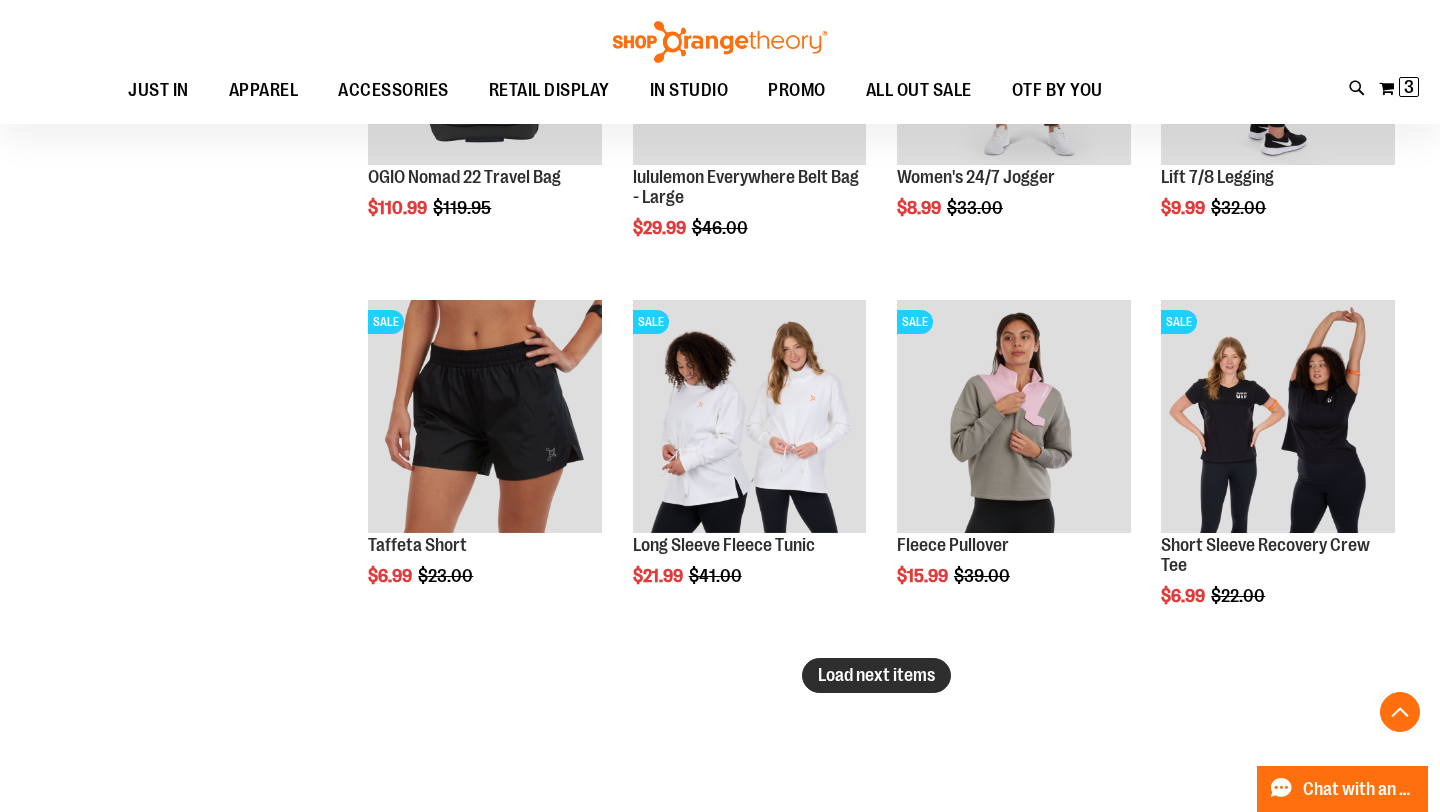 click on "Load next items" at bounding box center (876, 675) 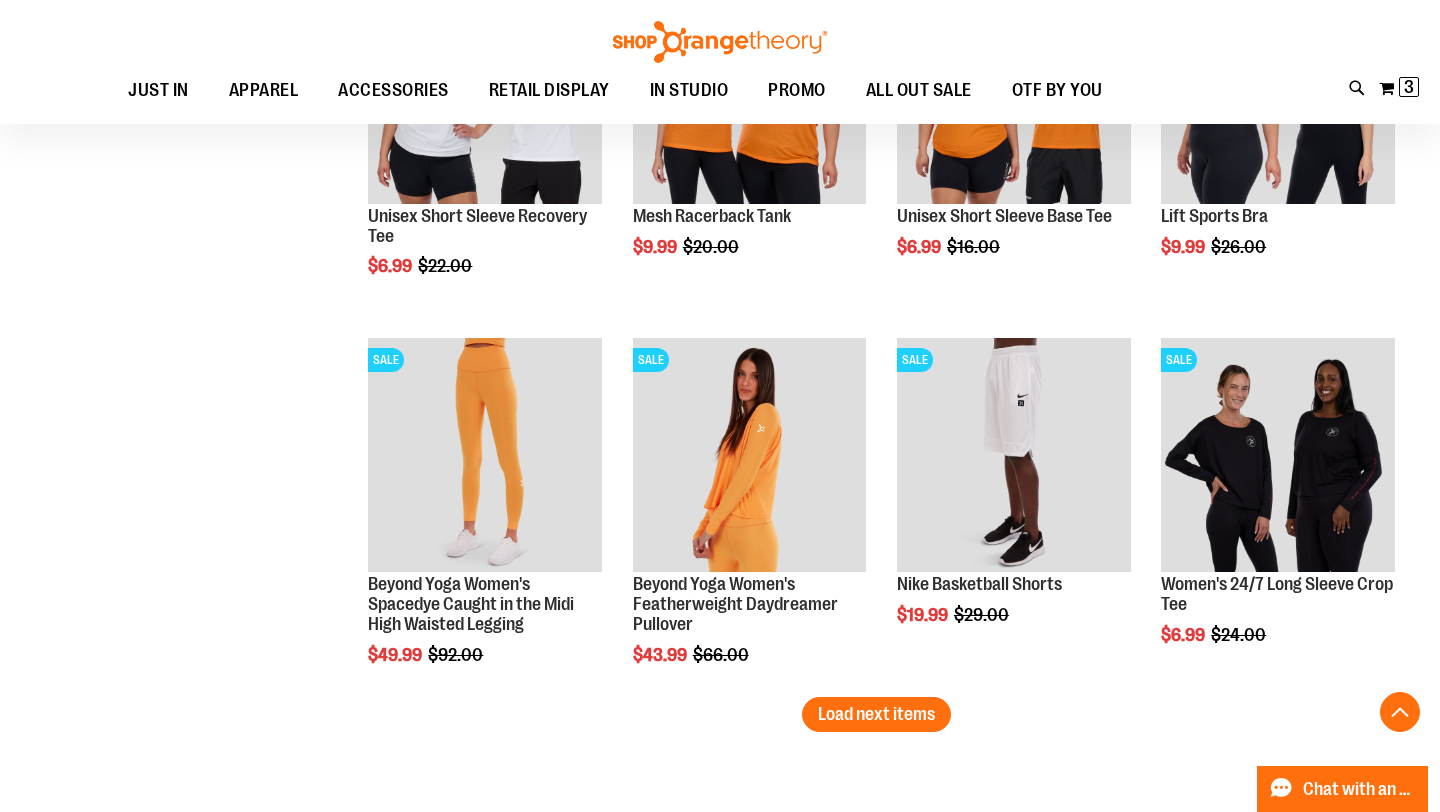 scroll, scrollTop: 6373, scrollLeft: 0, axis: vertical 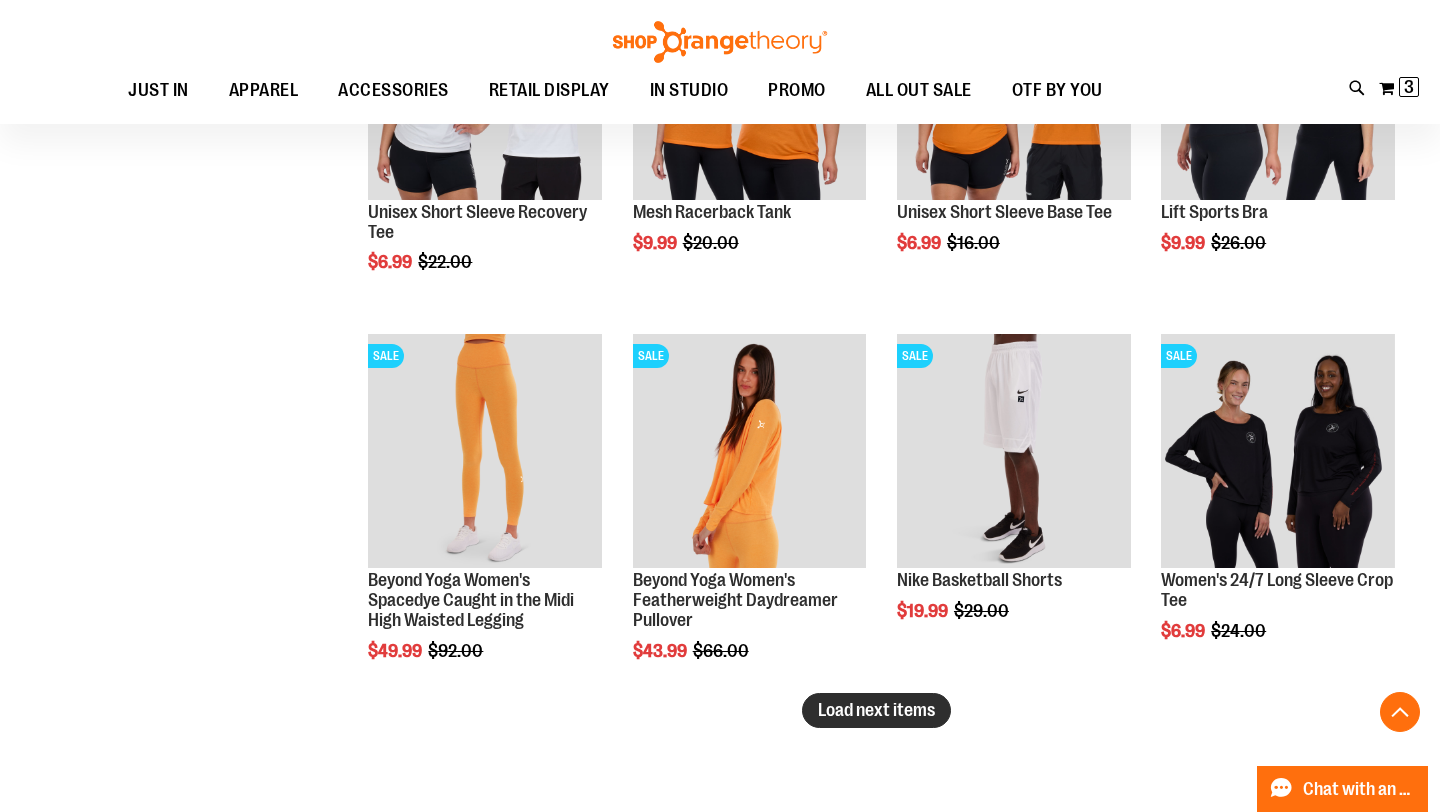 click on "Load next items" at bounding box center (876, 710) 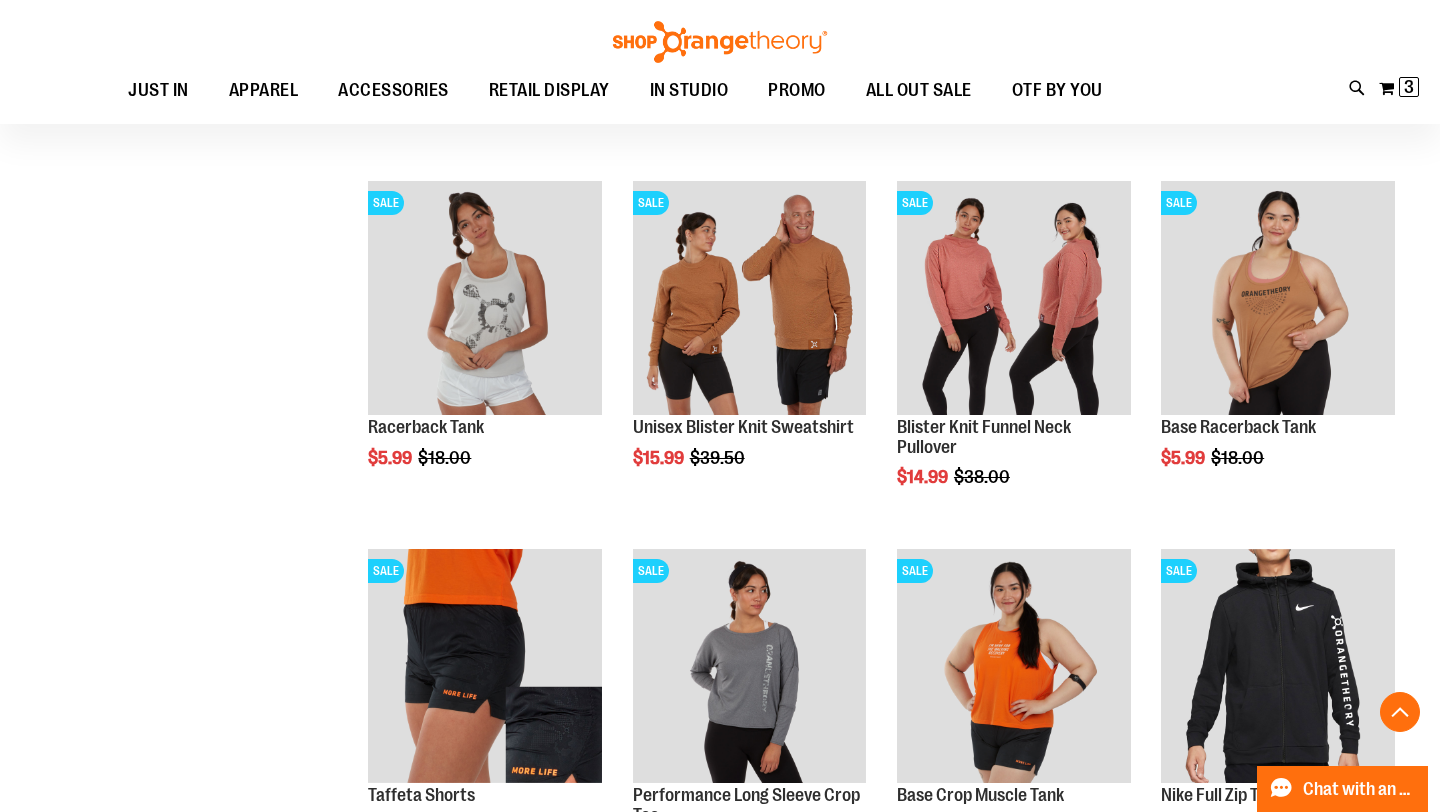 scroll, scrollTop: 7484, scrollLeft: 0, axis: vertical 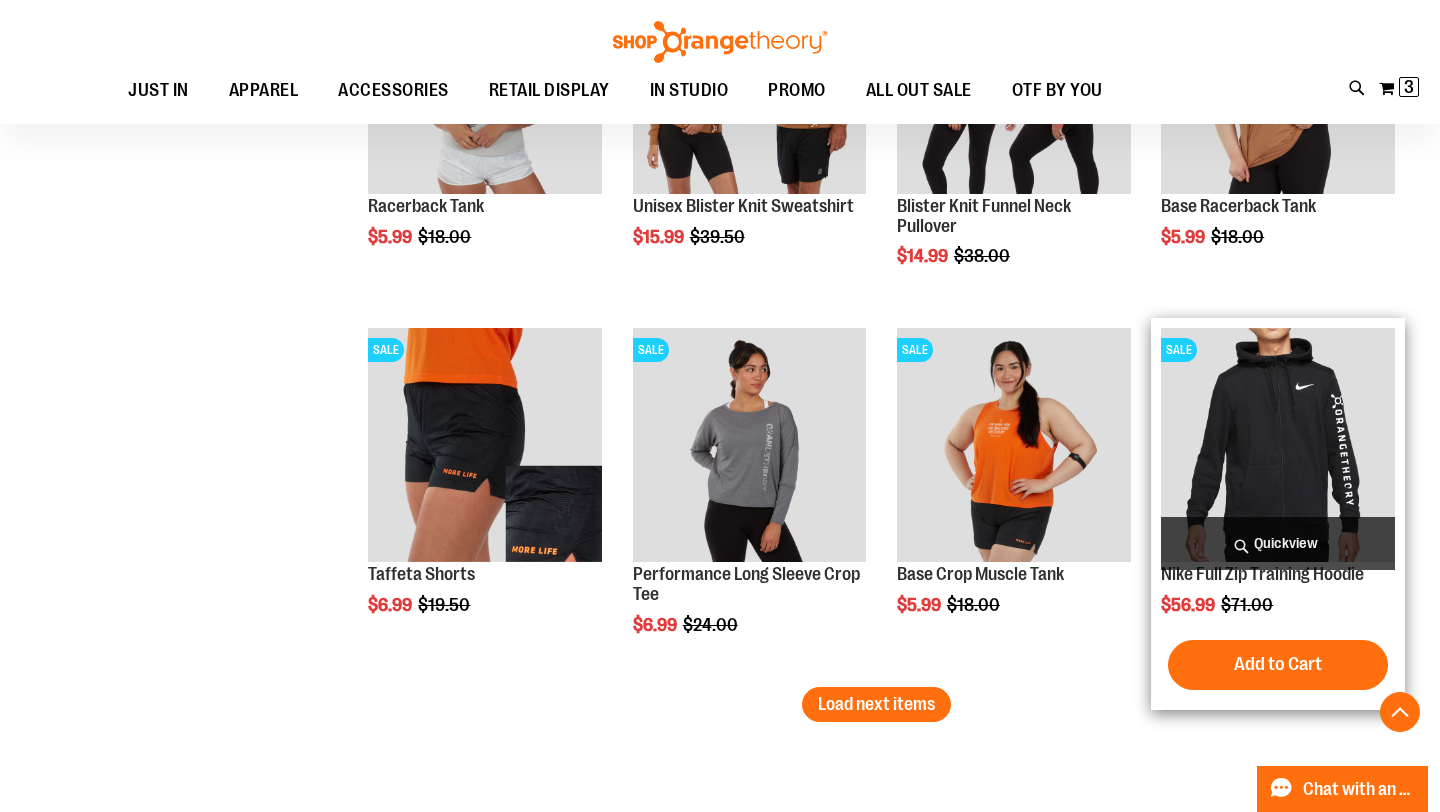 click at bounding box center (1278, 445) 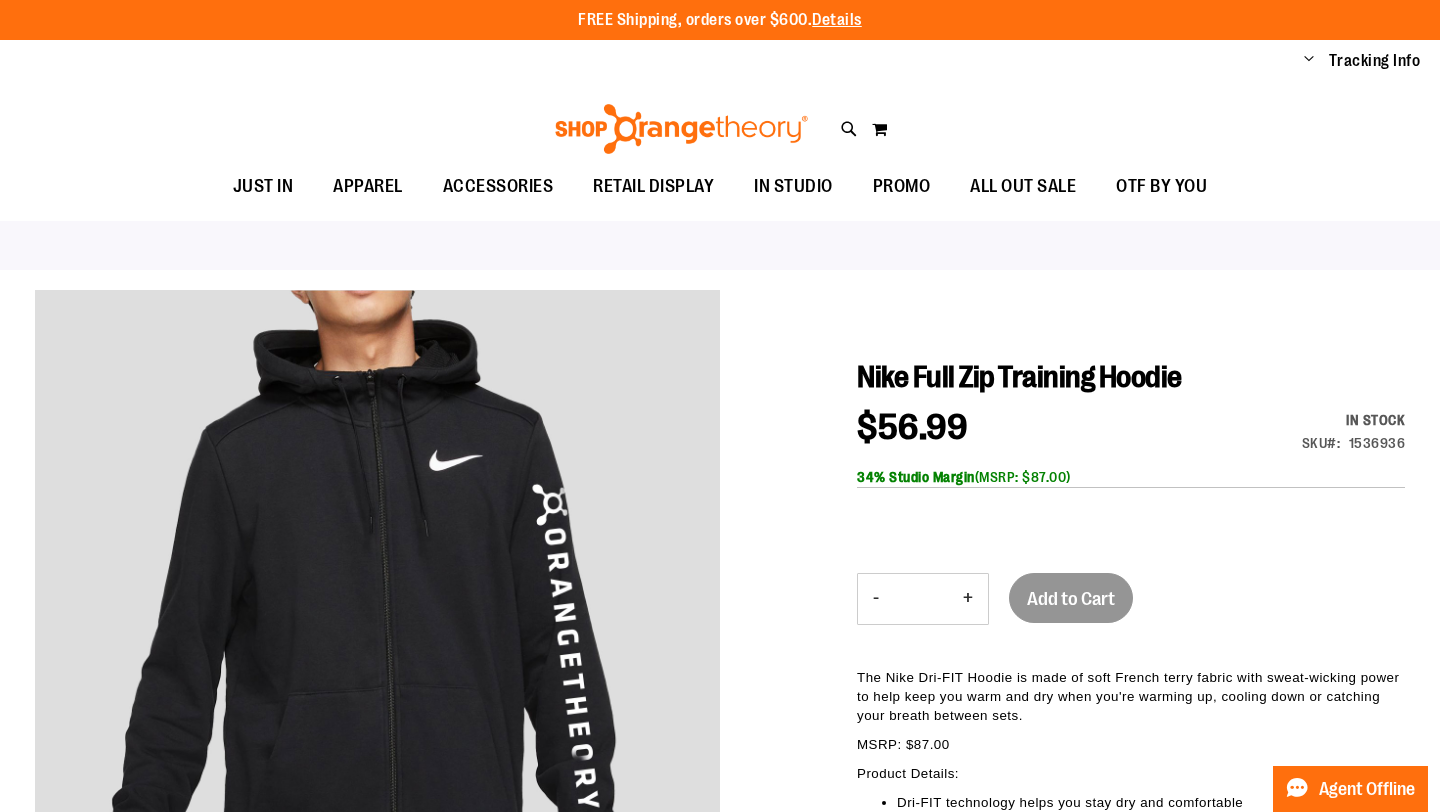 scroll, scrollTop: 0, scrollLeft: 0, axis: both 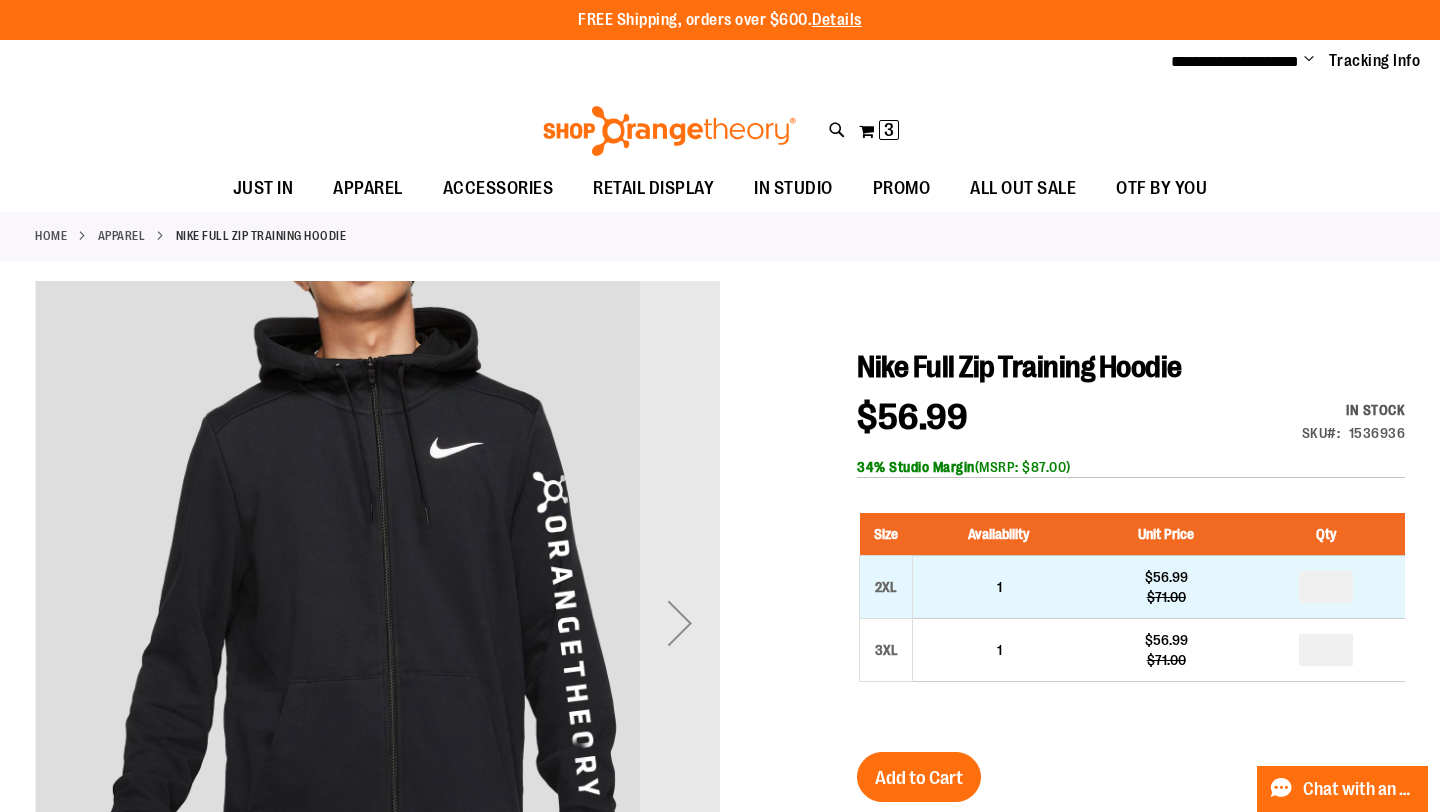 type on "**********" 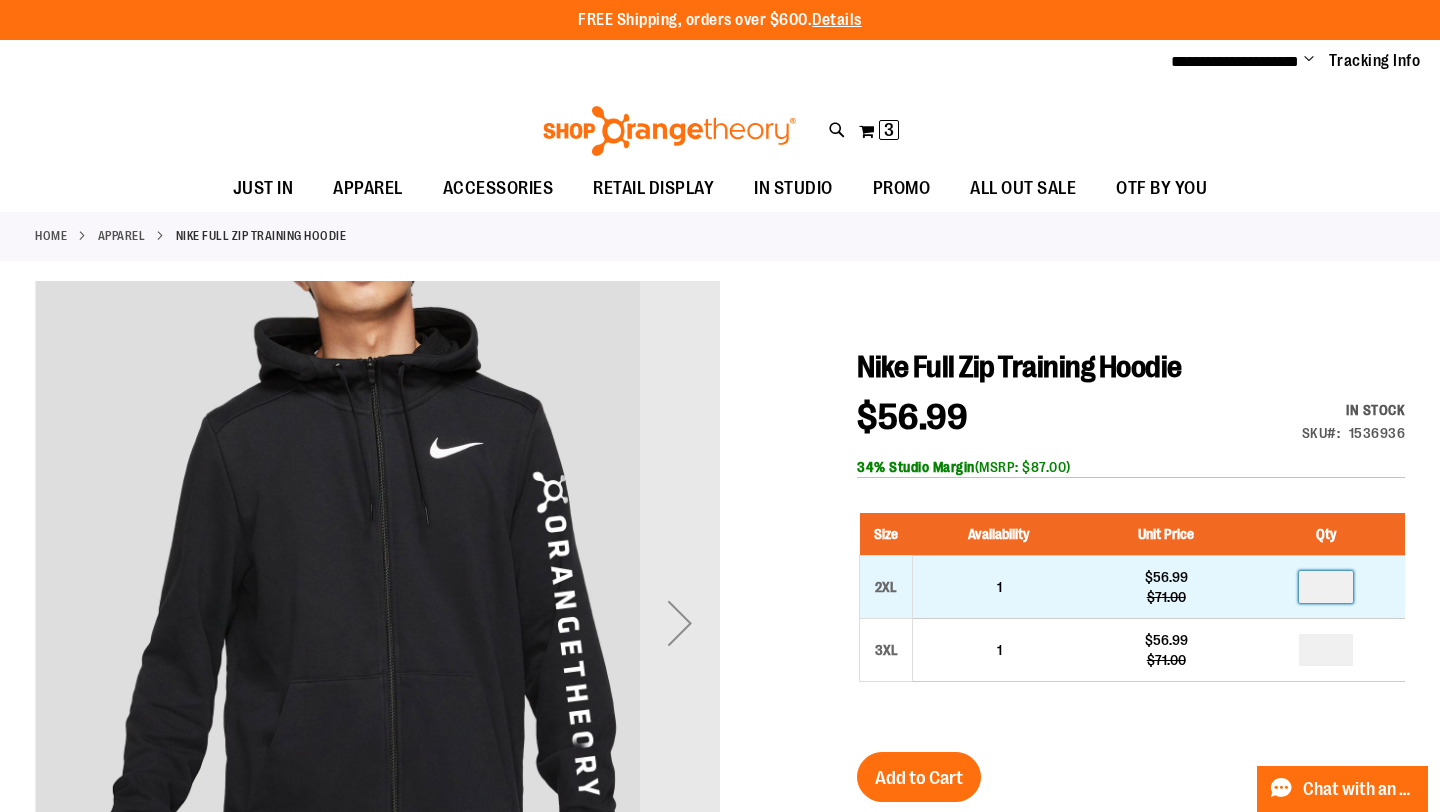 click at bounding box center [1326, 587] 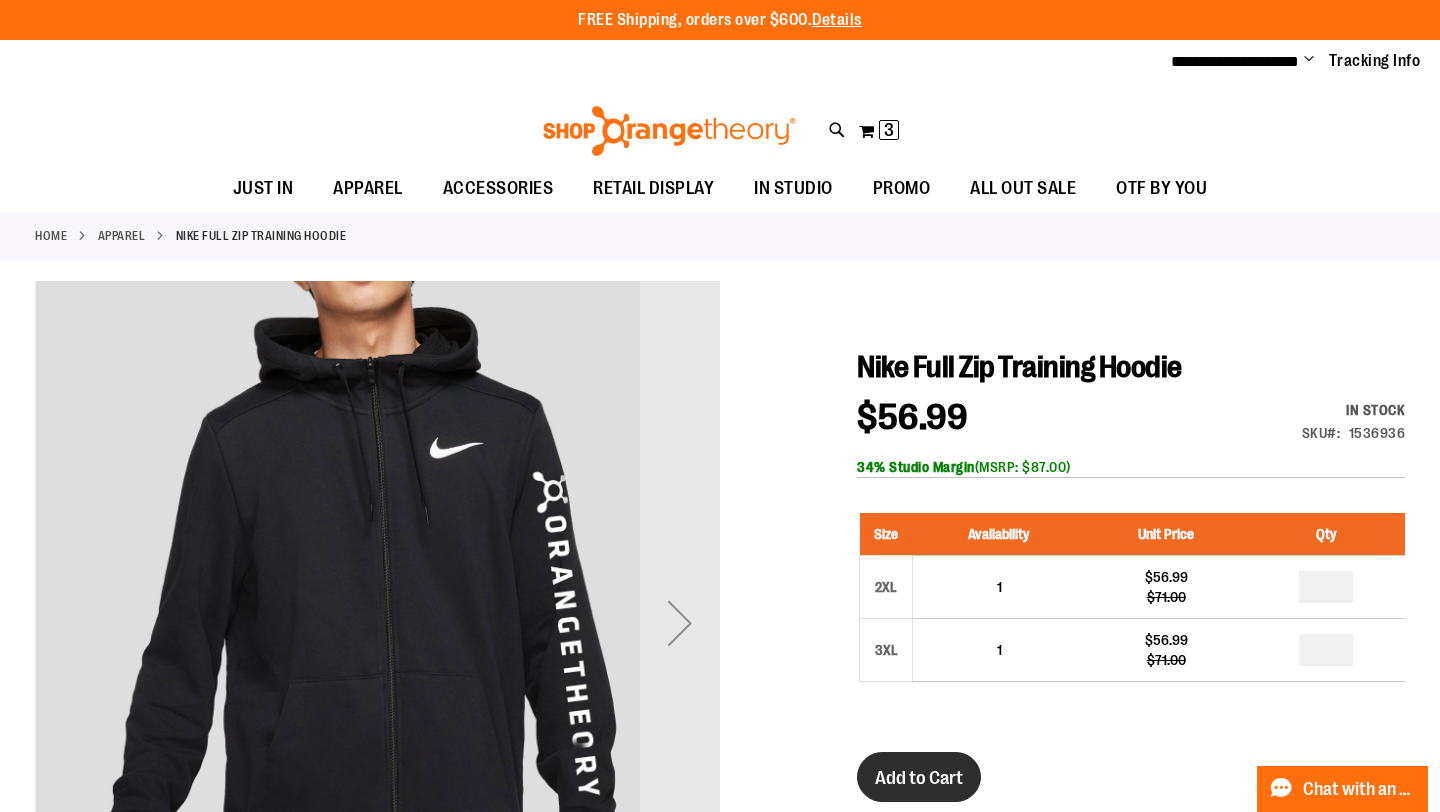 click on "Add to Cart" at bounding box center [919, 778] 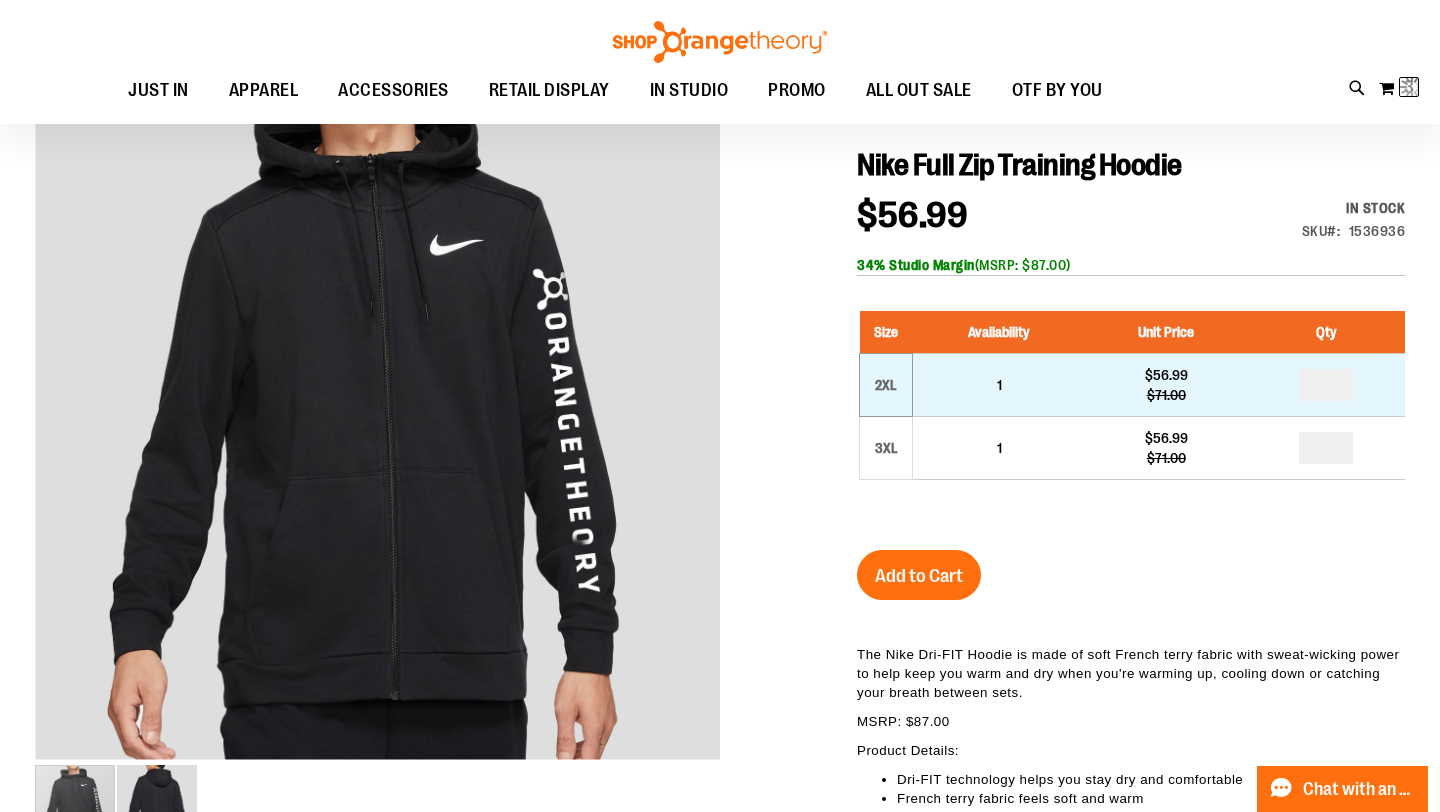 scroll, scrollTop: 202, scrollLeft: 0, axis: vertical 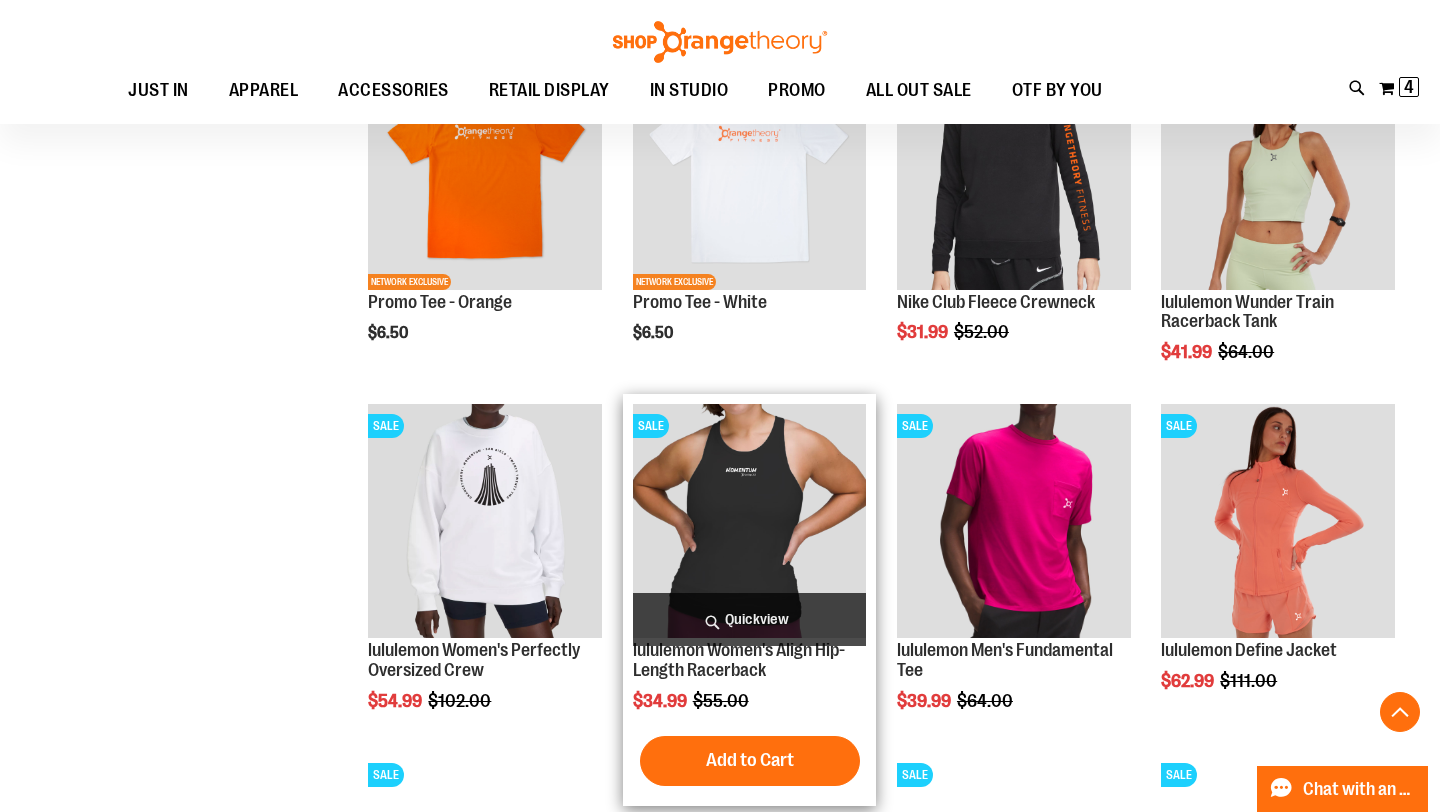 type on "**********" 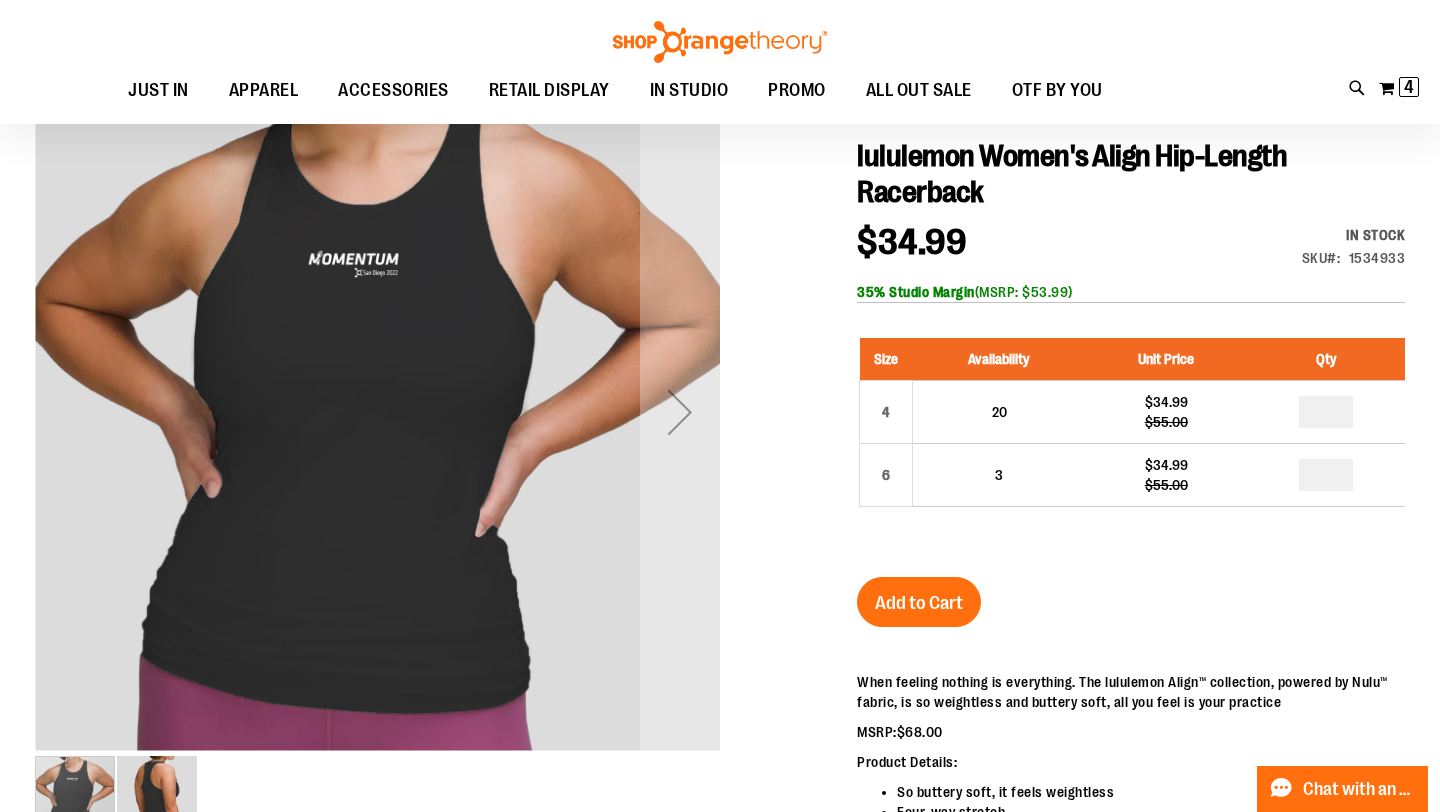 scroll, scrollTop: 66, scrollLeft: 0, axis: vertical 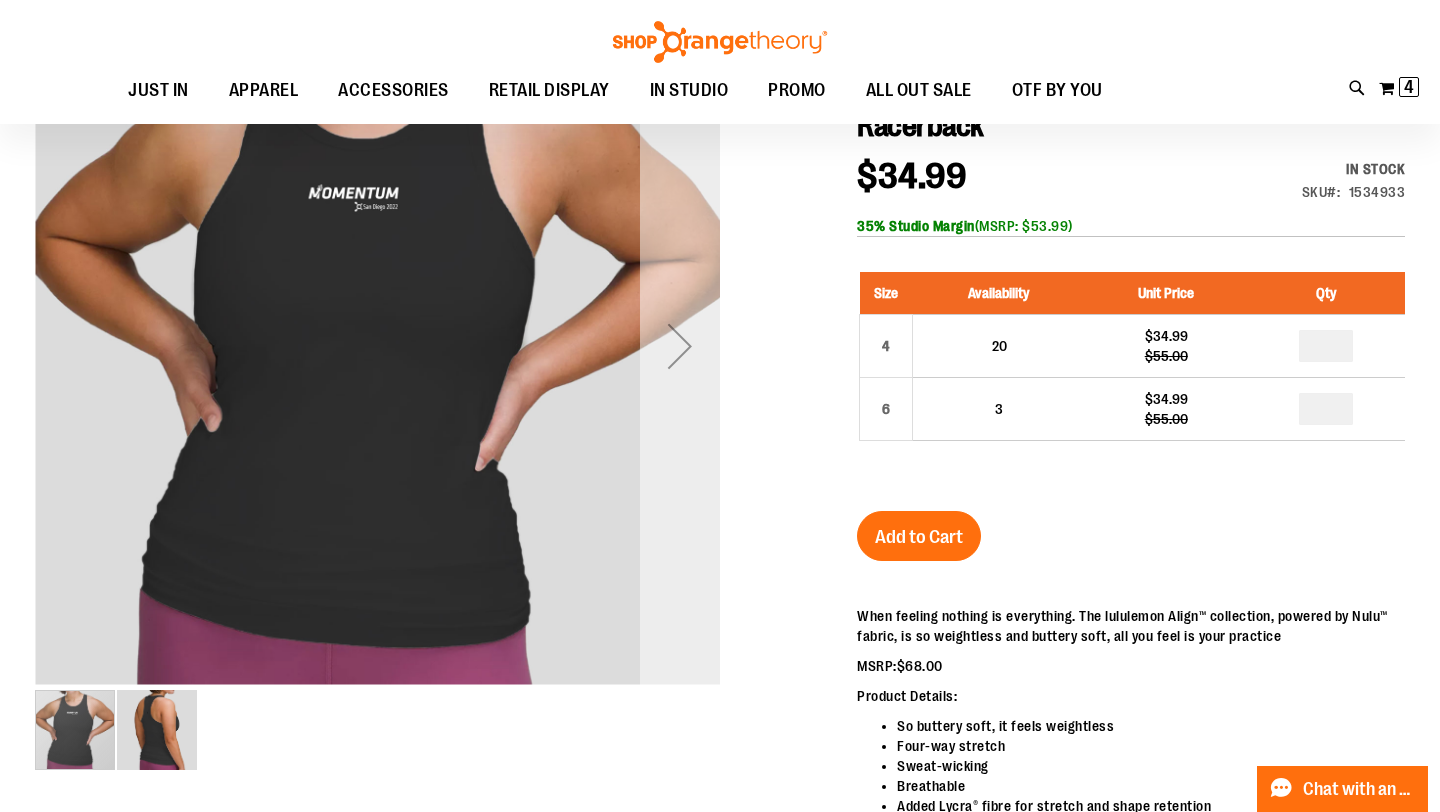 type on "**********" 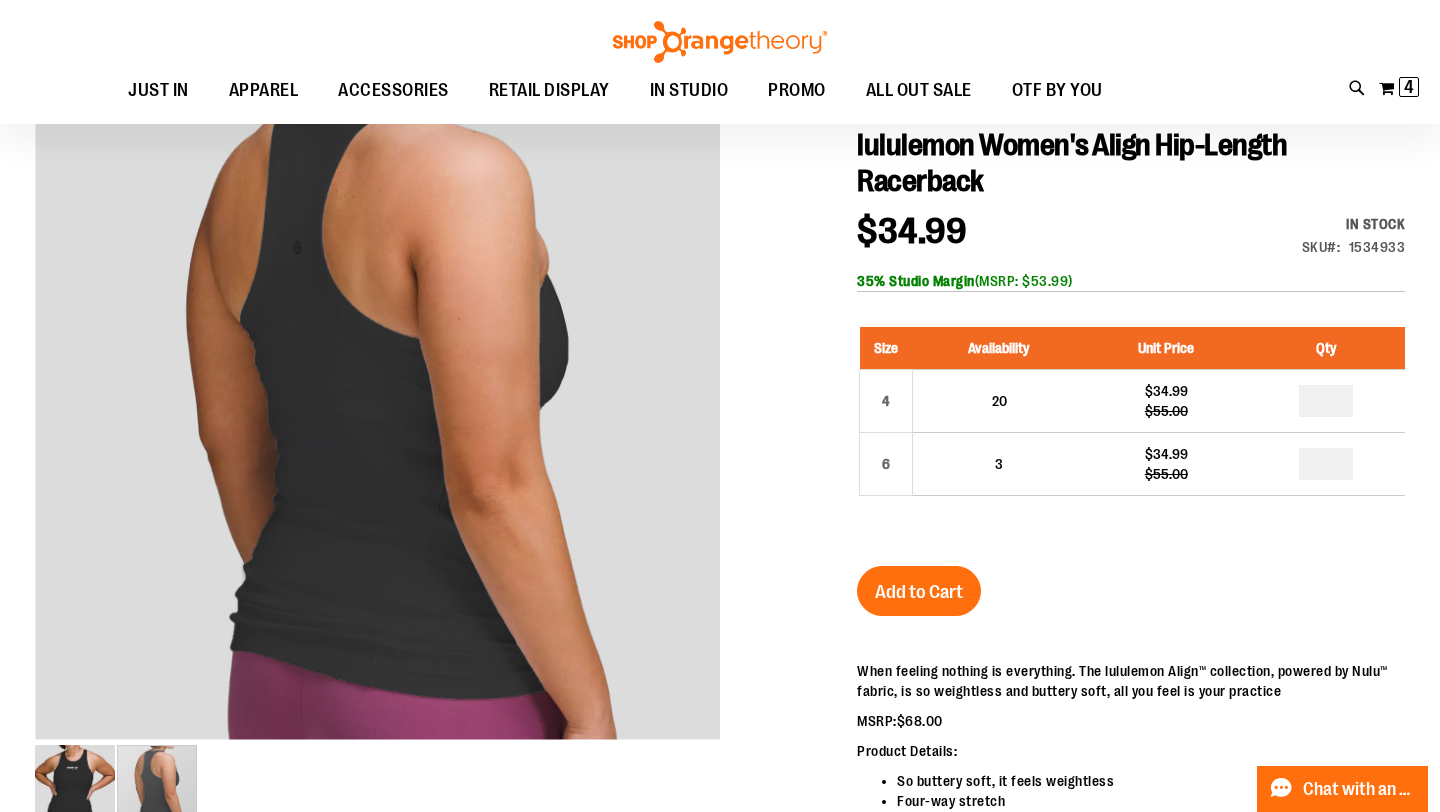 scroll, scrollTop: 0, scrollLeft: 0, axis: both 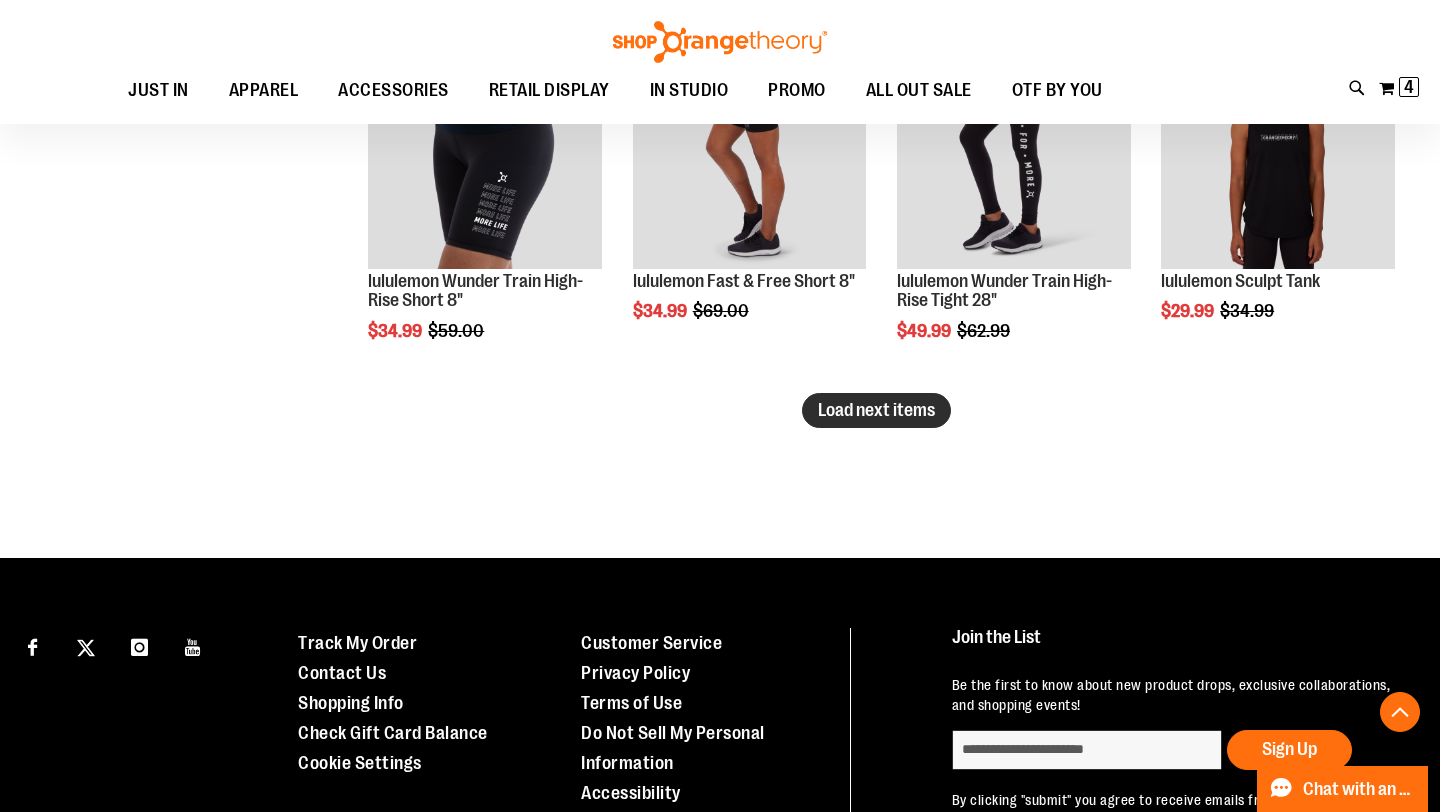 type on "**********" 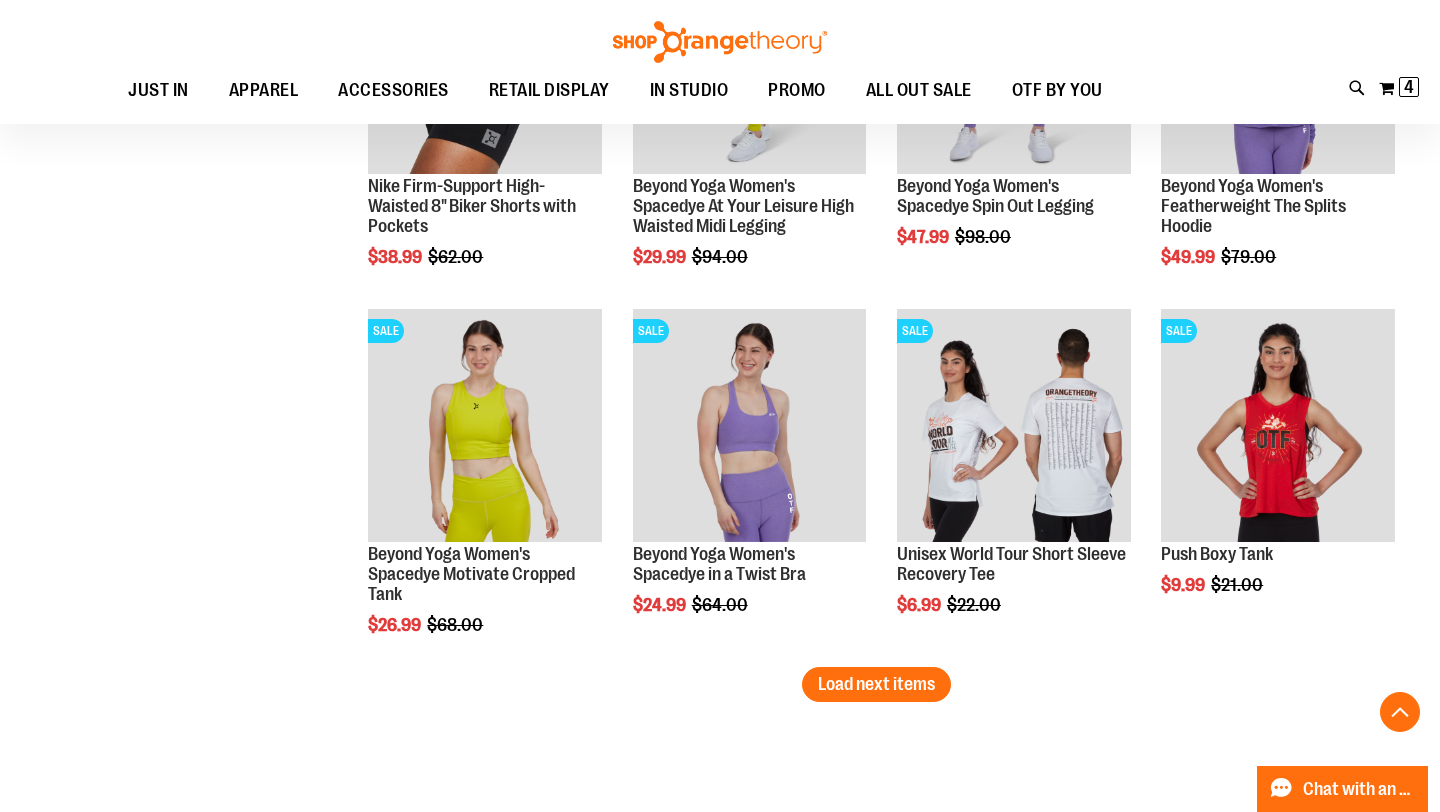 scroll, scrollTop: 3958, scrollLeft: 0, axis: vertical 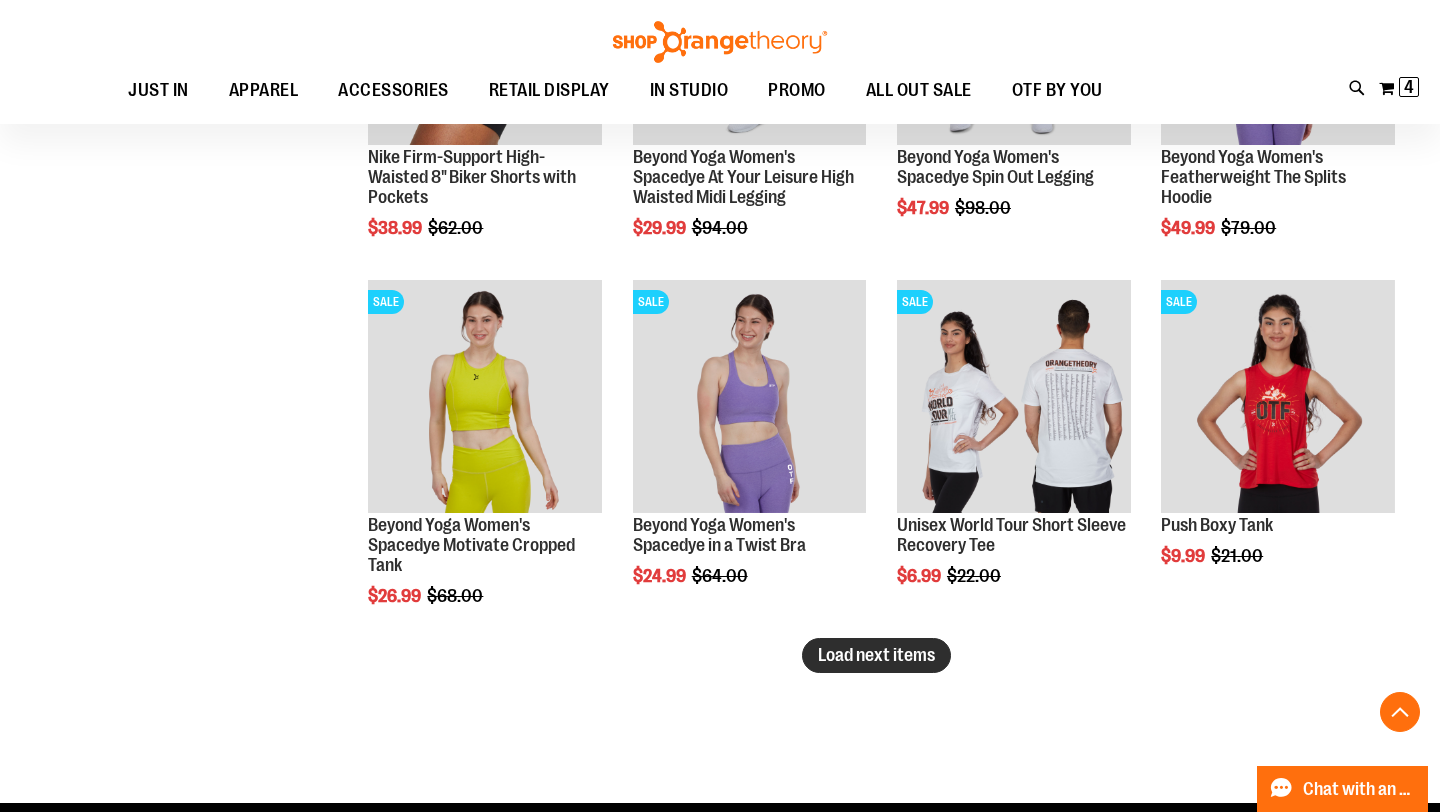 click on "Load next items" at bounding box center [876, 655] 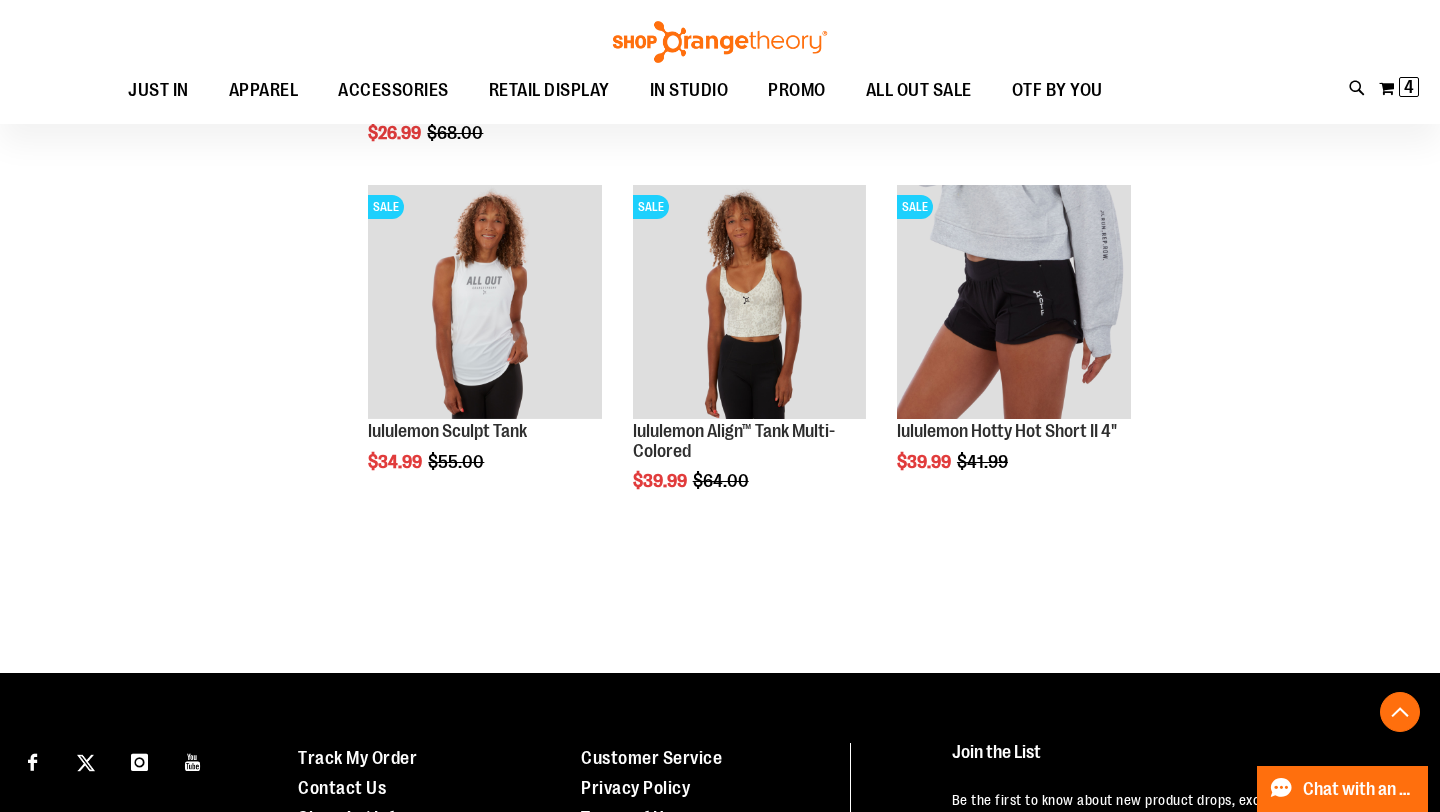 scroll, scrollTop: 4414, scrollLeft: 0, axis: vertical 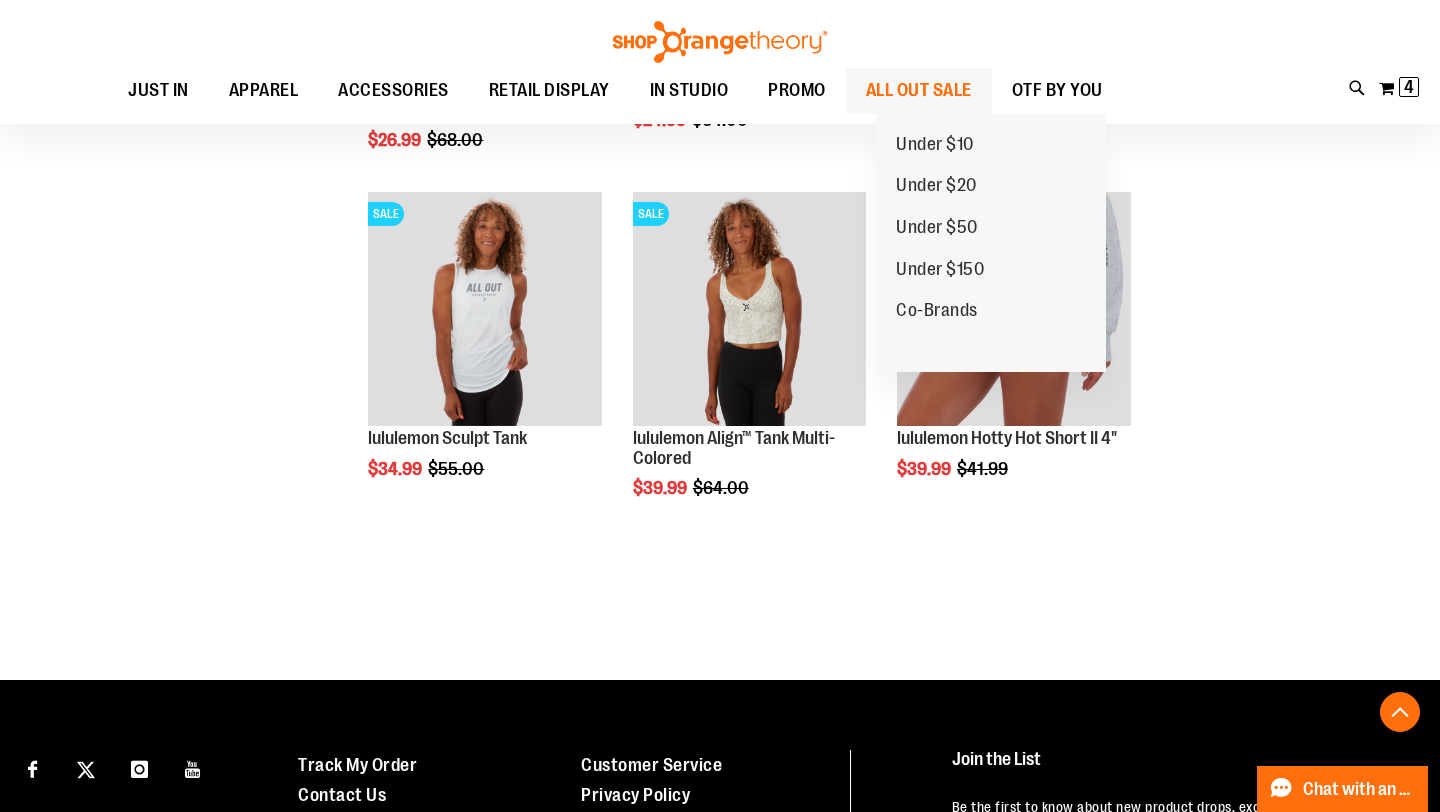 click on "ALL OUT SALE" at bounding box center (919, 90) 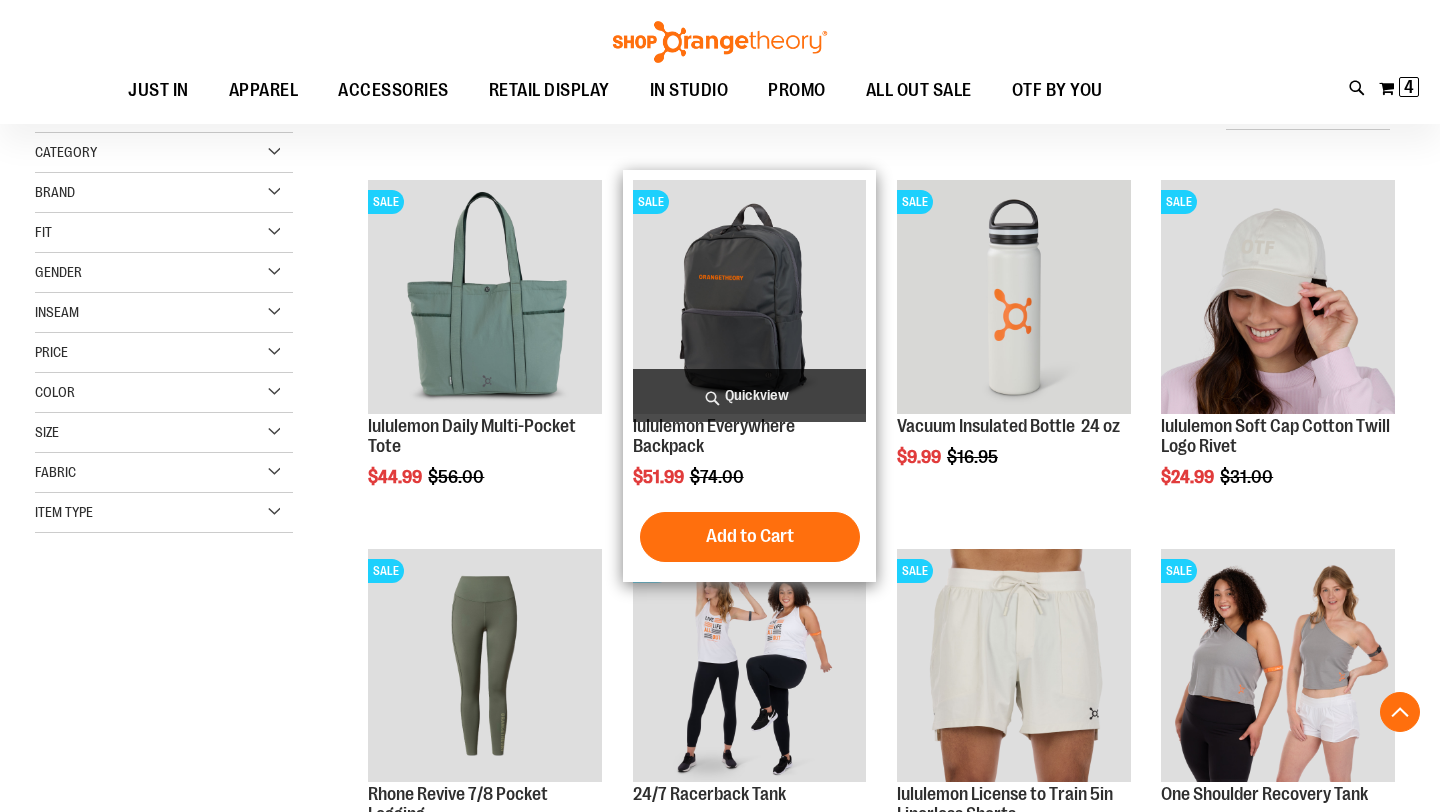 scroll, scrollTop: 326, scrollLeft: 0, axis: vertical 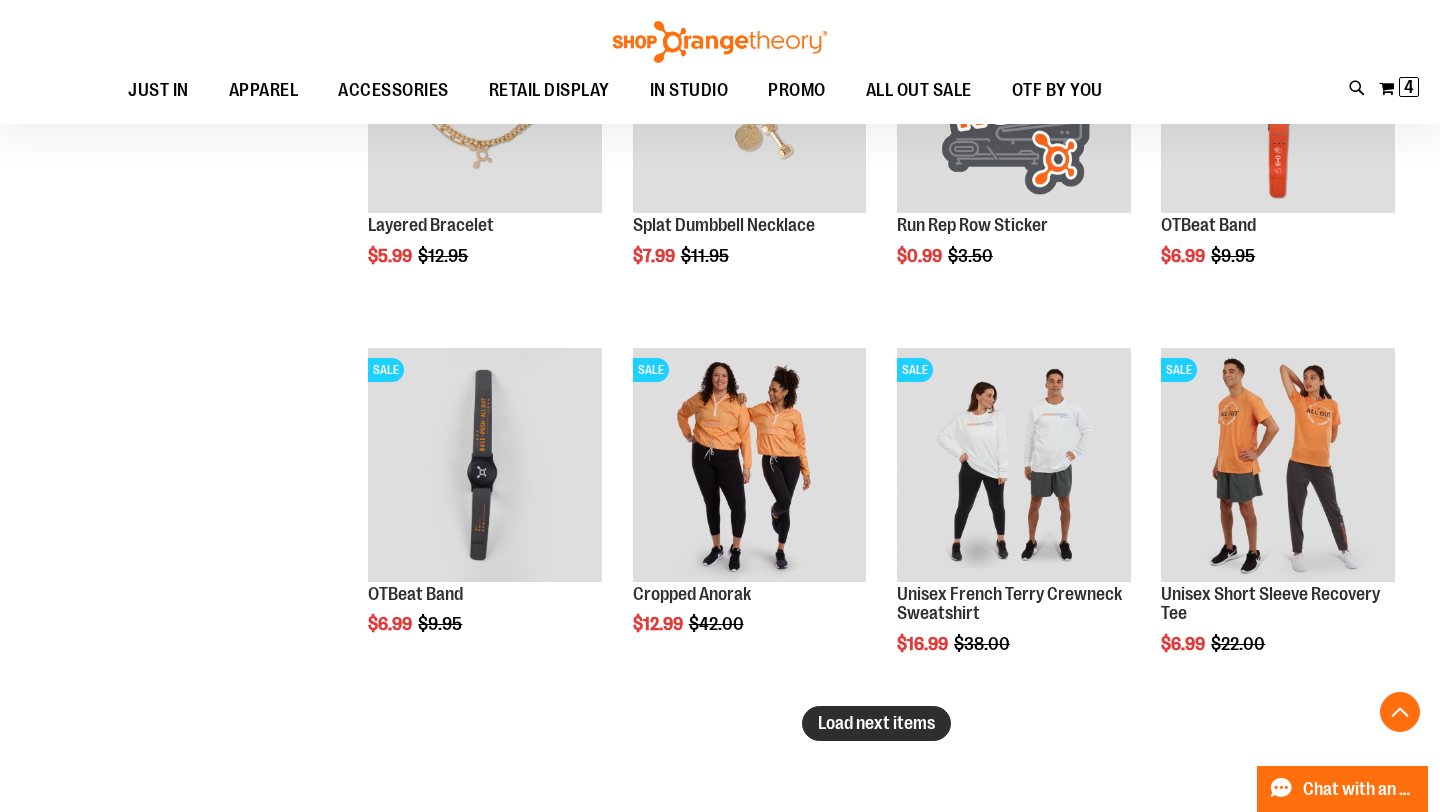 type on "**********" 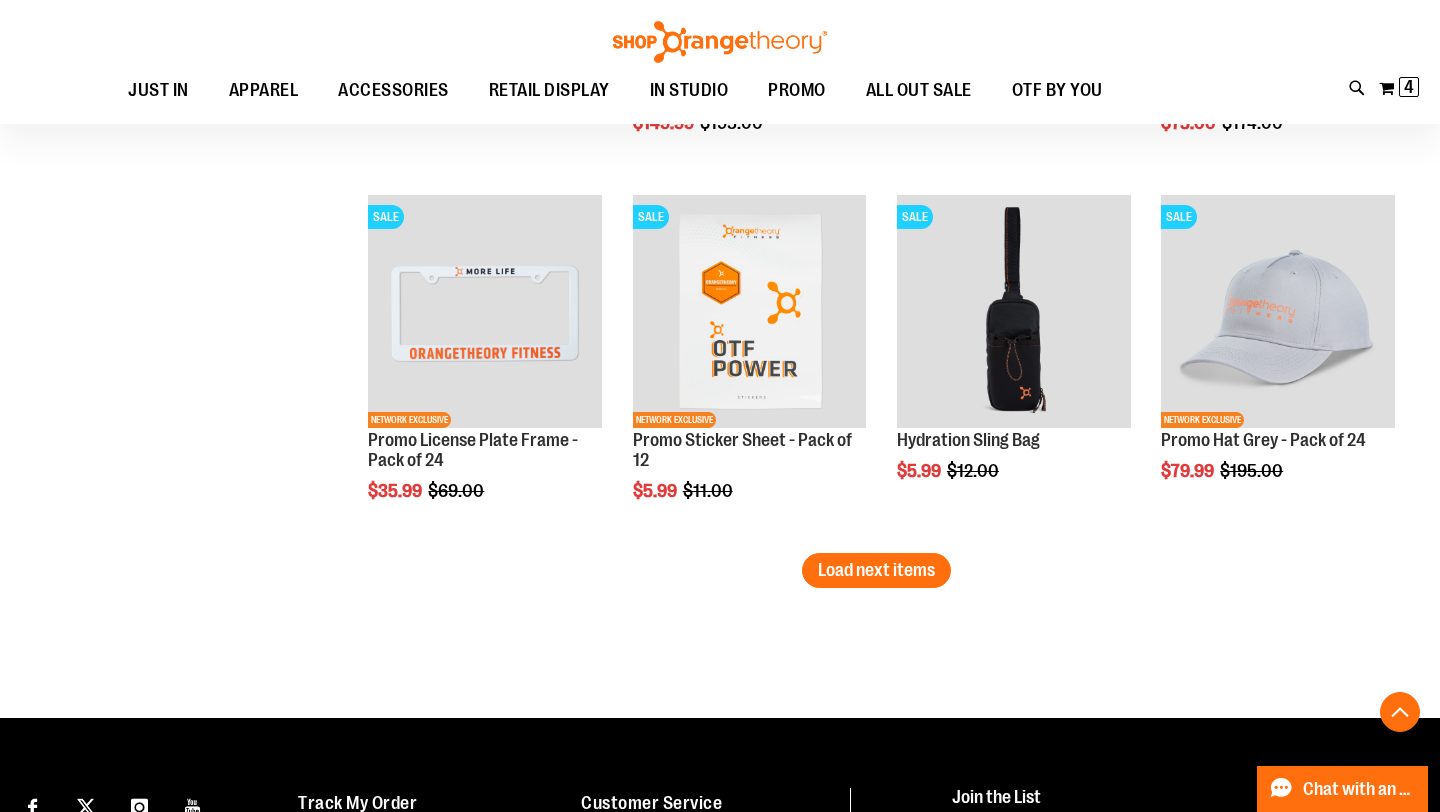 scroll, scrollTop: 4295, scrollLeft: 0, axis: vertical 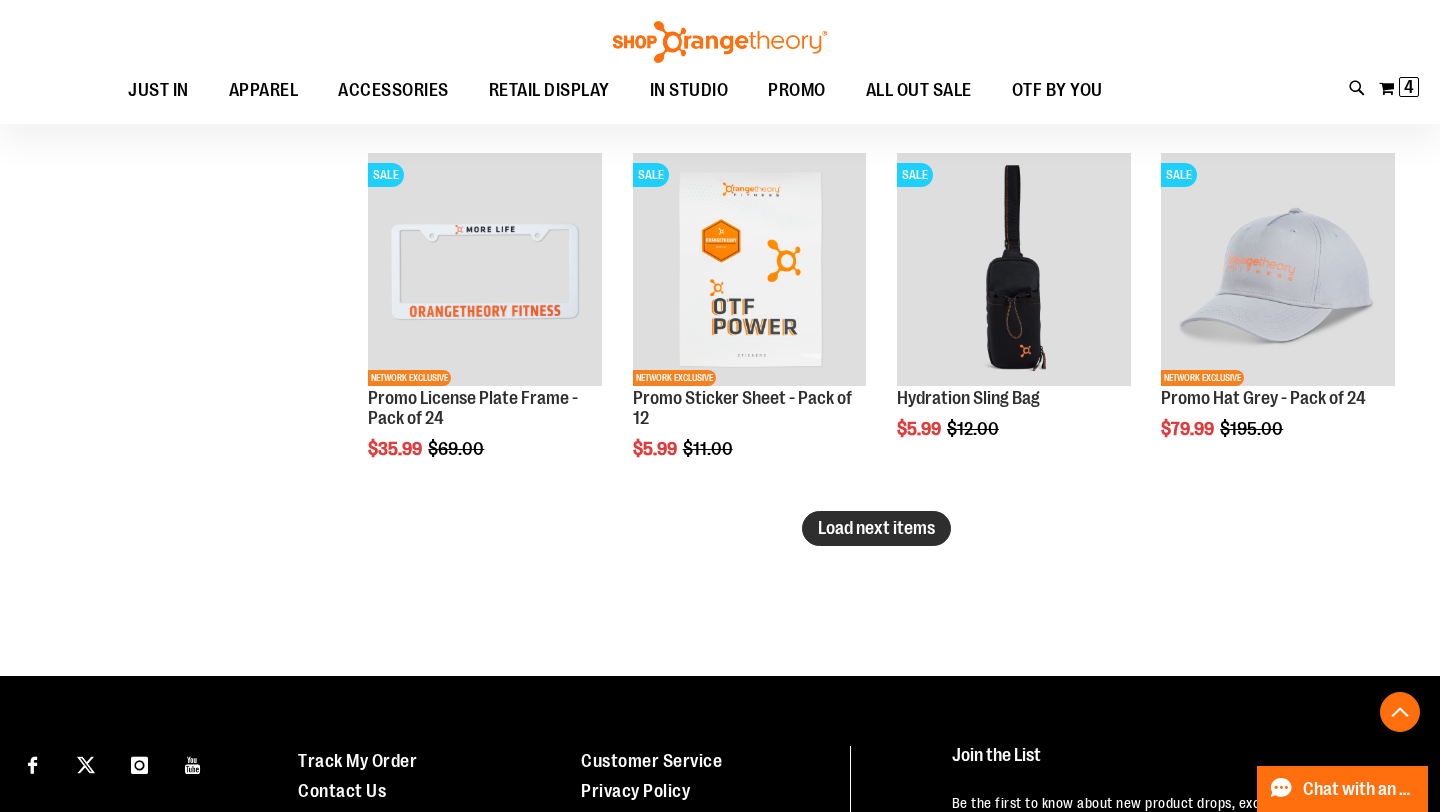click on "Load next items" at bounding box center (876, 528) 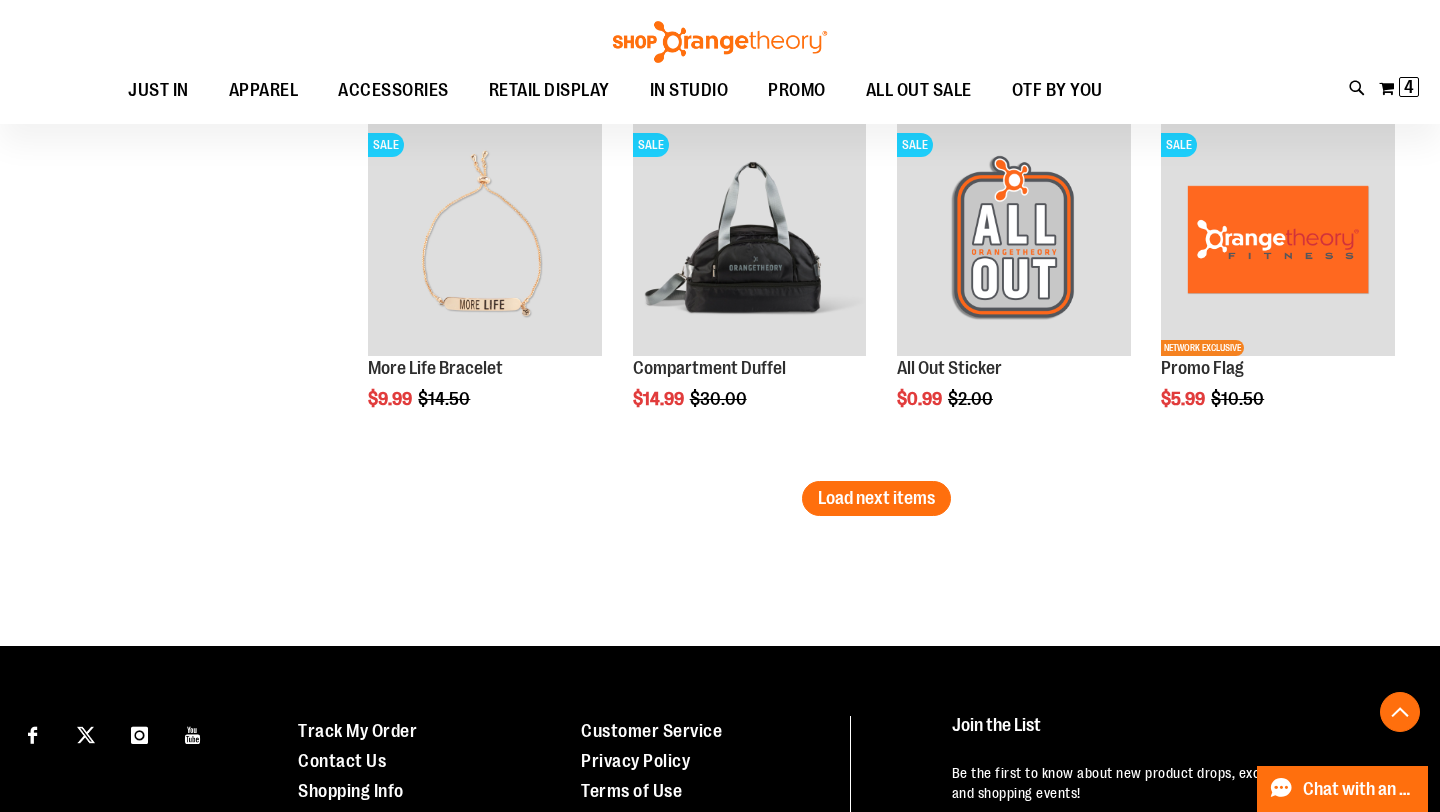 scroll, scrollTop: 5479, scrollLeft: 0, axis: vertical 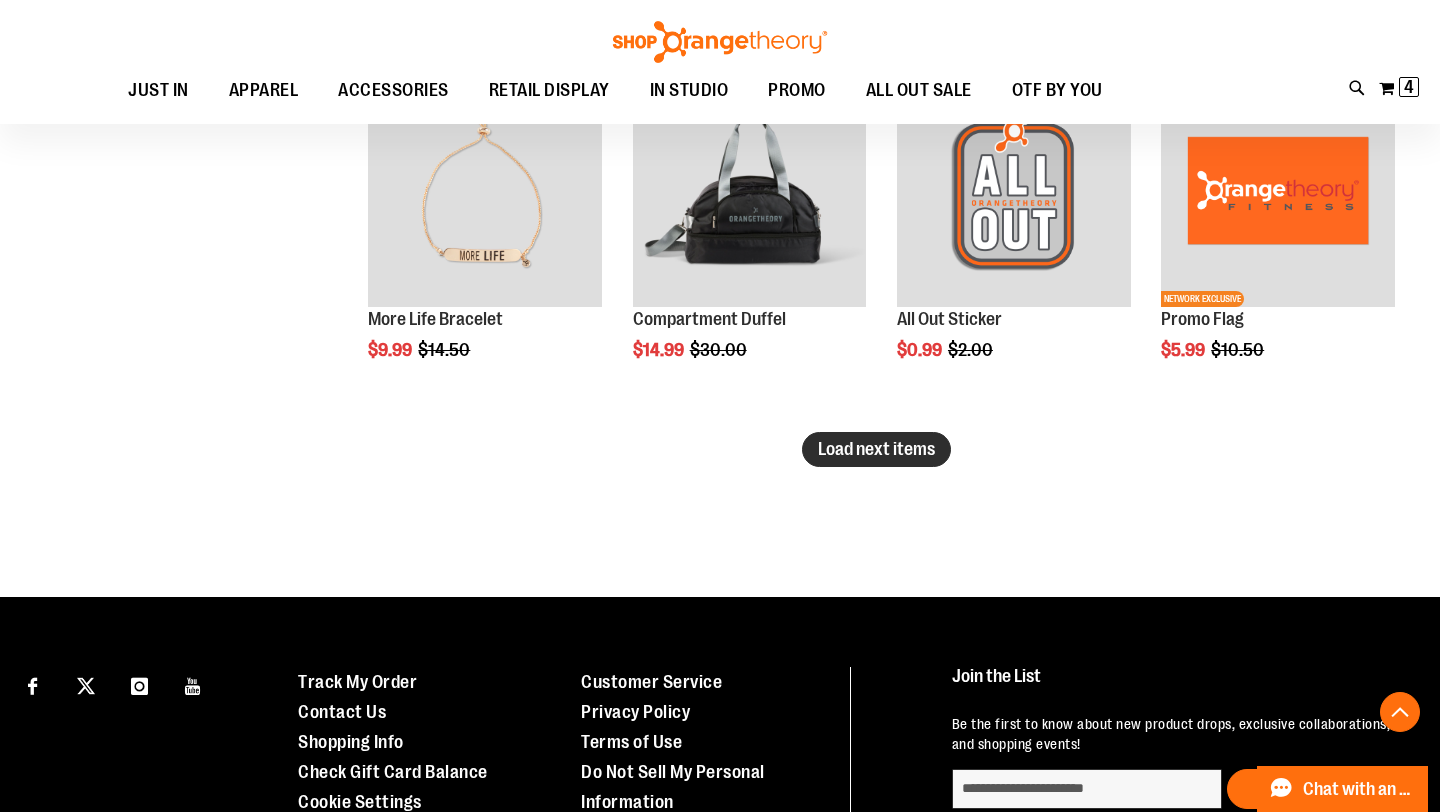 click on "Load next items" at bounding box center [876, 449] 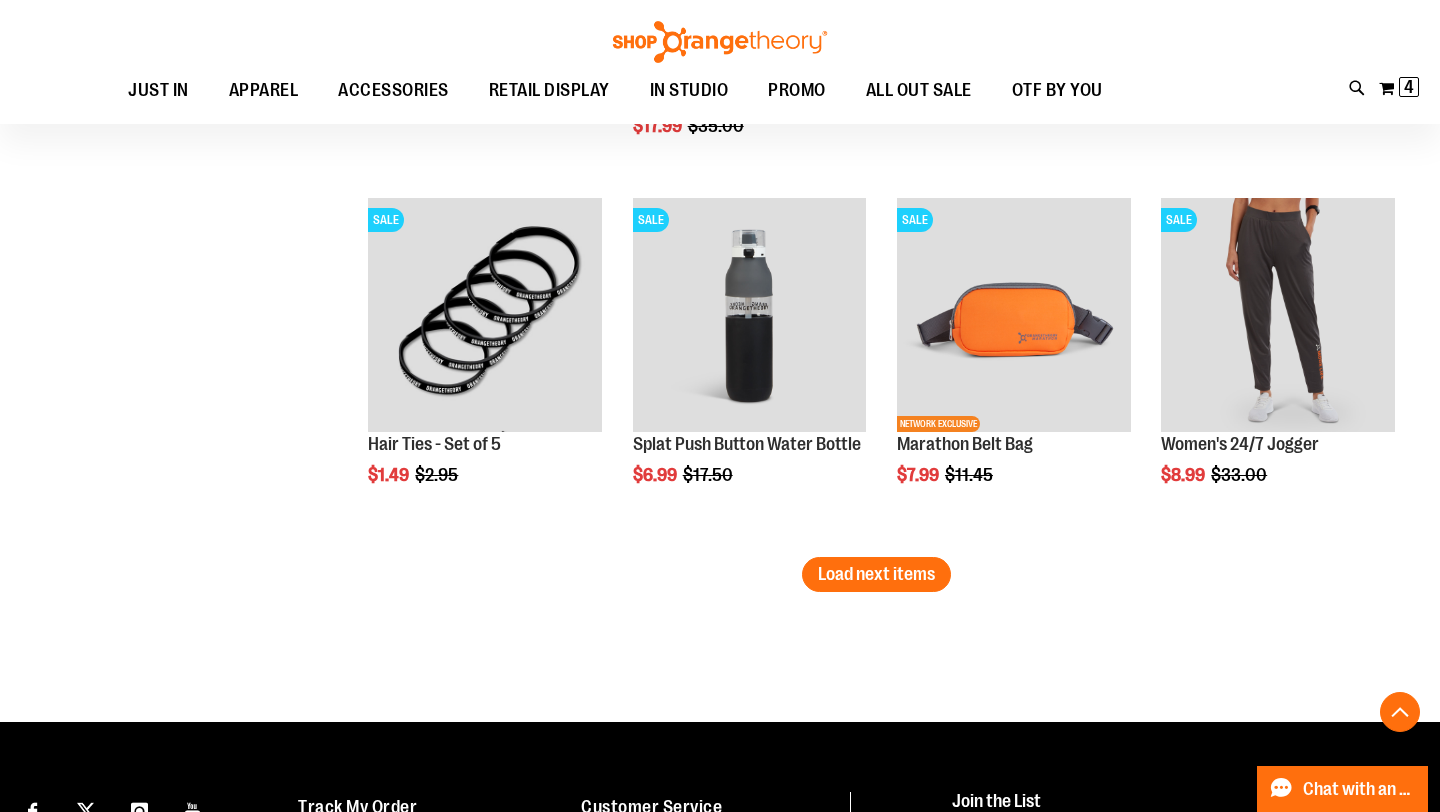 scroll, scrollTop: 6460, scrollLeft: 0, axis: vertical 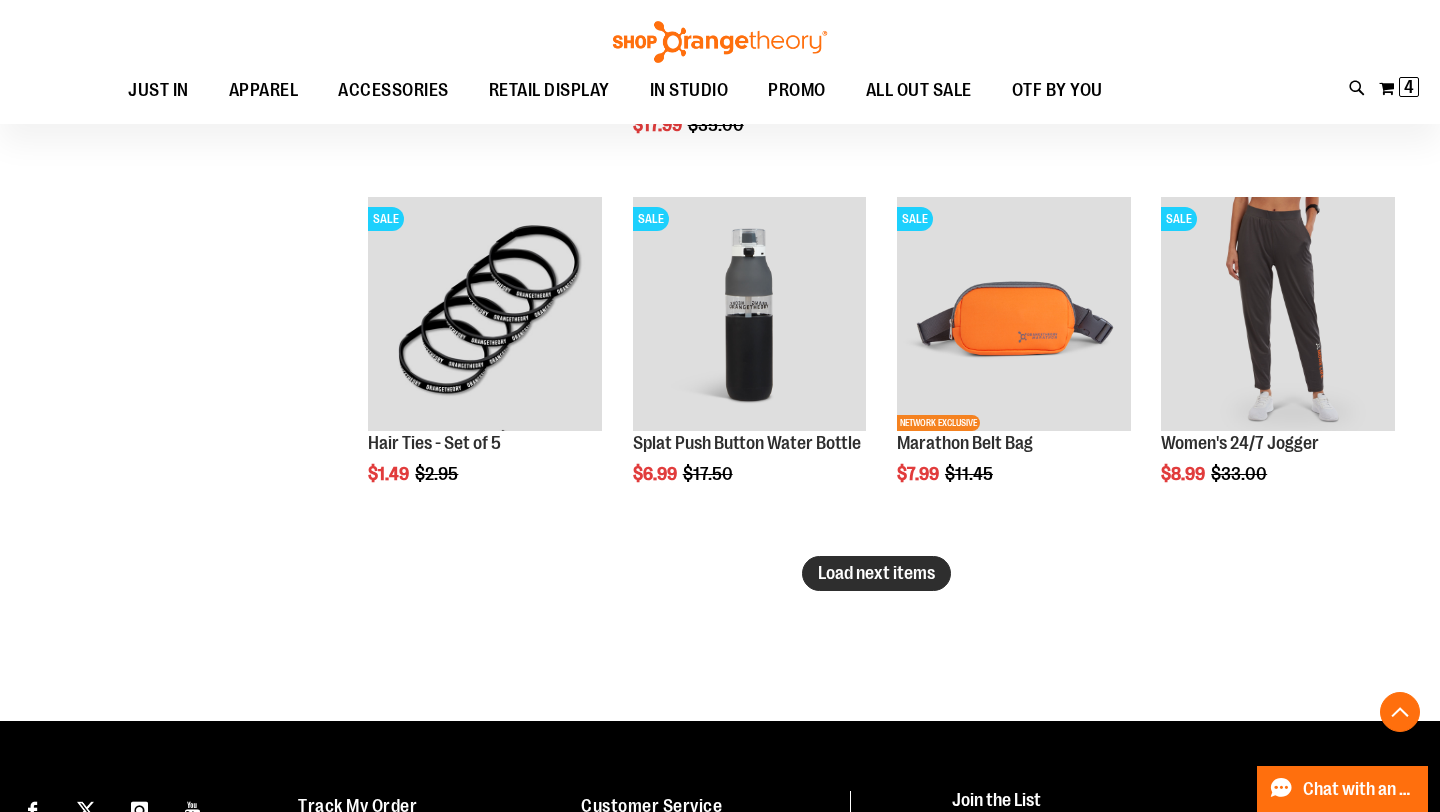 click on "Load next items" at bounding box center [876, 573] 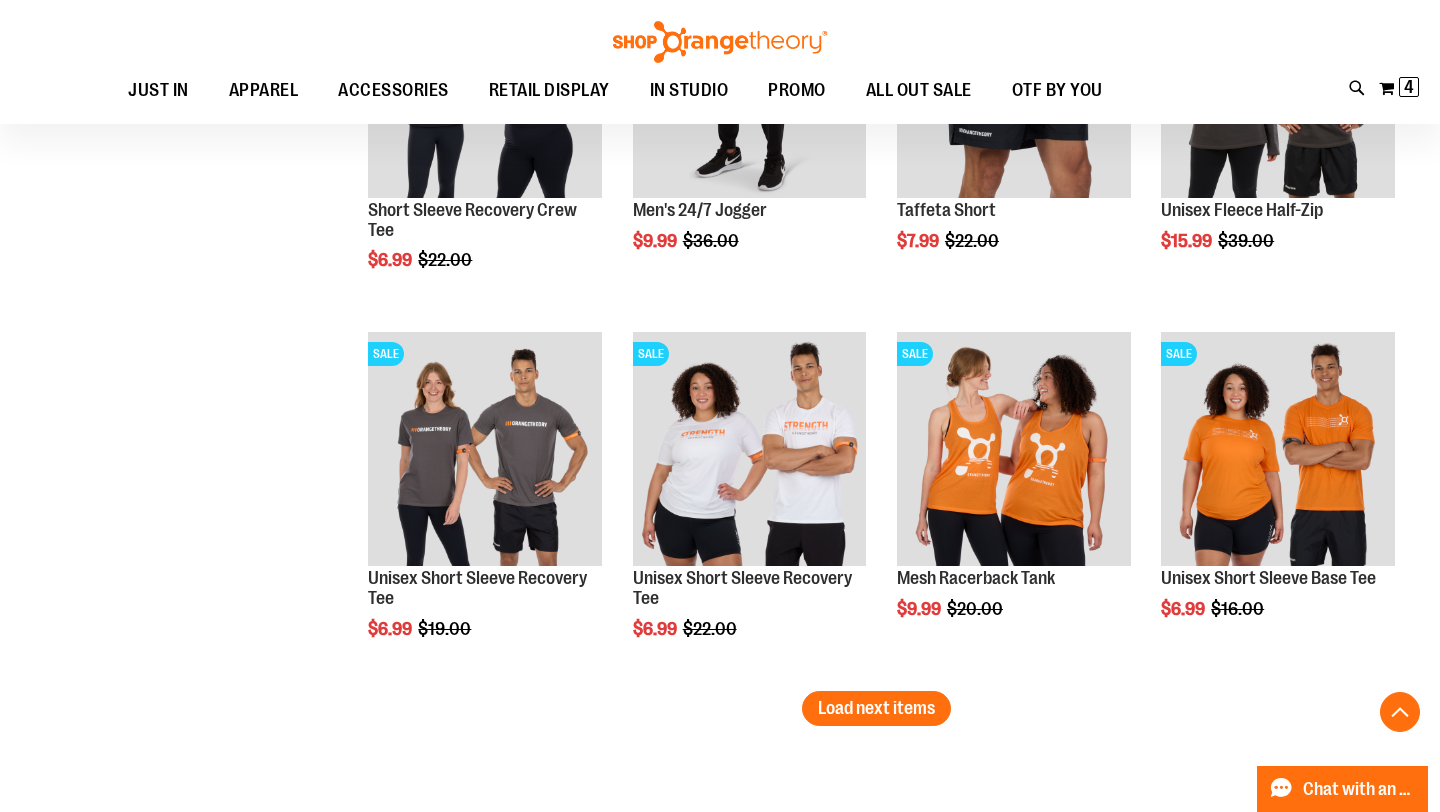scroll, scrollTop: 7455, scrollLeft: 0, axis: vertical 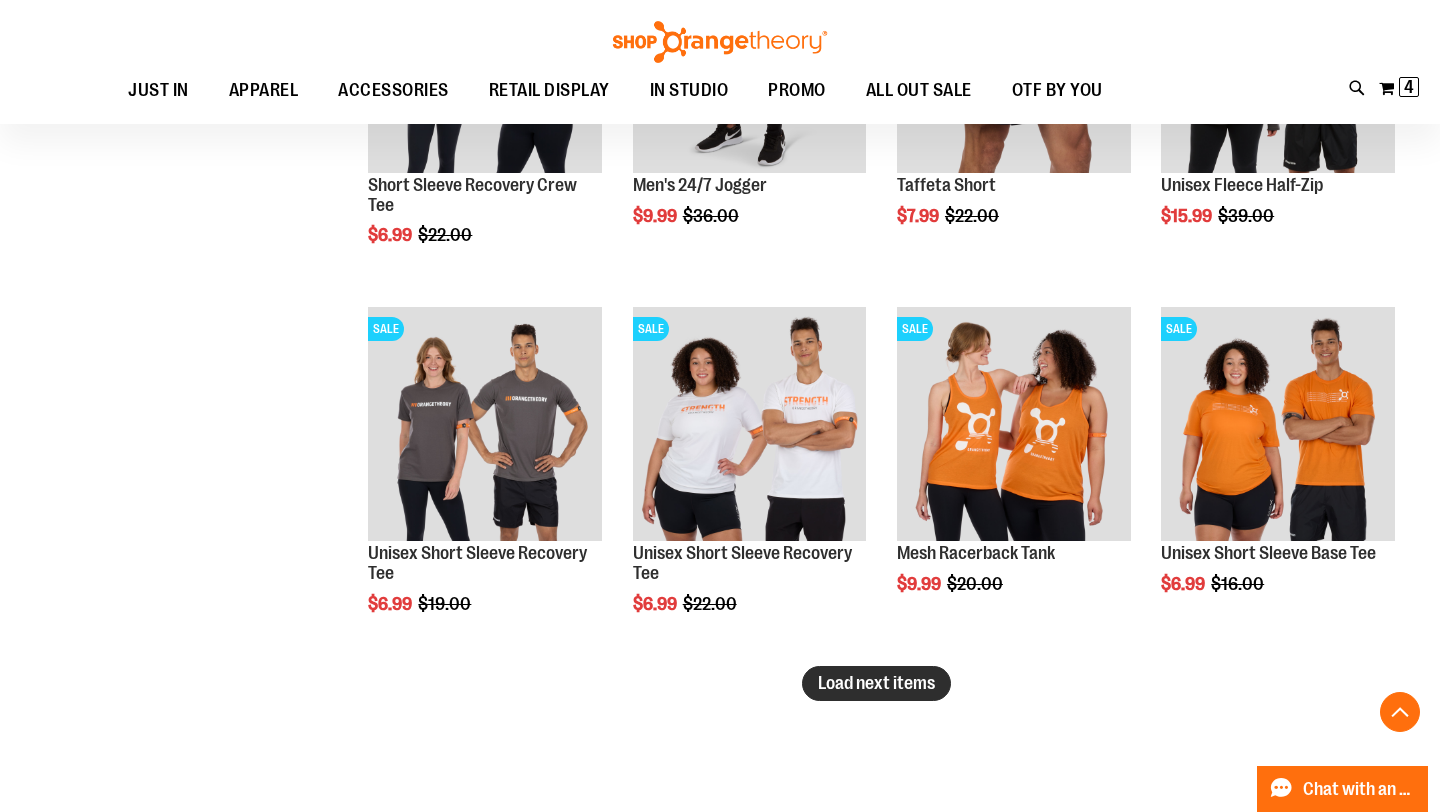click on "Load next items" at bounding box center (876, 683) 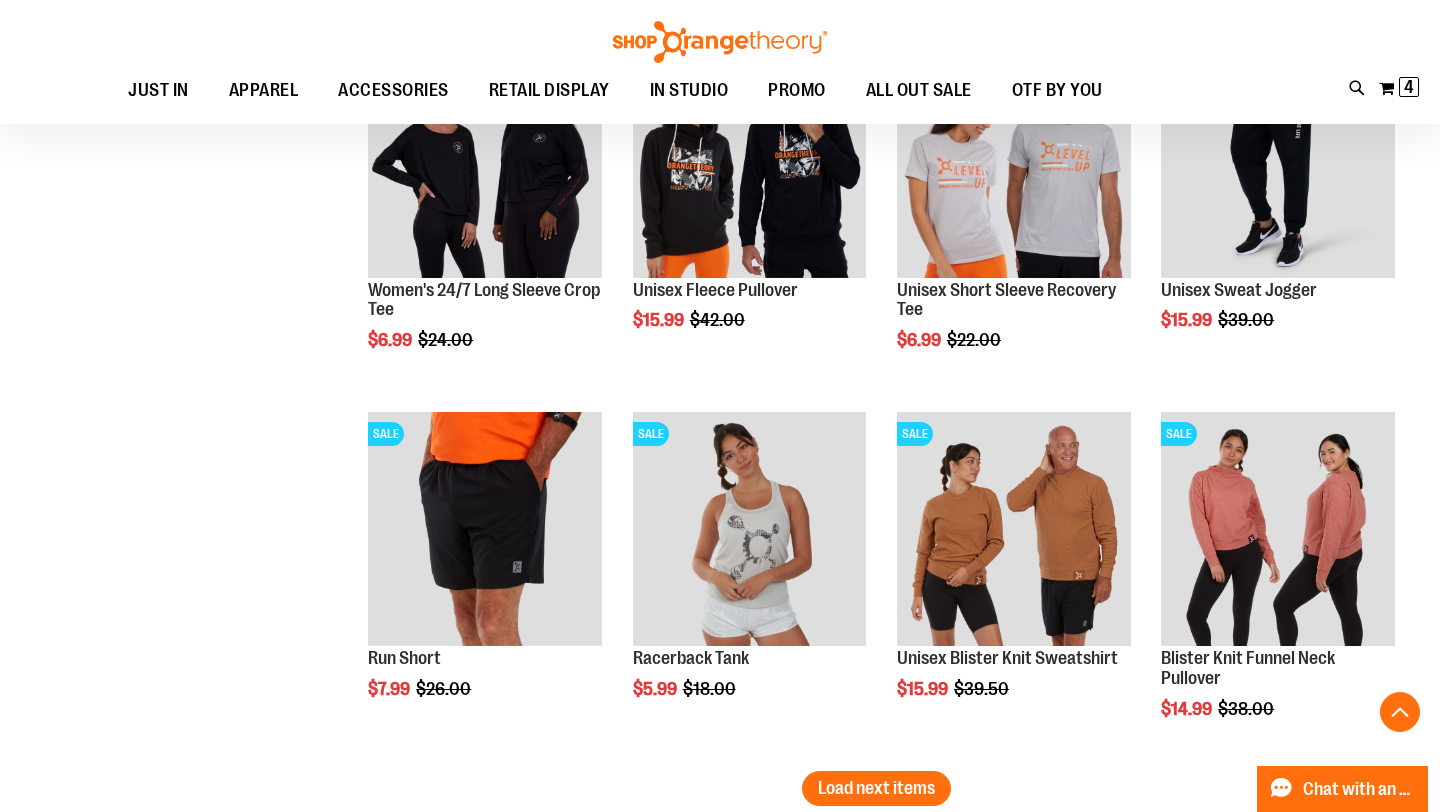 scroll, scrollTop: 8569, scrollLeft: 0, axis: vertical 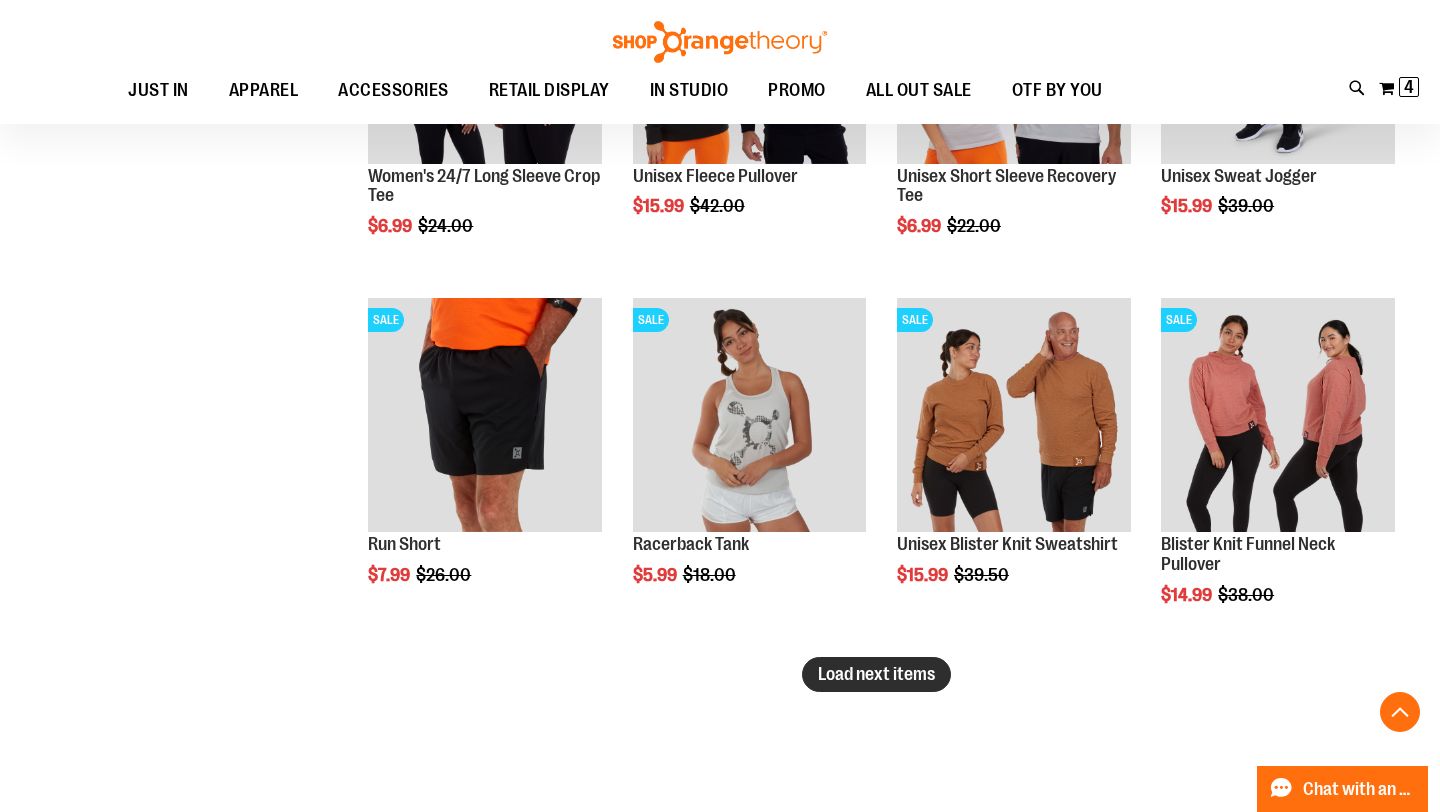 click on "Load next items" at bounding box center [876, 674] 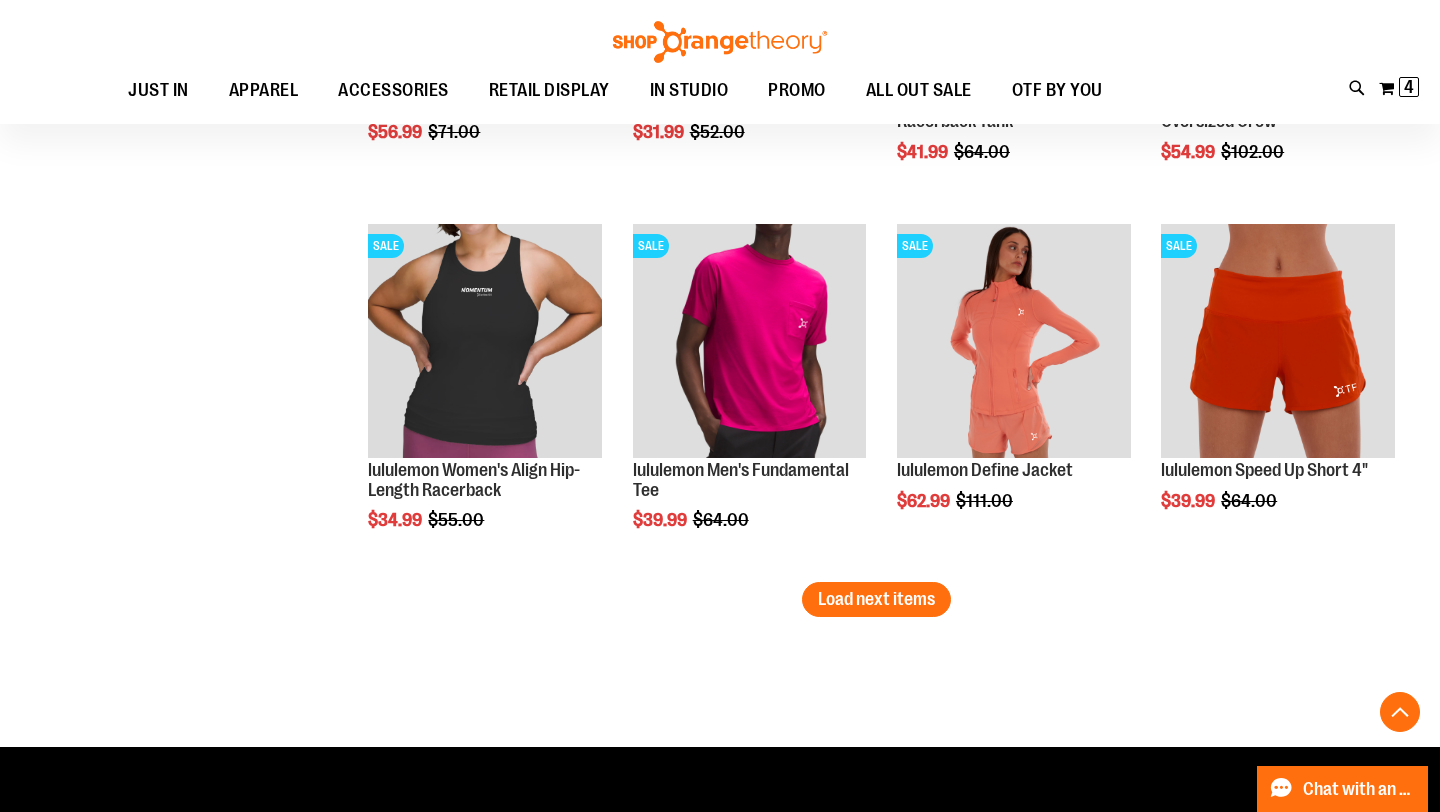 scroll, scrollTop: 9756, scrollLeft: 0, axis: vertical 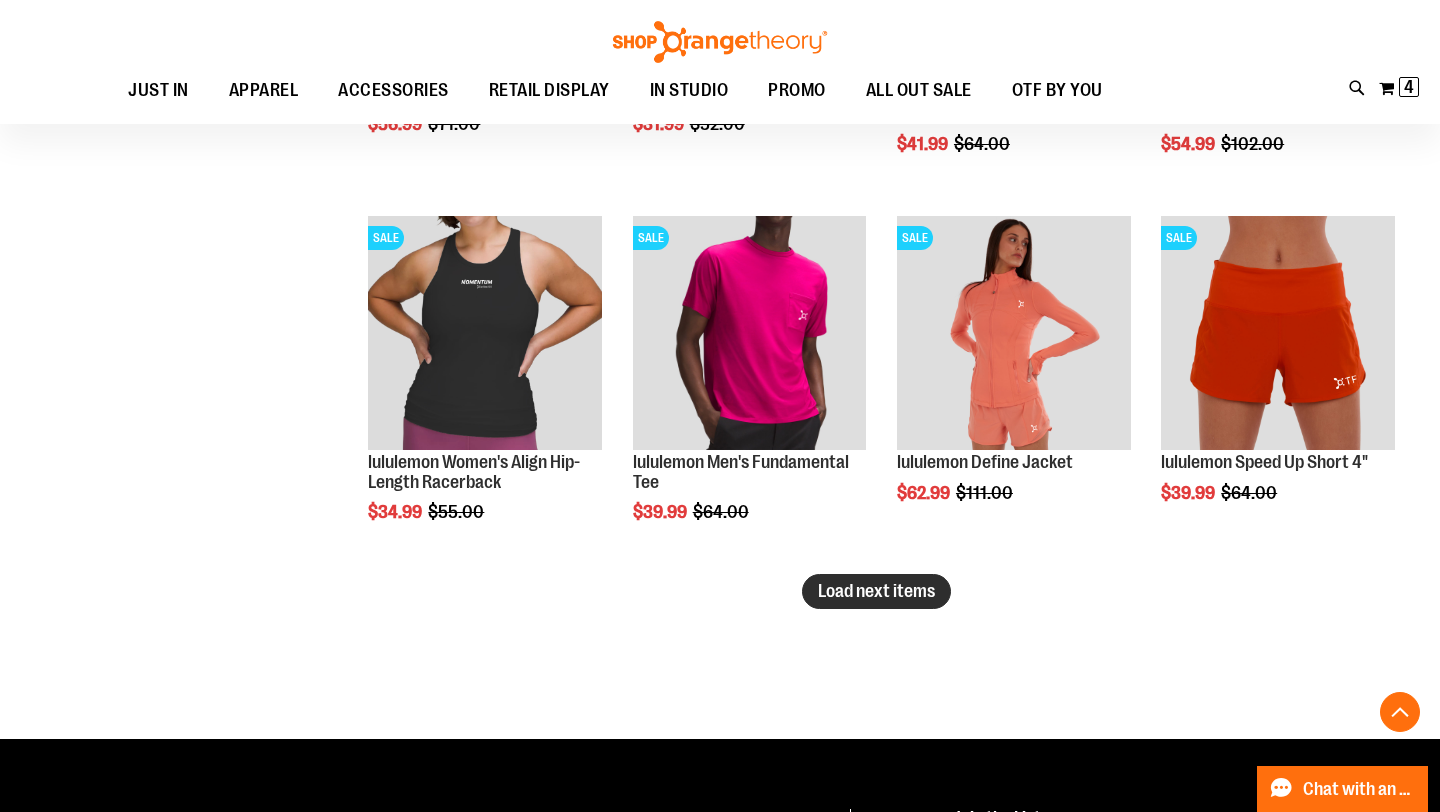 click on "Load next items" at bounding box center (876, 591) 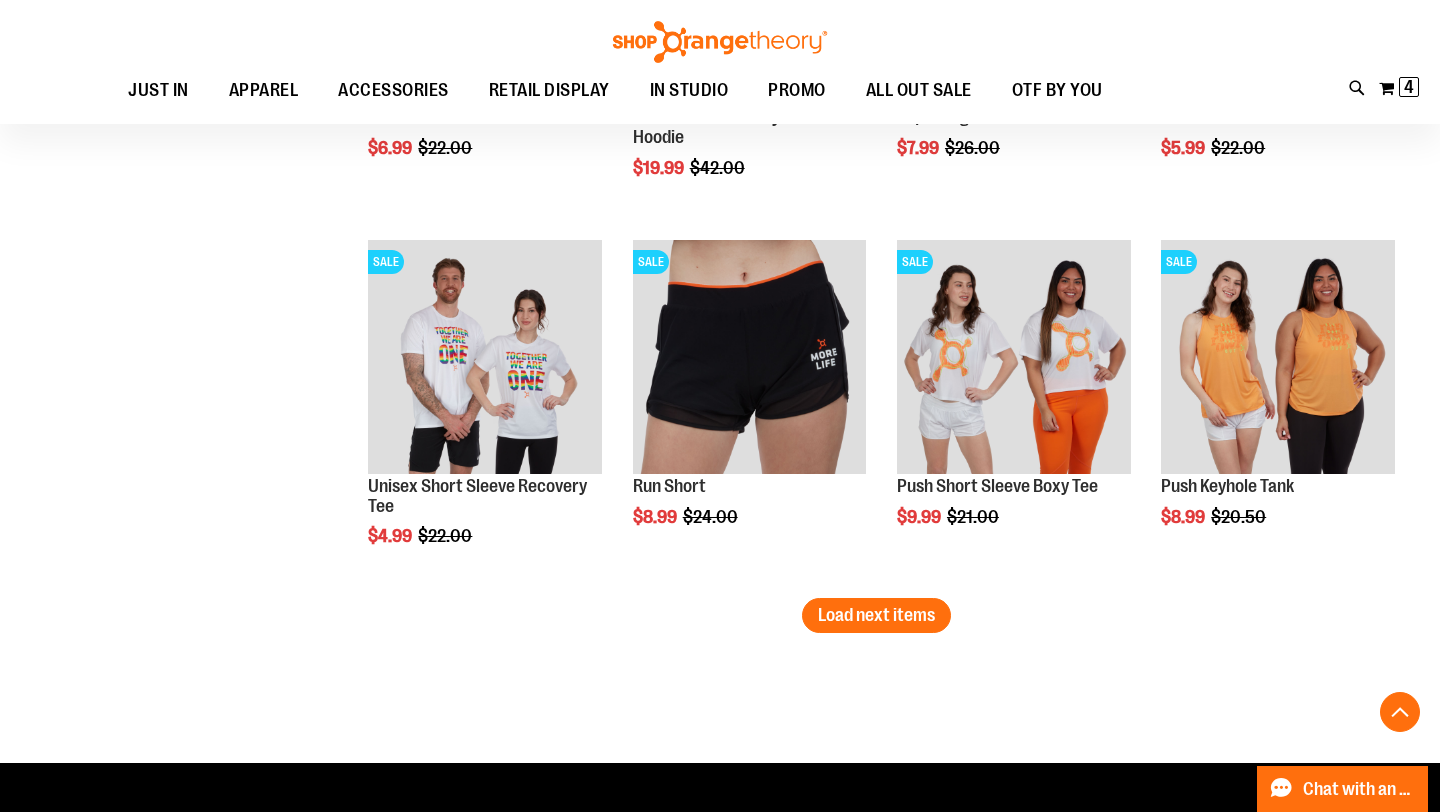 scroll, scrollTop: 10859, scrollLeft: 0, axis: vertical 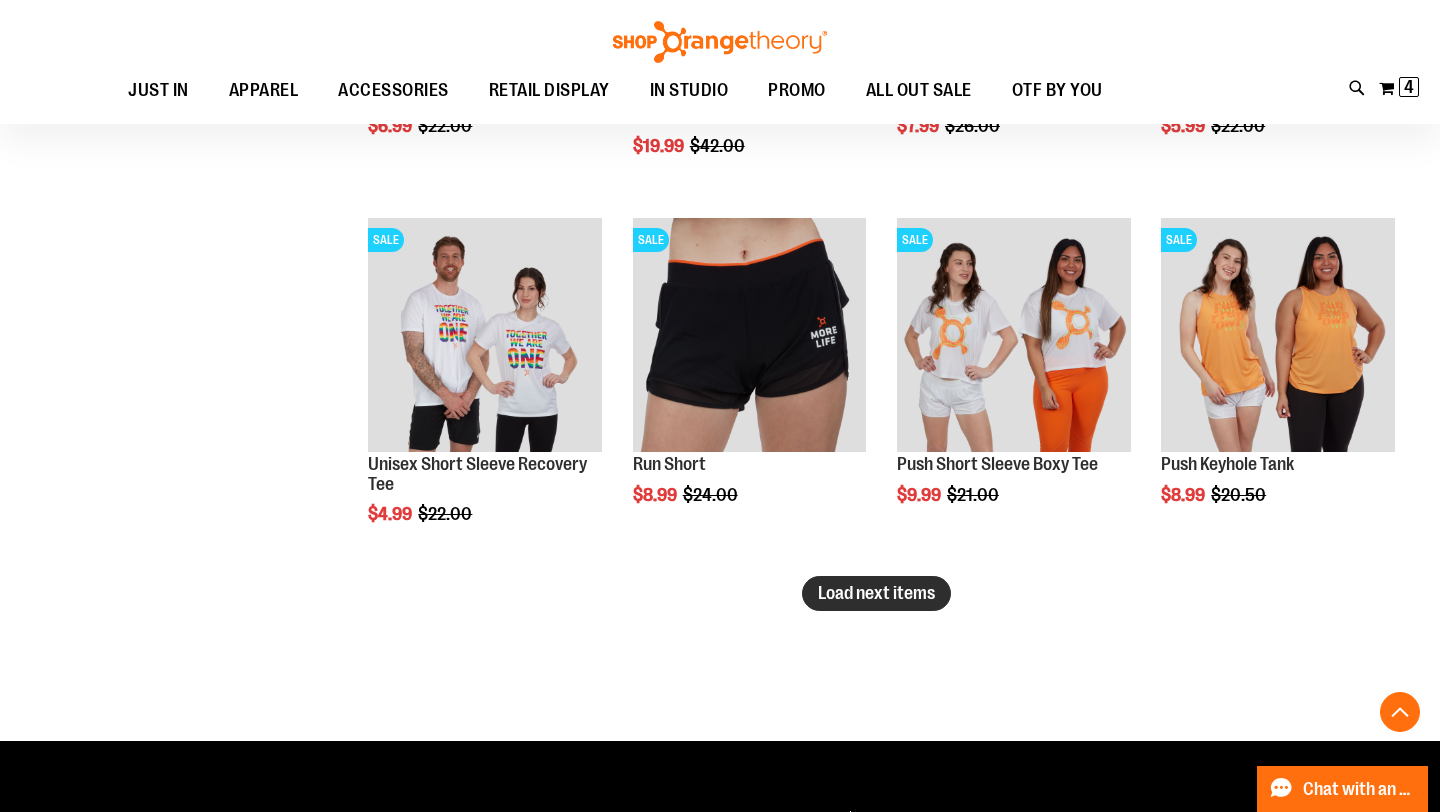 click on "Load next items" at bounding box center (876, 593) 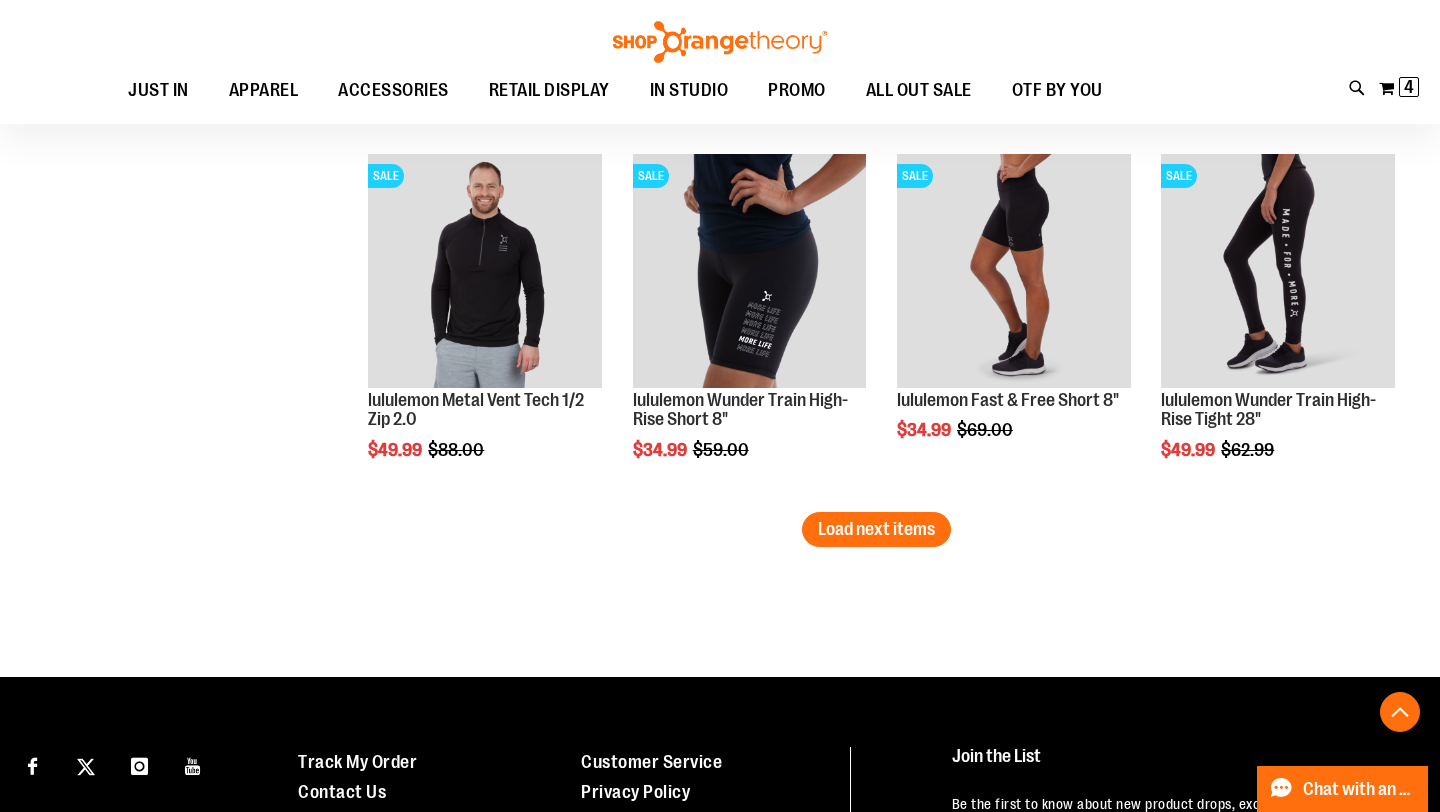 scroll, scrollTop: 12029, scrollLeft: 0, axis: vertical 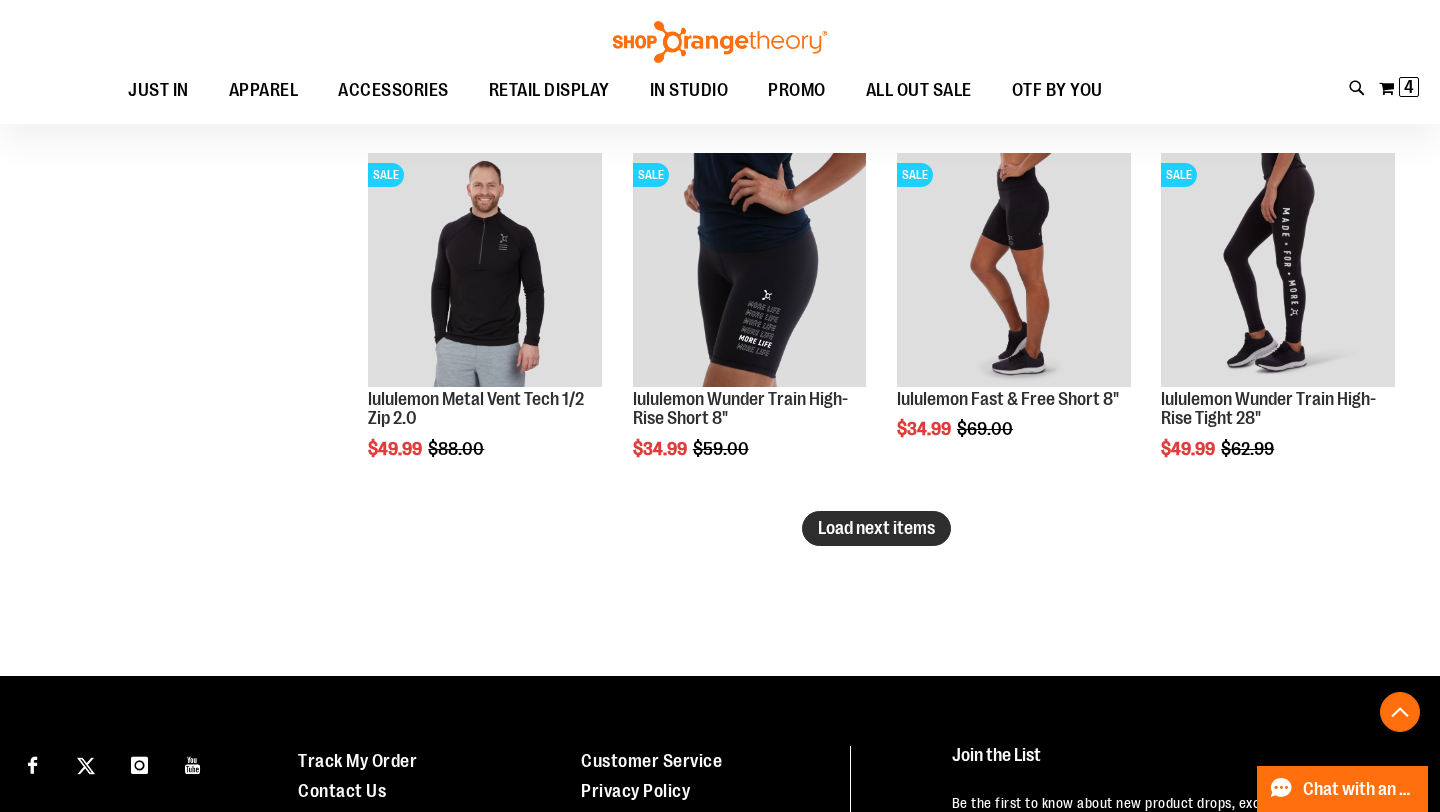 click on "Load next items" at bounding box center (876, 528) 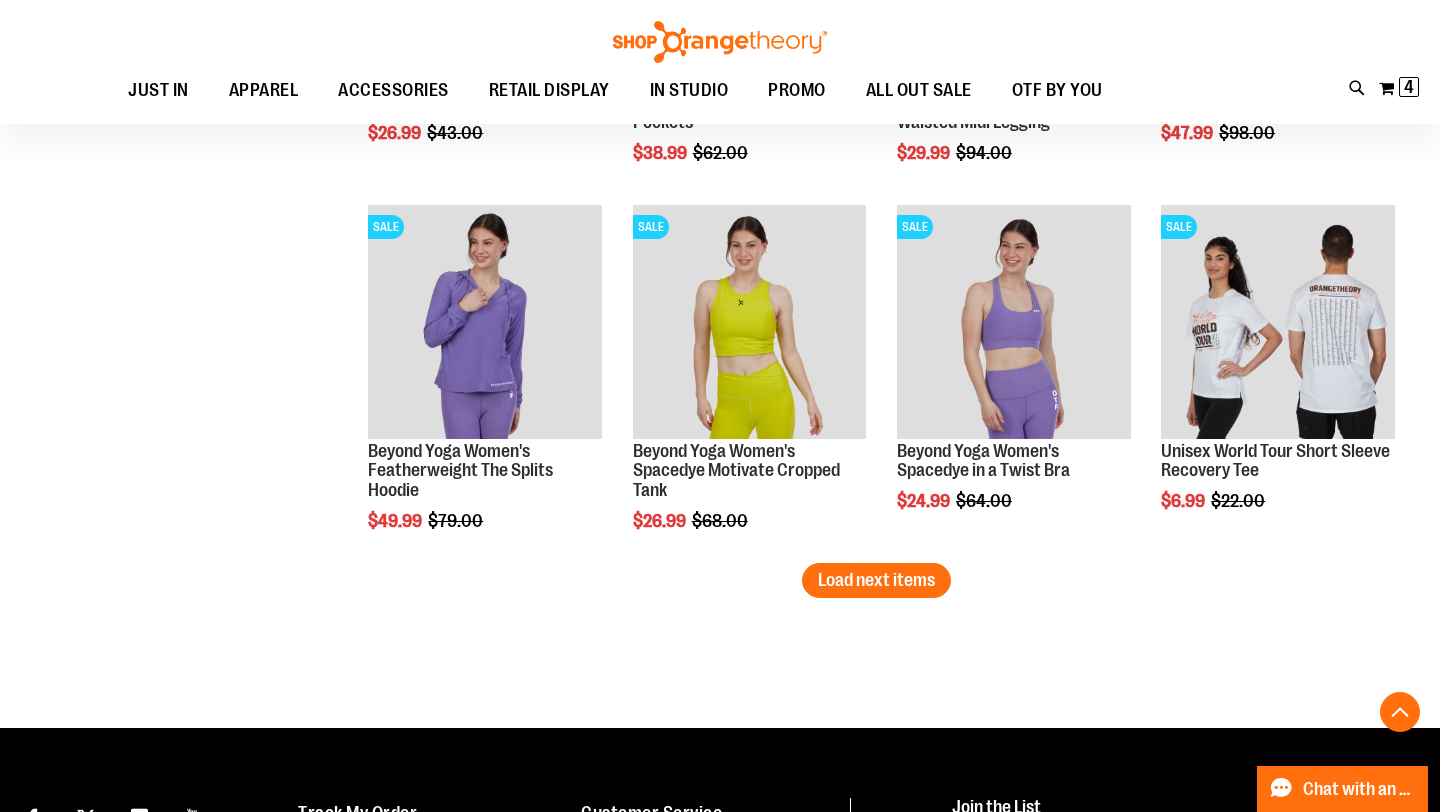 scroll, scrollTop: 13111, scrollLeft: 0, axis: vertical 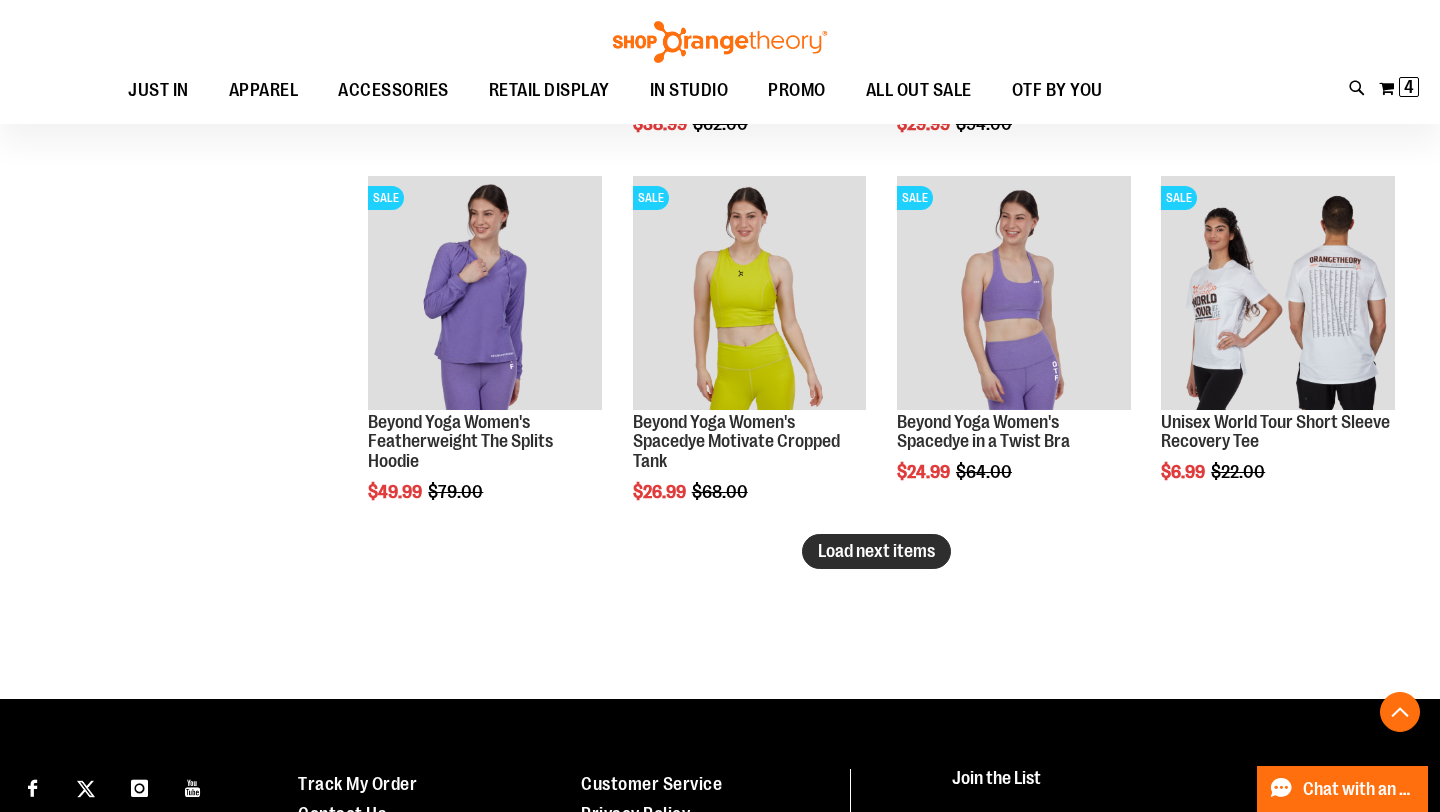 click on "Load next items" at bounding box center [876, 551] 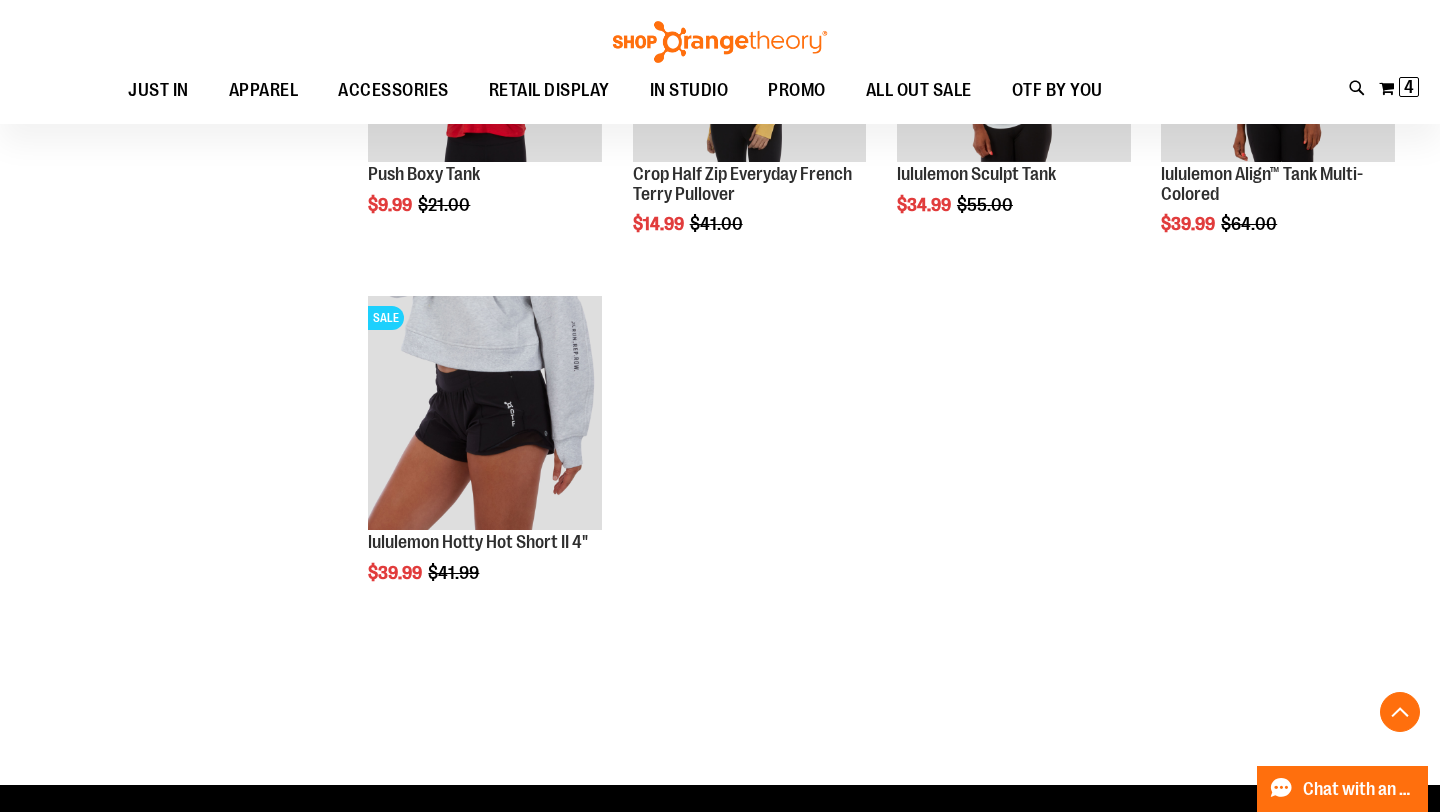 scroll, scrollTop: 13835, scrollLeft: 0, axis: vertical 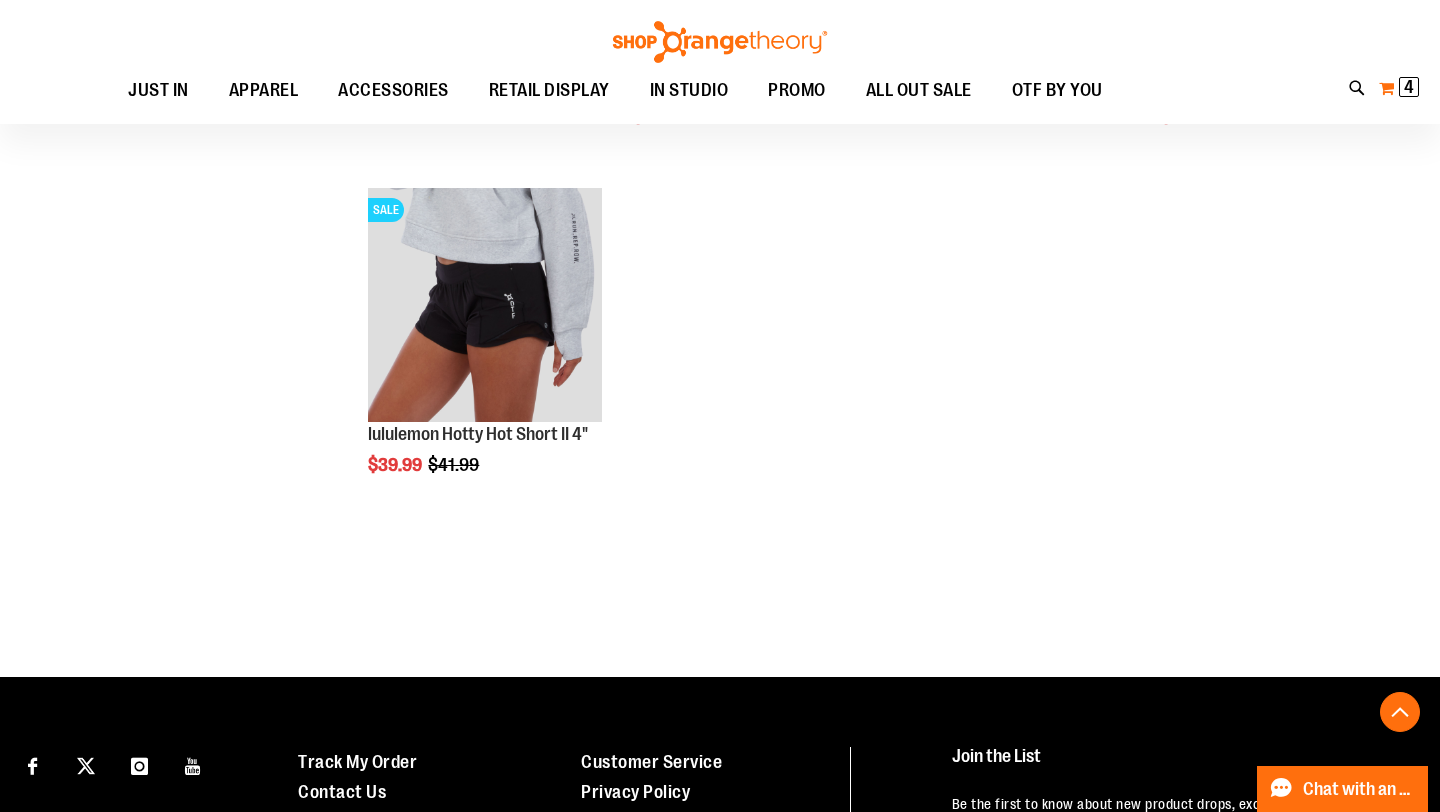 click on "4
4
items" at bounding box center (1409, 87) 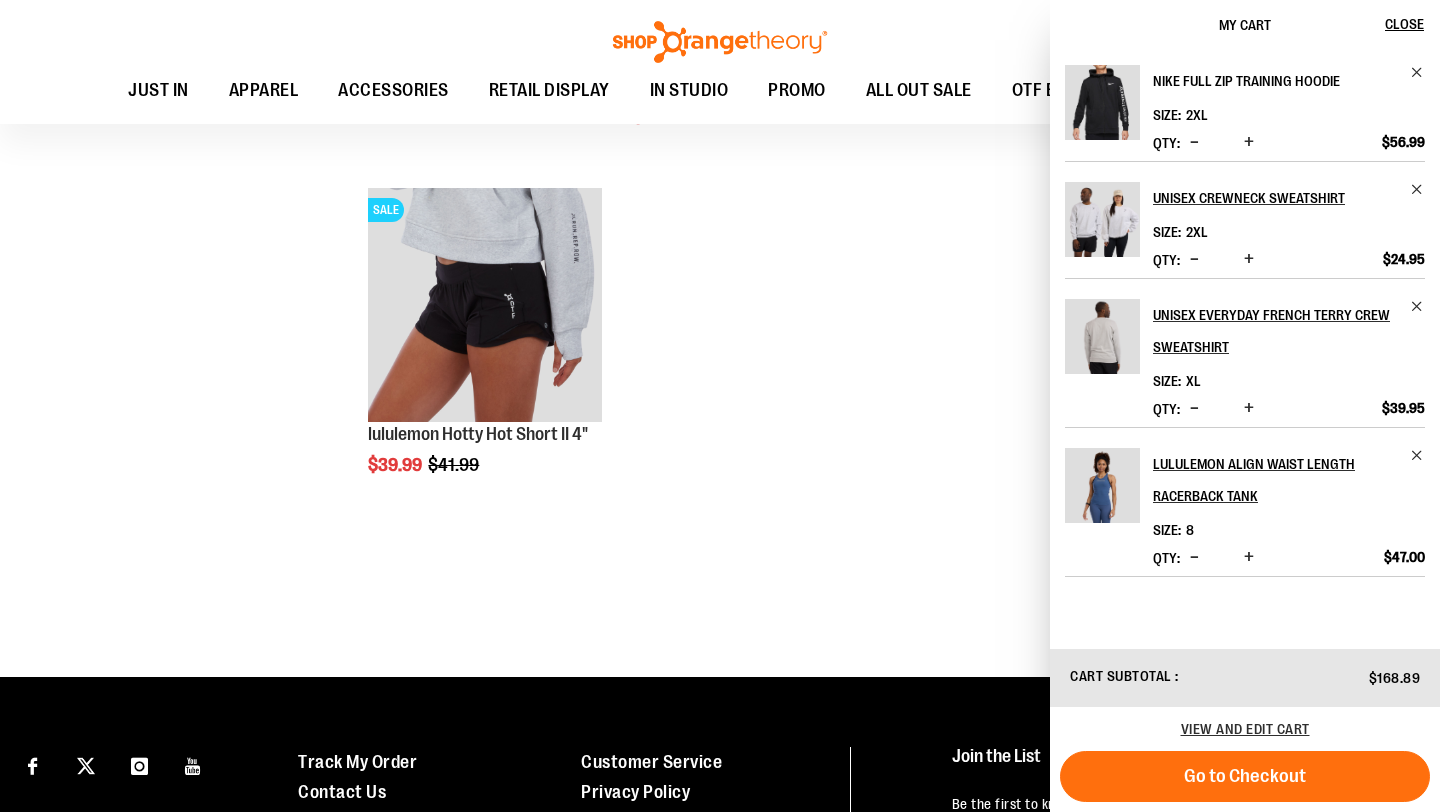click on "Nike Full Zip Training Hoodie" at bounding box center [1275, 81] 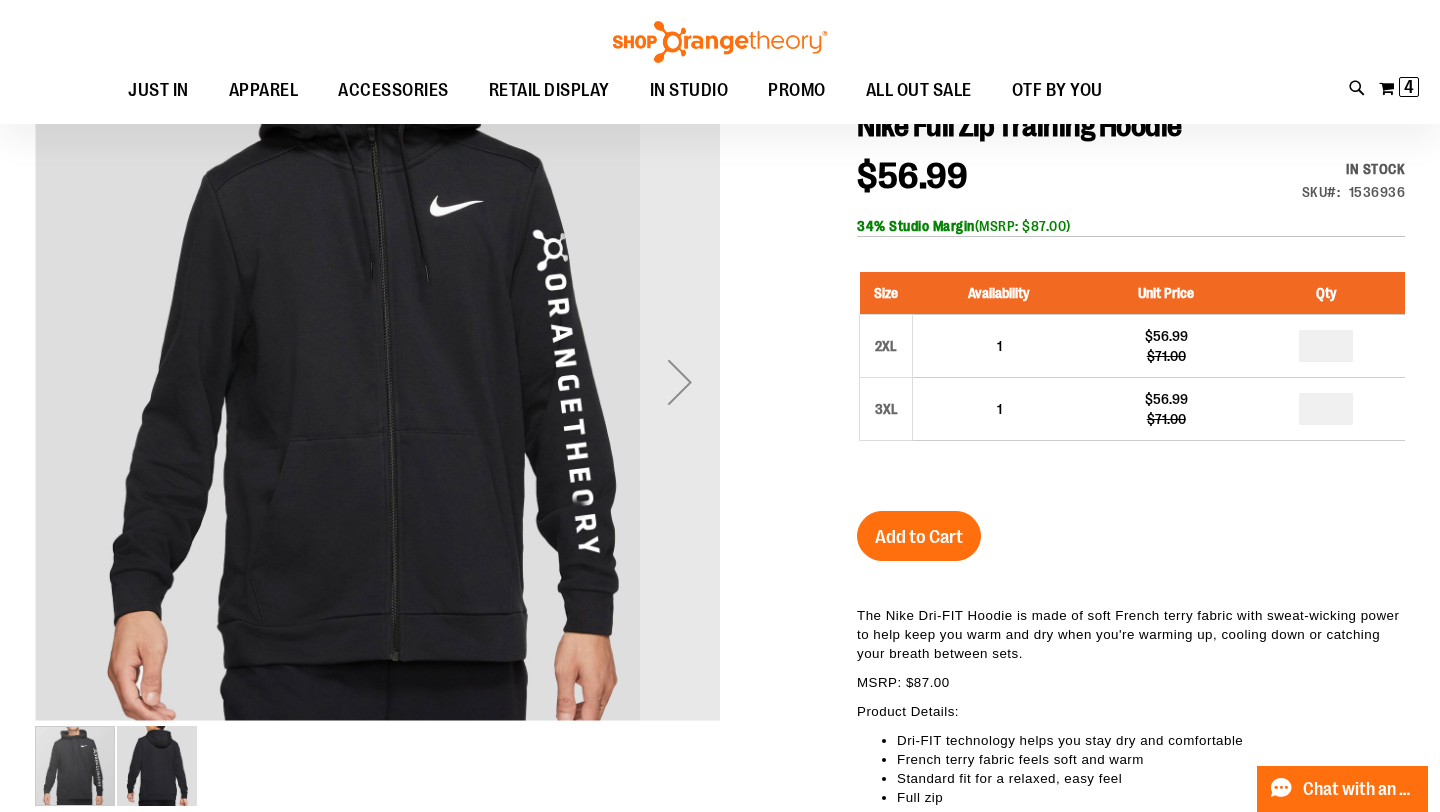 scroll, scrollTop: 29, scrollLeft: 0, axis: vertical 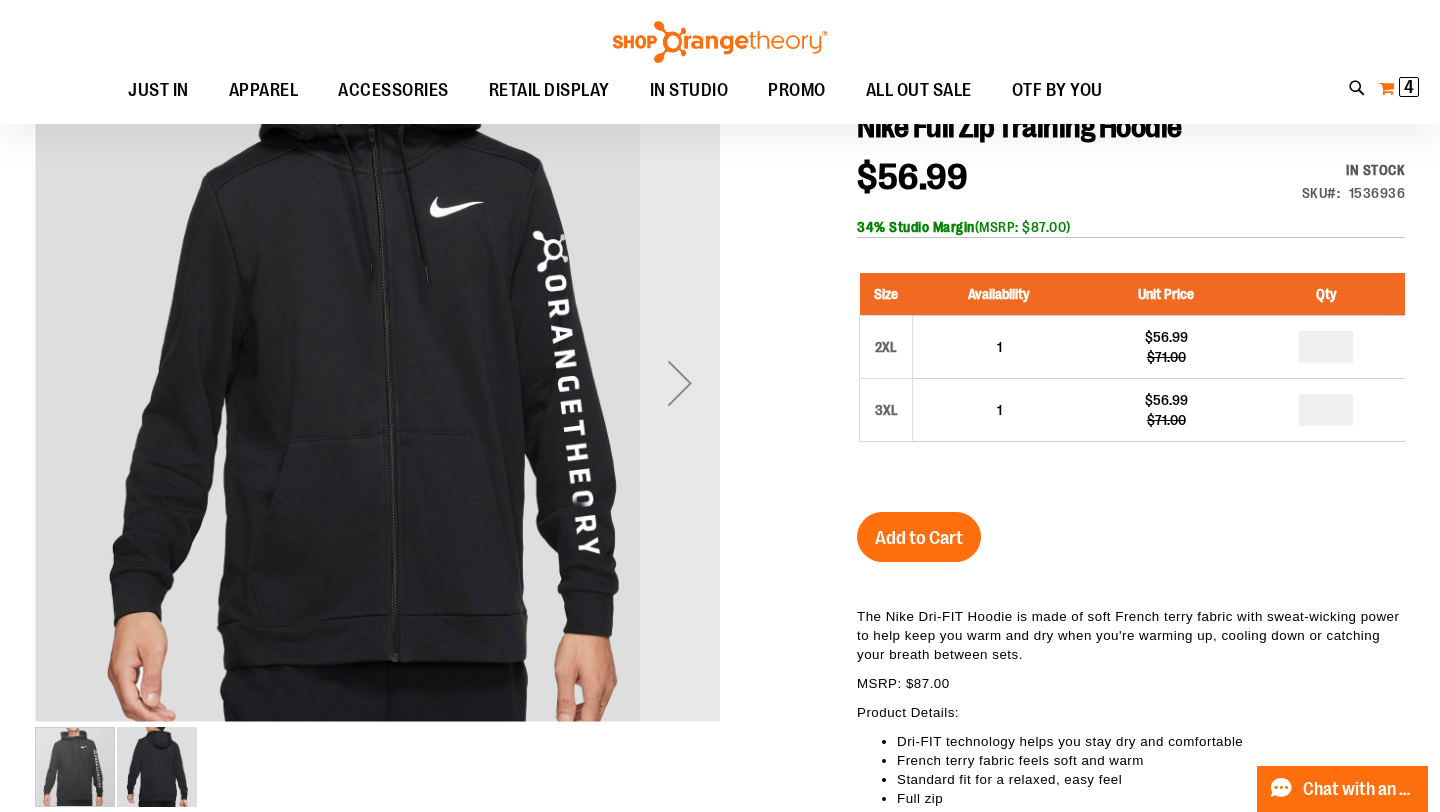 type on "**********" 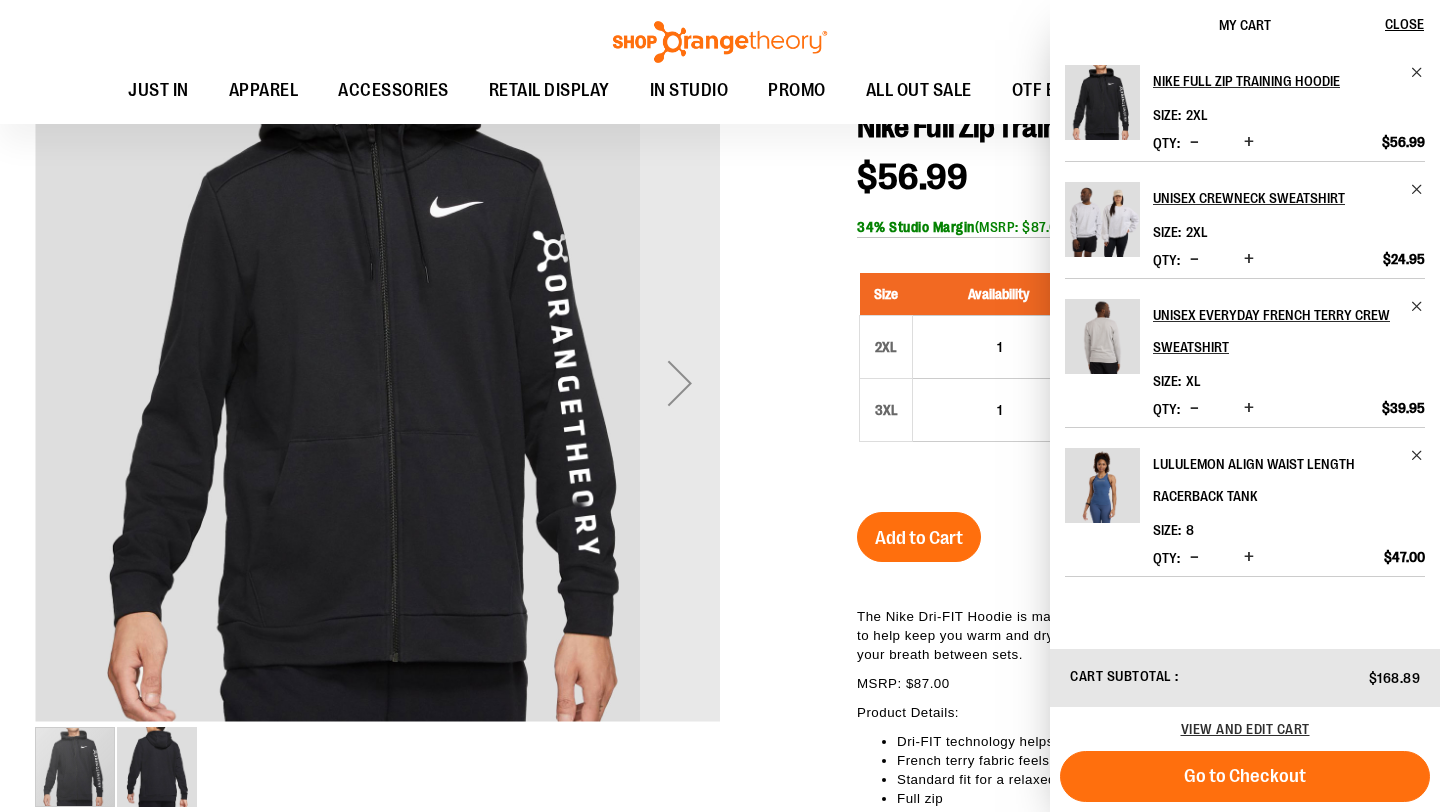 click on "lululemon Align Waist Length Racerback Tank" at bounding box center [1275, 480] 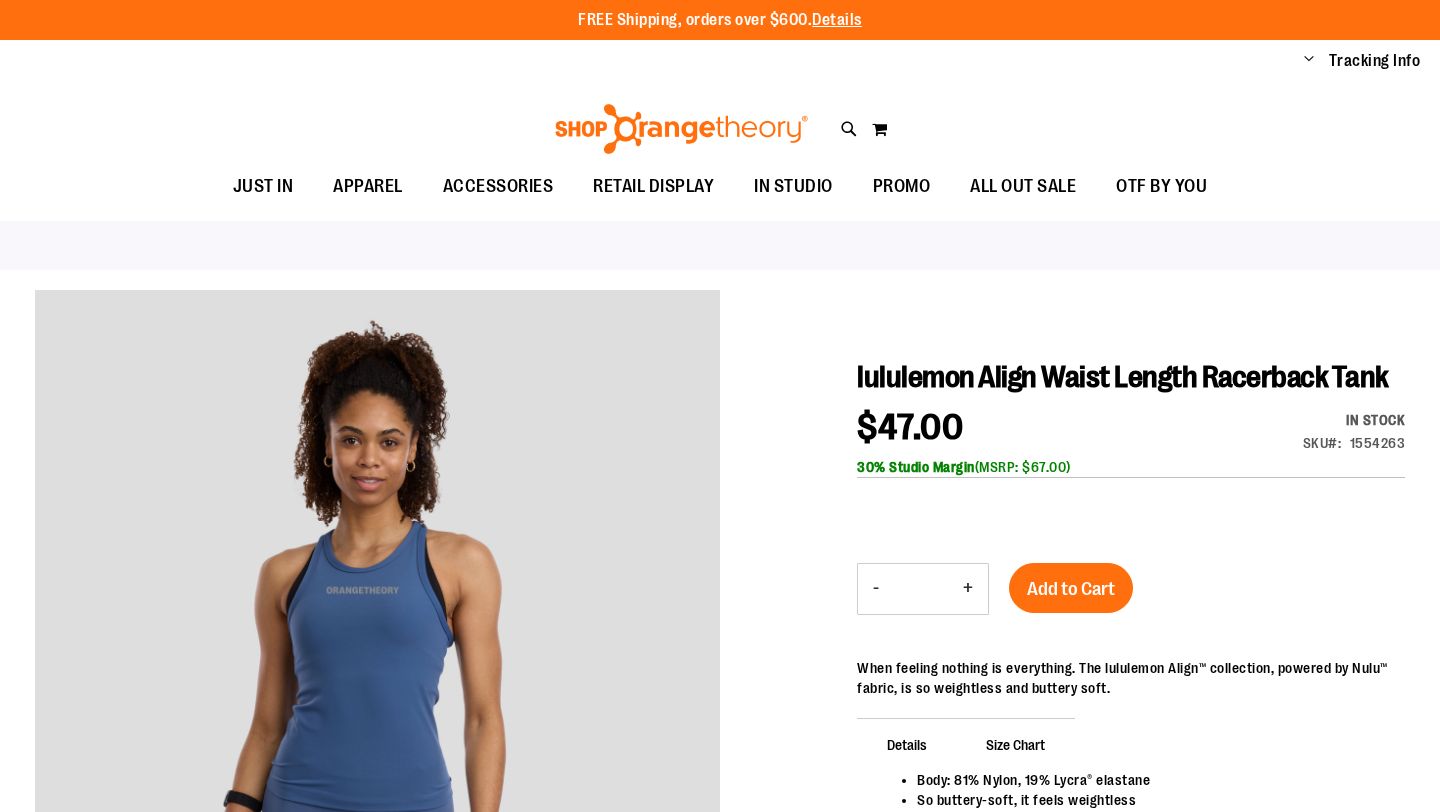 scroll, scrollTop: 0, scrollLeft: 0, axis: both 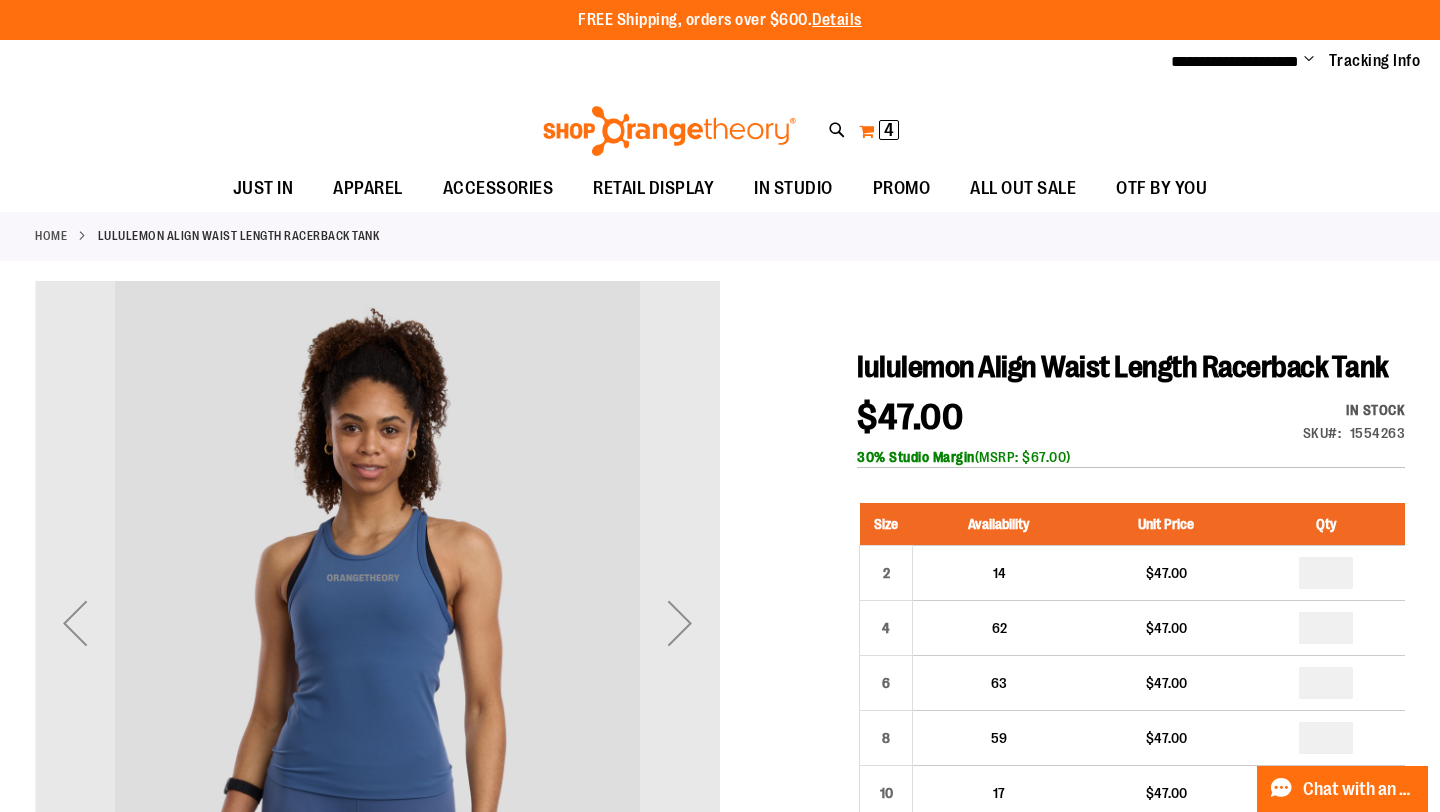type on "**********" 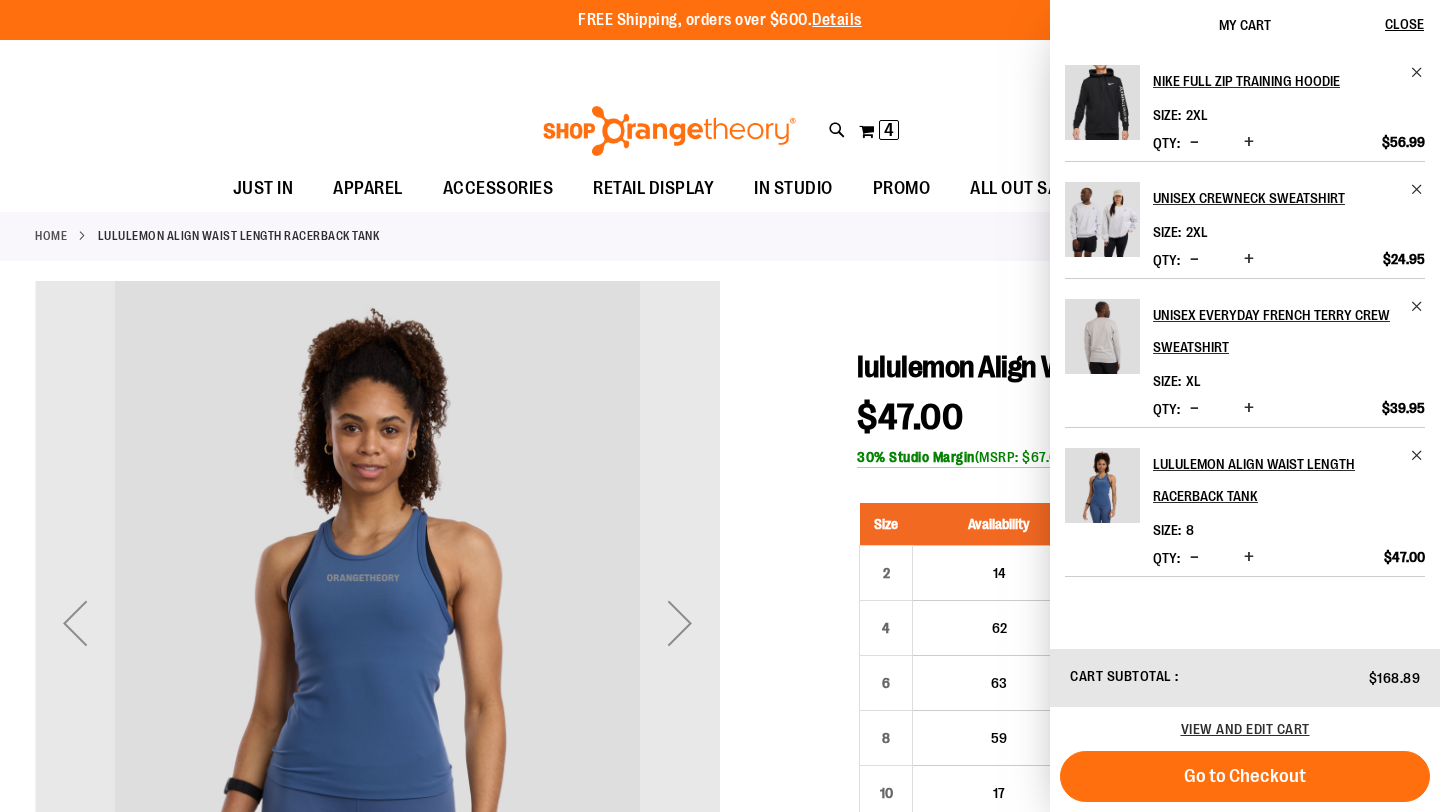 click at bounding box center (1102, 219) 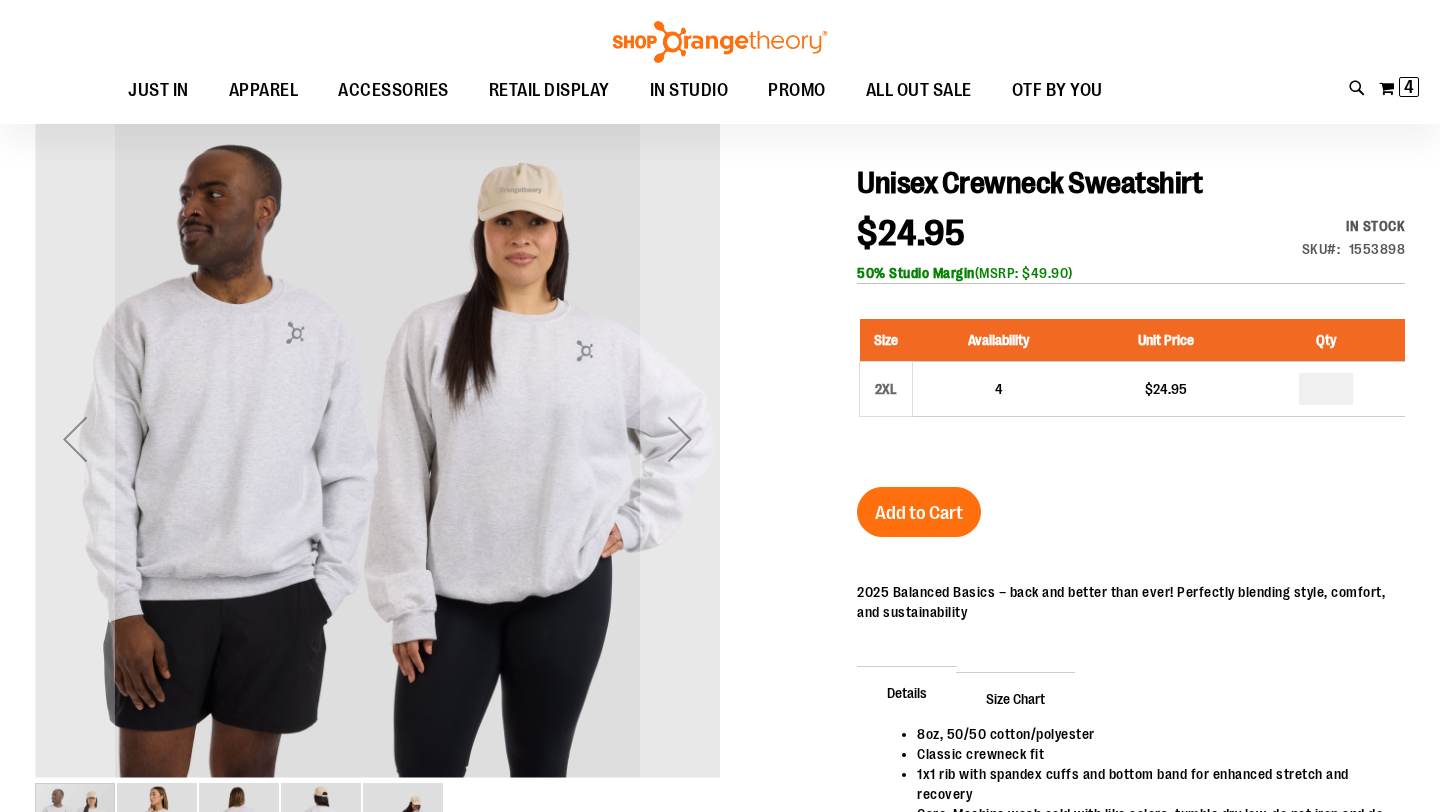 scroll, scrollTop: 183, scrollLeft: 0, axis: vertical 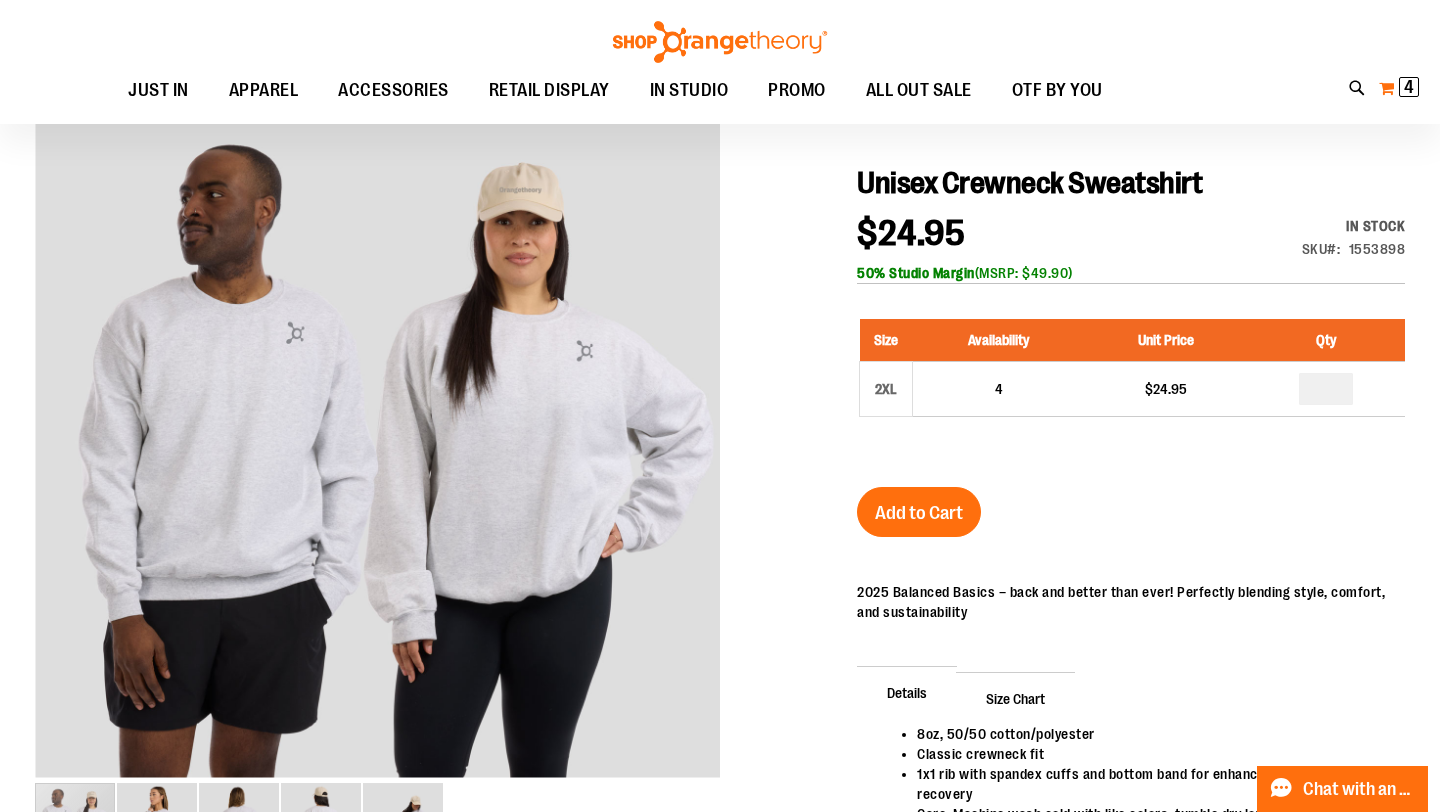type on "**********" 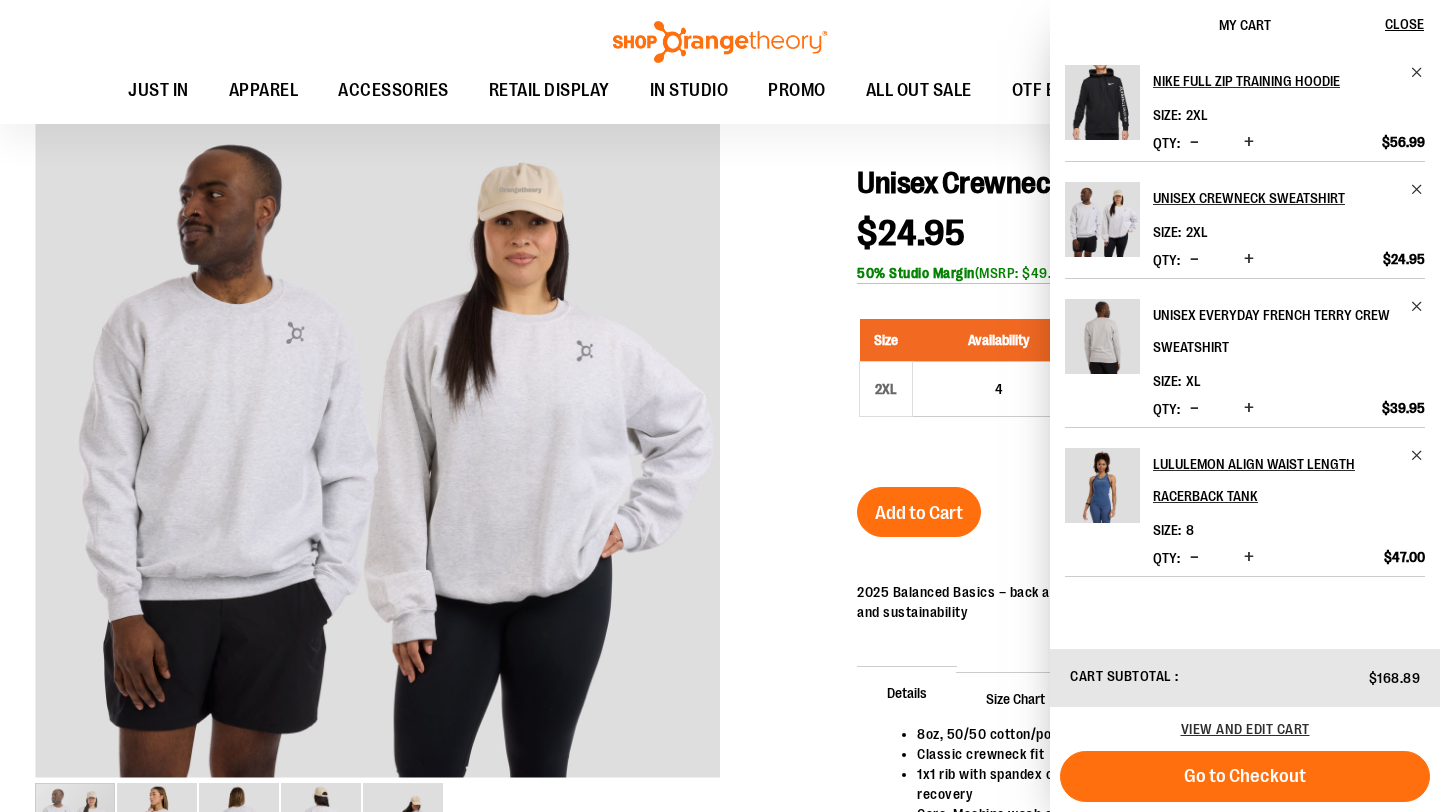 click on "Unisex Everyday French Terry Crew Sweatshirt" at bounding box center (1275, 331) 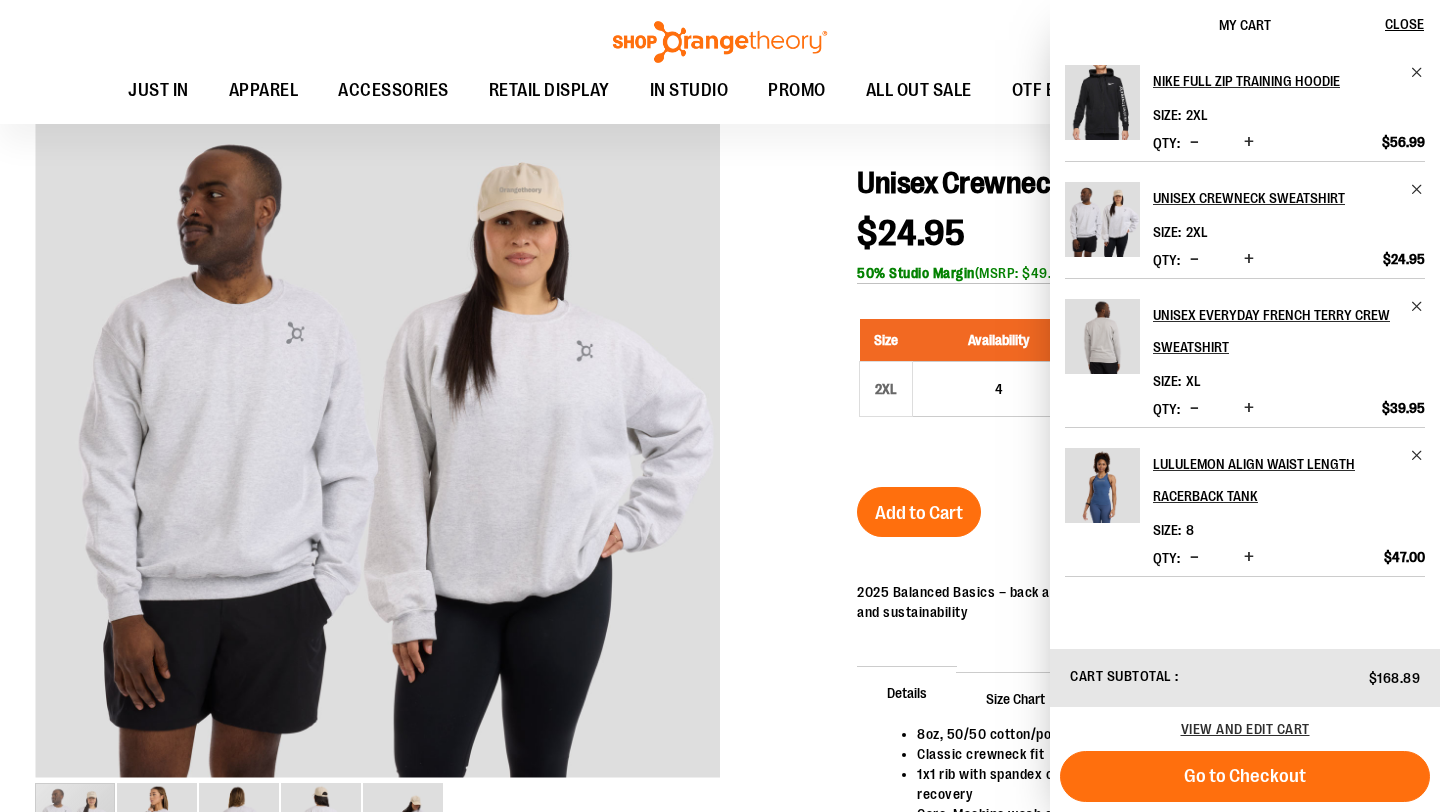 click at bounding box center [1102, 336] 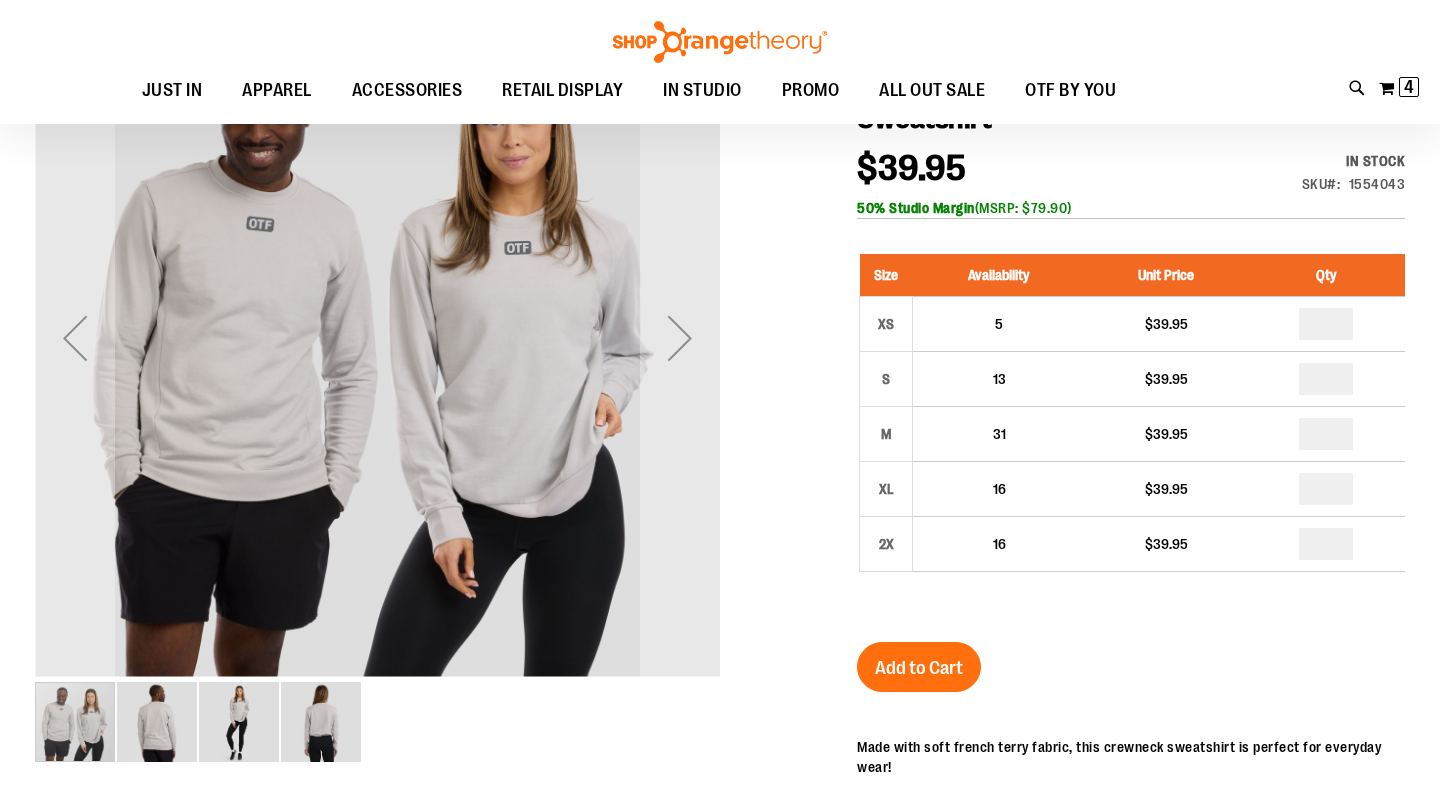 scroll, scrollTop: 74, scrollLeft: 0, axis: vertical 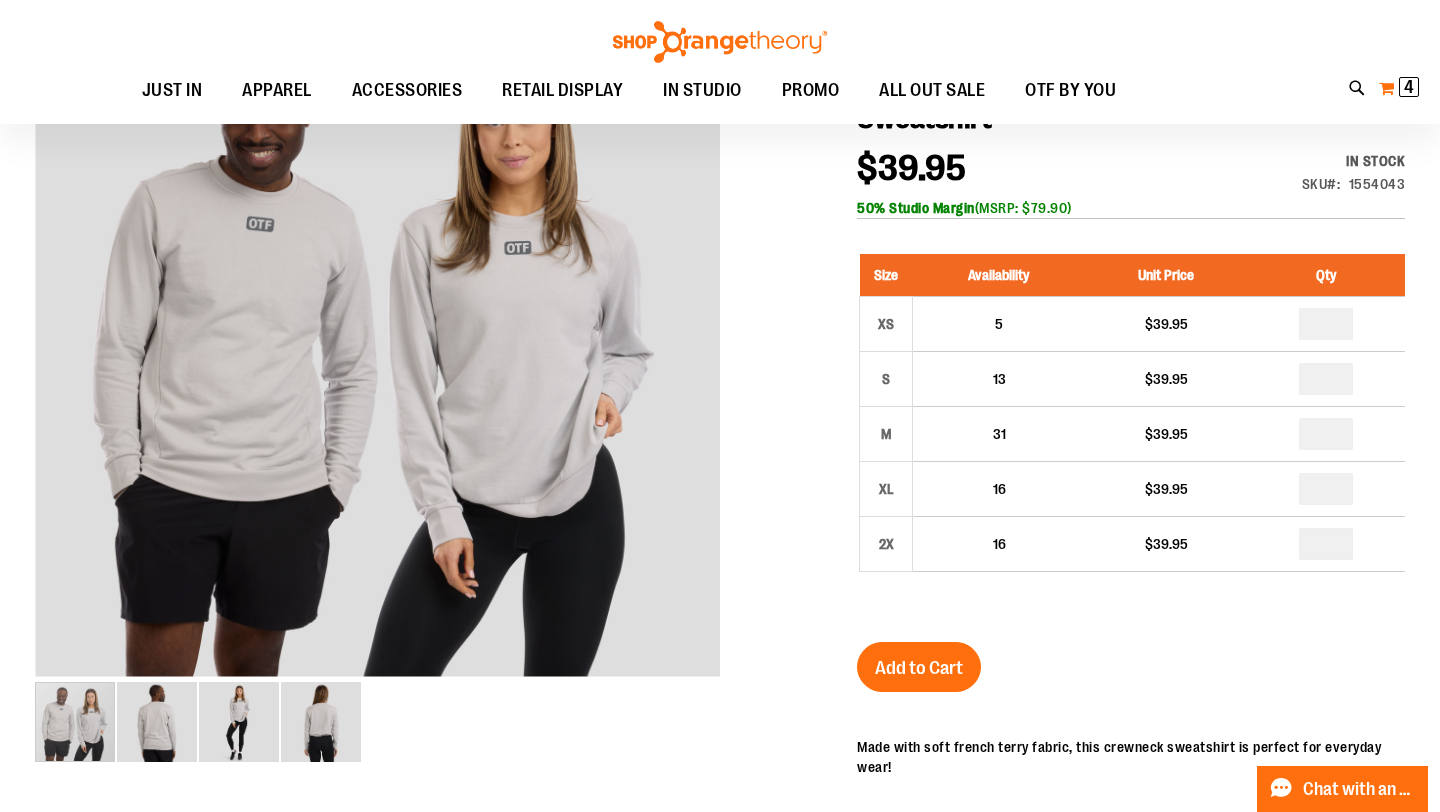 type on "**********" 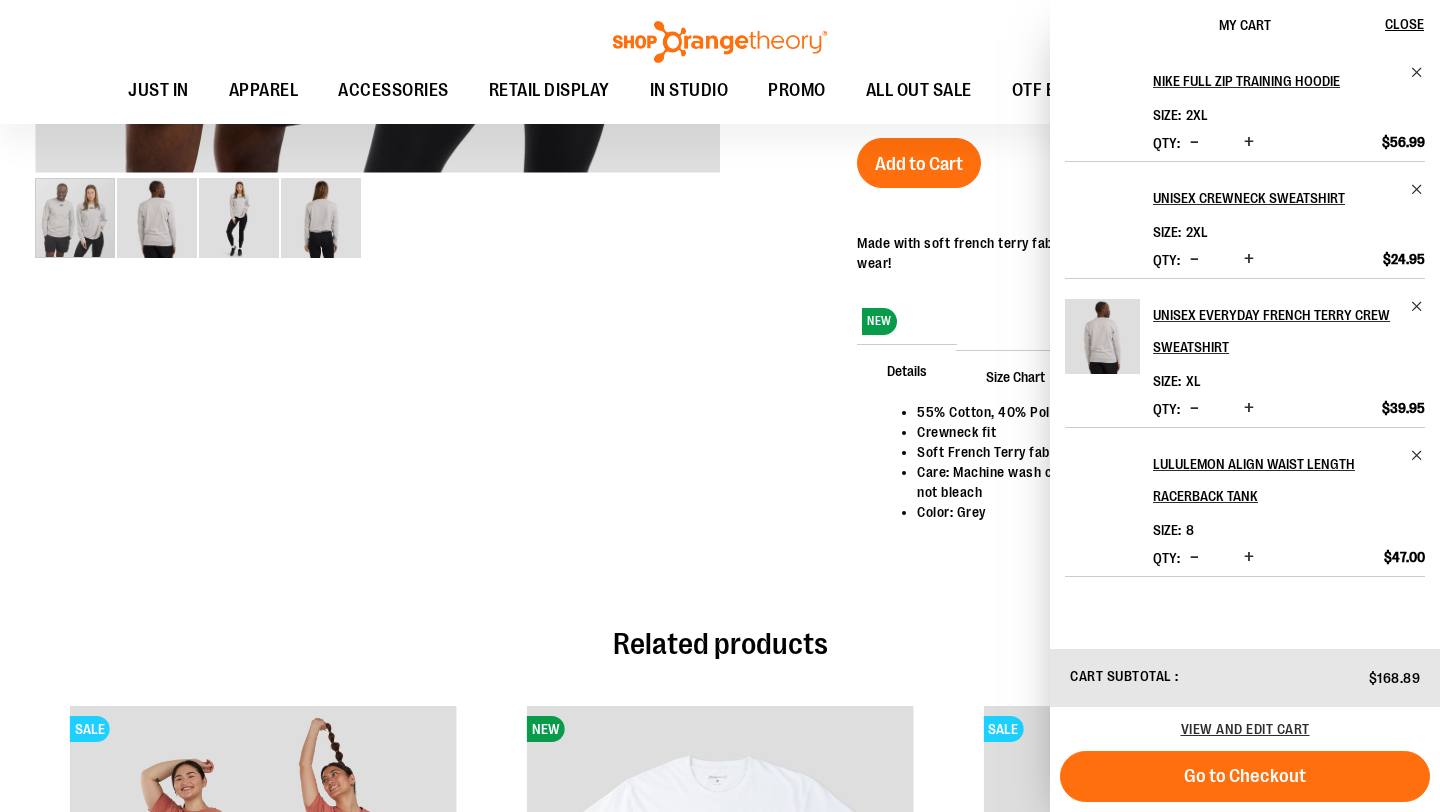 scroll, scrollTop: 582, scrollLeft: 0, axis: vertical 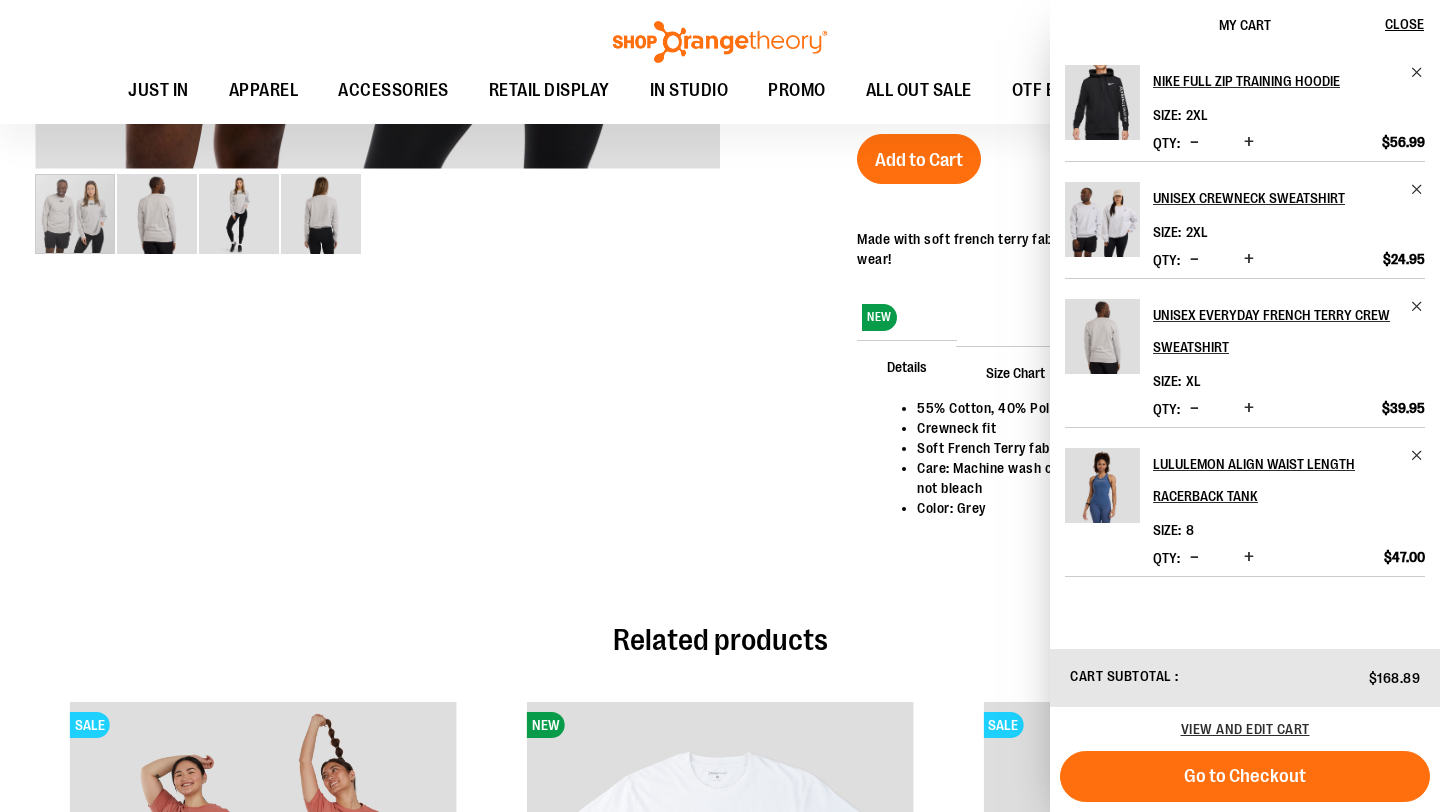 click at bounding box center [720, 43] 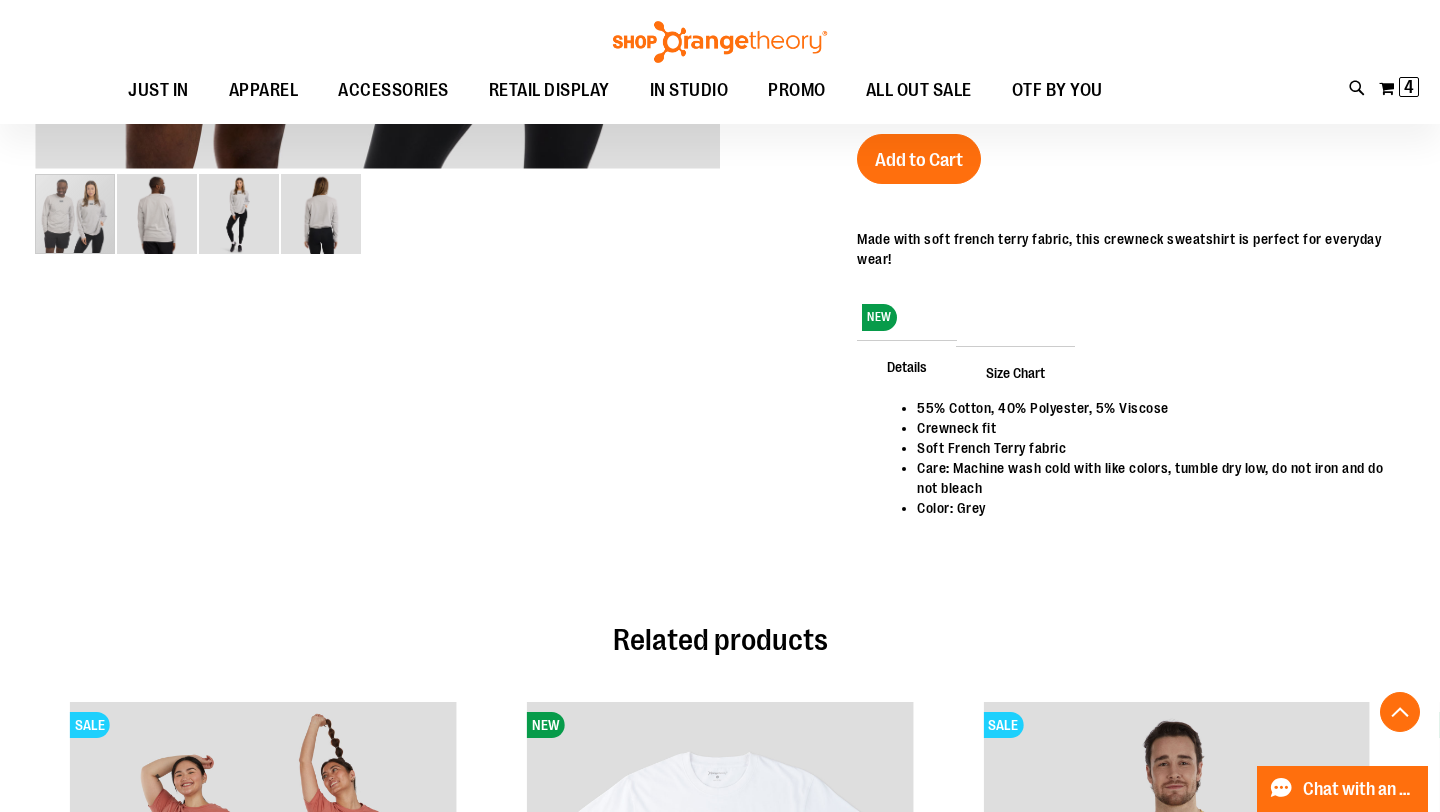 click on "Size Chart" at bounding box center [1015, 372] 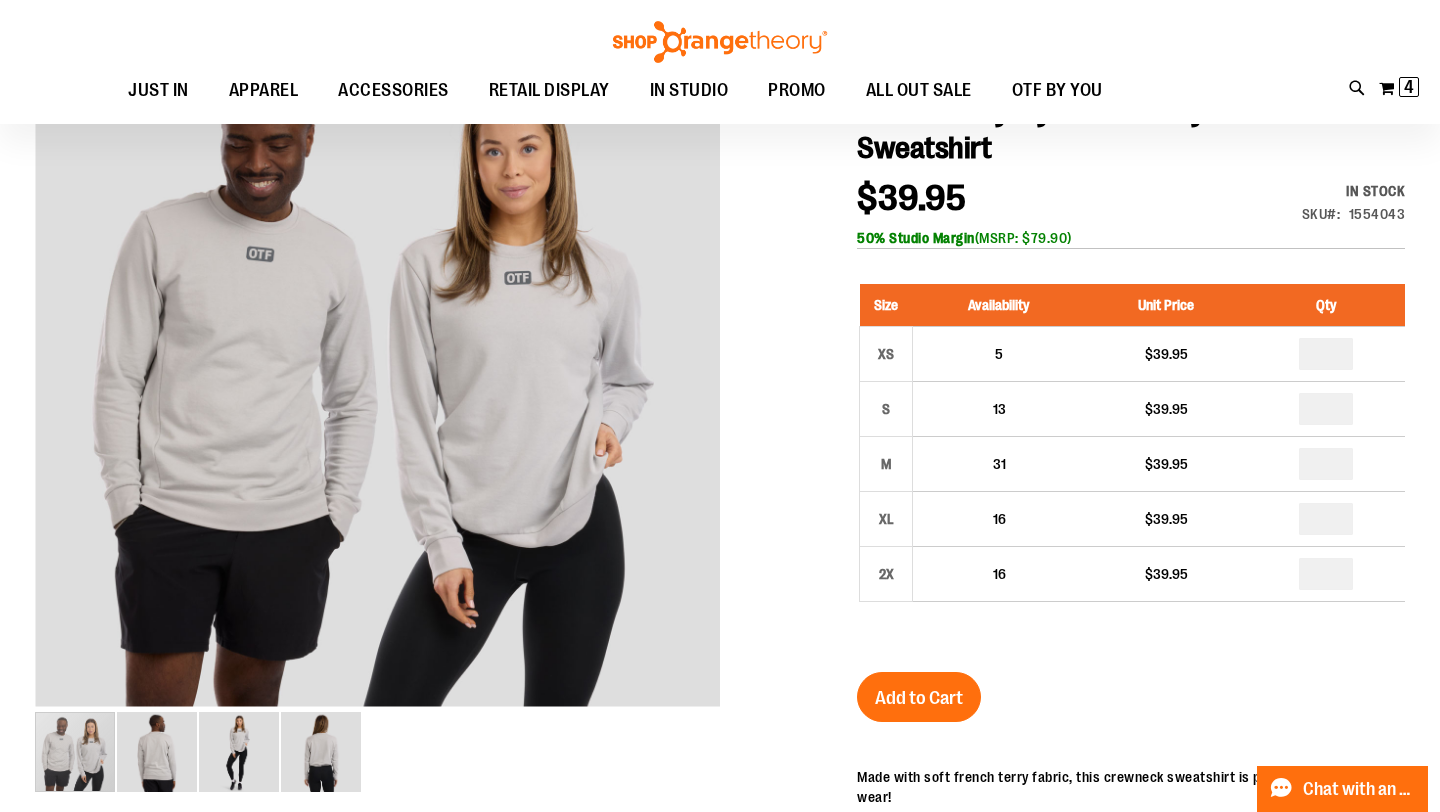 scroll, scrollTop: 30, scrollLeft: 0, axis: vertical 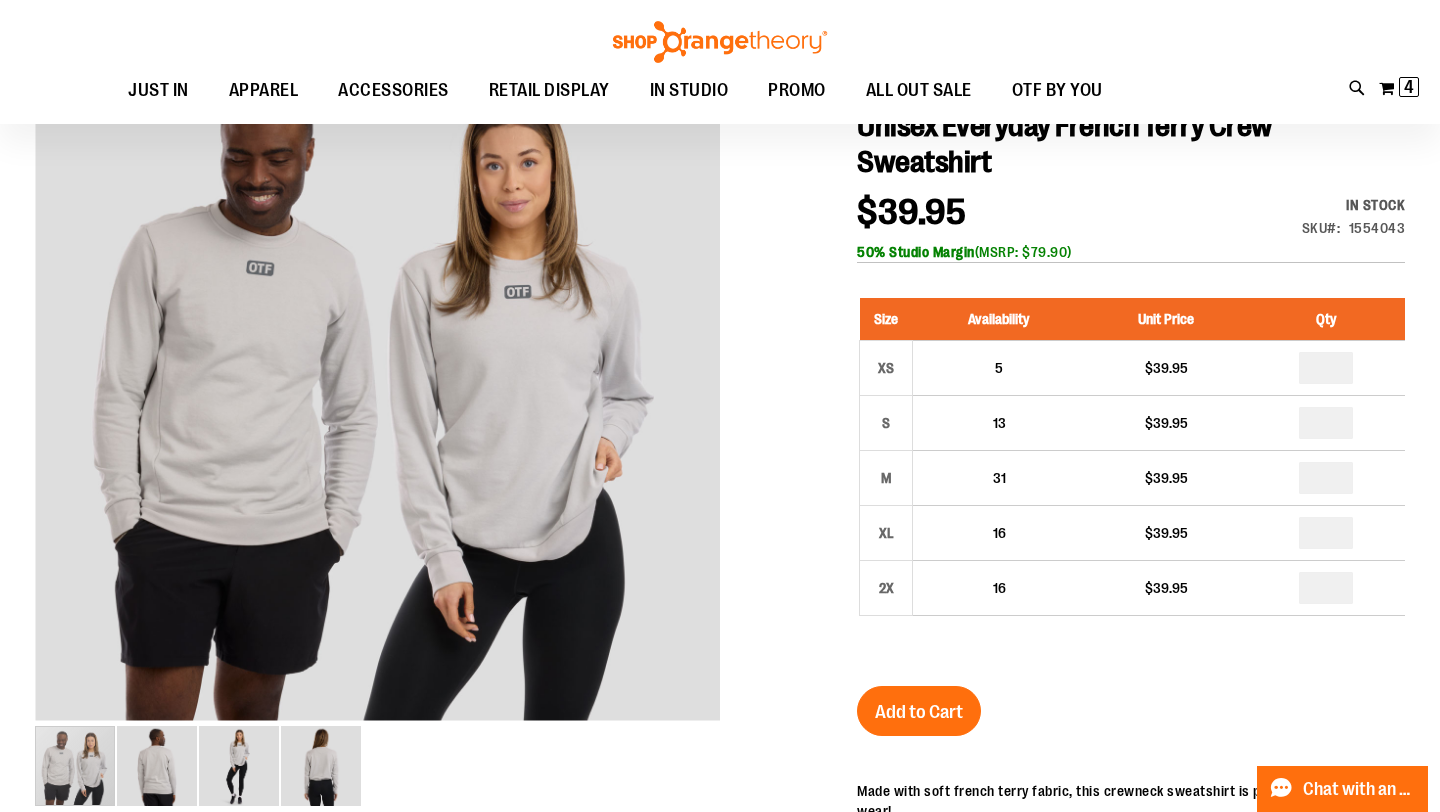 click on "Toggle Nav
Search
Popular Suggestions
Advanced Search" at bounding box center [720, 62] 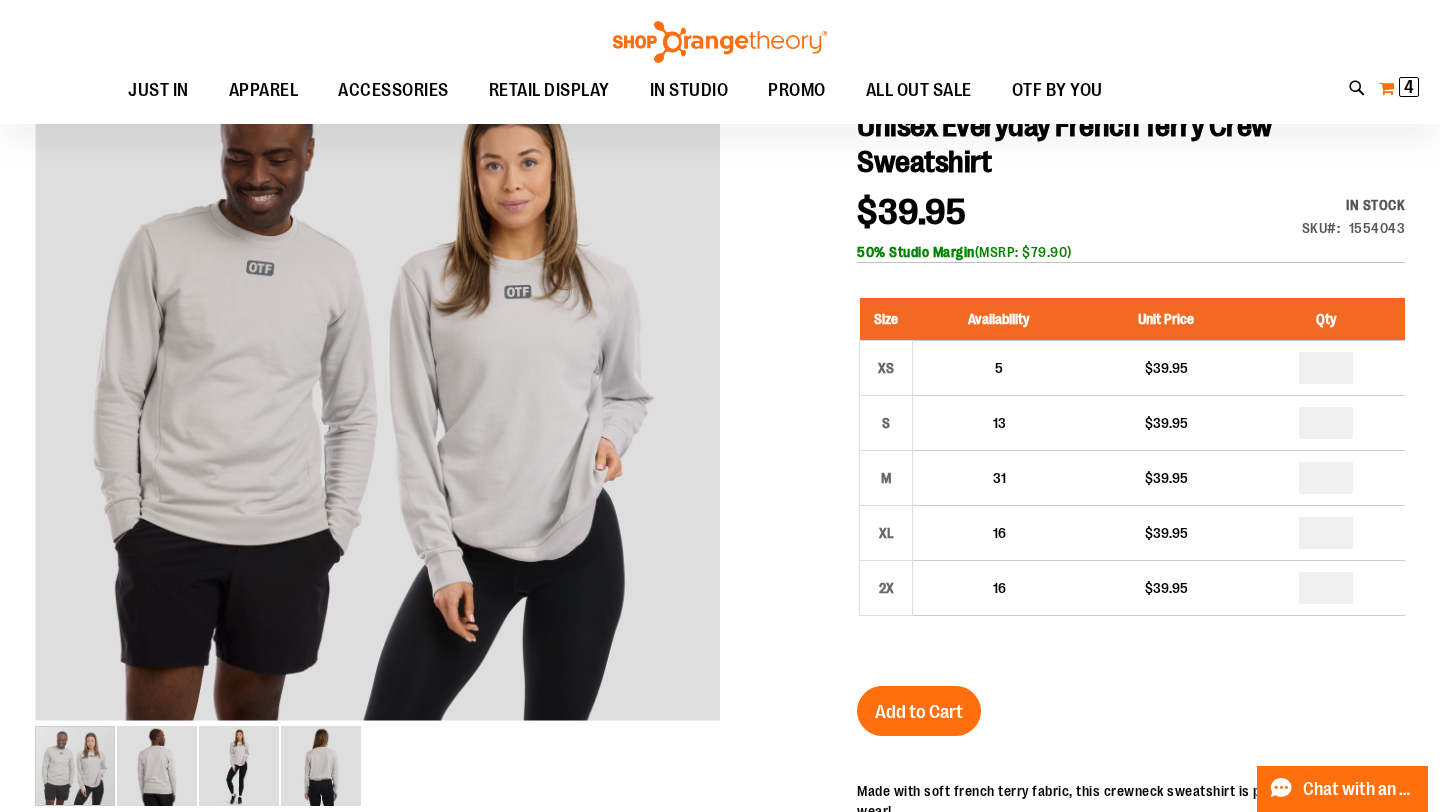 click on "4
4
items" at bounding box center (1409, 87) 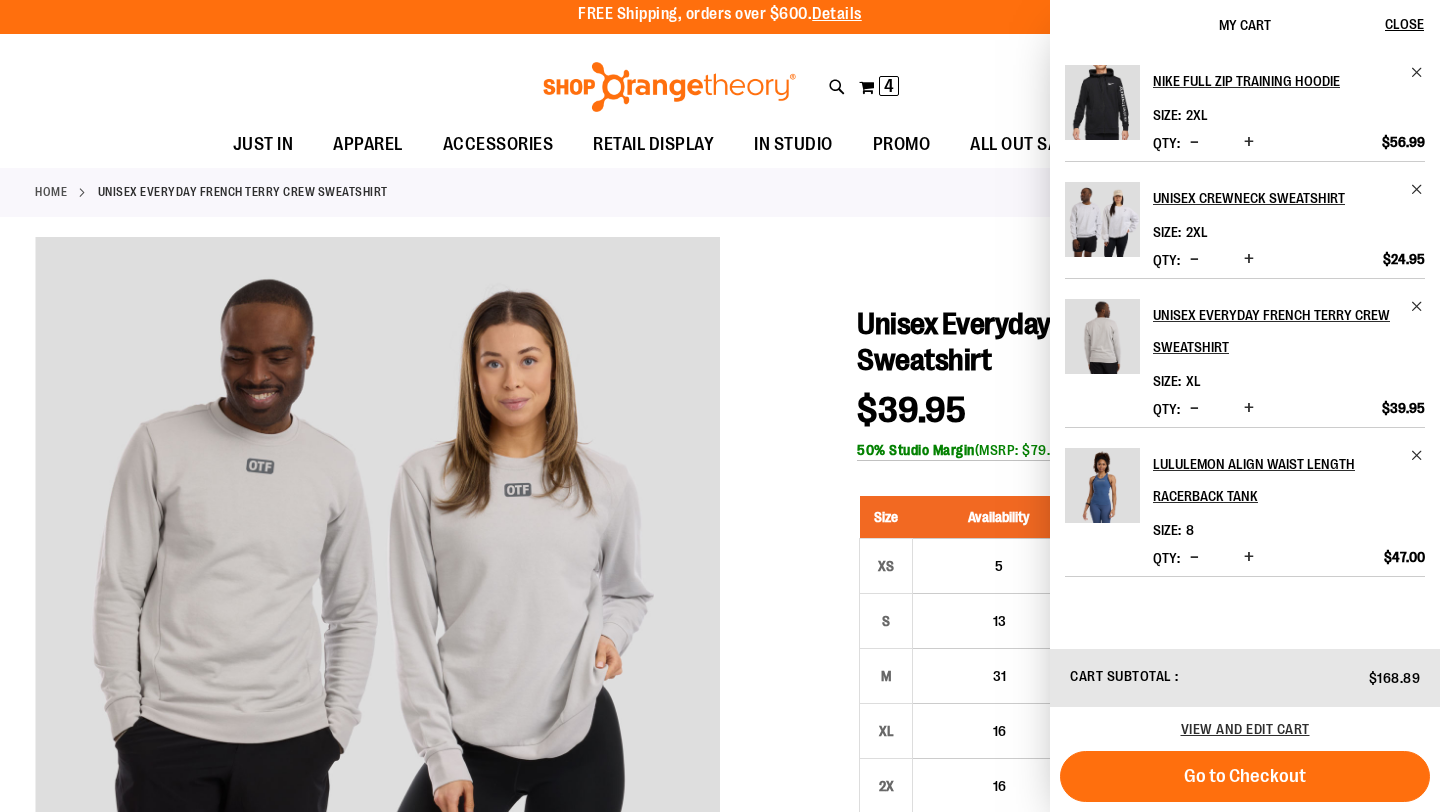 scroll, scrollTop: 0, scrollLeft: 0, axis: both 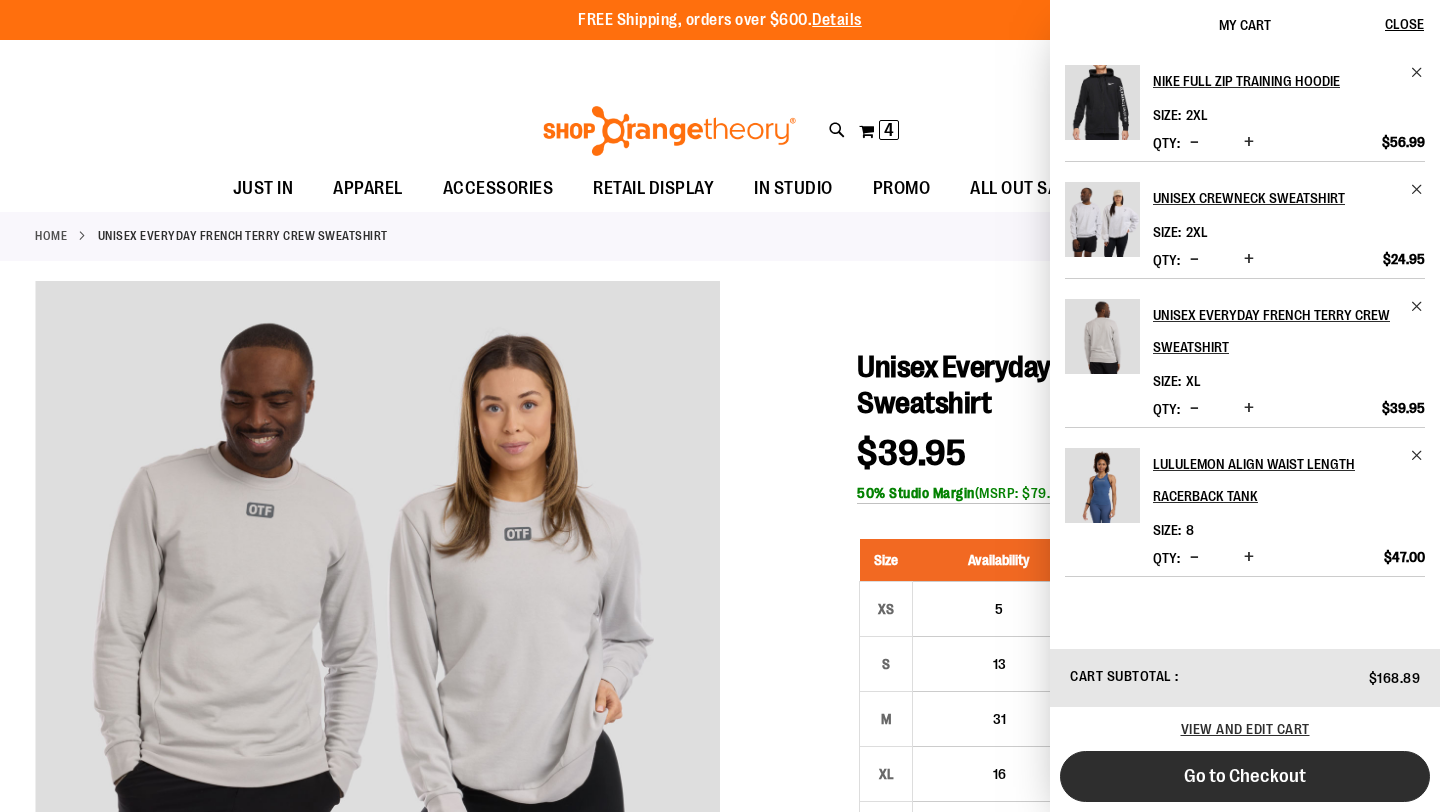 click on "Go to Checkout" at bounding box center [1245, 776] 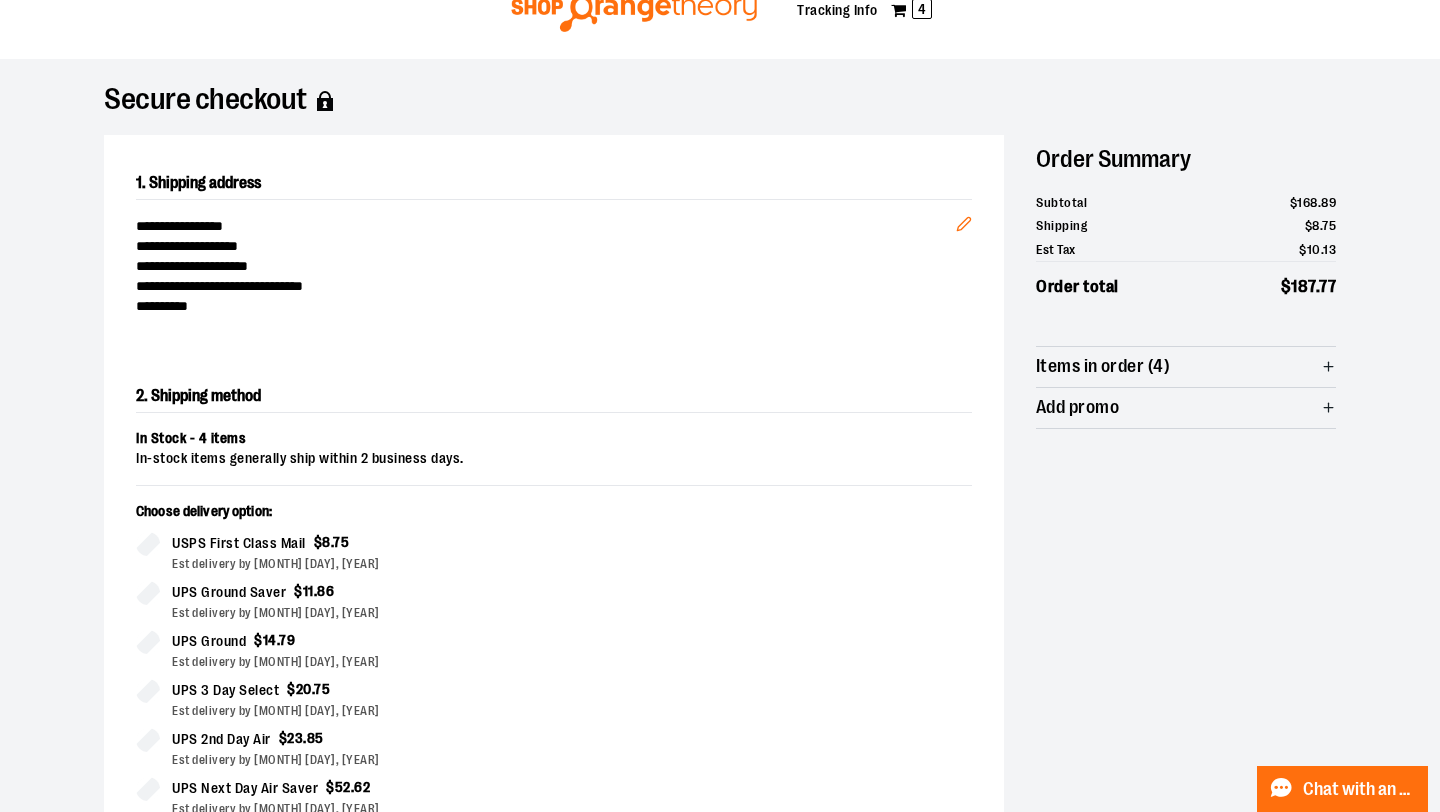 scroll, scrollTop: 74, scrollLeft: 0, axis: vertical 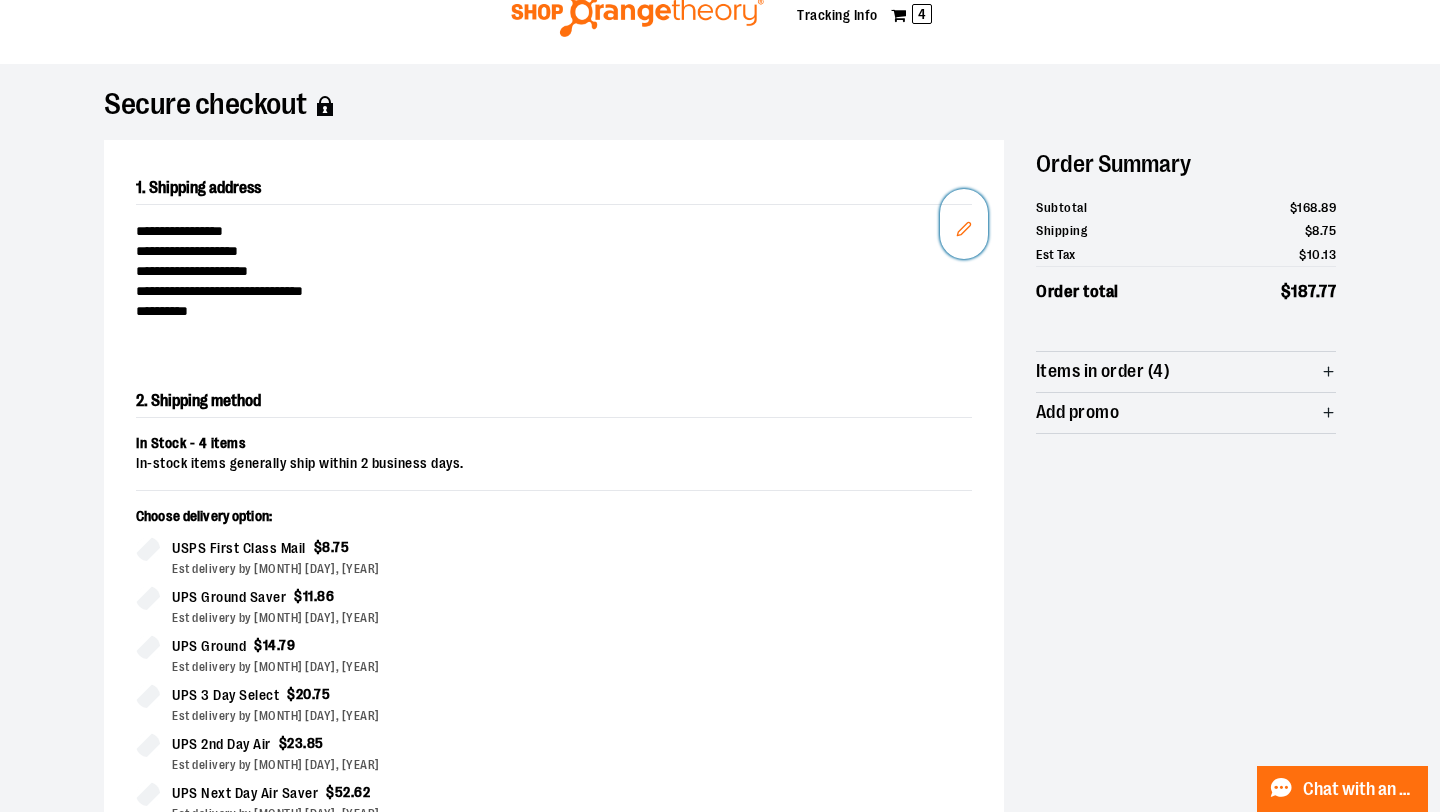 click 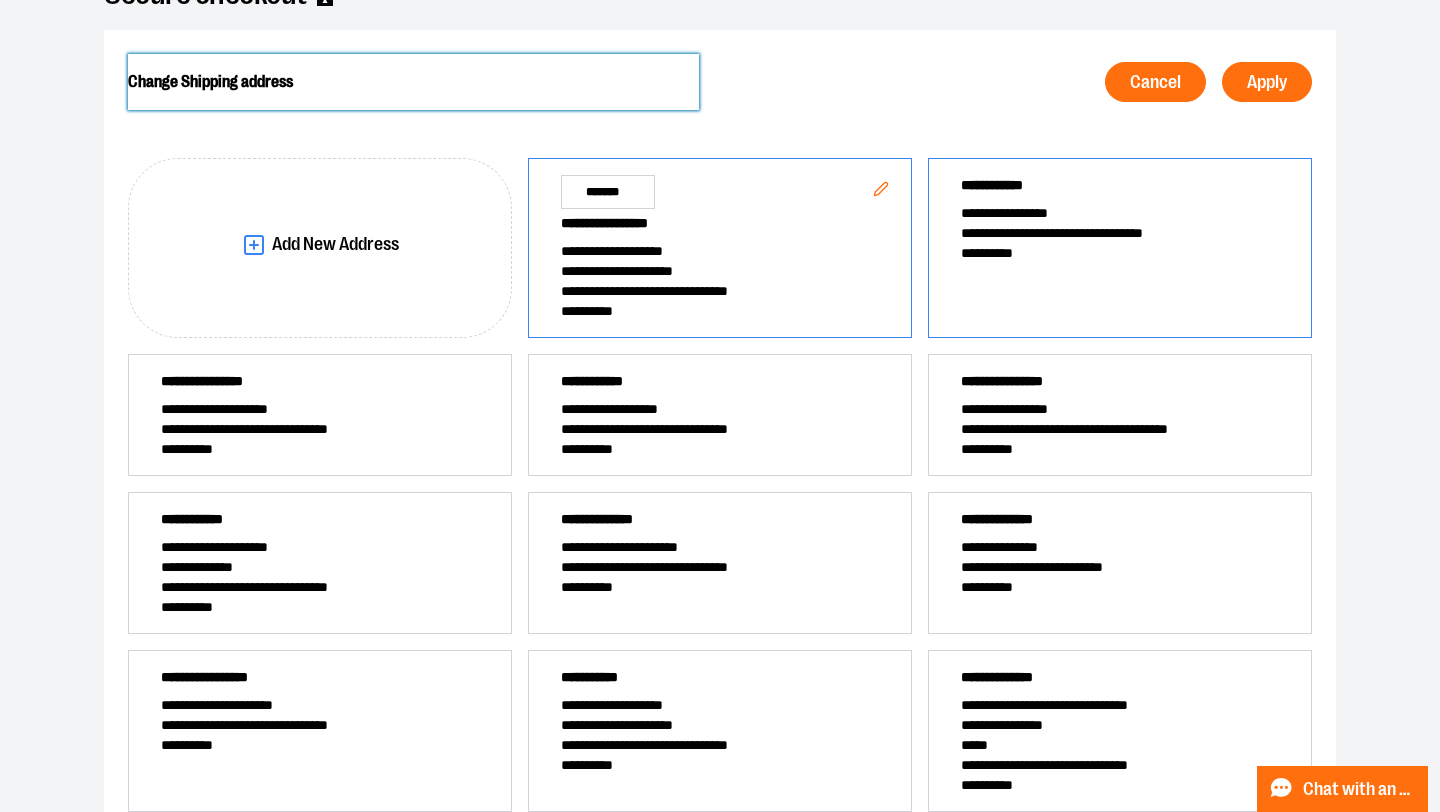 scroll, scrollTop: 0, scrollLeft: 0, axis: both 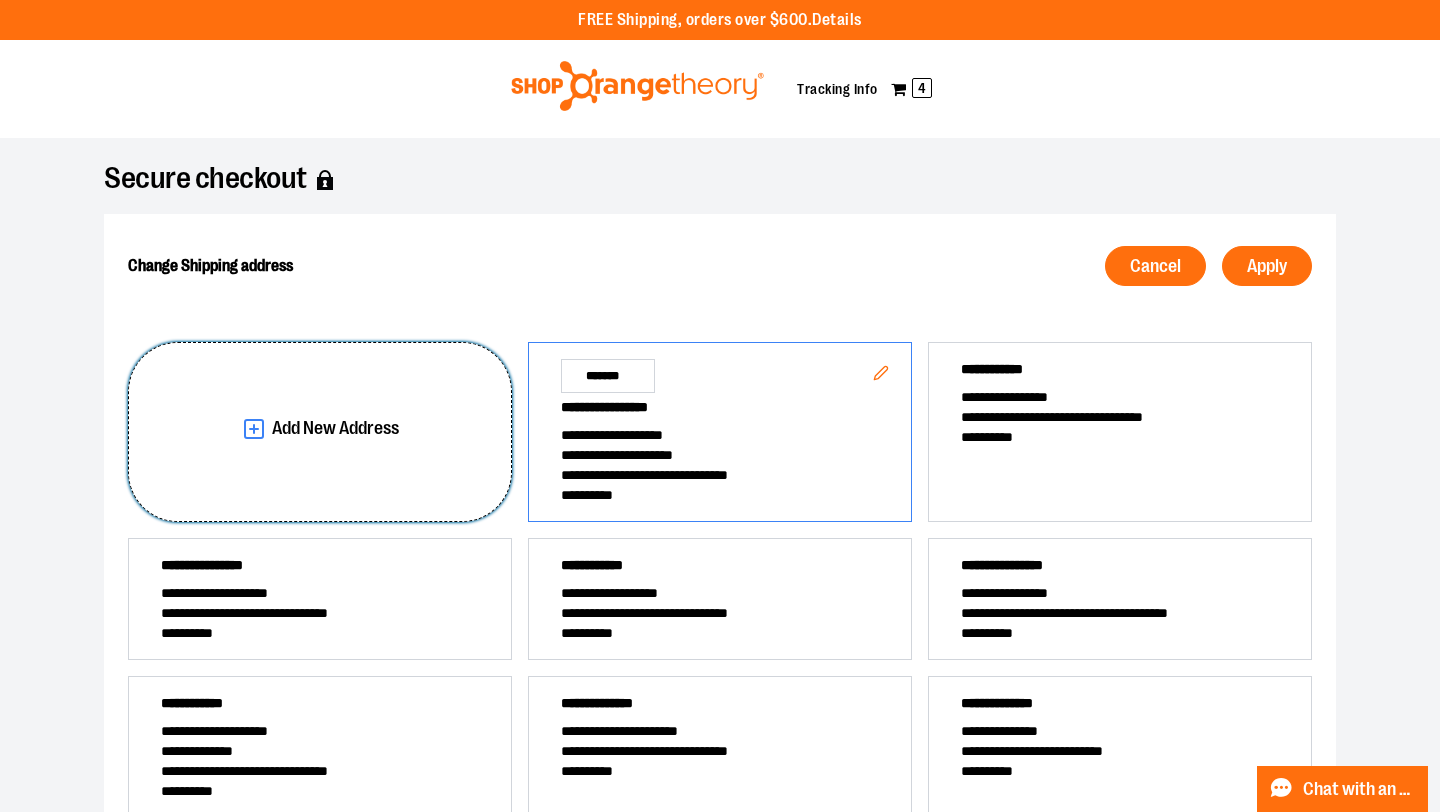 click on "Add New Address" at bounding box center [335, 428] 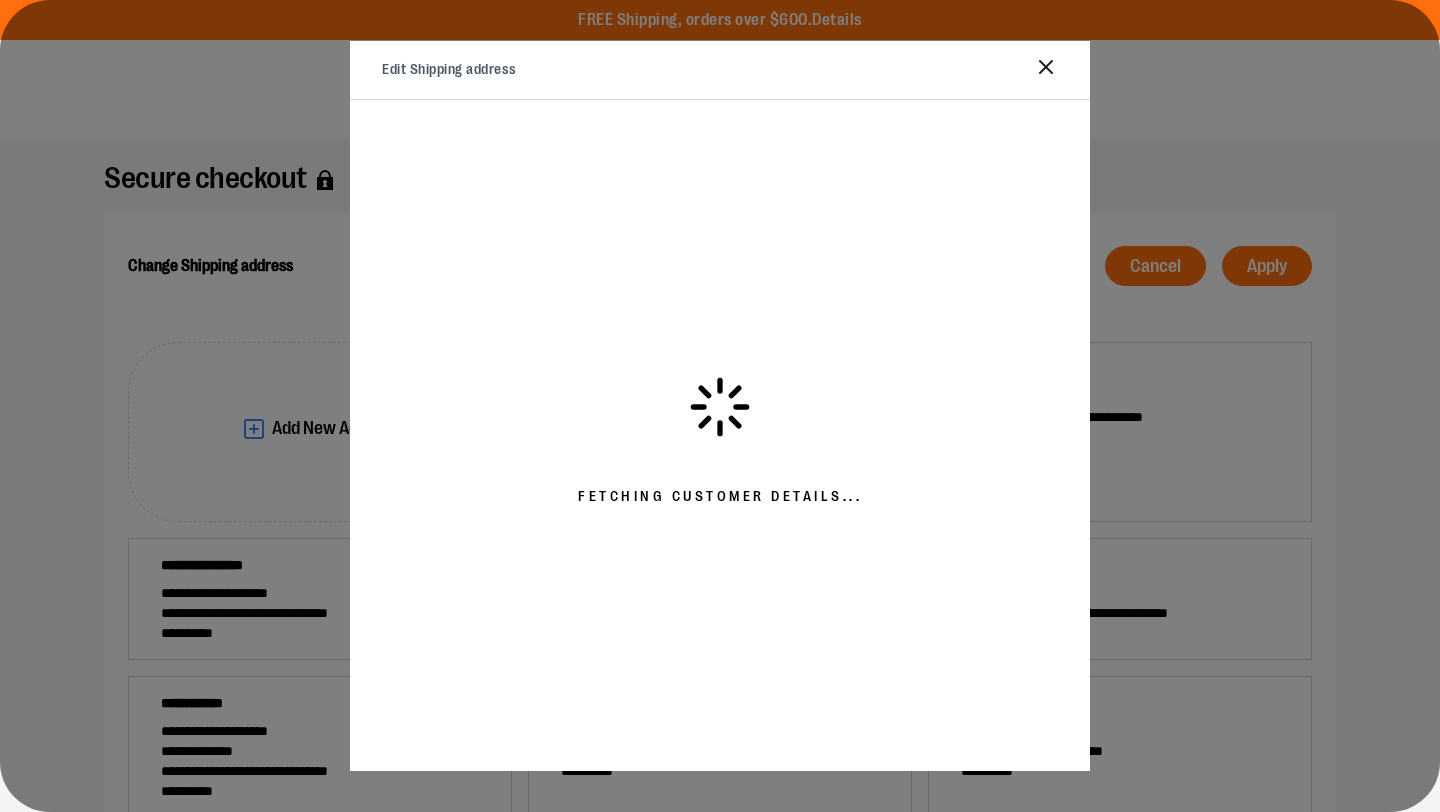 select on "**" 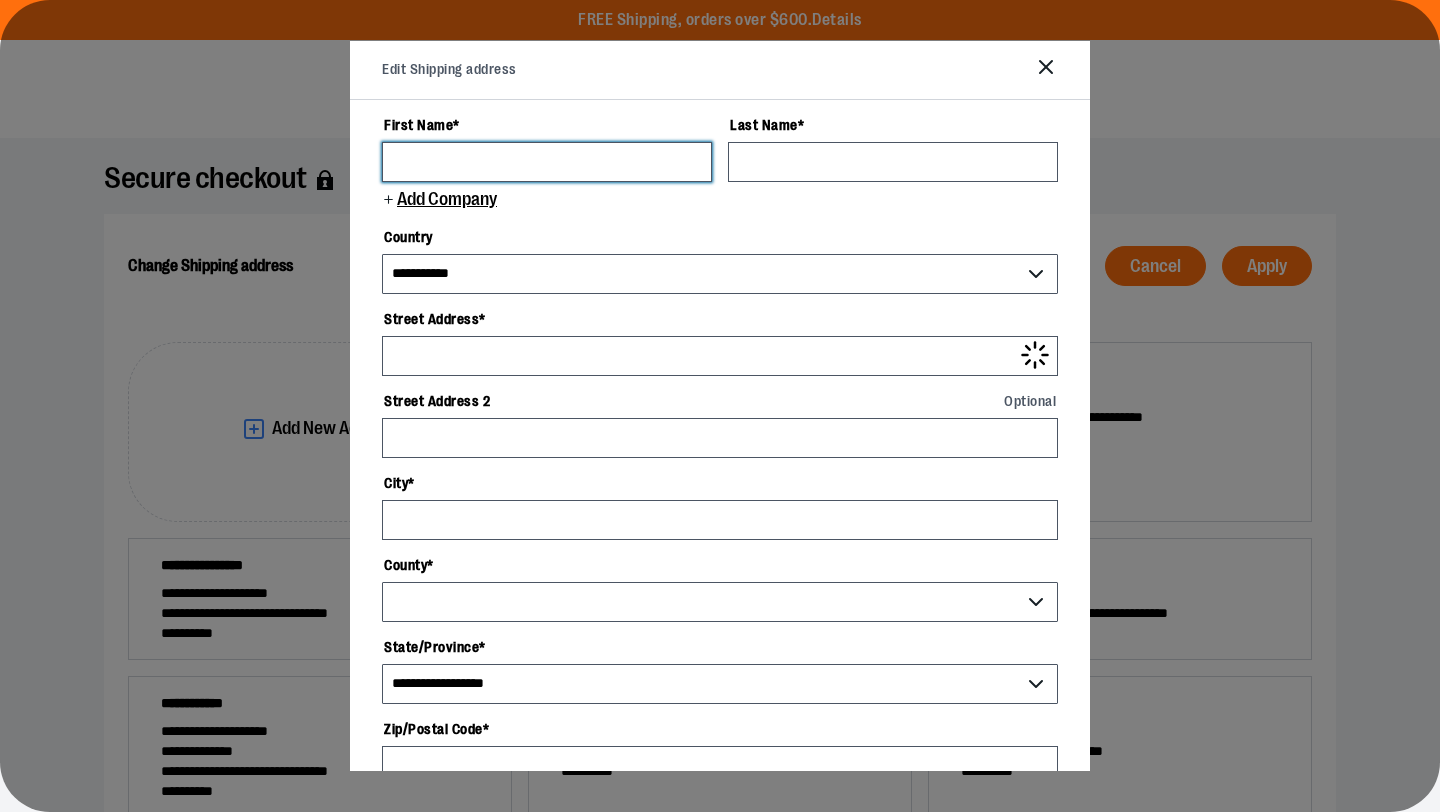 click on "First Name *" at bounding box center (547, 162) 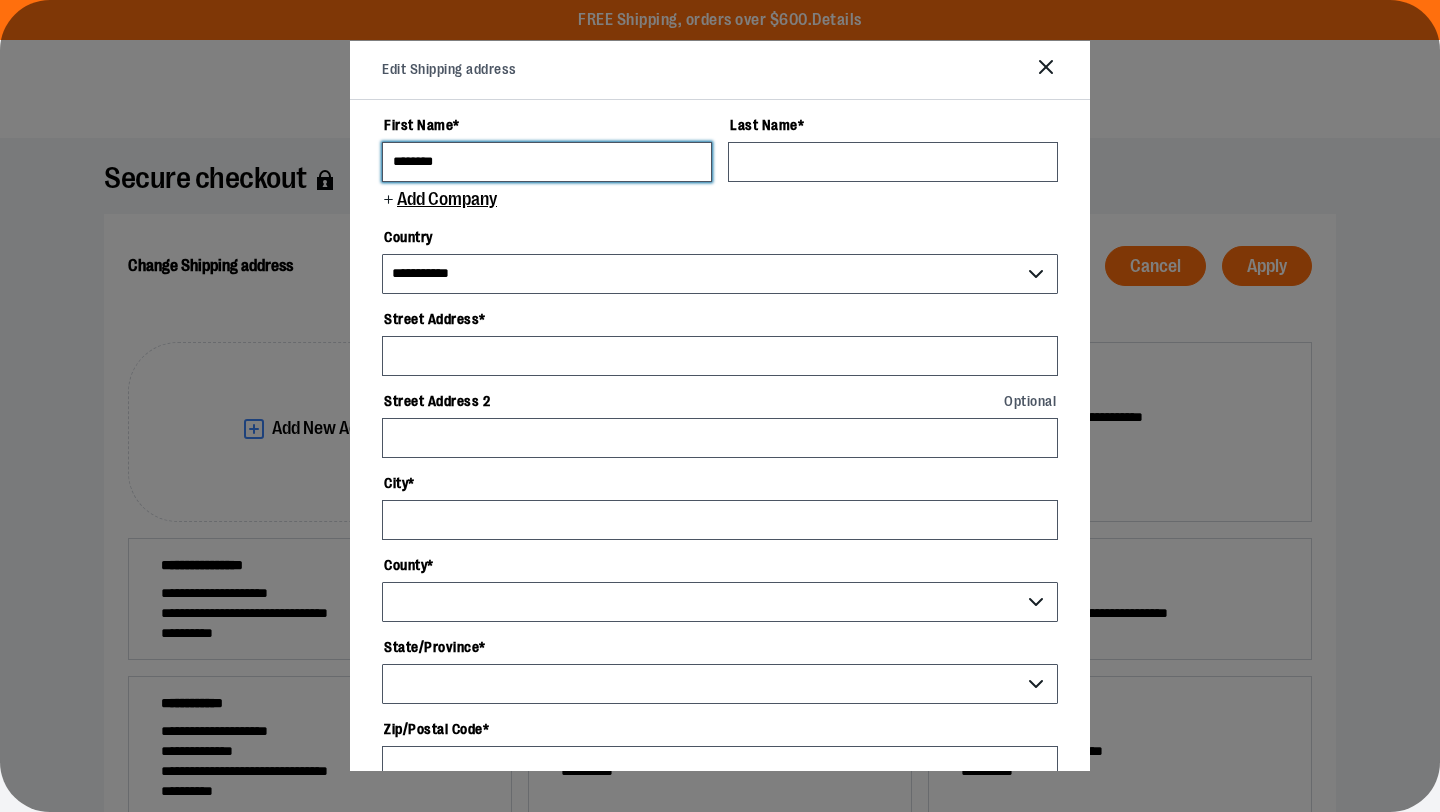 type on "********" 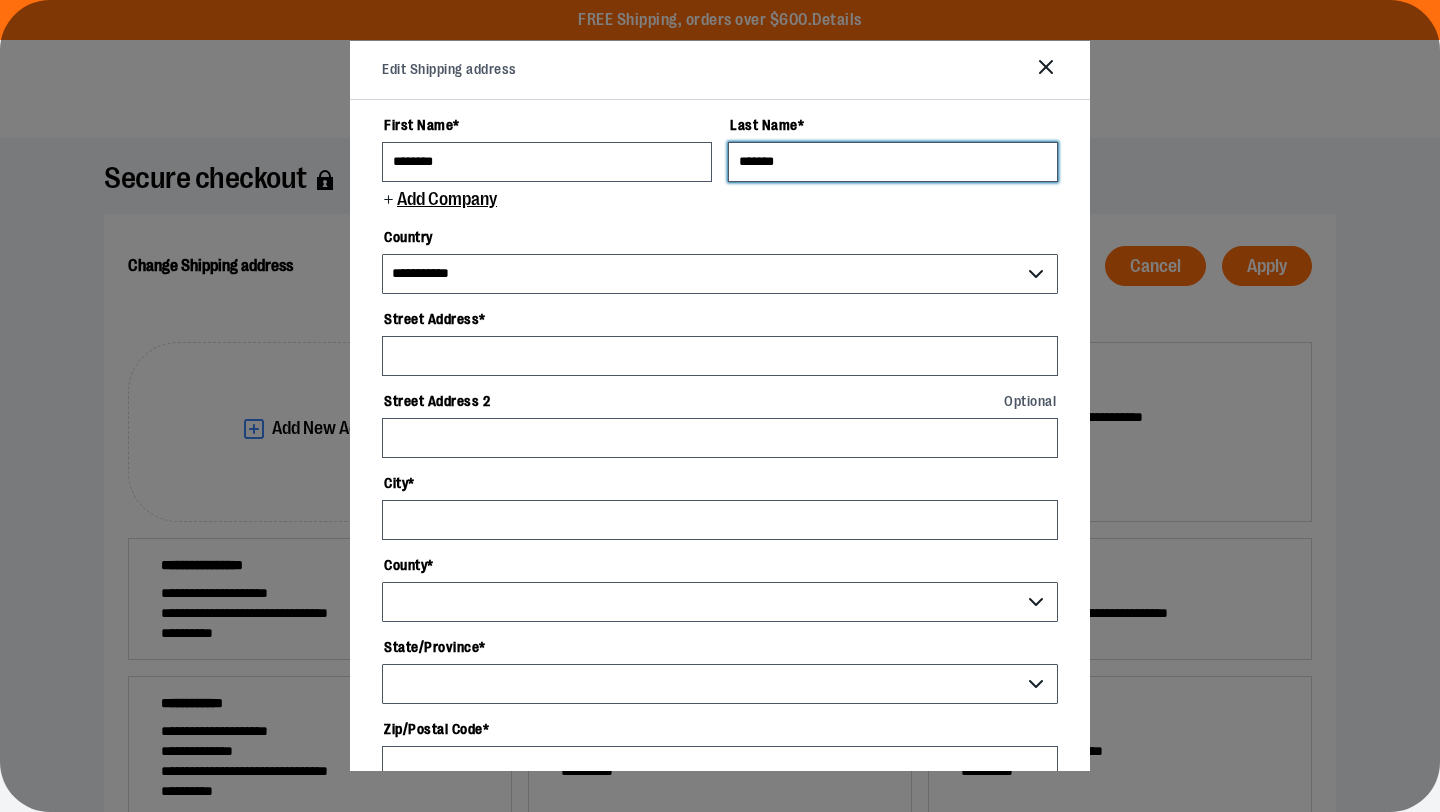 type on "*******" 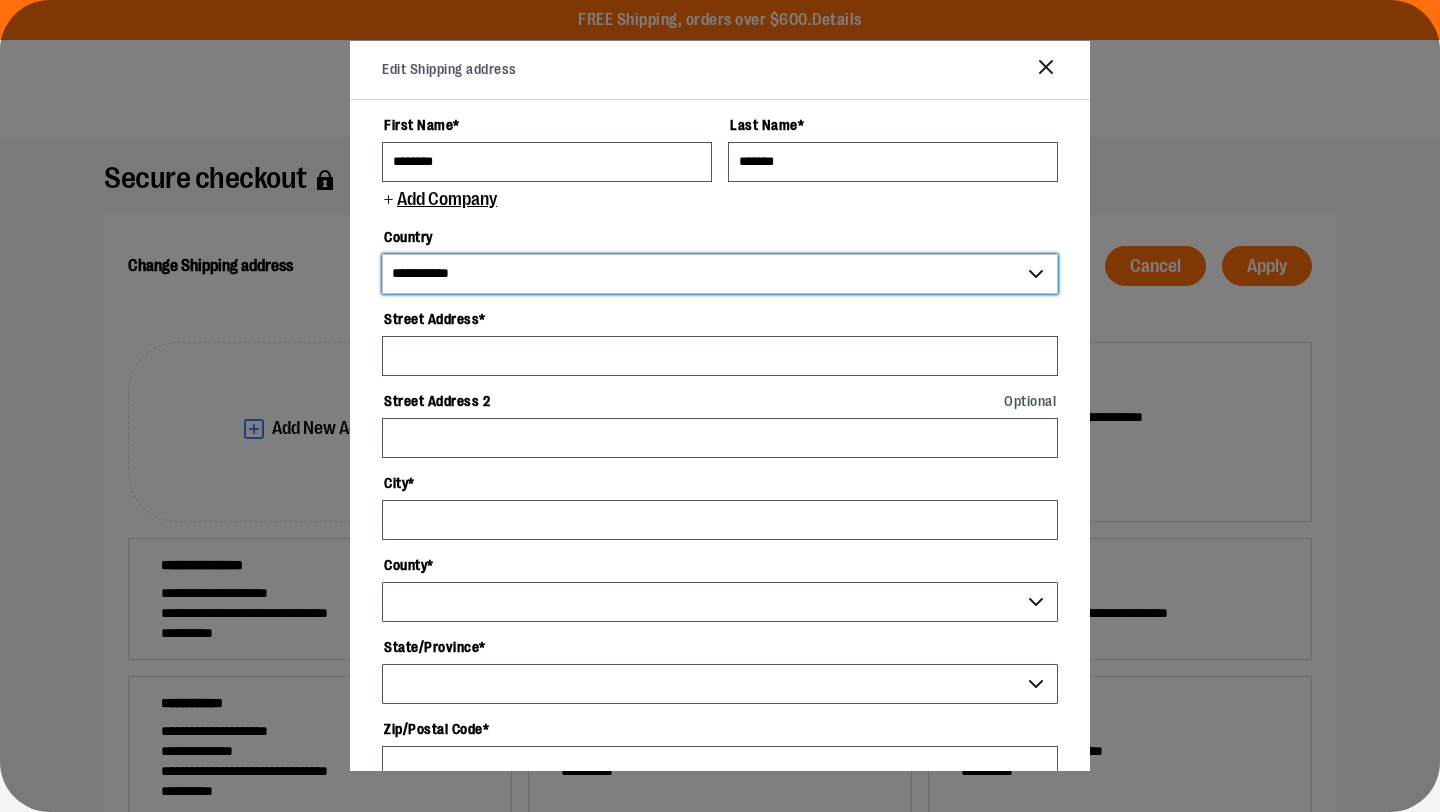 click on "**********" at bounding box center (720, 274) 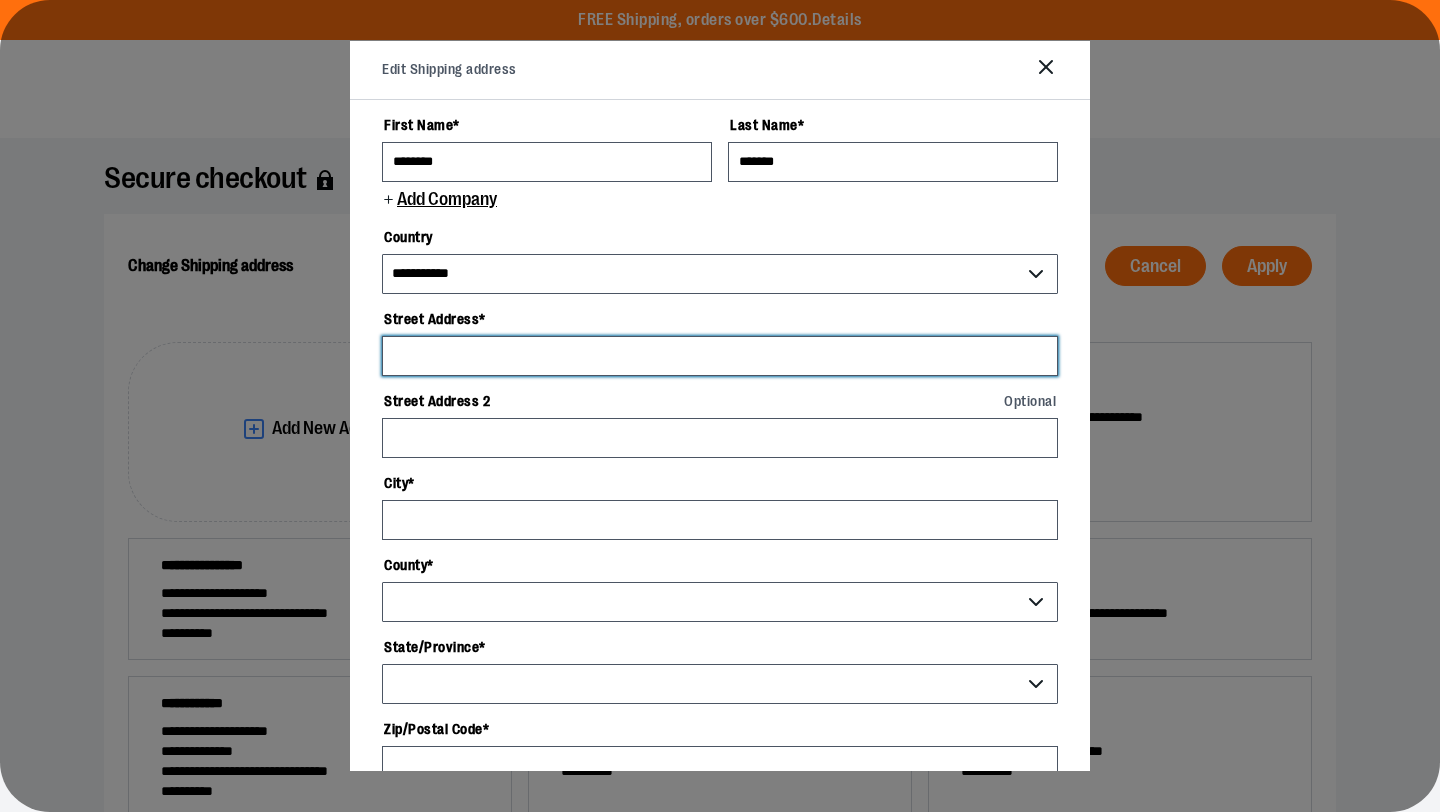 click on "Street Address *" at bounding box center (720, 356) 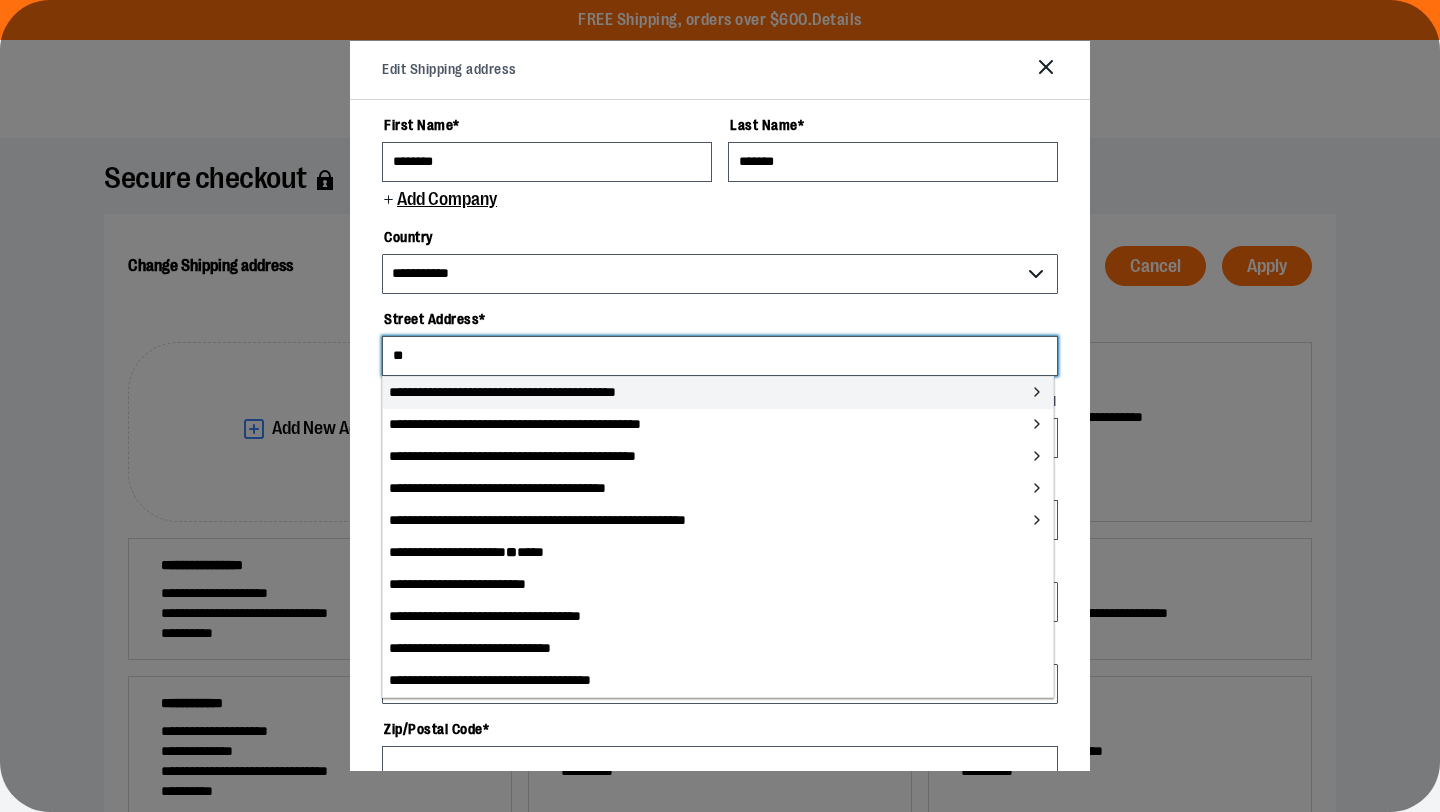 type on "**********" 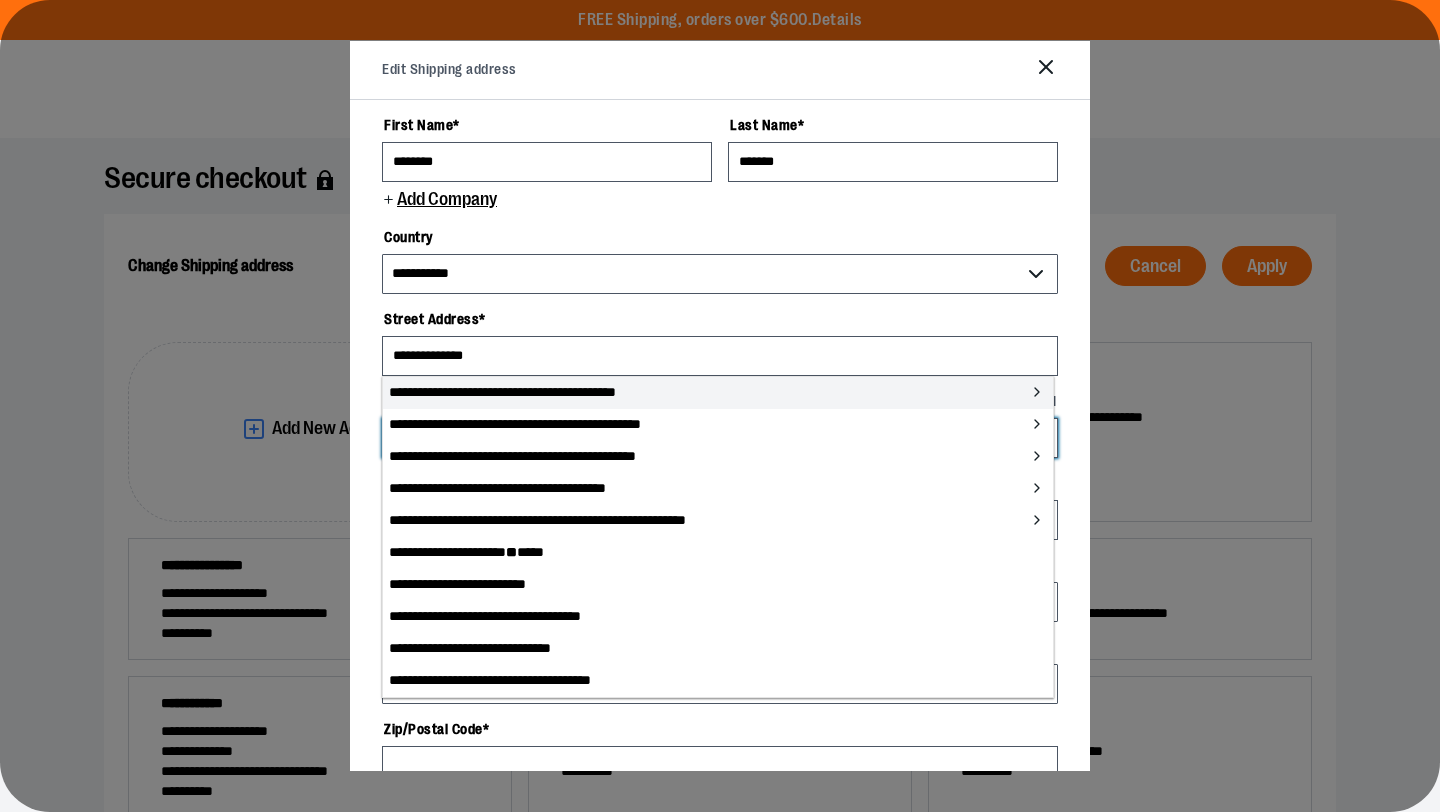 type on "*******" 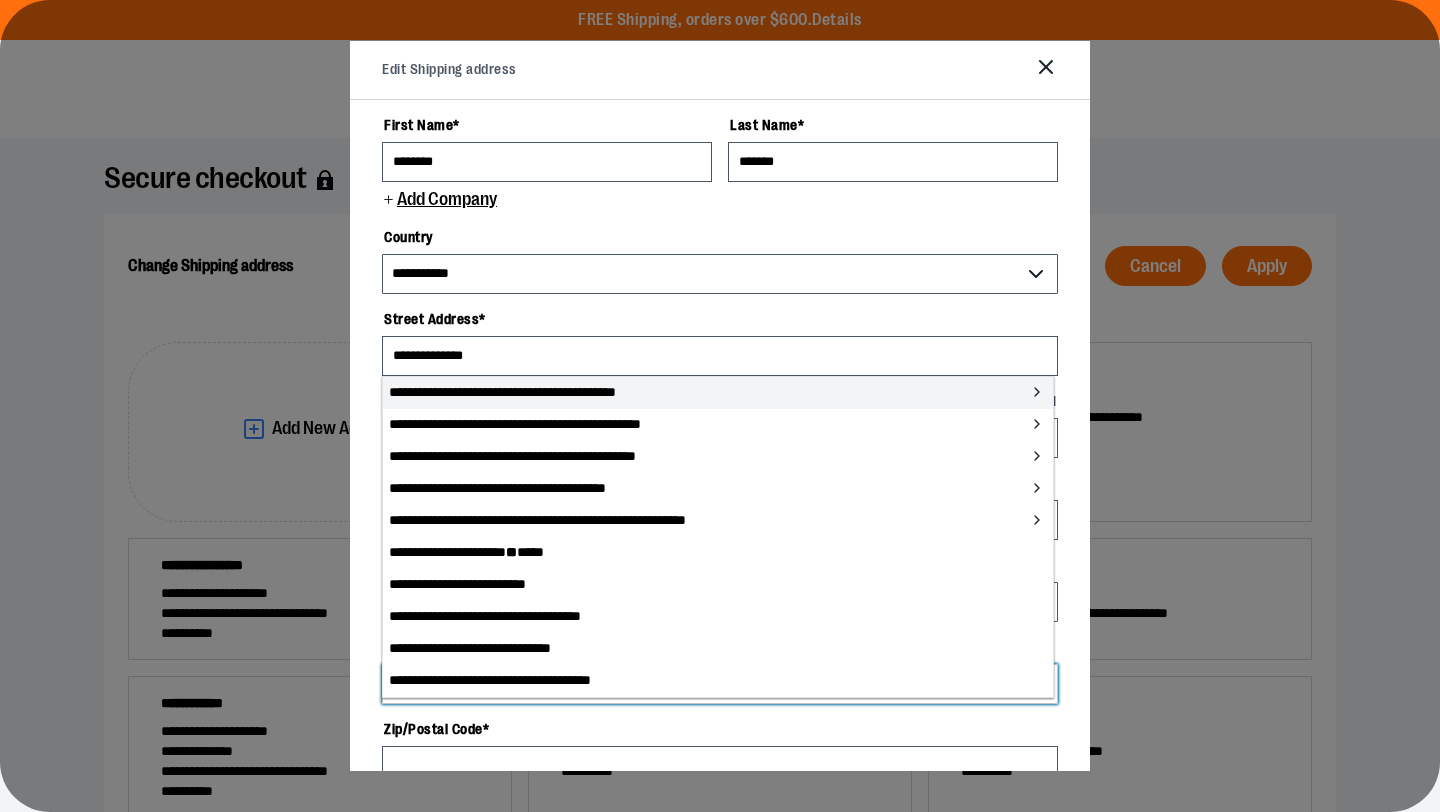 select on "**" 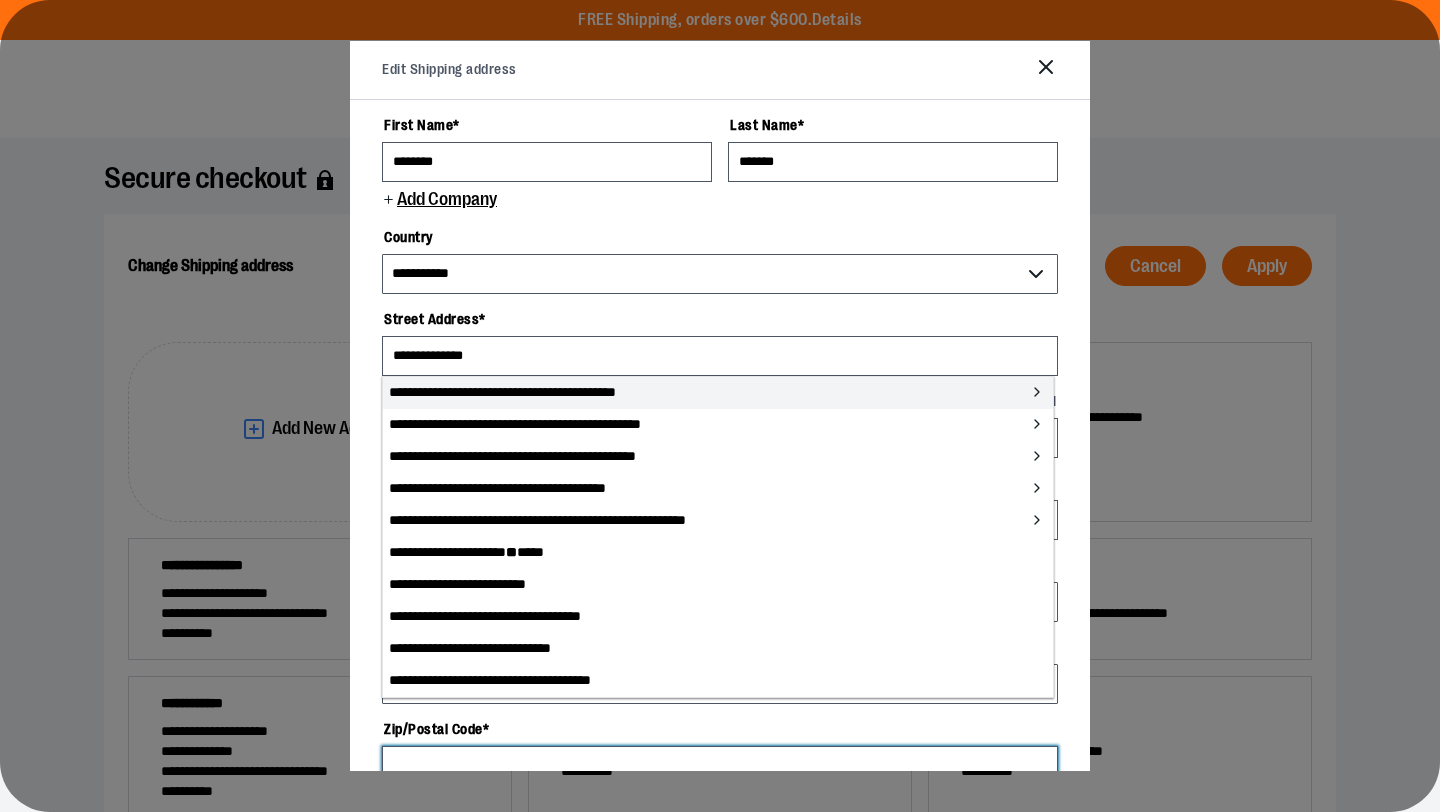 type on "**********" 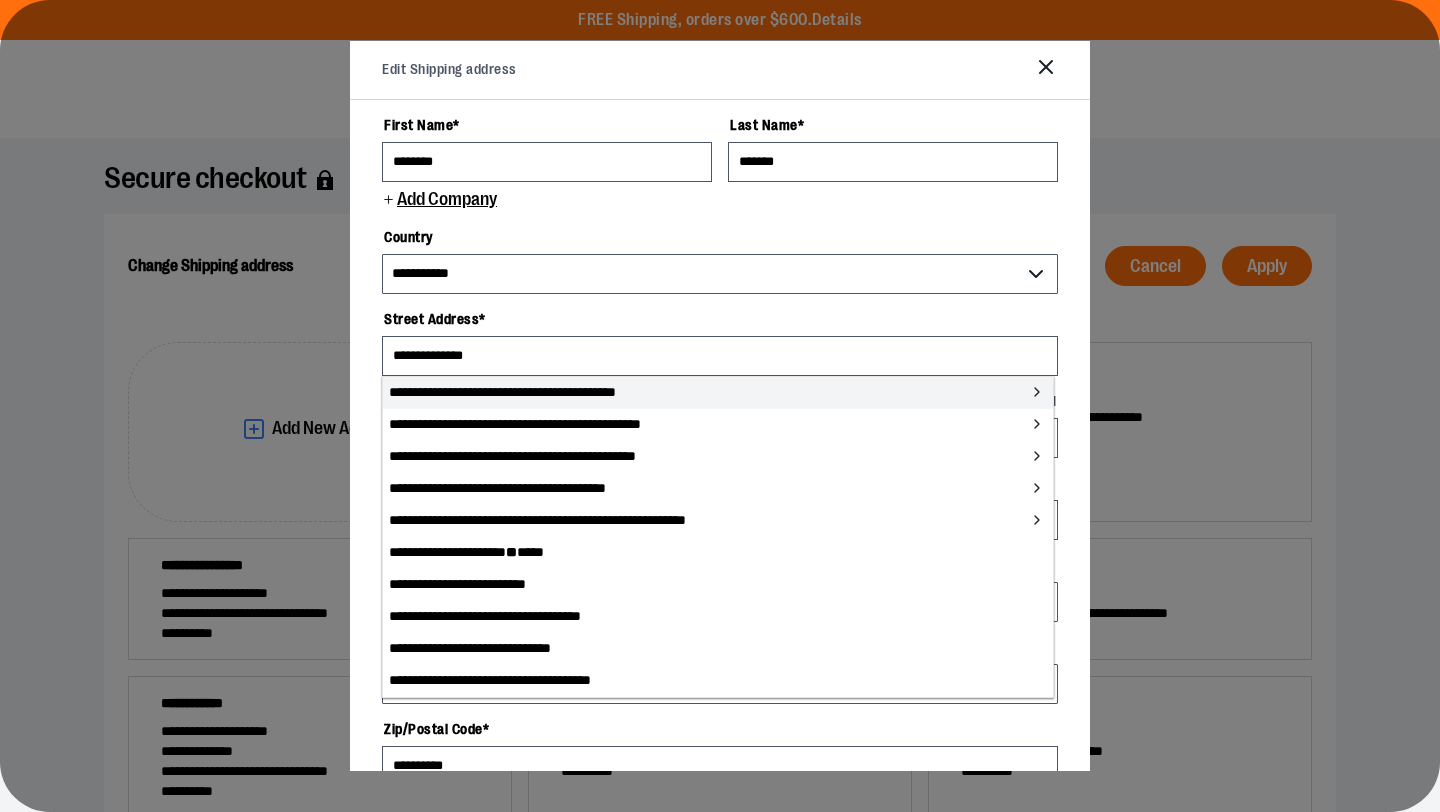 type on "**********" 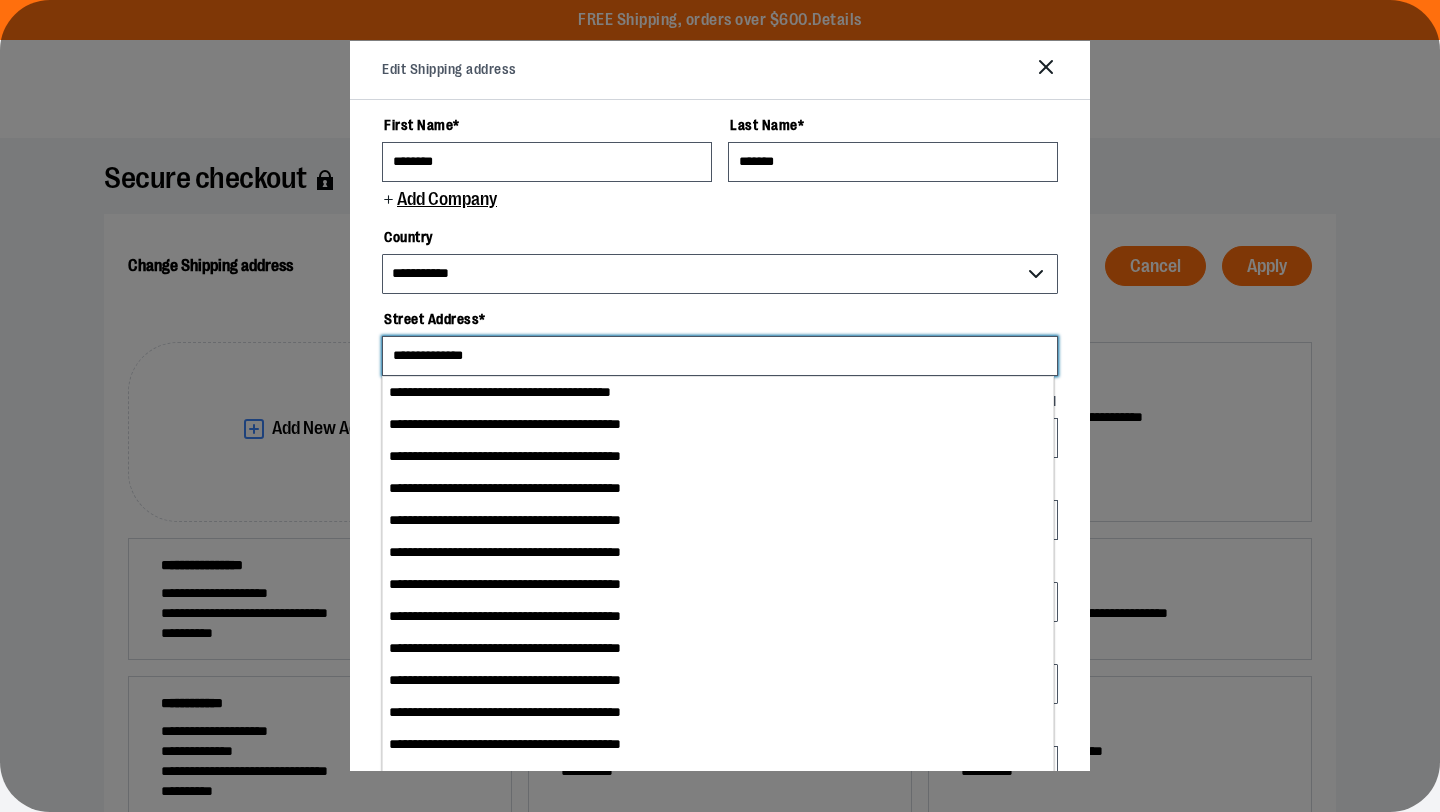 select on "*********" 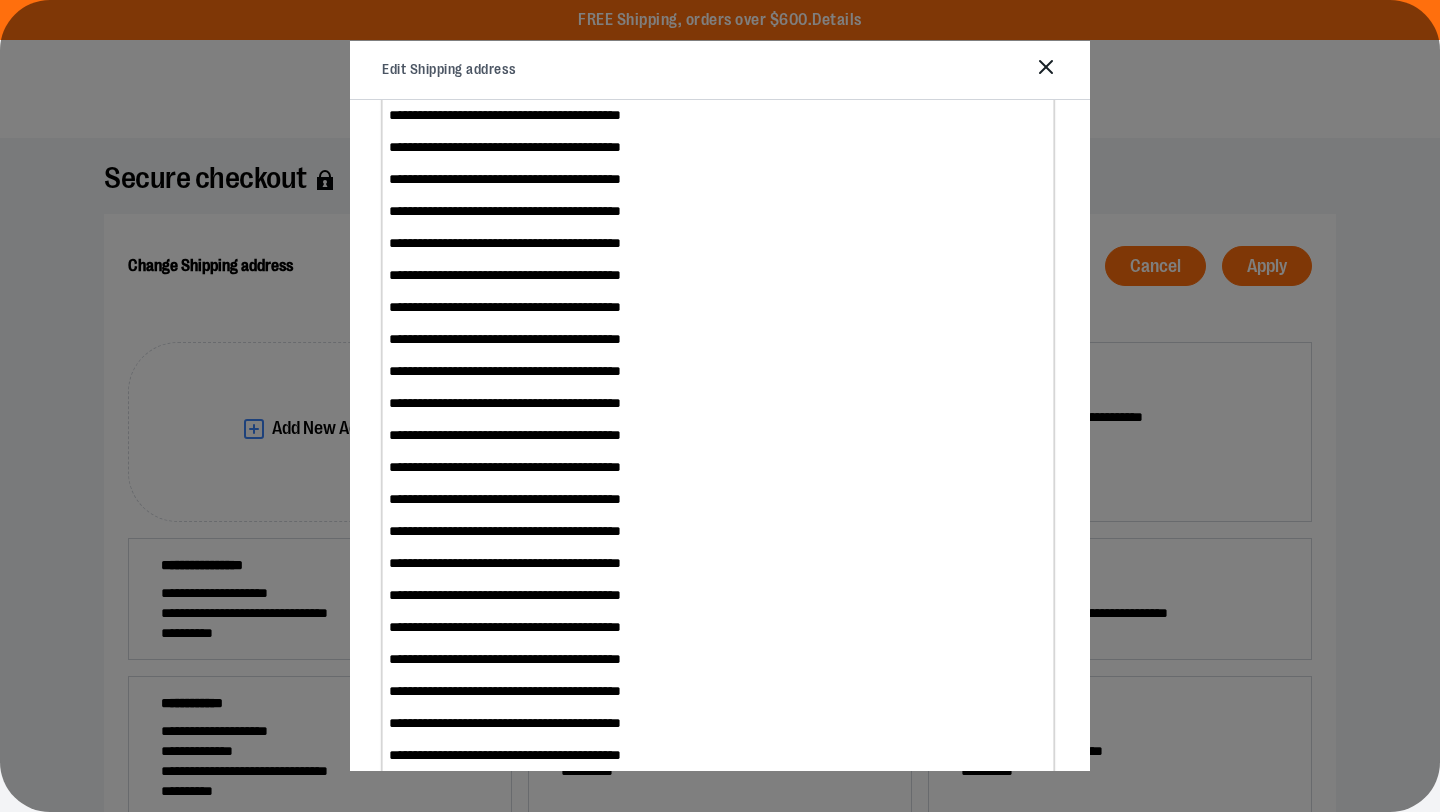scroll, scrollTop: 0, scrollLeft: 0, axis: both 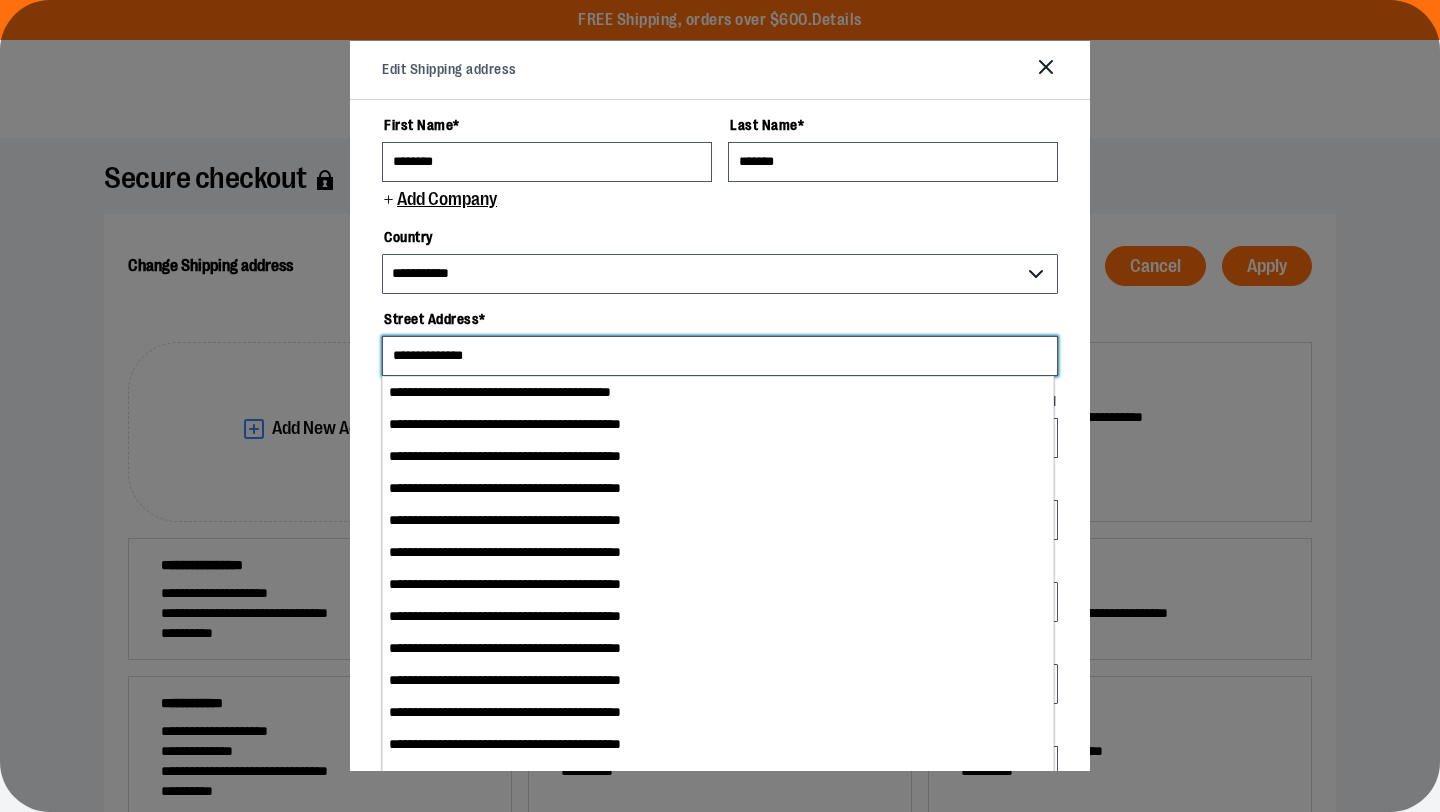 click on "**********" at bounding box center (720, 356) 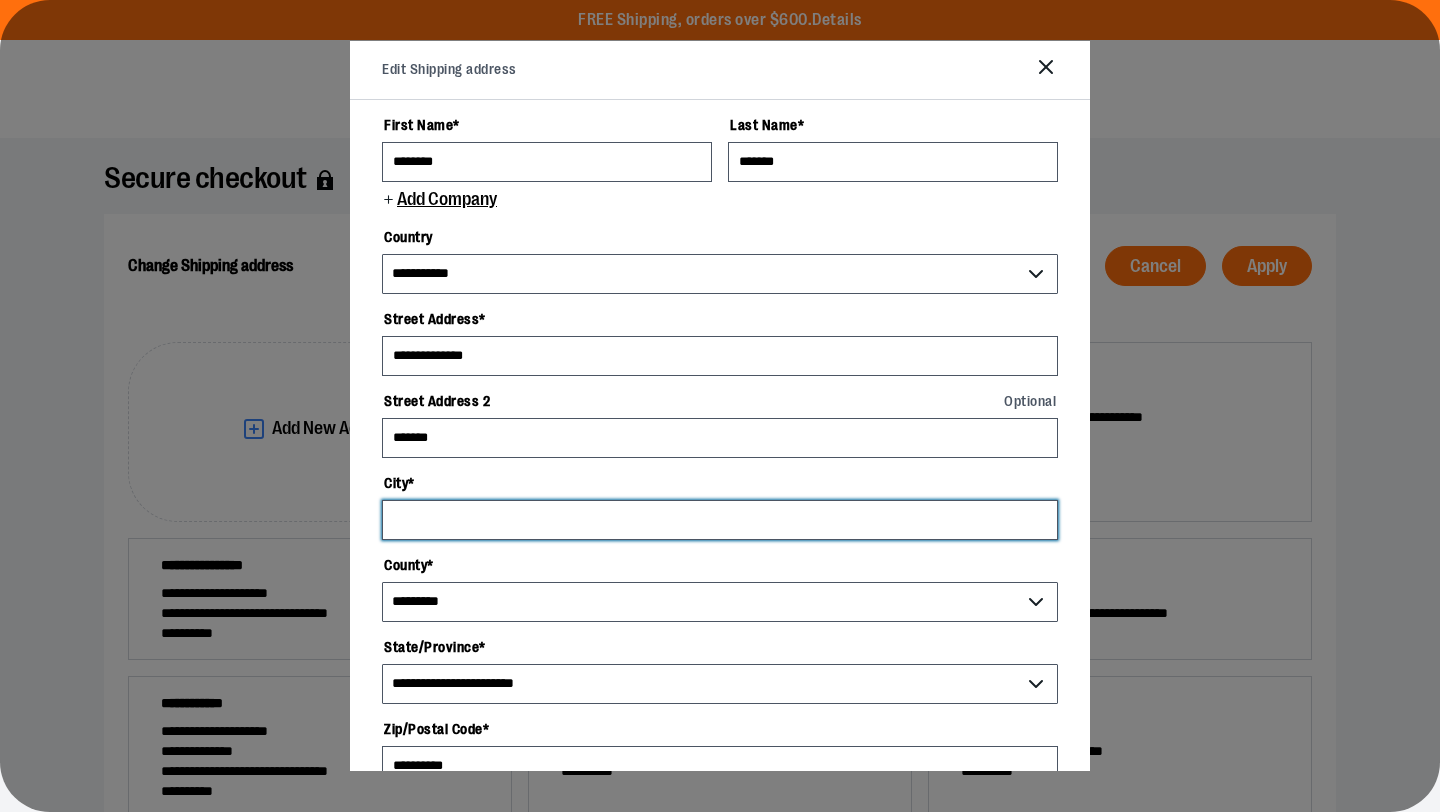 click on "City *" at bounding box center (720, 520) 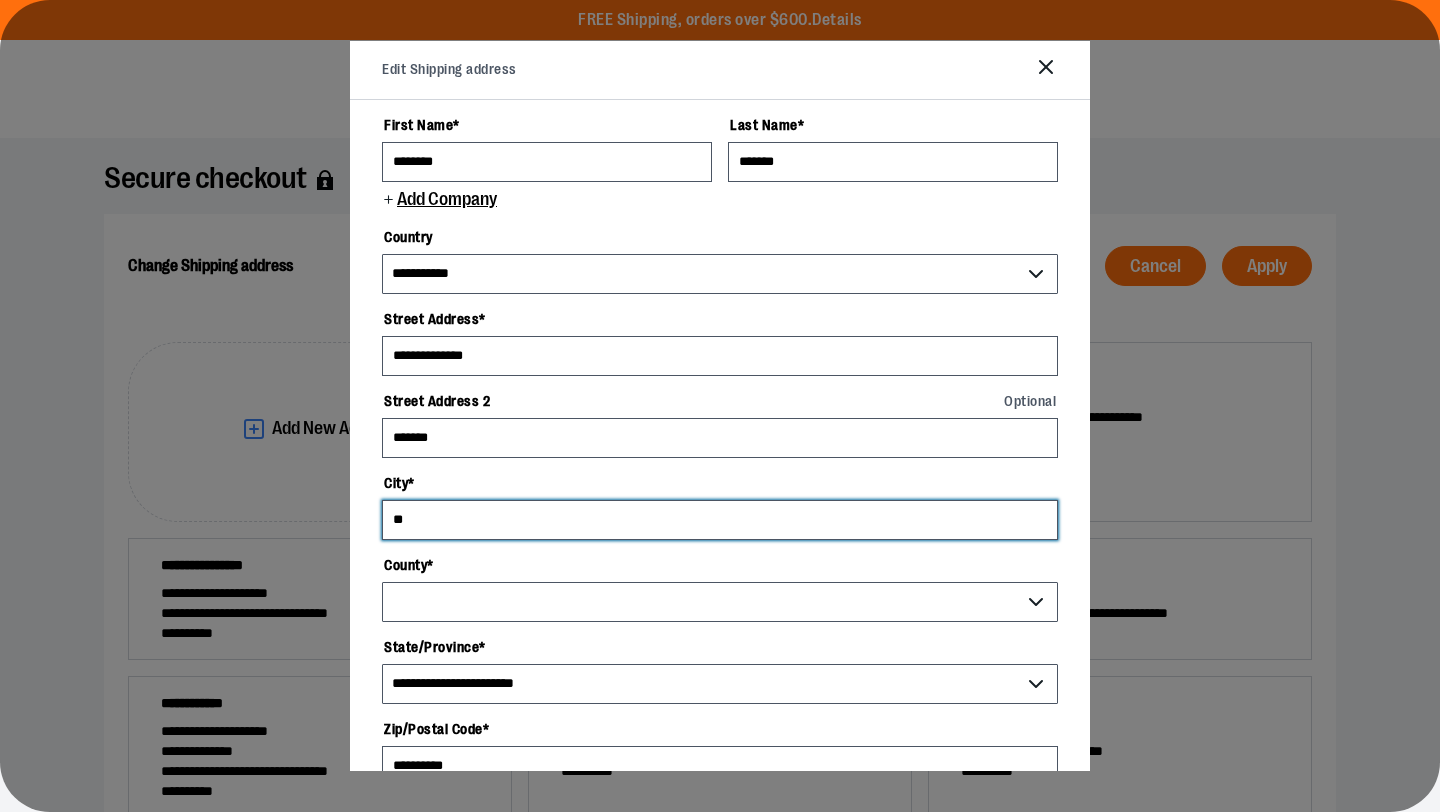 type on "*" 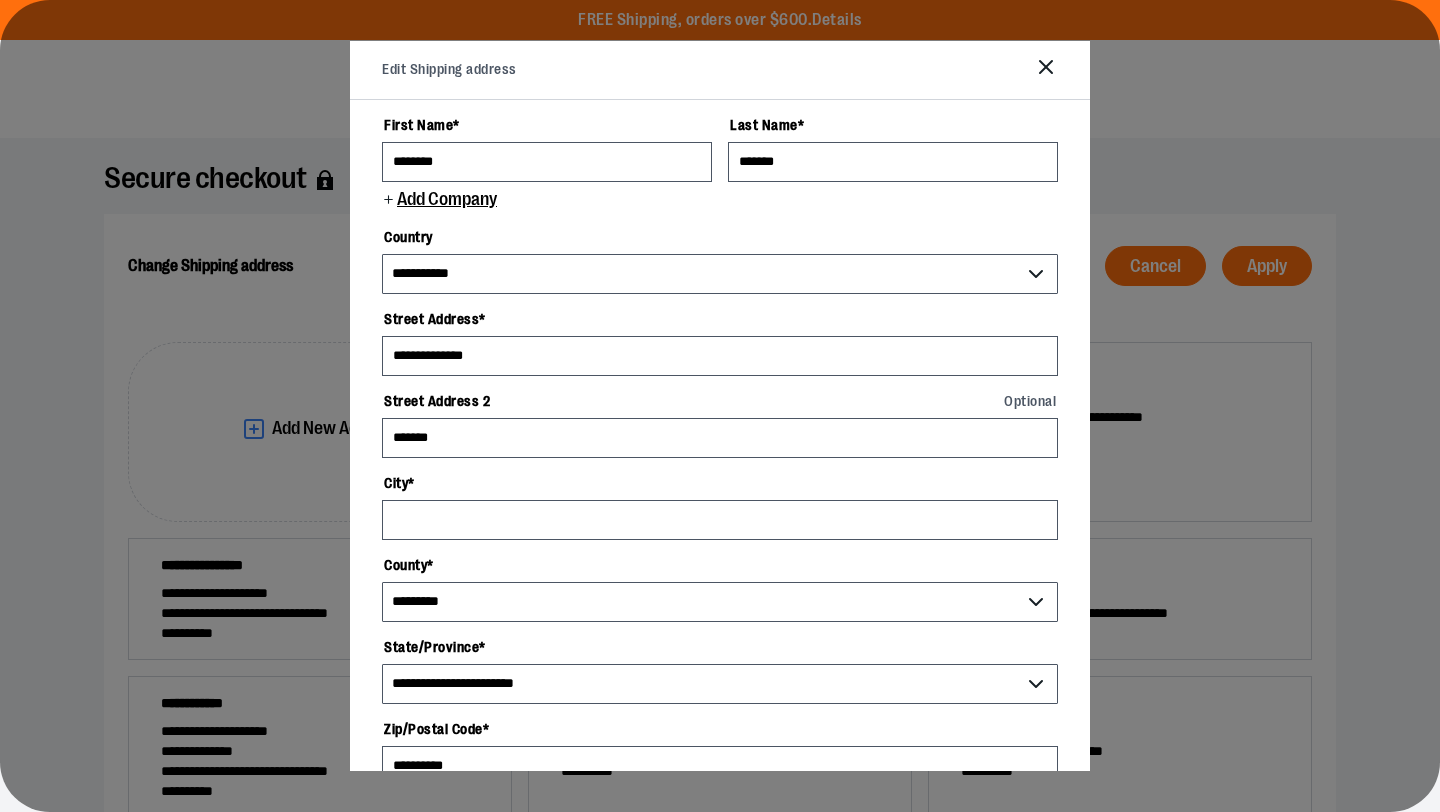click on "State/Province *" at bounding box center [720, 647] 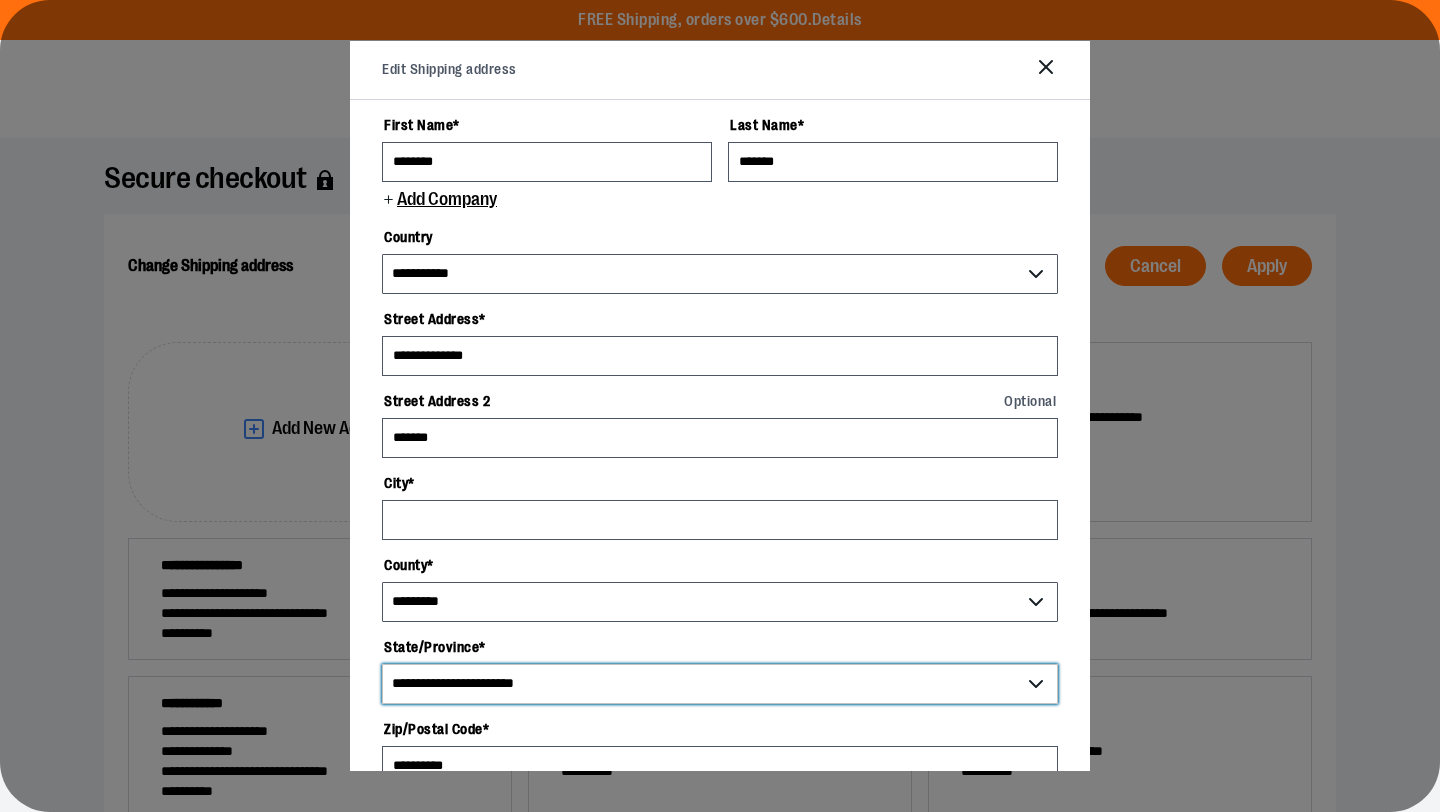 click on "**********" at bounding box center [720, 684] 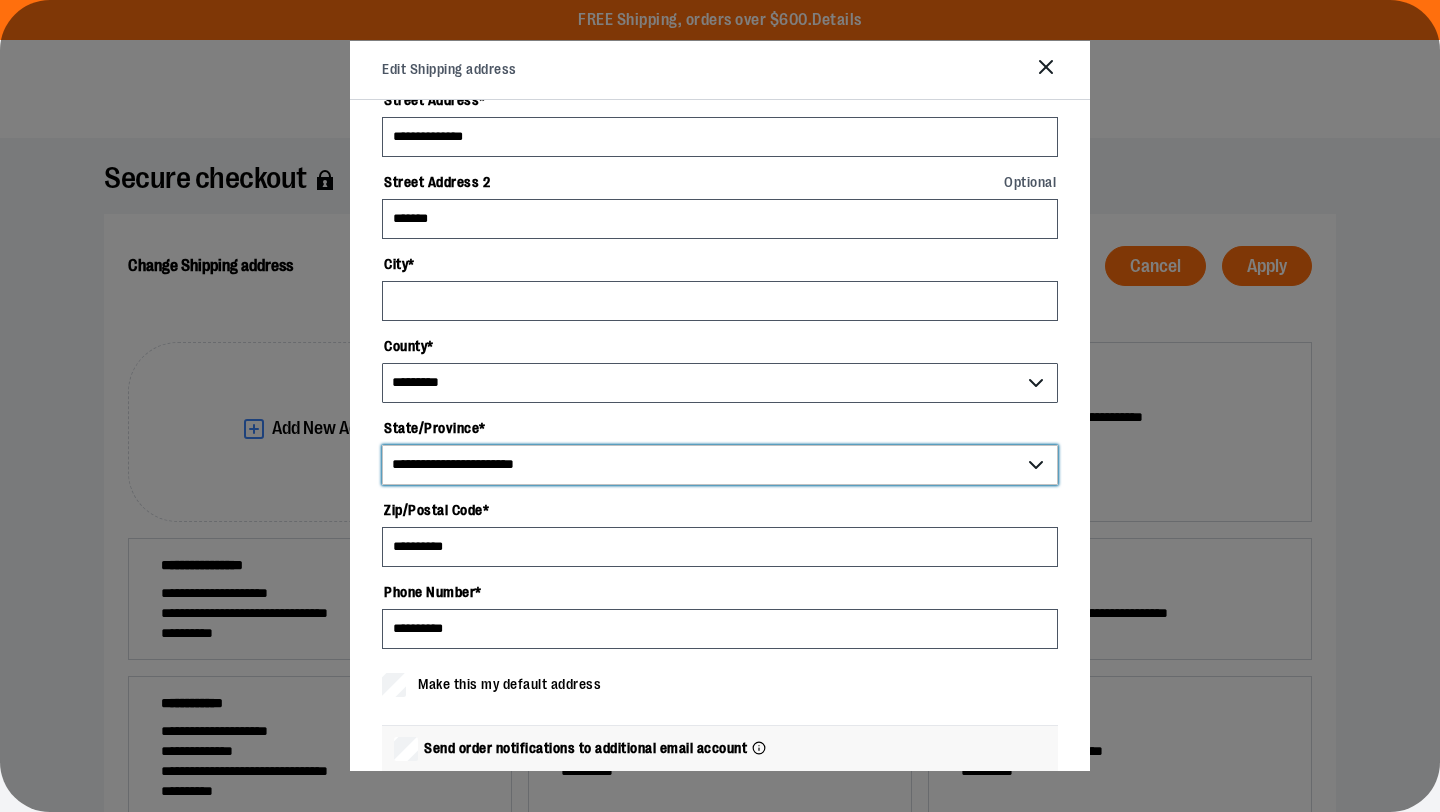 scroll, scrollTop: 223, scrollLeft: 0, axis: vertical 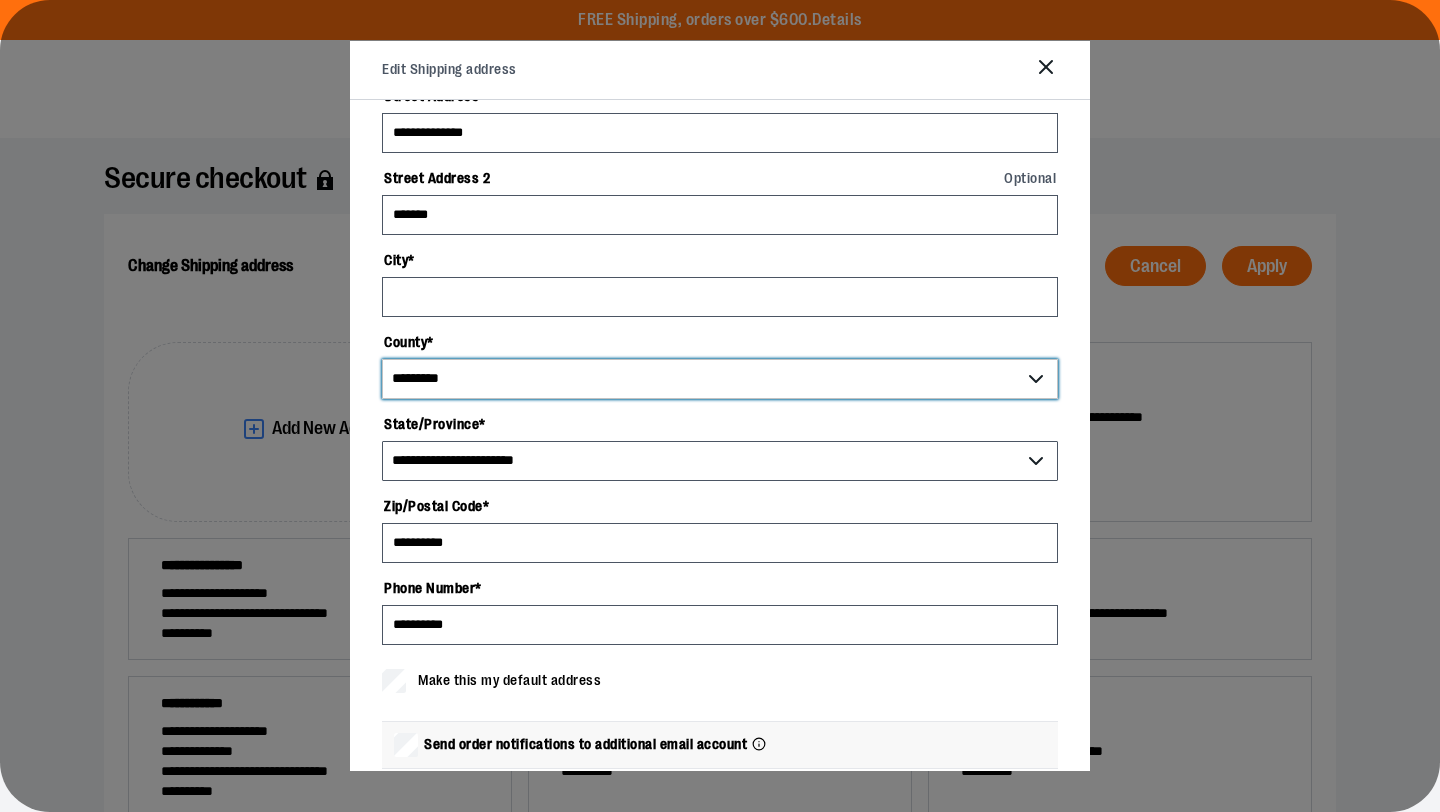 click on "********* *******" at bounding box center [720, 379] 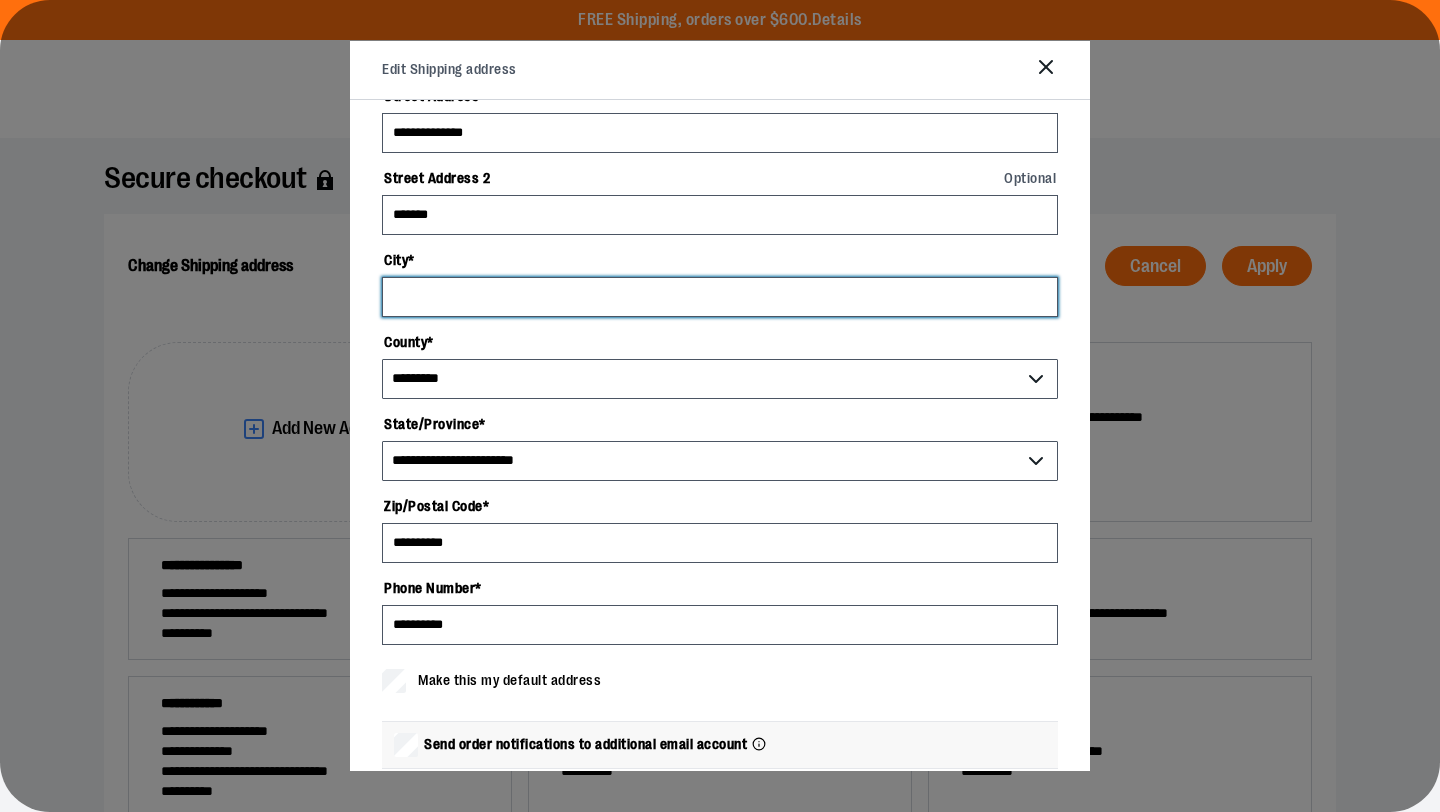 click on "City *" at bounding box center [720, 297] 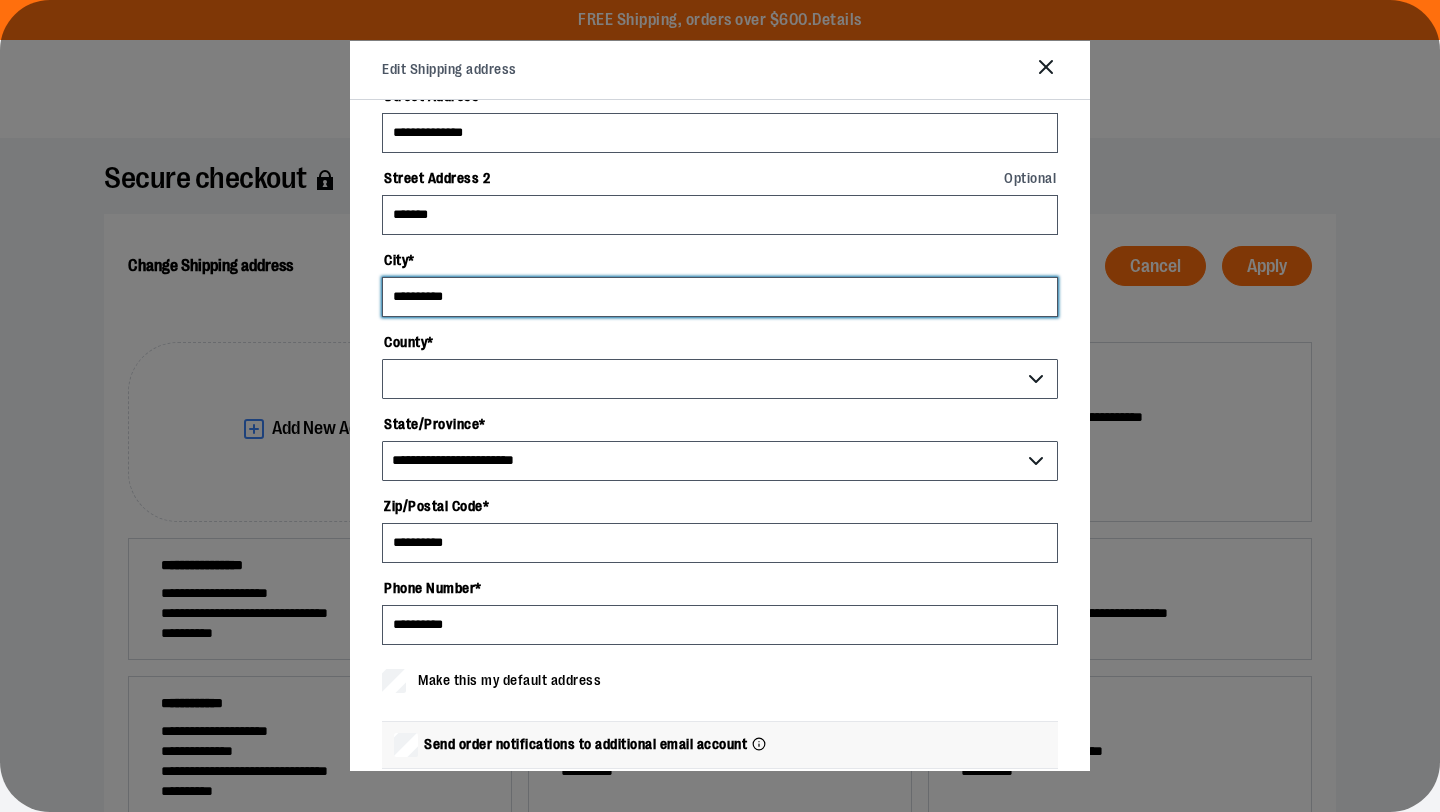 click on "*********" at bounding box center (720, 297) 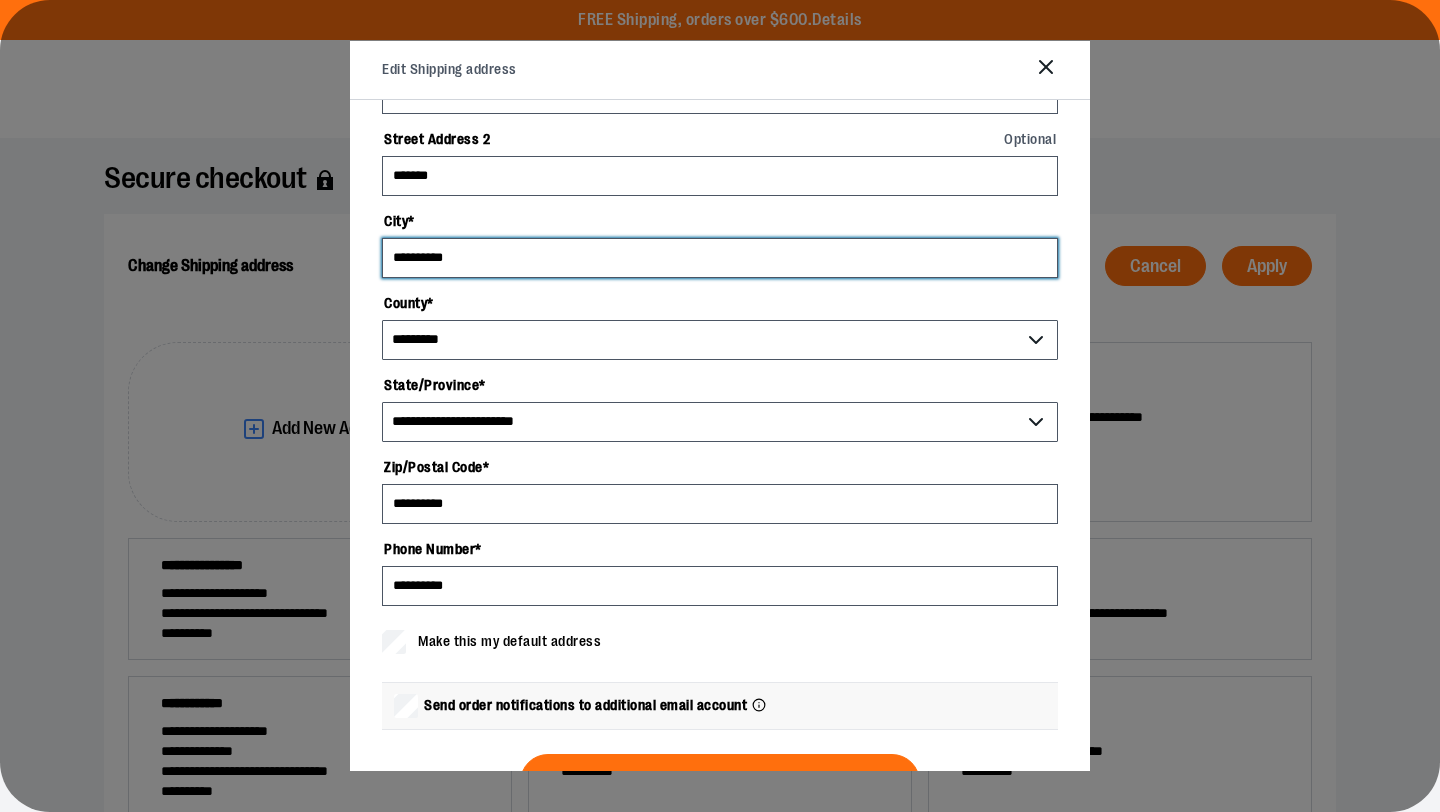 scroll, scrollTop: 331, scrollLeft: 0, axis: vertical 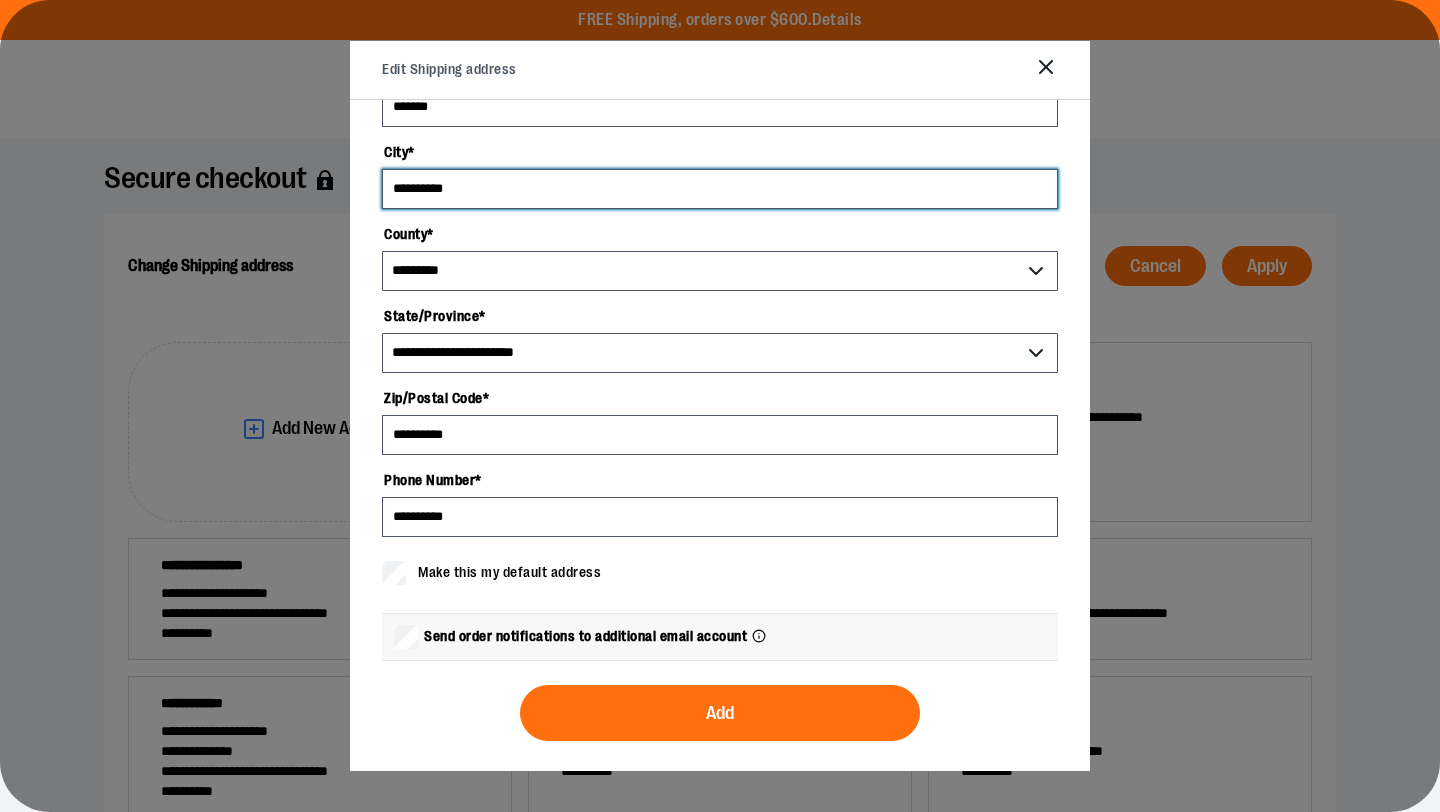 type on "*********" 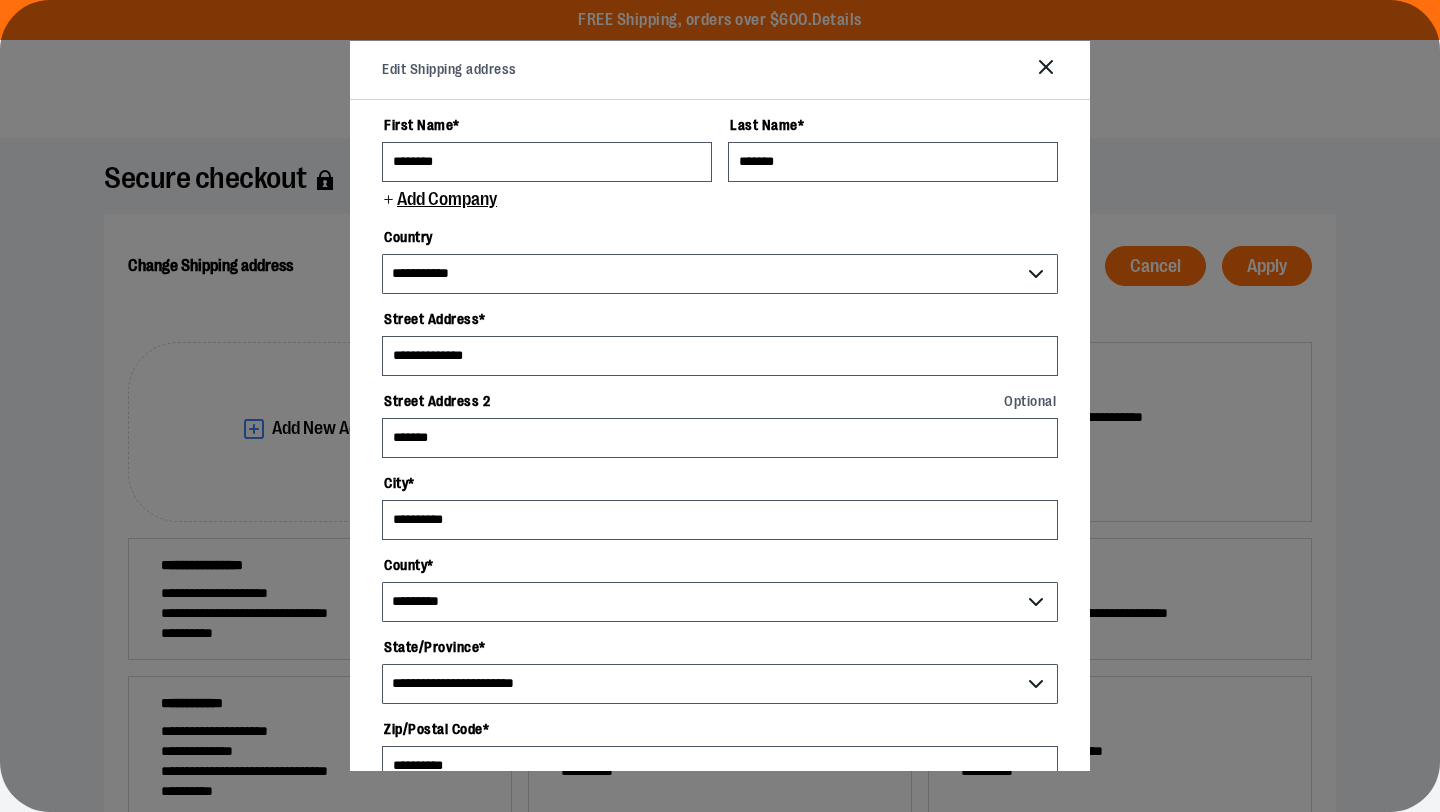 scroll, scrollTop: 331, scrollLeft: 0, axis: vertical 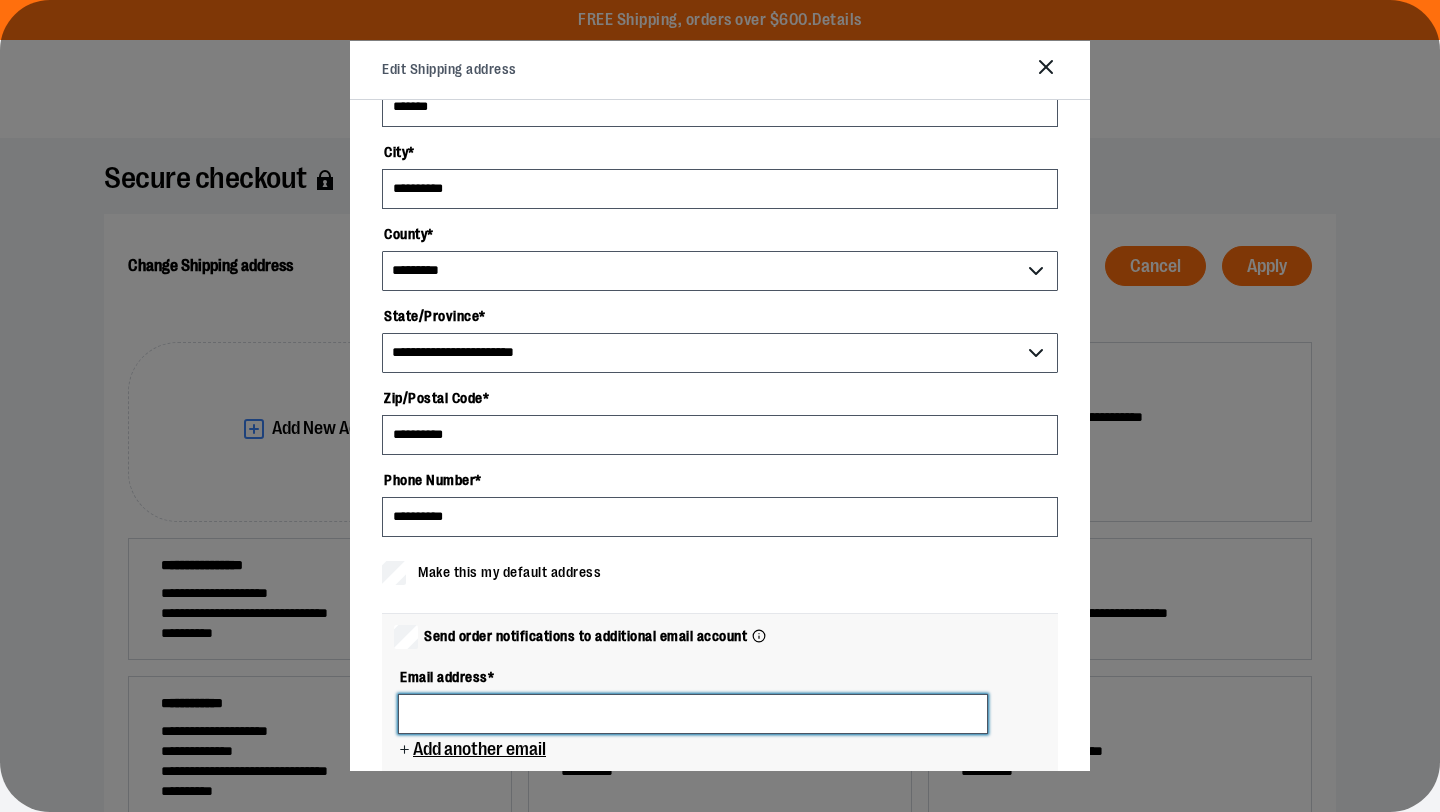 click at bounding box center (693, 714) 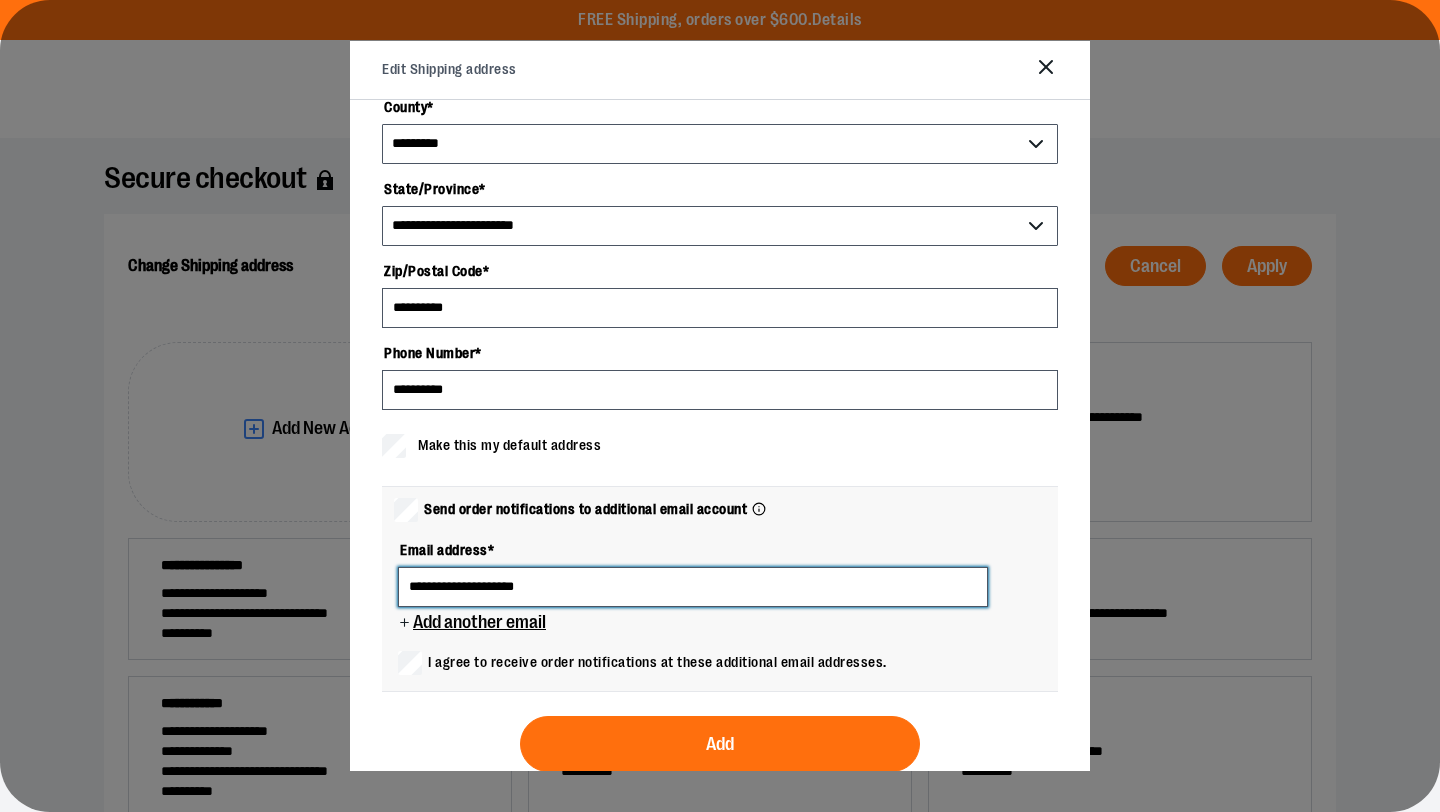 scroll, scrollTop: 488, scrollLeft: 0, axis: vertical 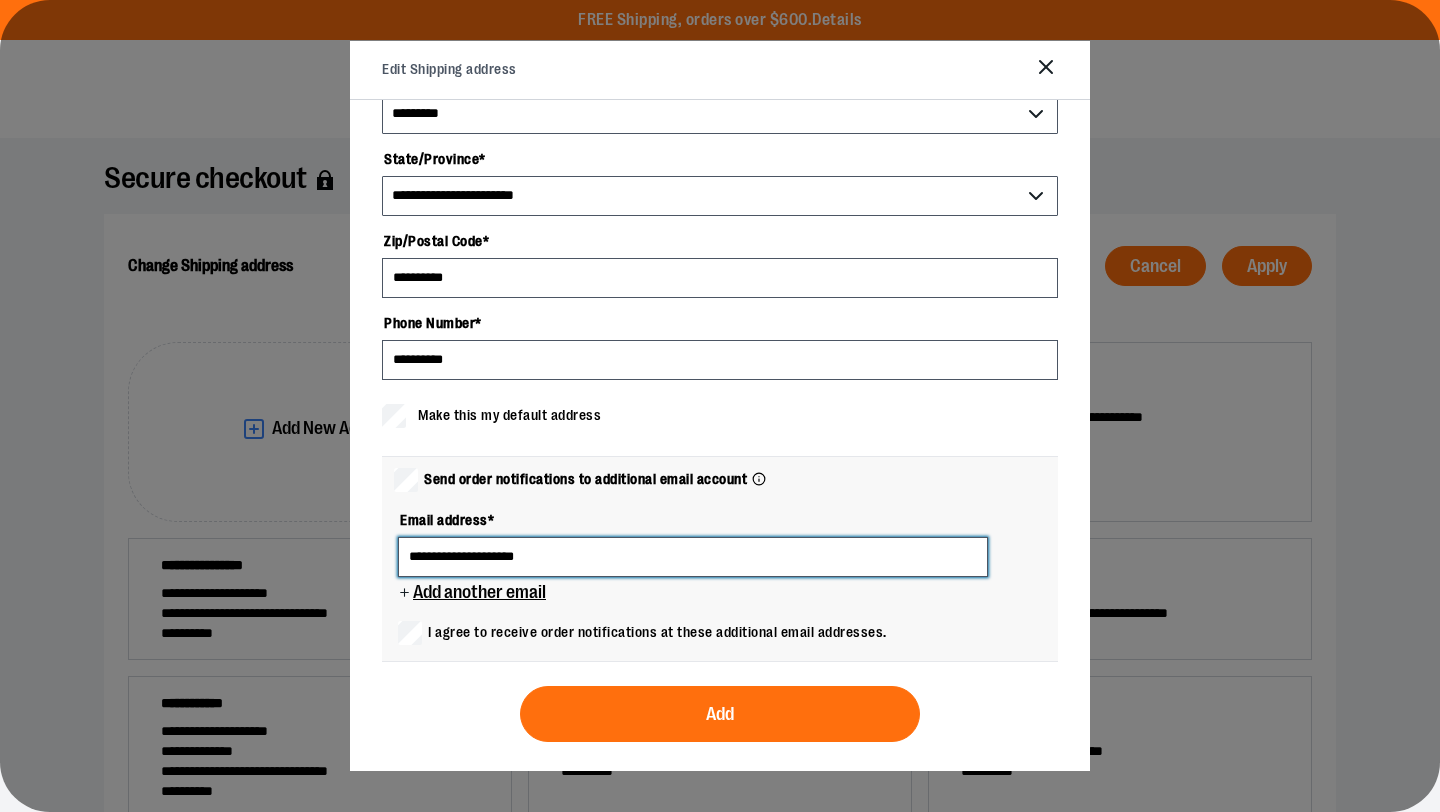 type on "**********" 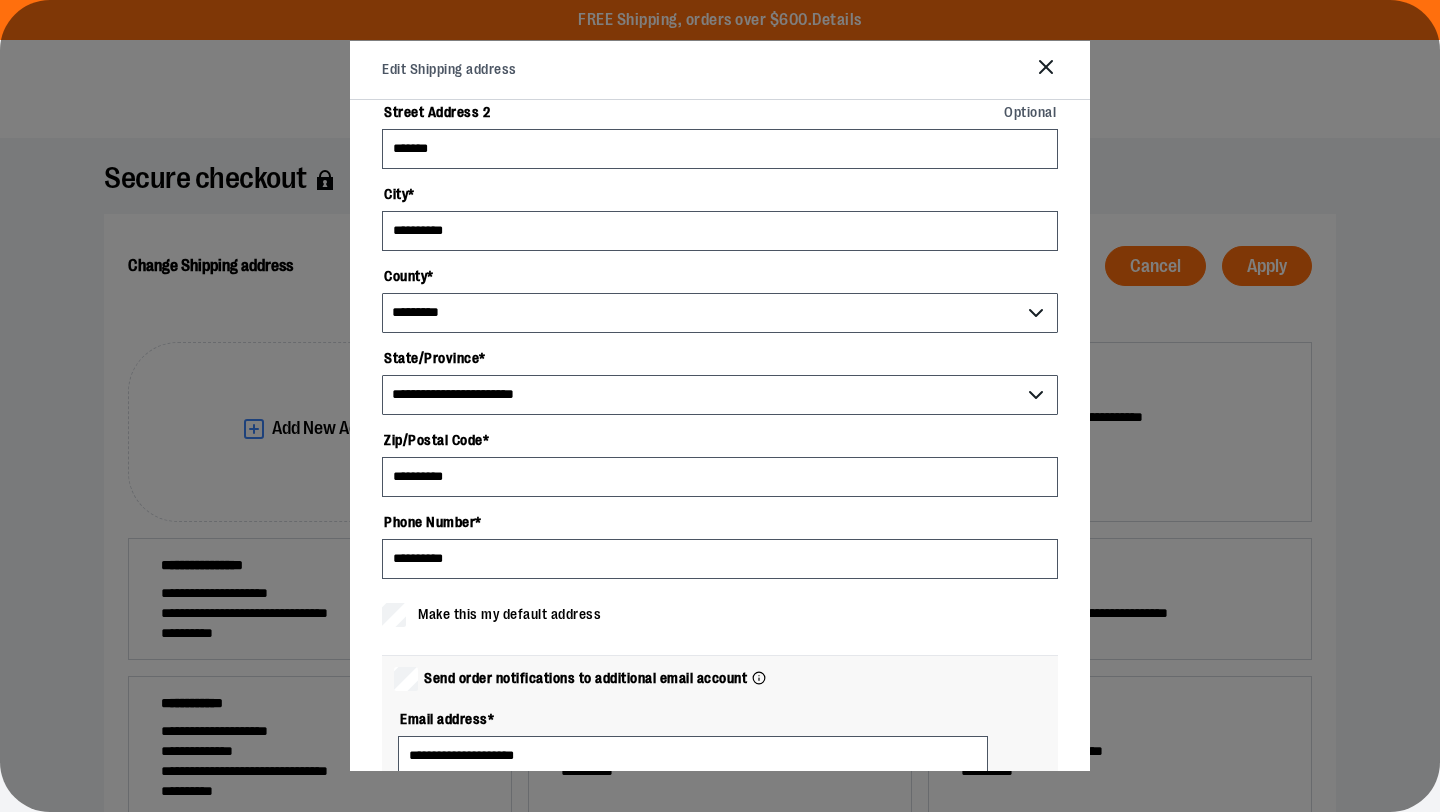 scroll, scrollTop: 488, scrollLeft: 0, axis: vertical 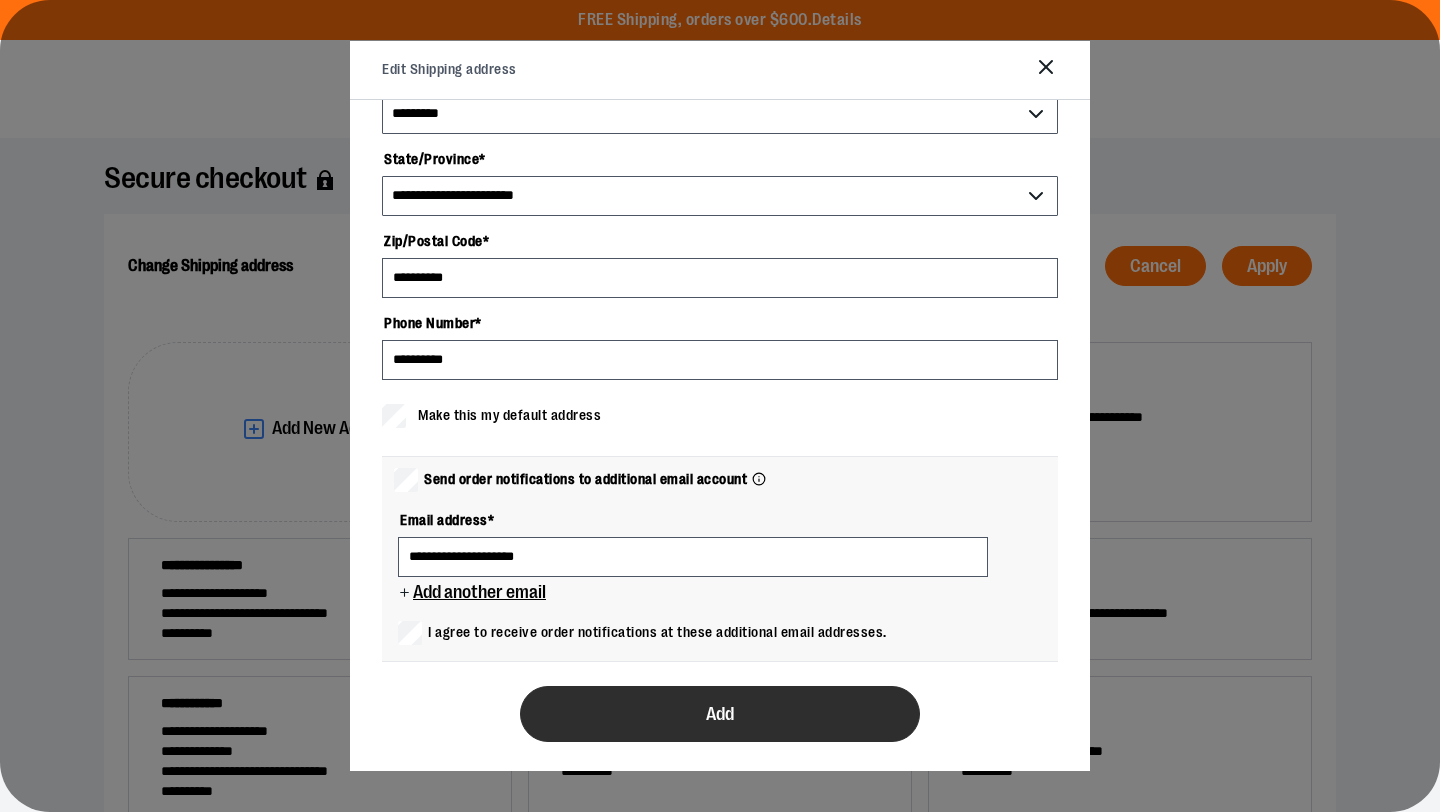click on "Add" at bounding box center (720, 714) 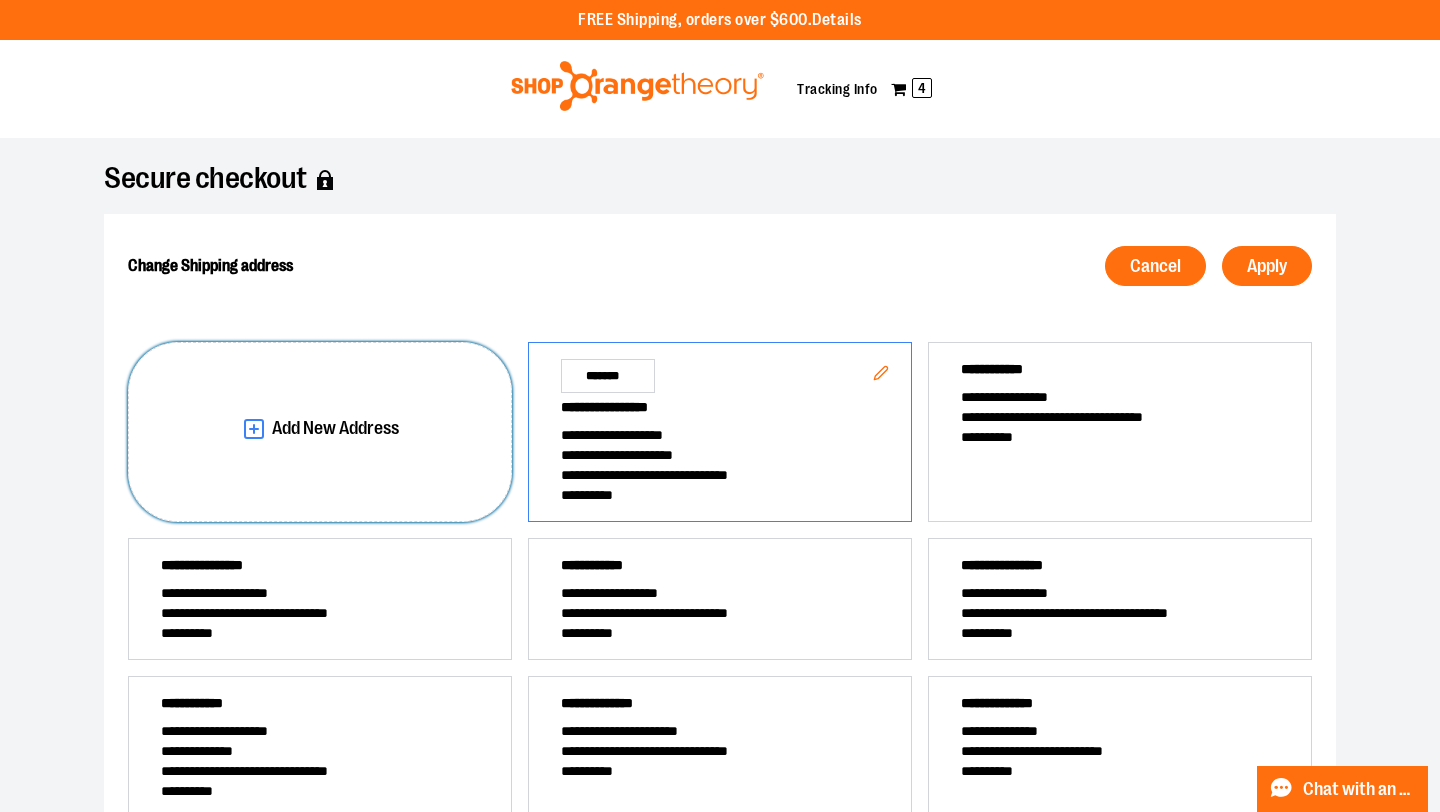 scroll, scrollTop: 0, scrollLeft: 0, axis: both 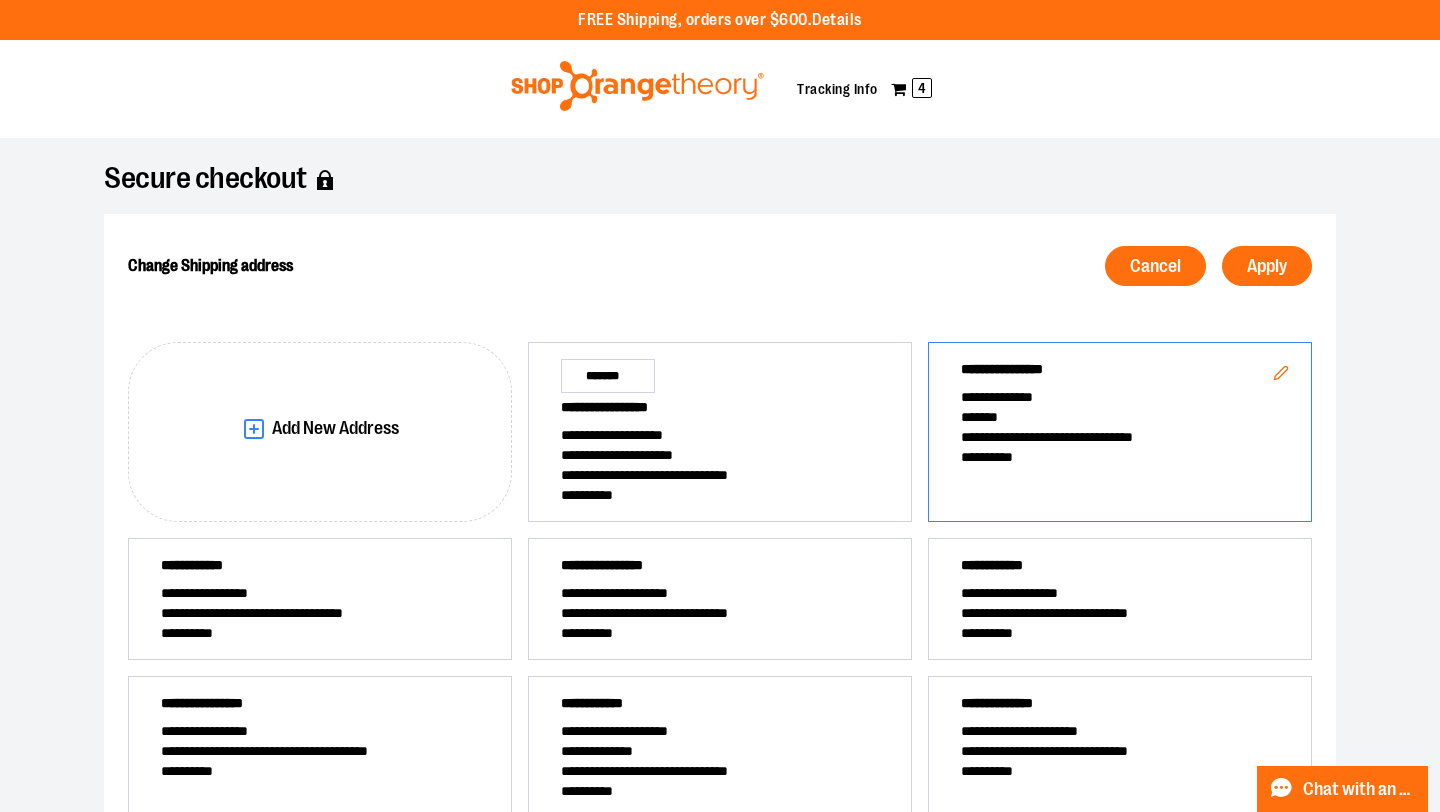 click on "**********" at bounding box center [1120, 437] 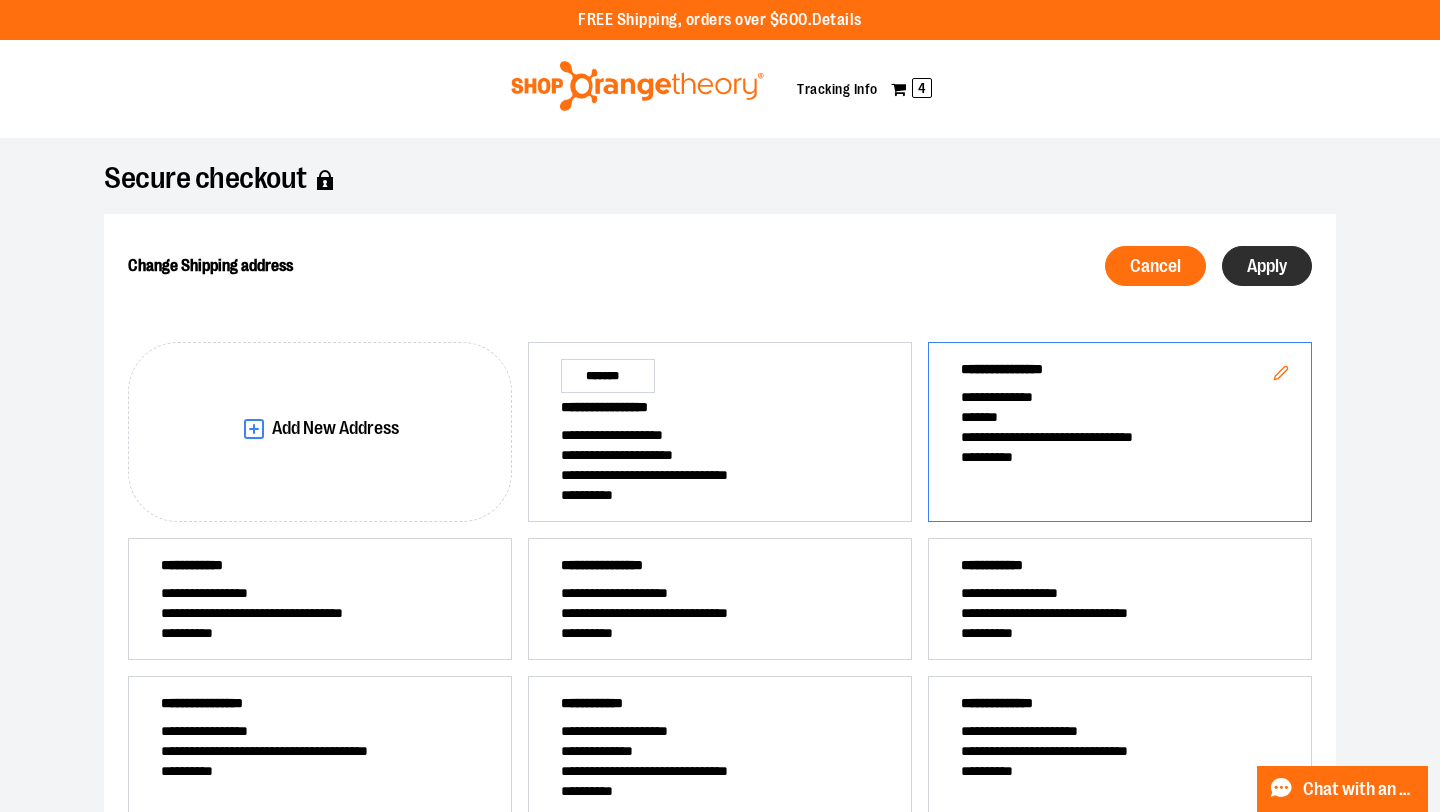 click on "Apply" at bounding box center (1267, 266) 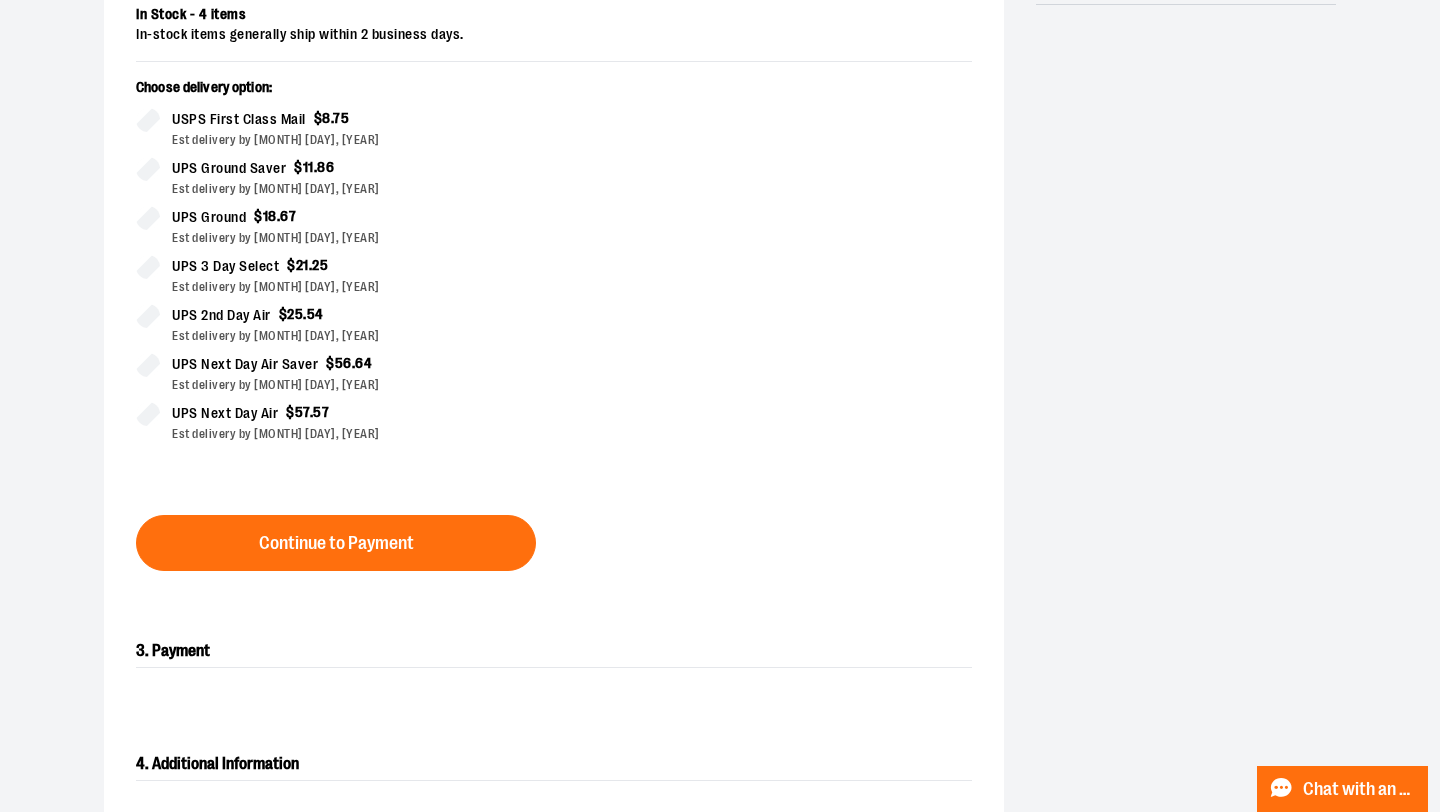 scroll, scrollTop: 526, scrollLeft: 0, axis: vertical 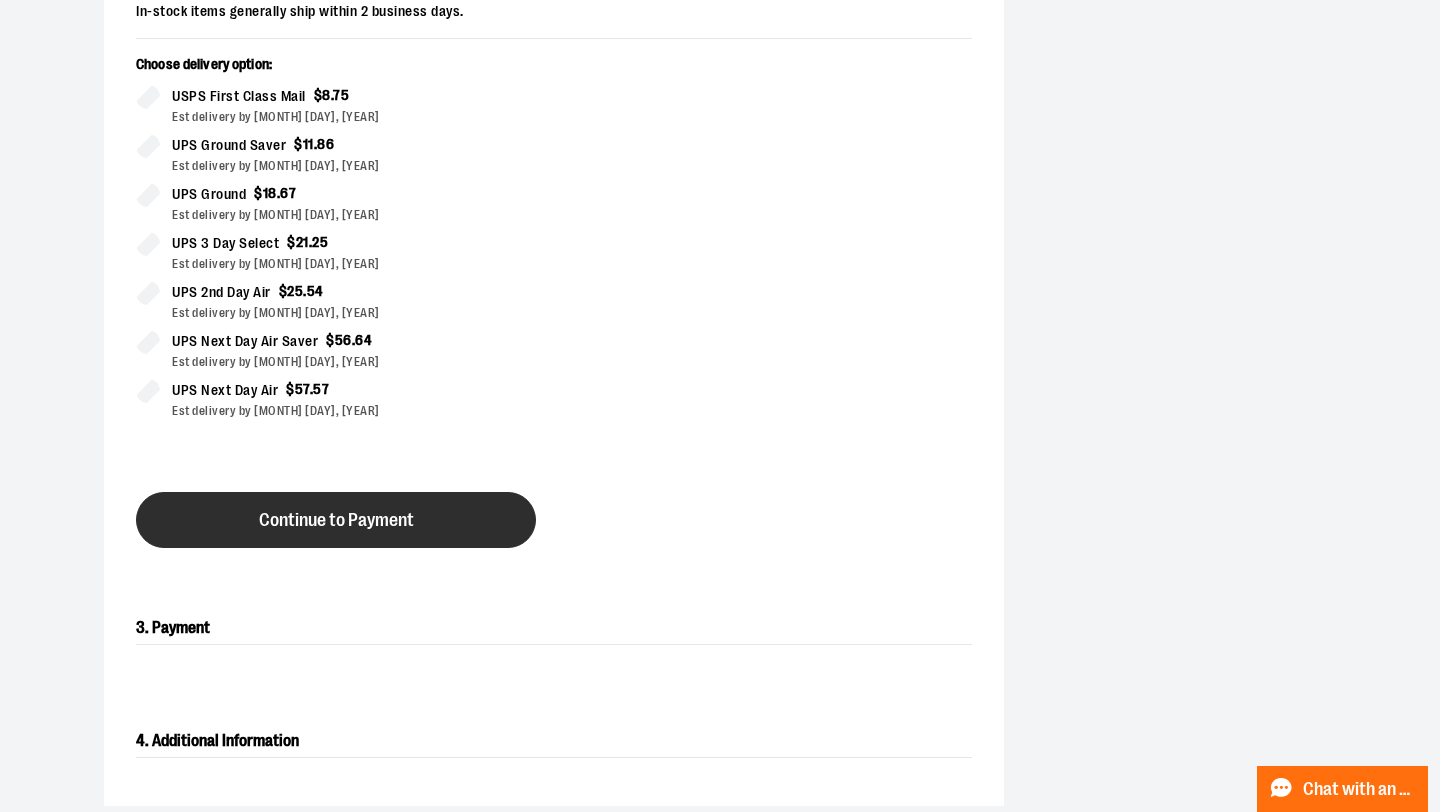 click on "Continue to Payment" at bounding box center (336, 520) 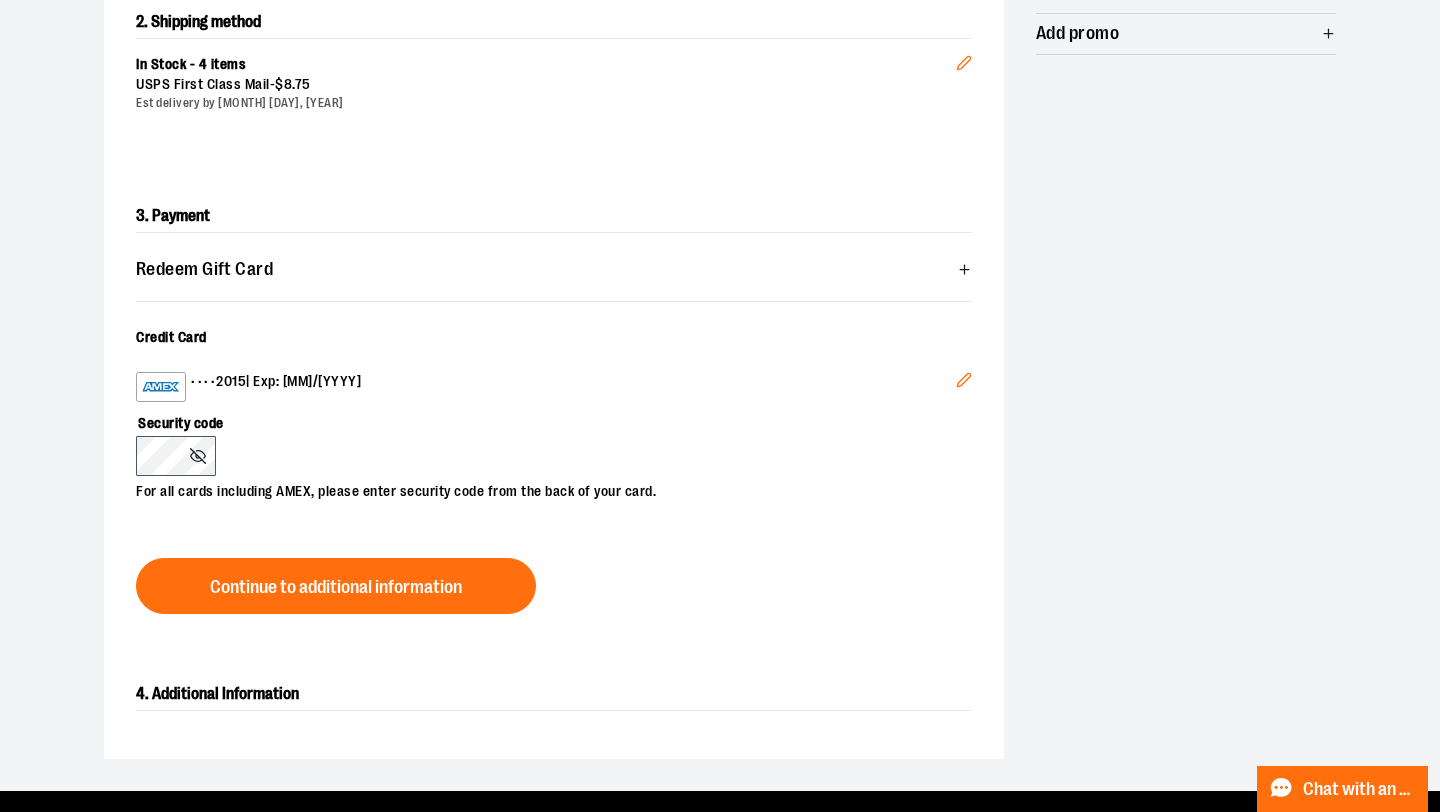 scroll, scrollTop: 450, scrollLeft: 0, axis: vertical 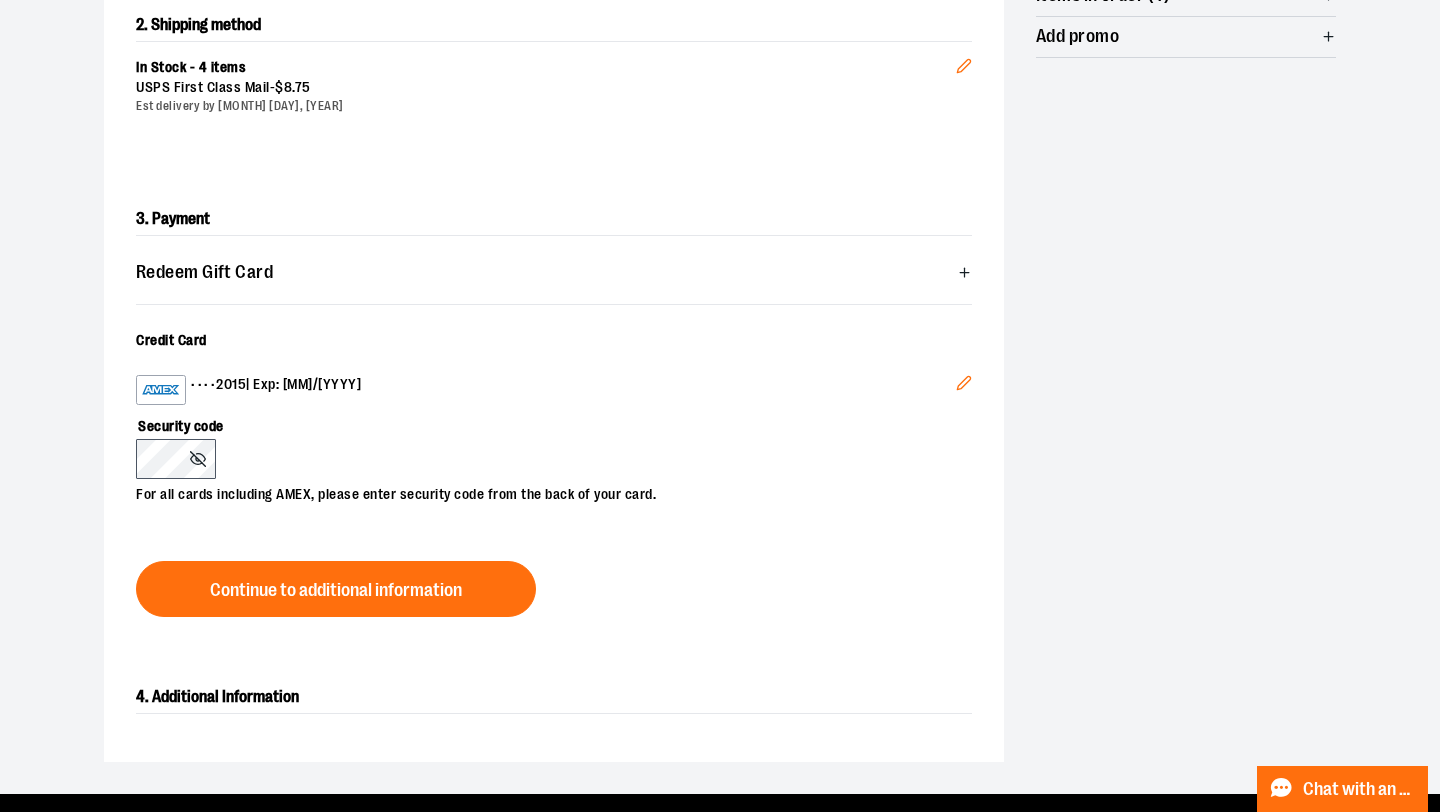 click on "Edit" at bounding box center [964, 386] 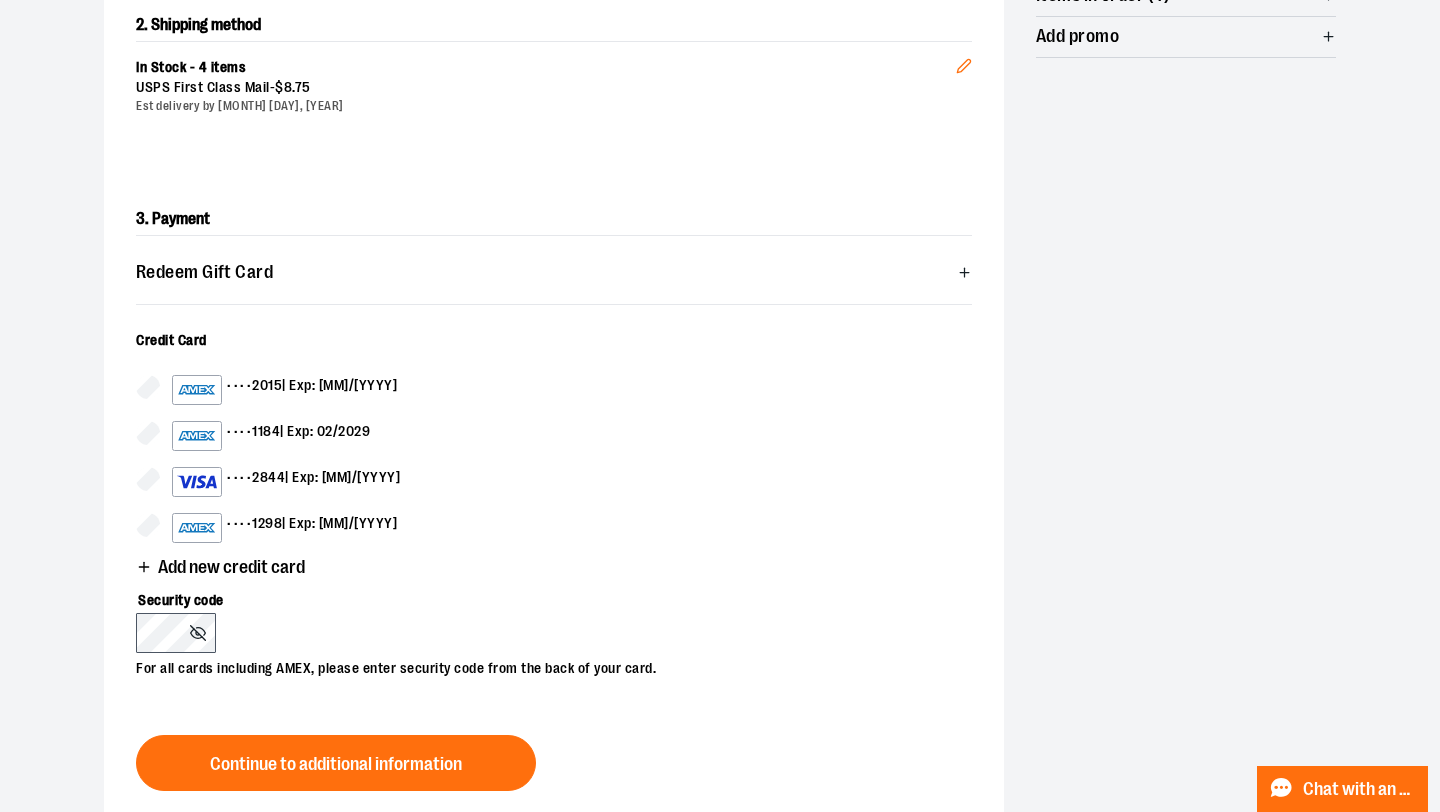 click on "Add new credit card" at bounding box center [231, 567] 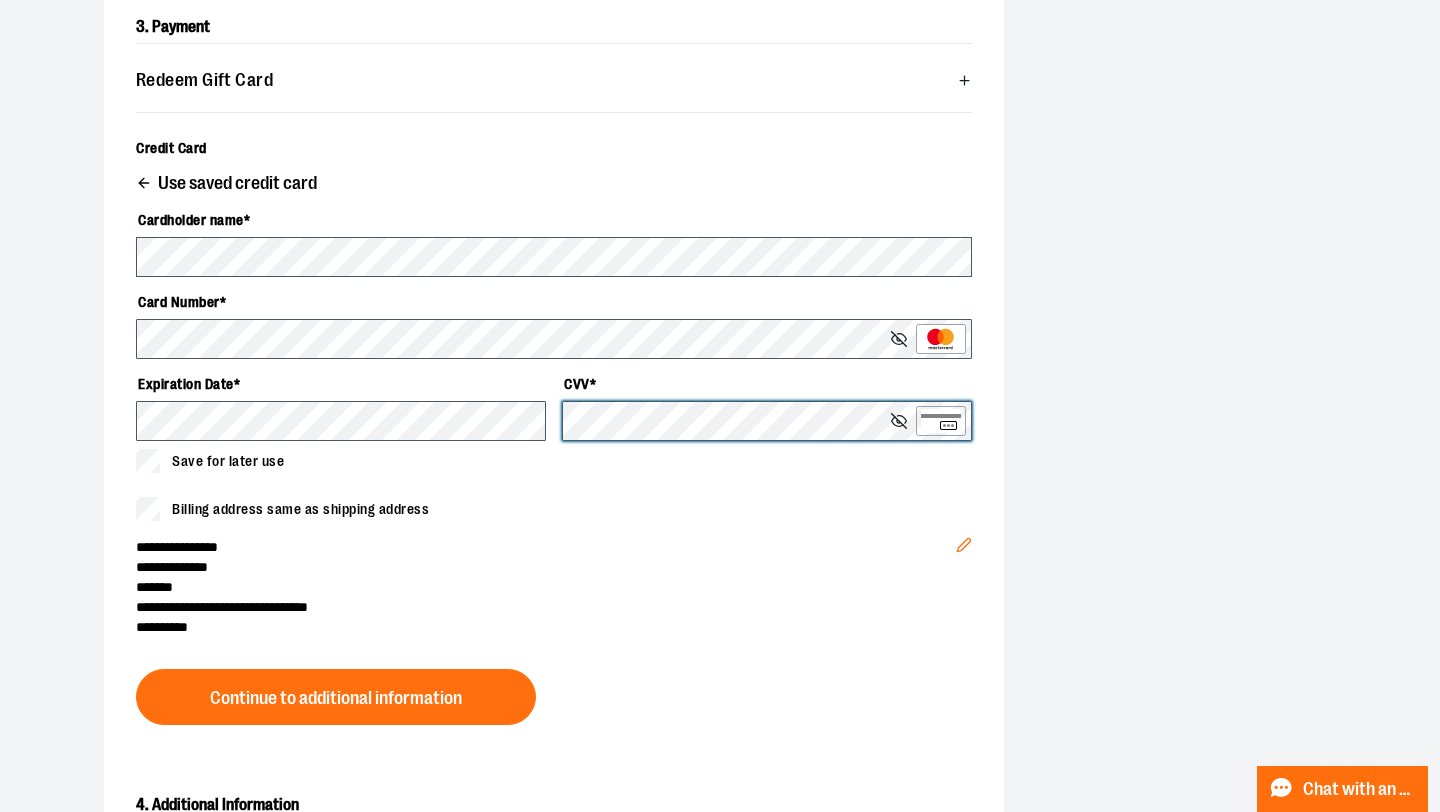 scroll, scrollTop: 673, scrollLeft: 0, axis: vertical 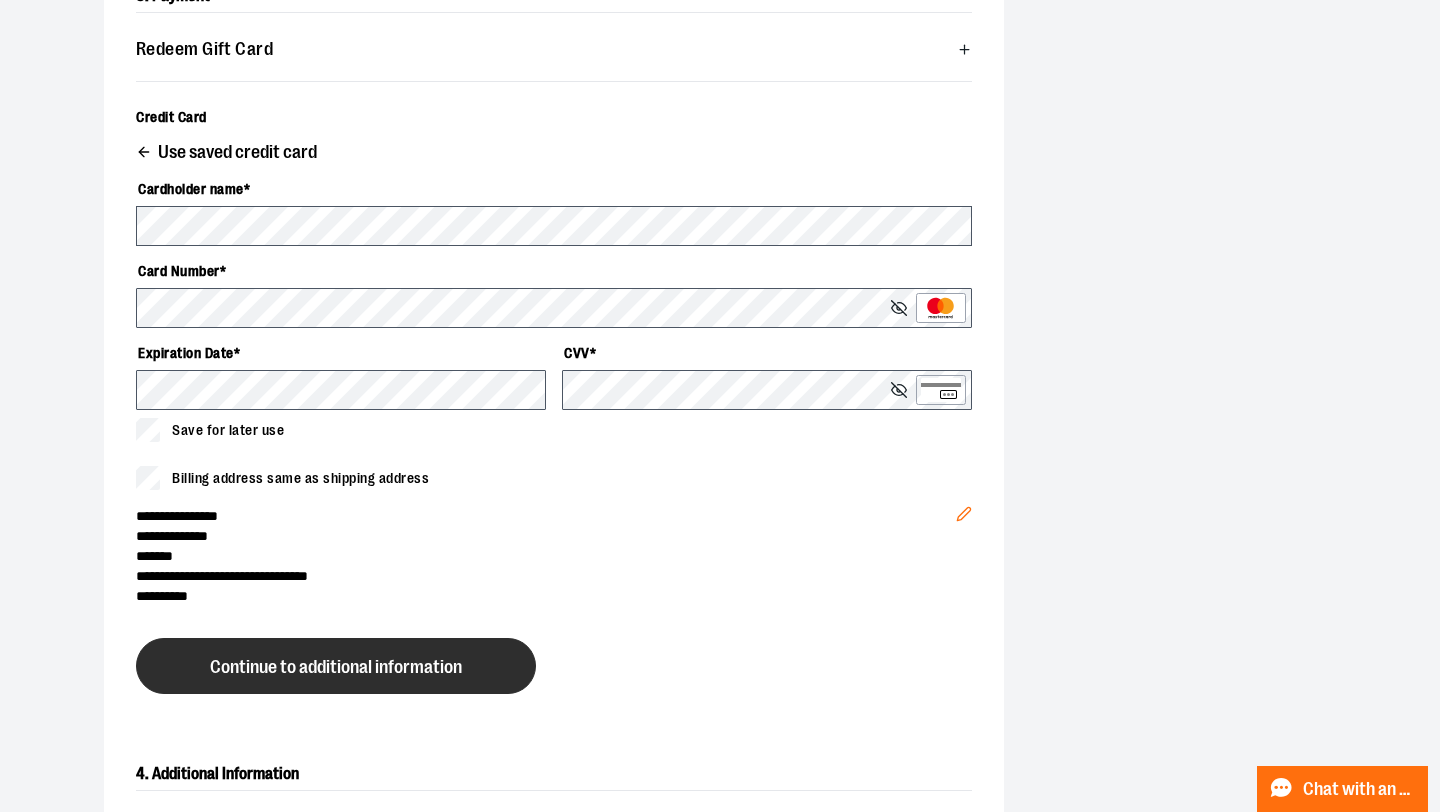 click on "Continue to additional information" at bounding box center (336, 667) 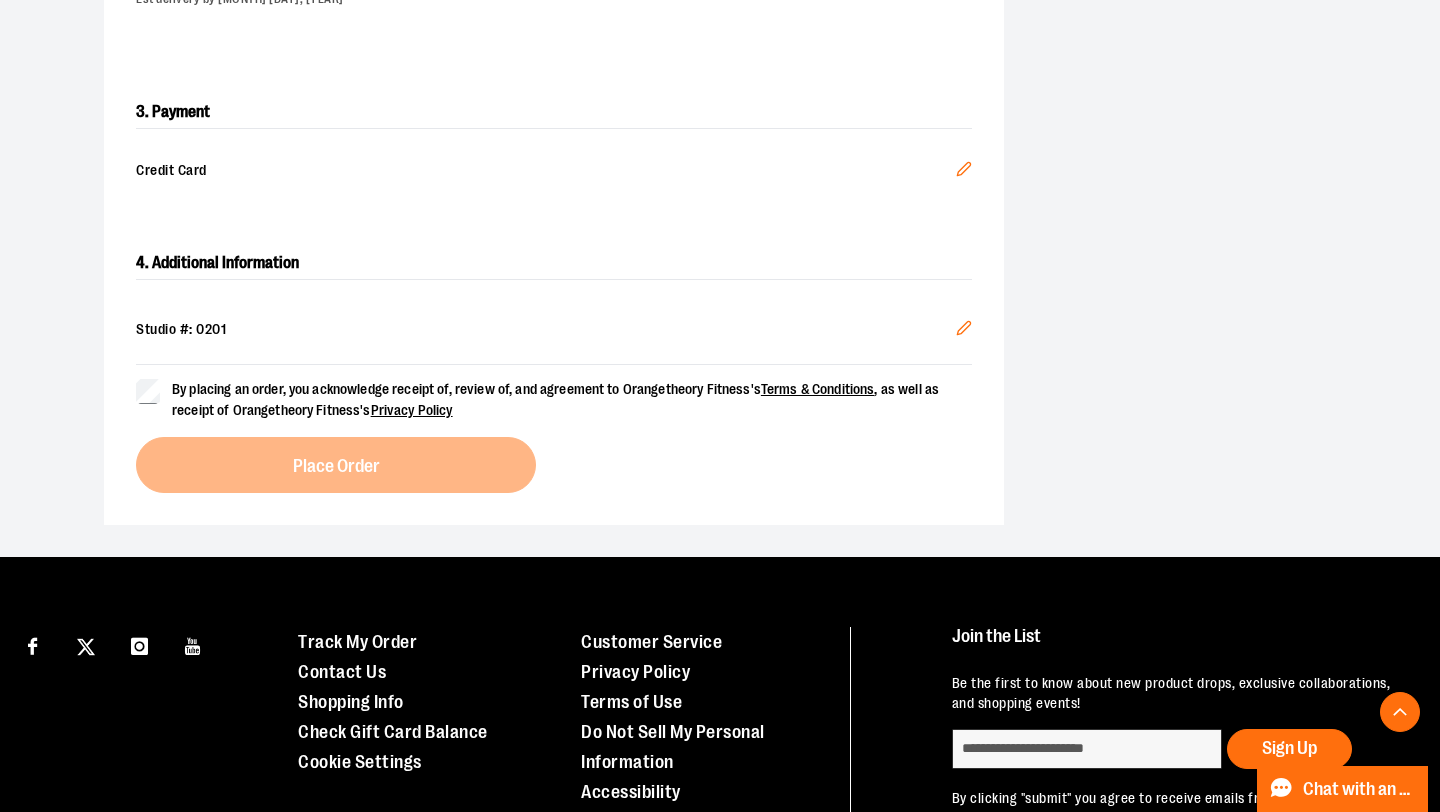 scroll, scrollTop: 534, scrollLeft: 0, axis: vertical 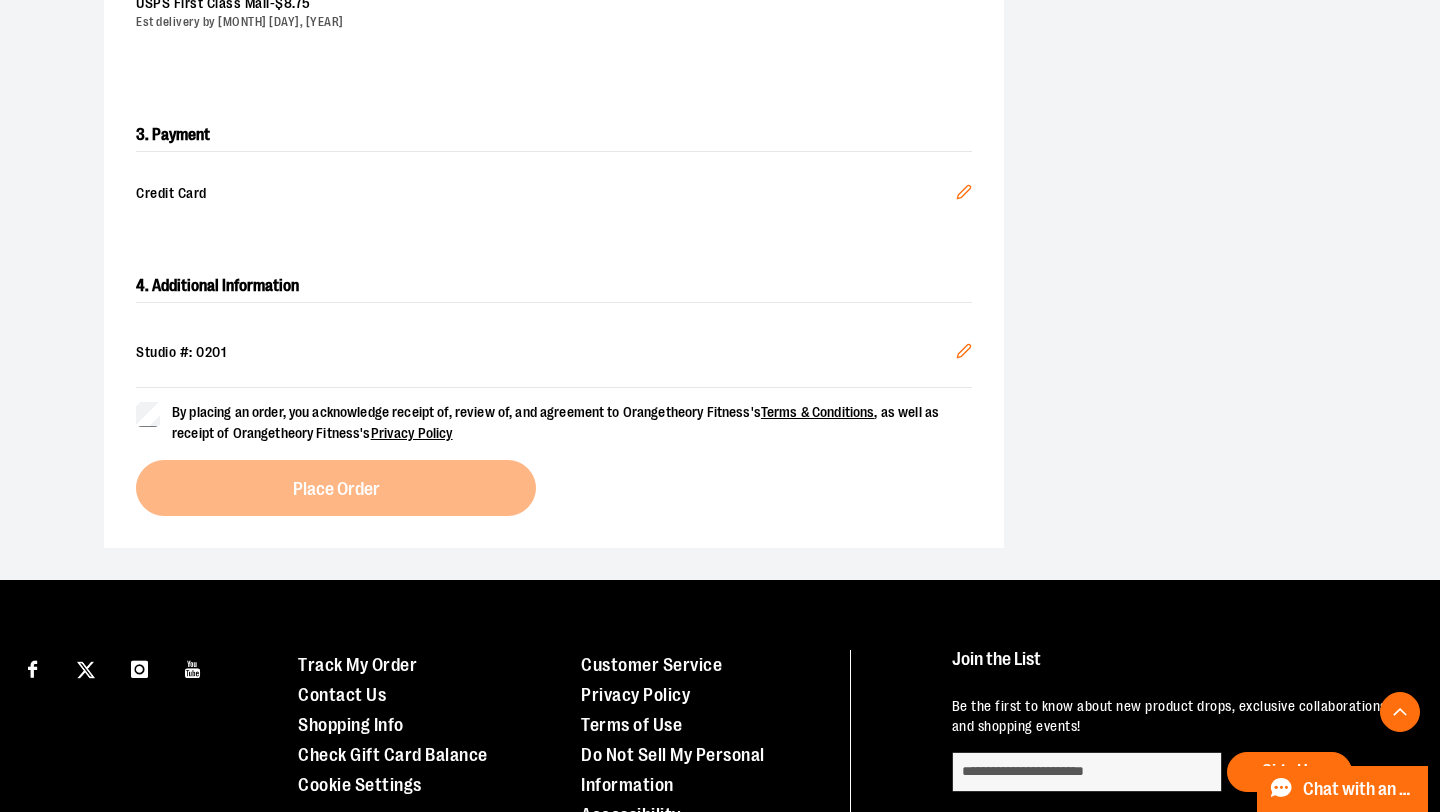 click on "By placing an order, you acknowledge receipt of, review of, and agreement to Orangetheory Fitness's  Terms & Conditions ,  as well as receipt of Orangetheory Fitness's  Privacy Policy" at bounding box center (555, 422) 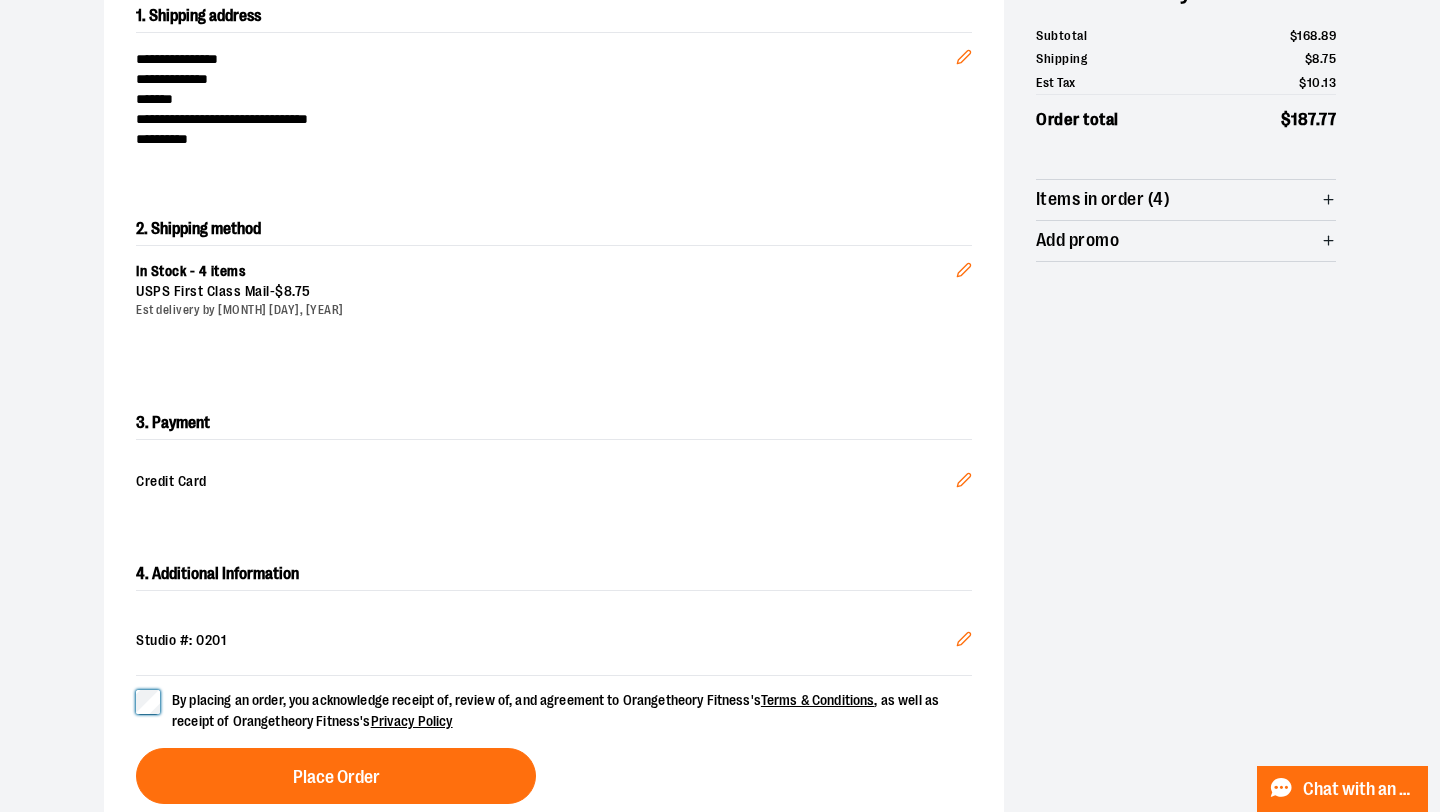 scroll, scrollTop: 565, scrollLeft: 0, axis: vertical 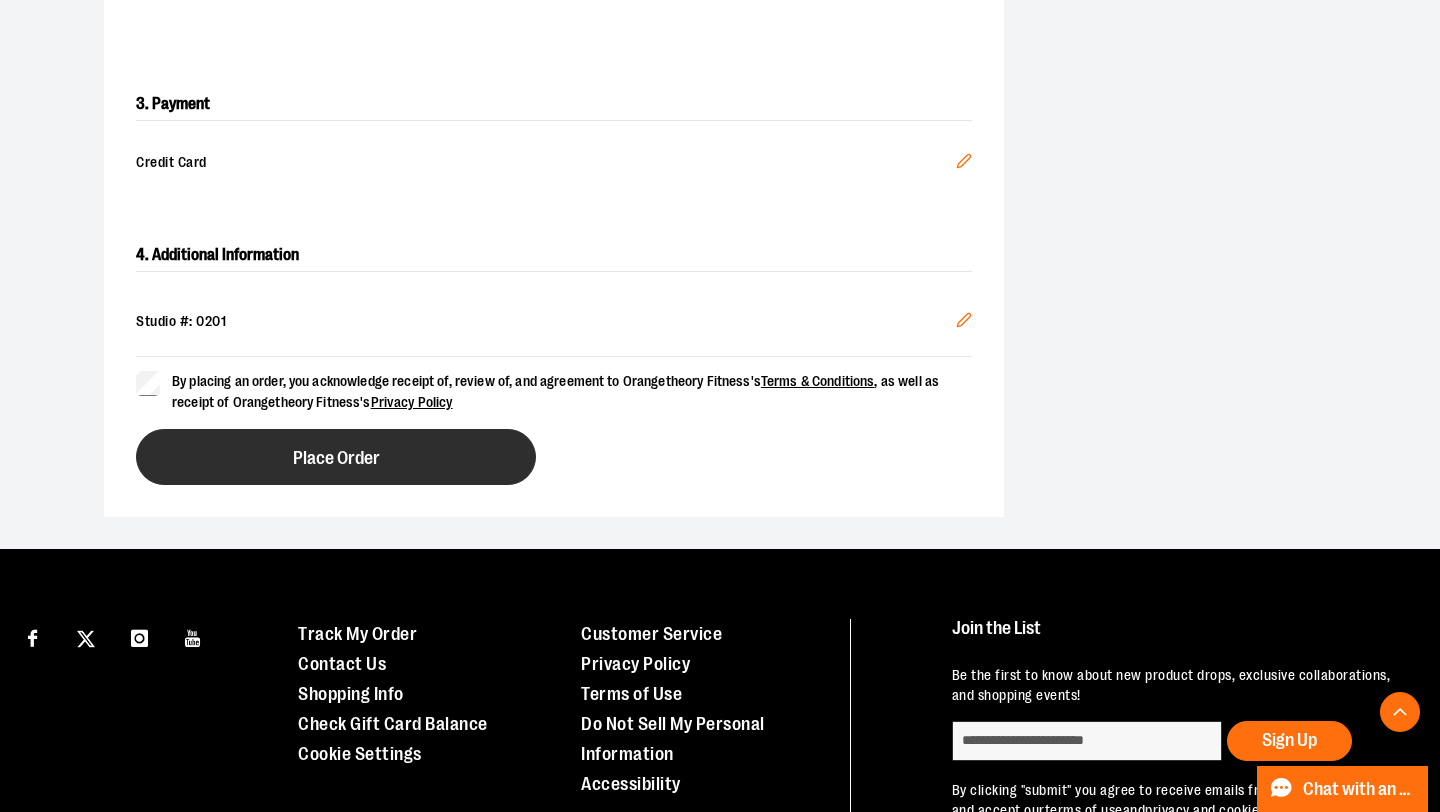 click on "Place Order" at bounding box center (336, 457) 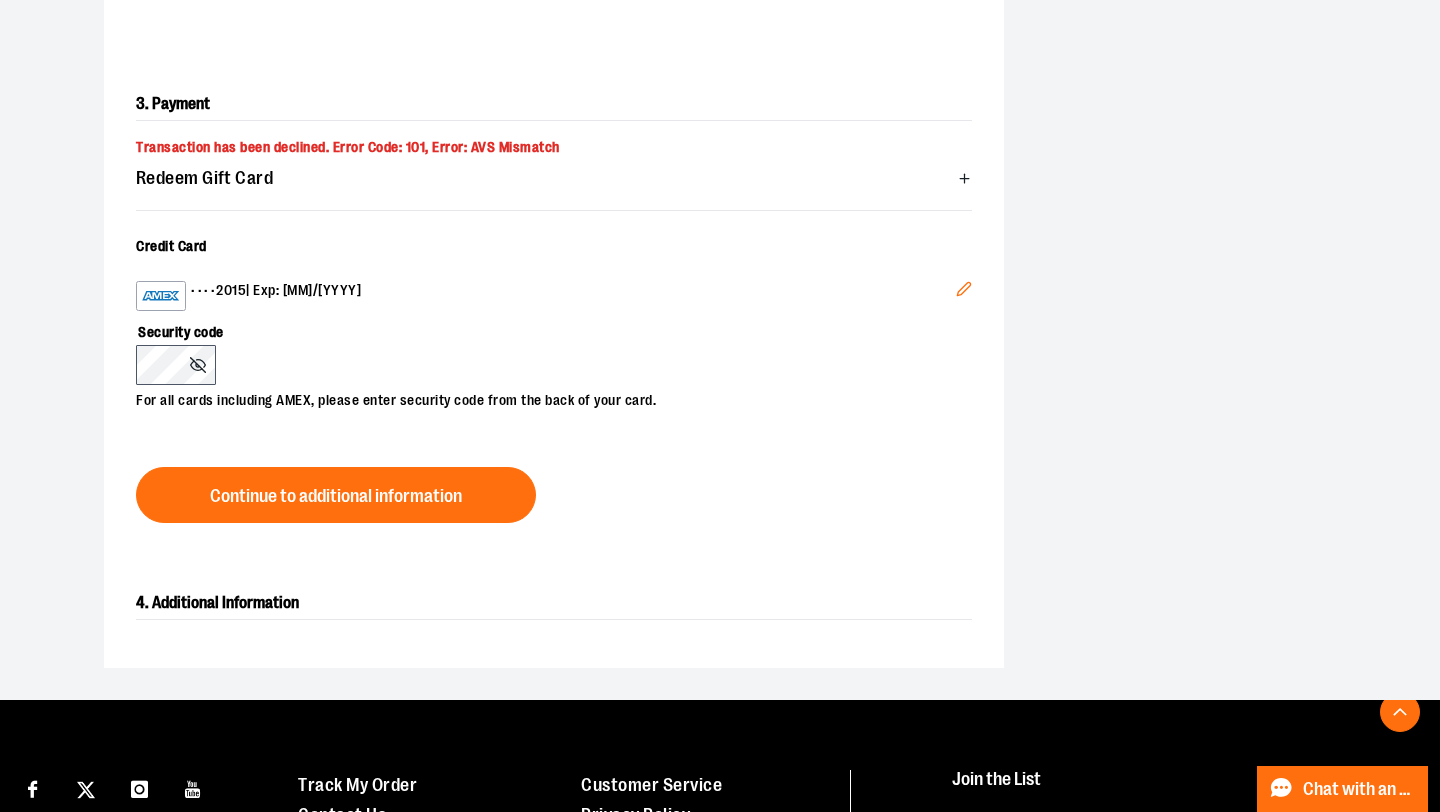 click 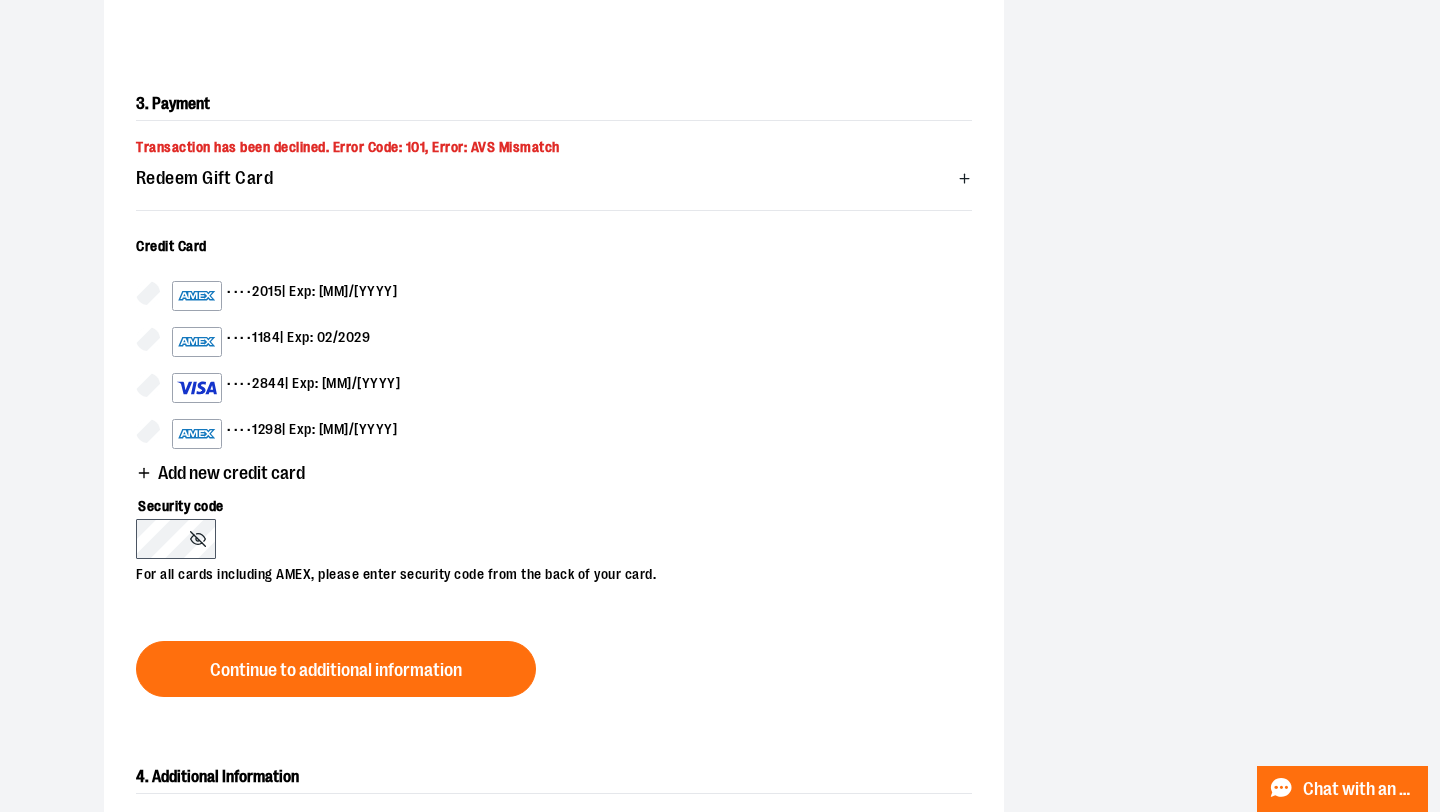 click on "Add new credit card" at bounding box center [231, 473] 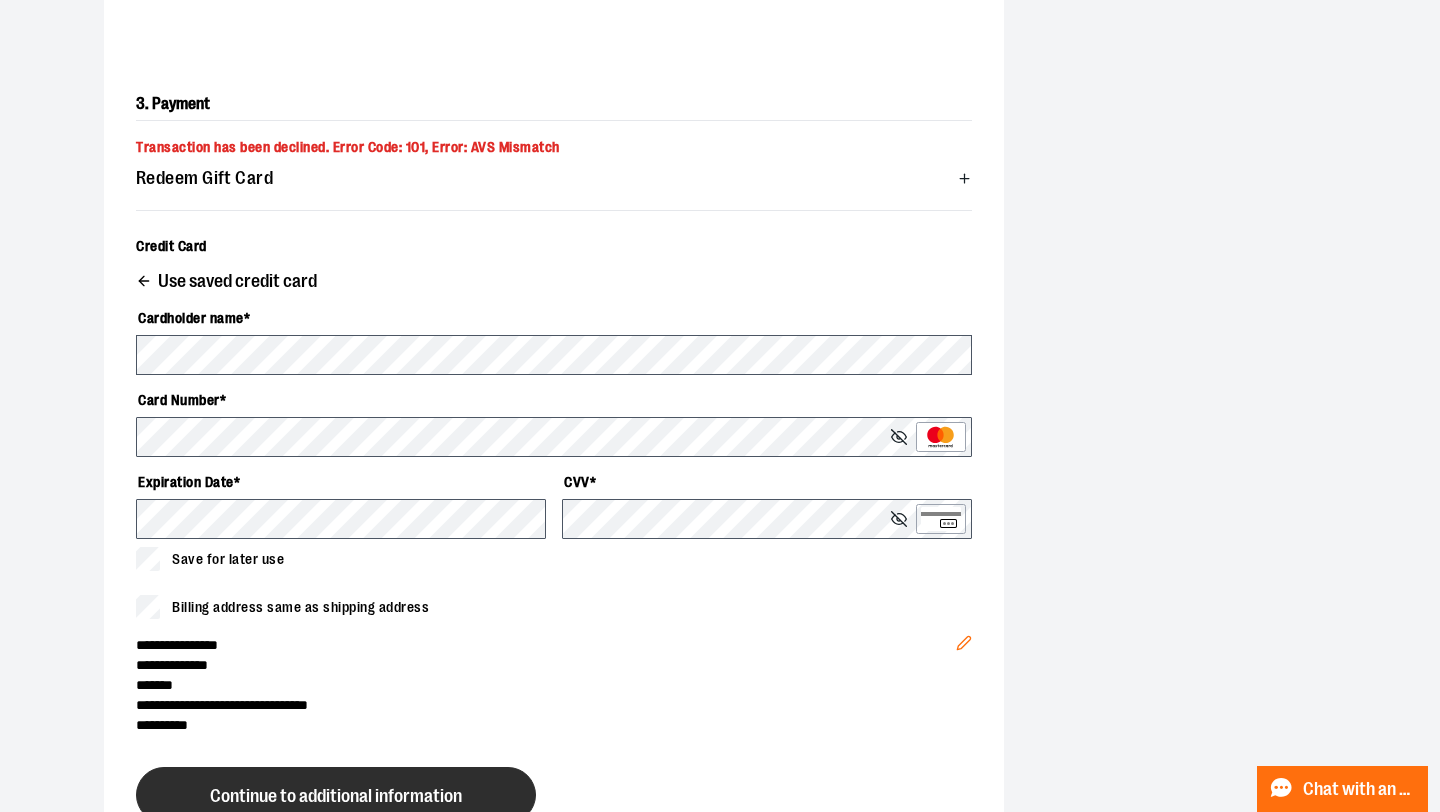 click on "Continue to additional information" at bounding box center [336, 796] 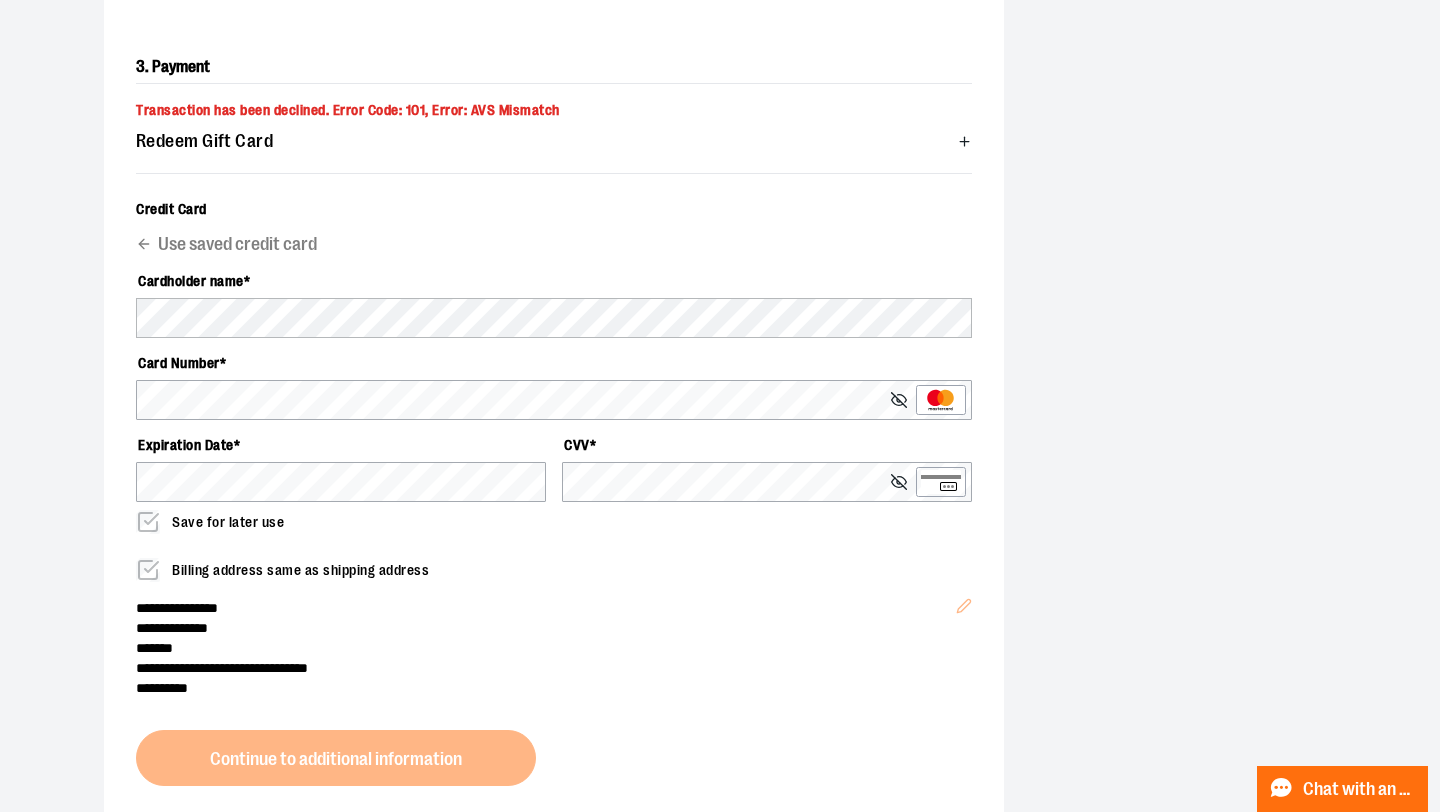scroll, scrollTop: 604, scrollLeft: 0, axis: vertical 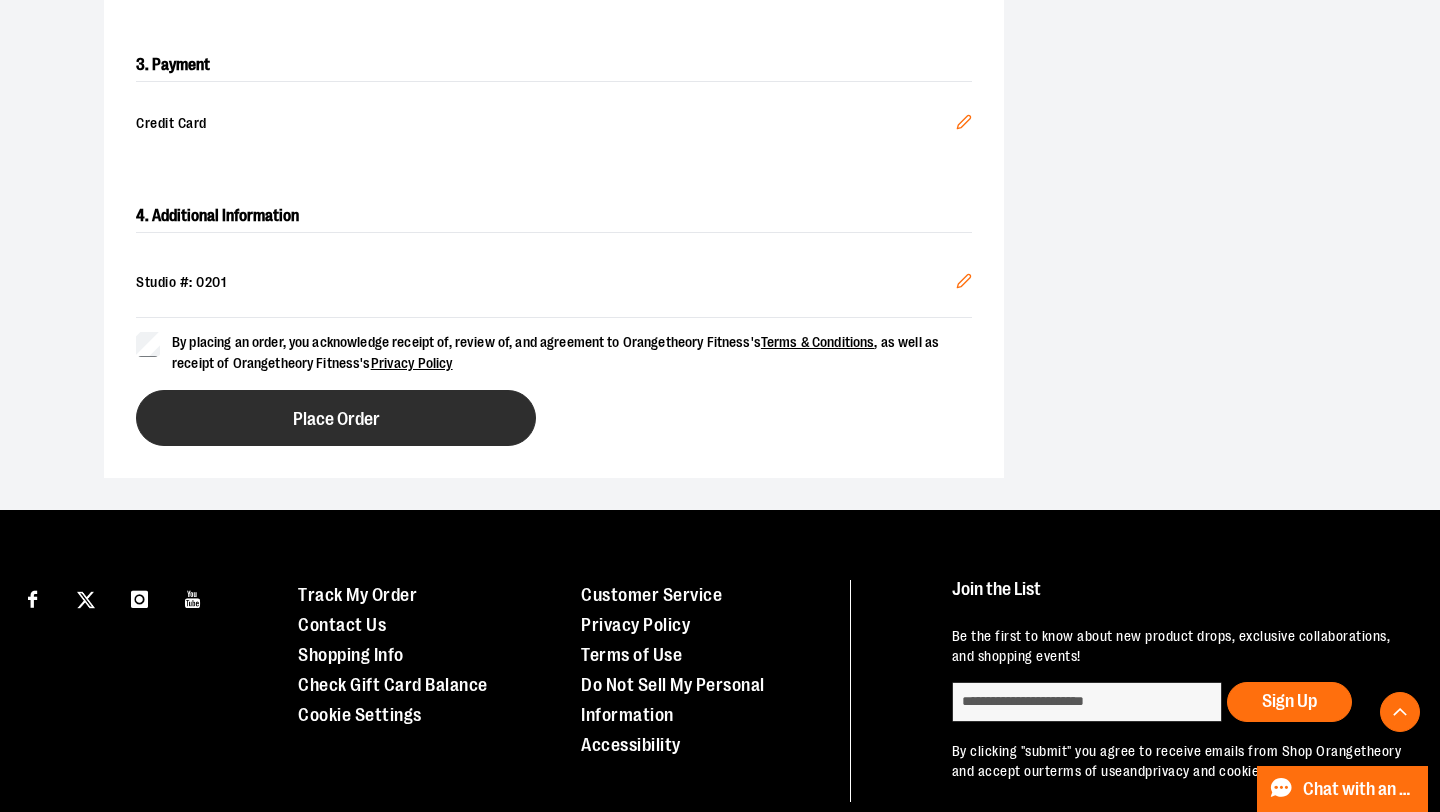 click on "Place Order" at bounding box center (336, 419) 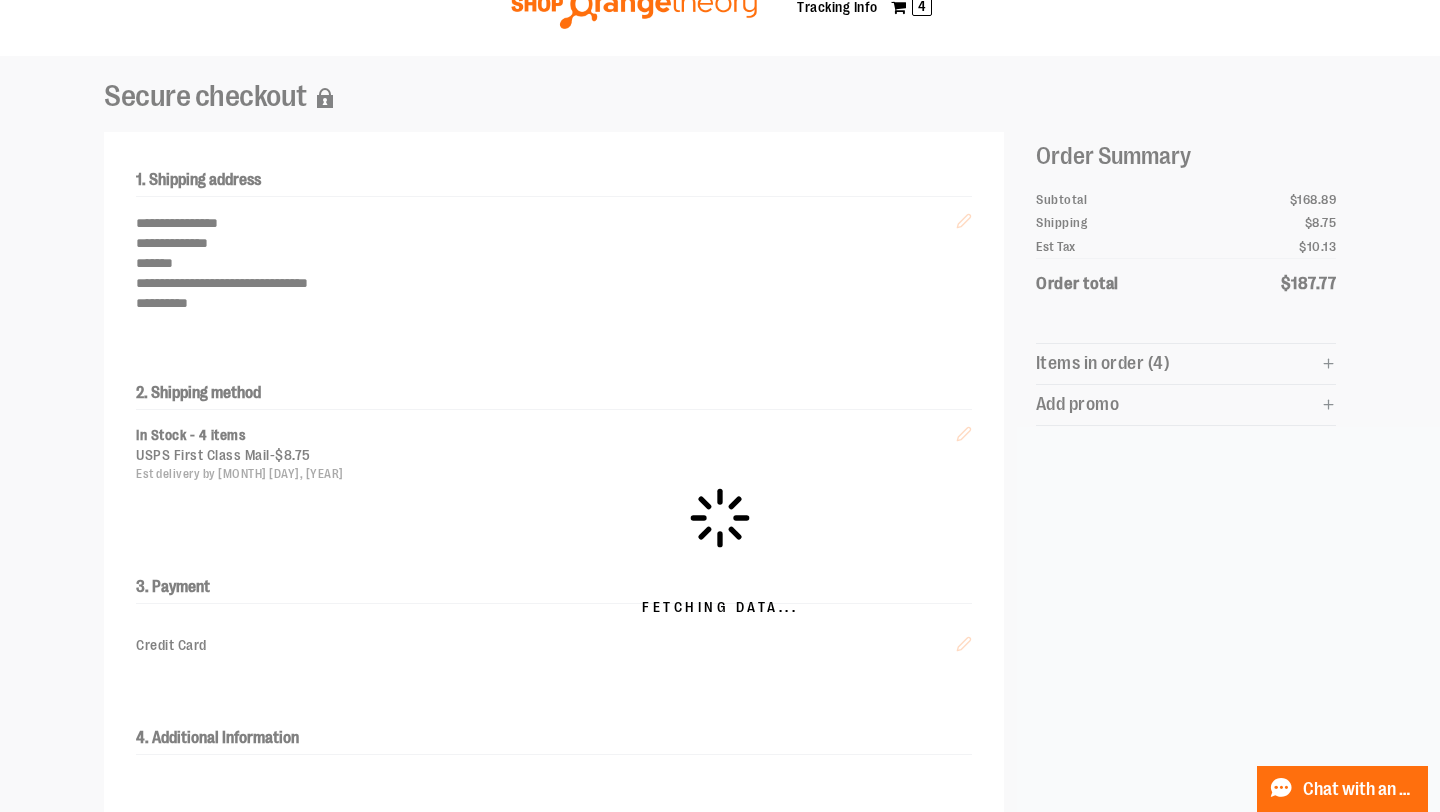 scroll, scrollTop: 100, scrollLeft: 0, axis: vertical 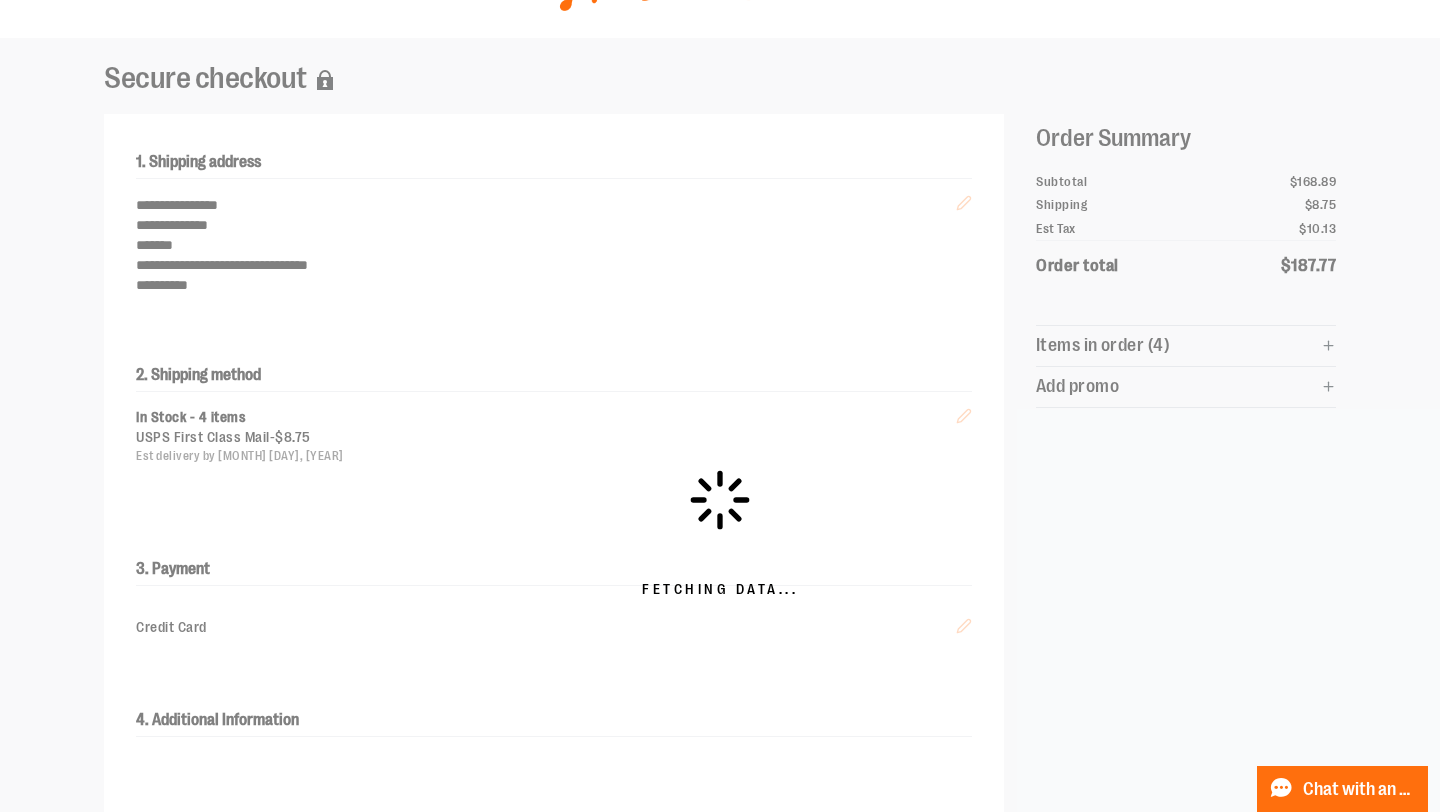 click on "Fetching Data..." at bounding box center [720, 533] 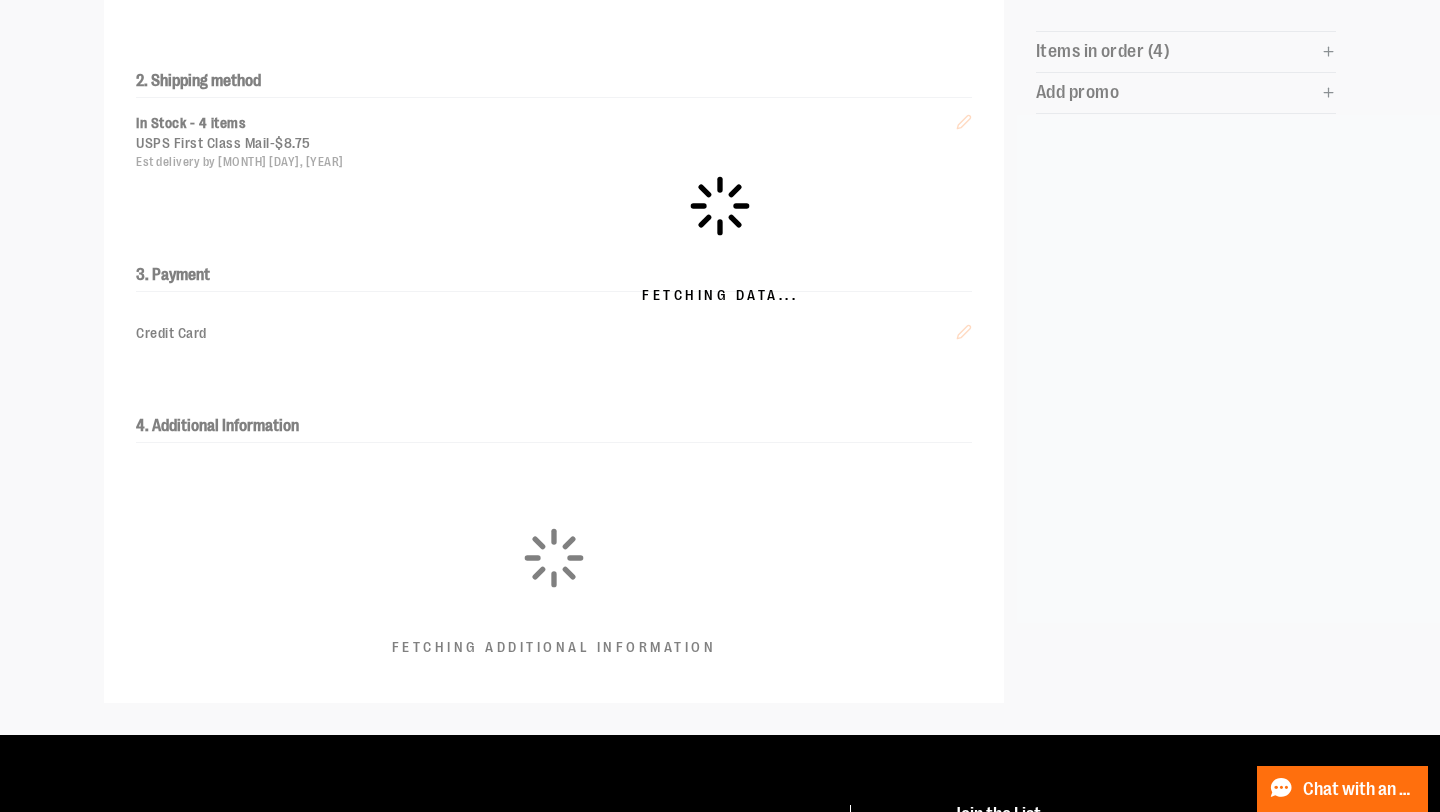 scroll, scrollTop: 395, scrollLeft: 0, axis: vertical 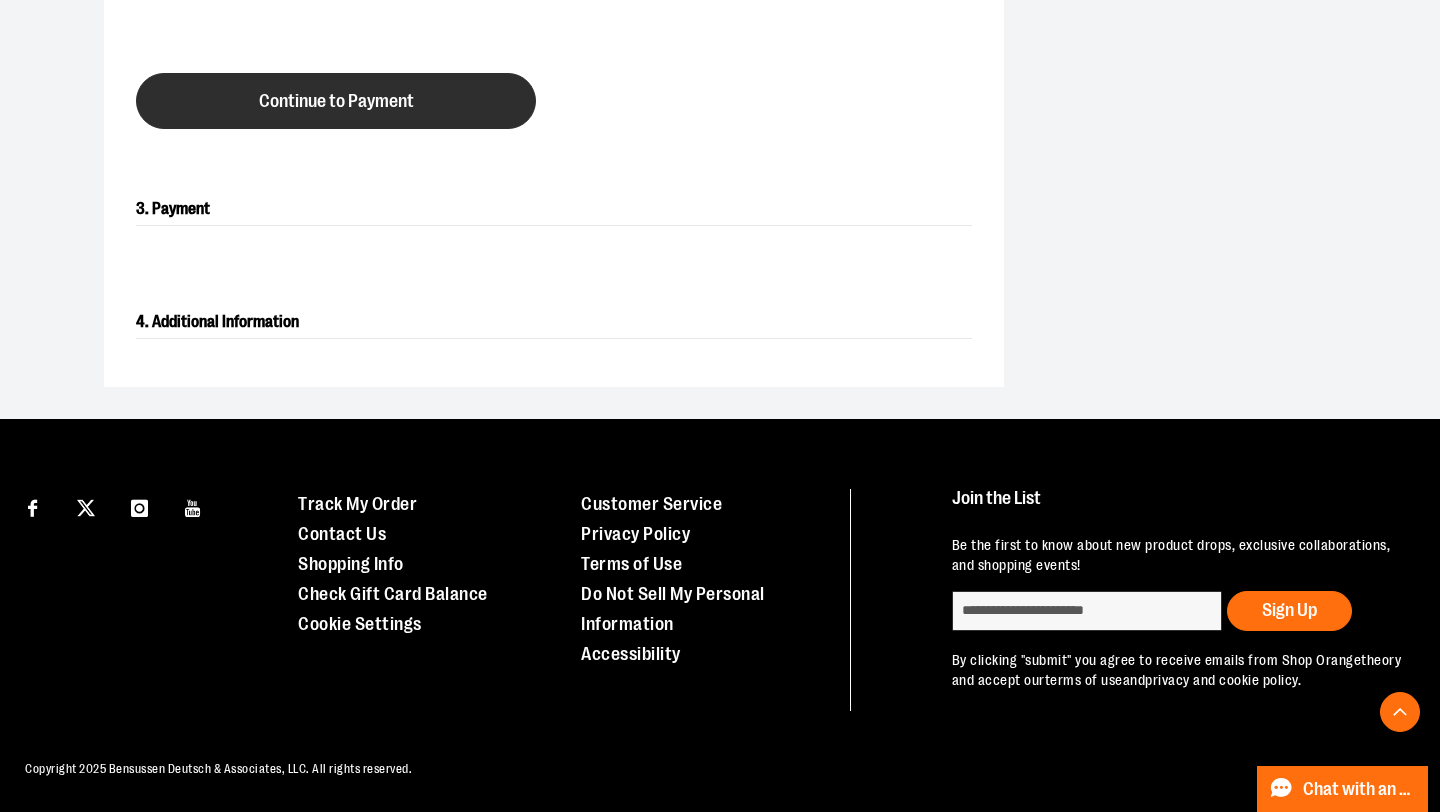 click on "Continue to Payment" at bounding box center (336, 101) 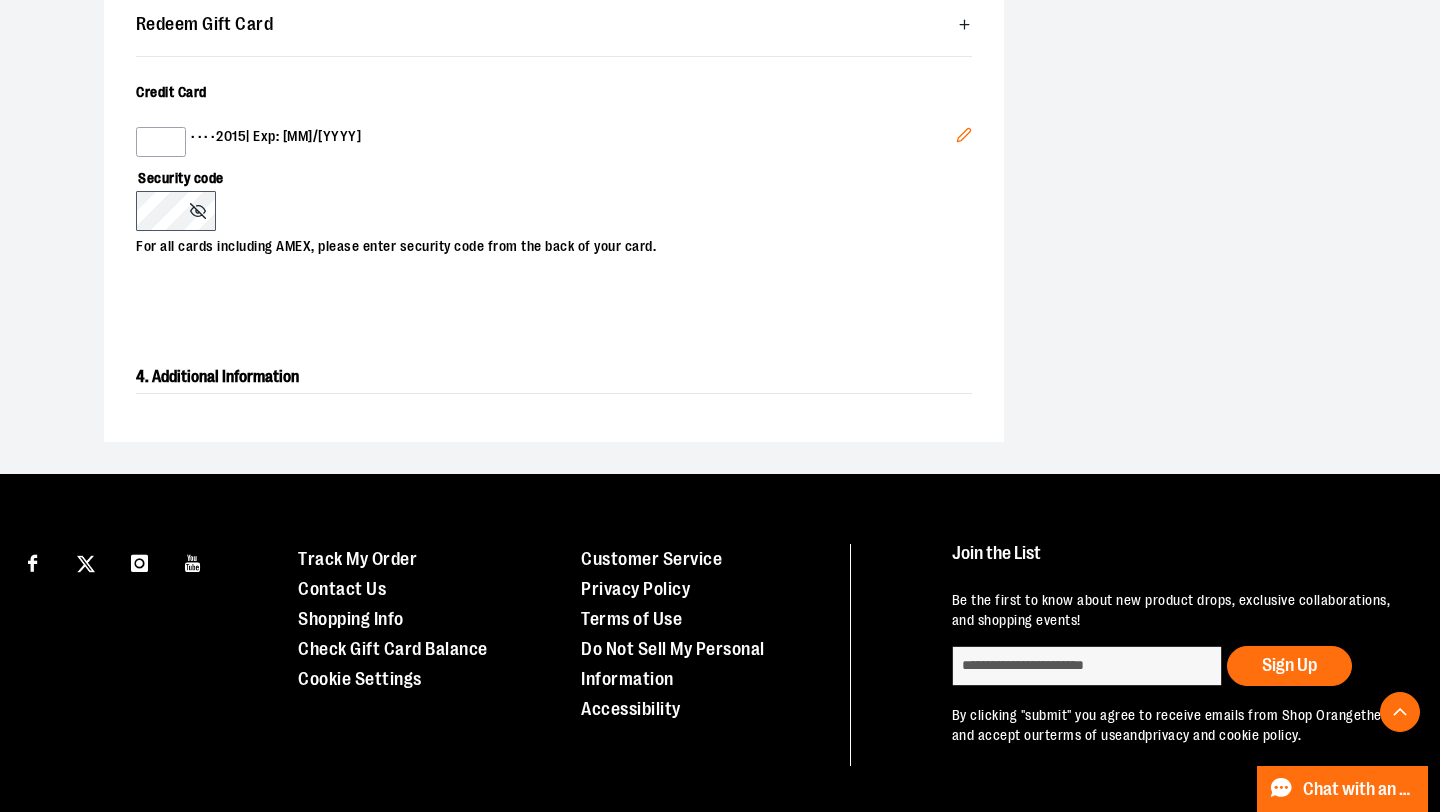 scroll, scrollTop: 315, scrollLeft: 0, axis: vertical 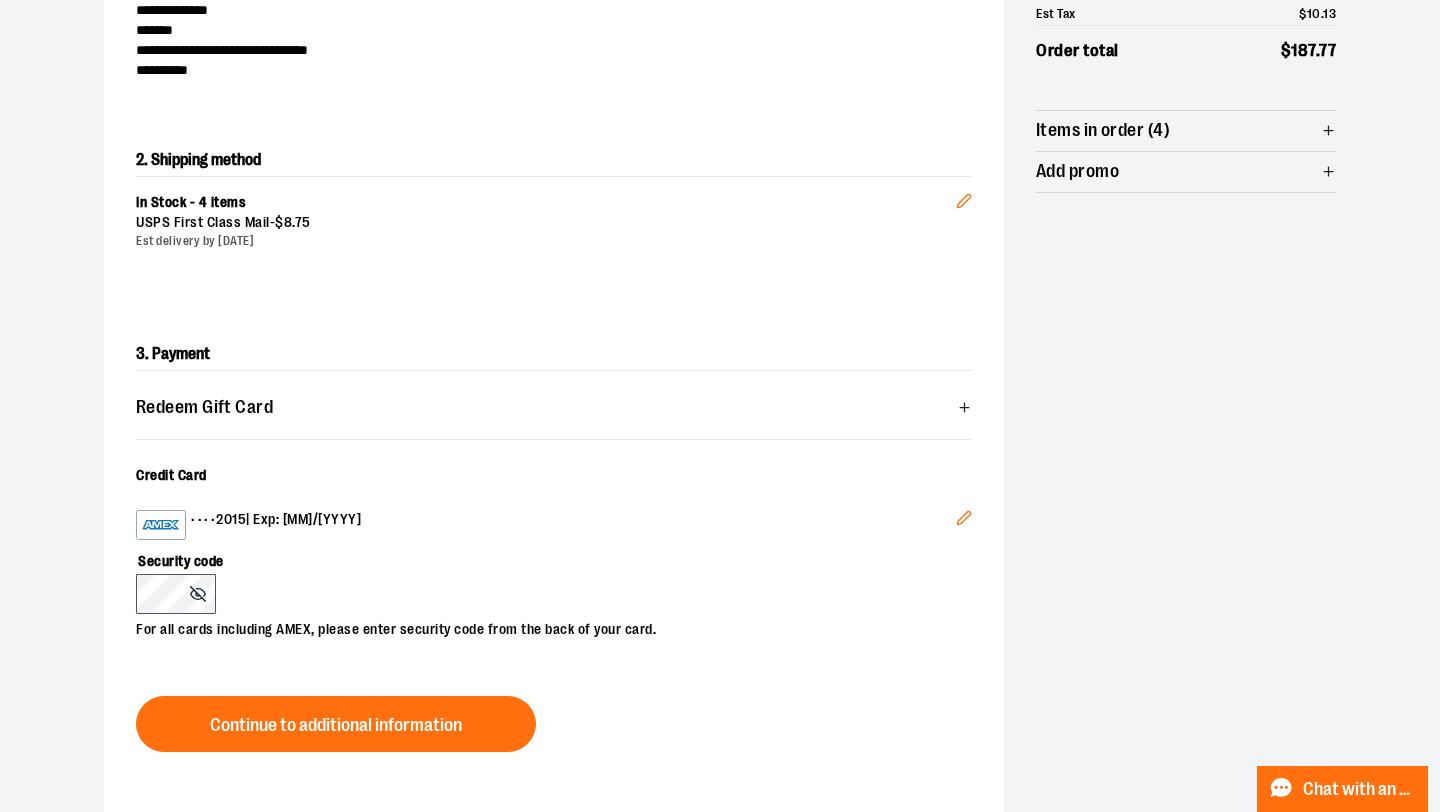 click 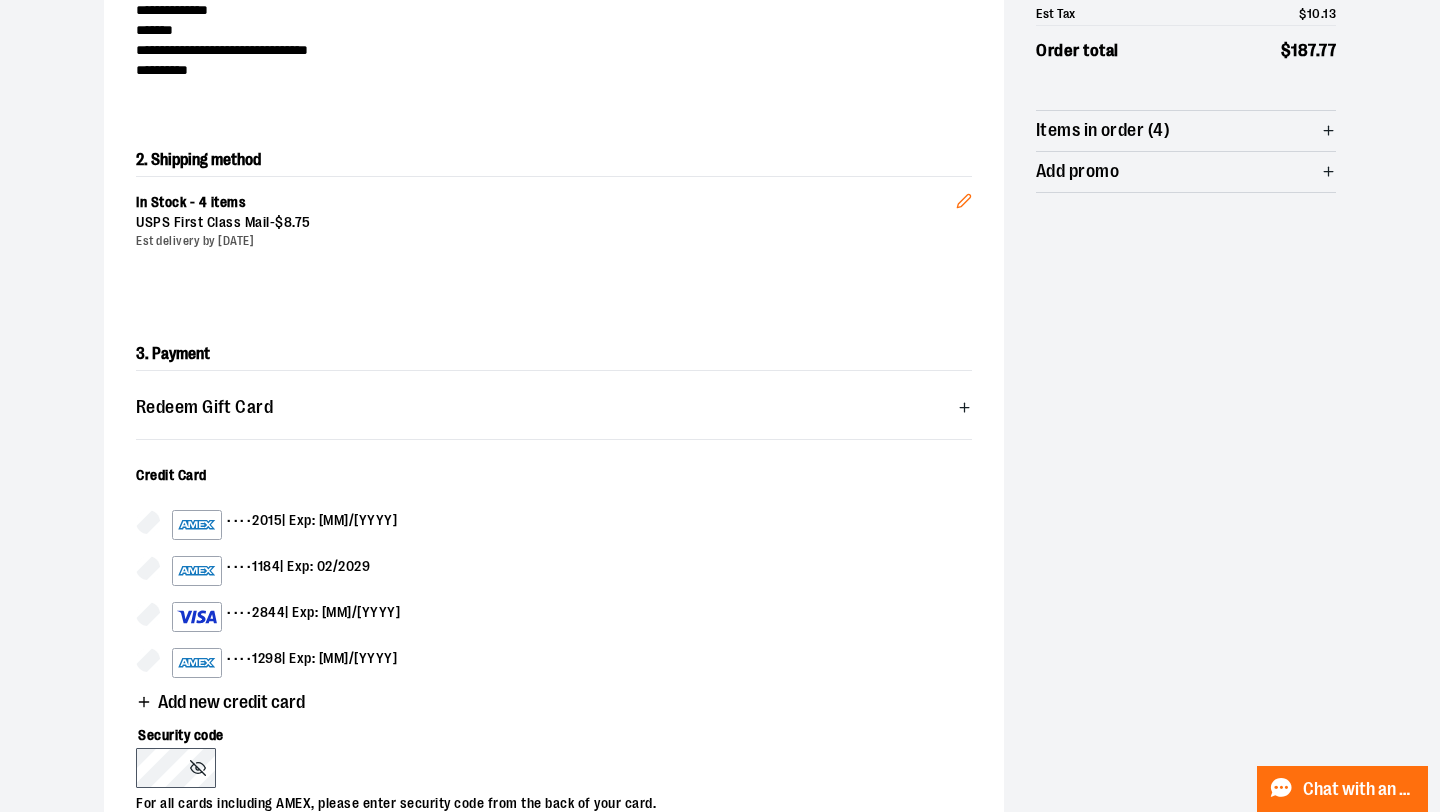 scroll, scrollTop: 365, scrollLeft: 0, axis: vertical 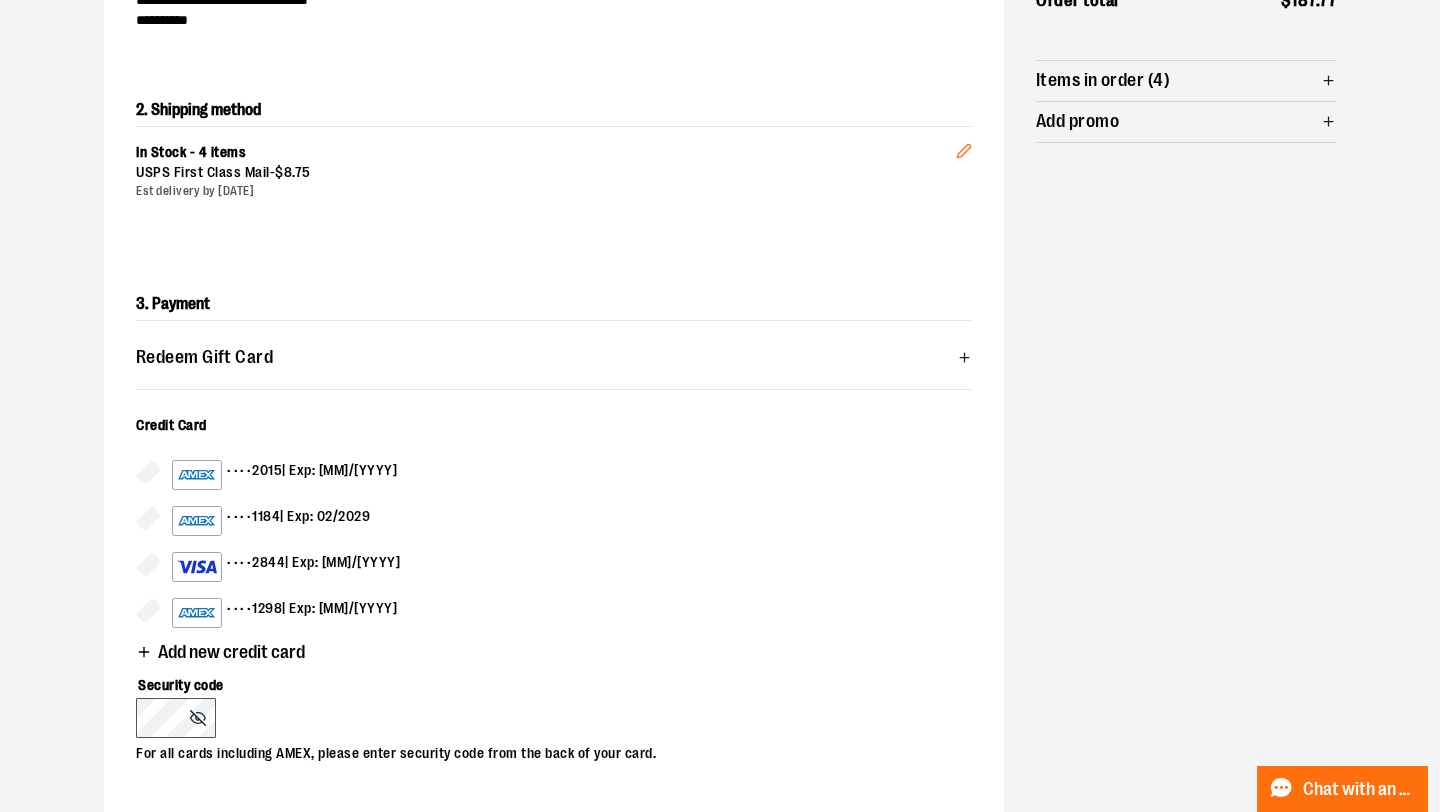 click on "Add new credit card" at bounding box center [231, 652] 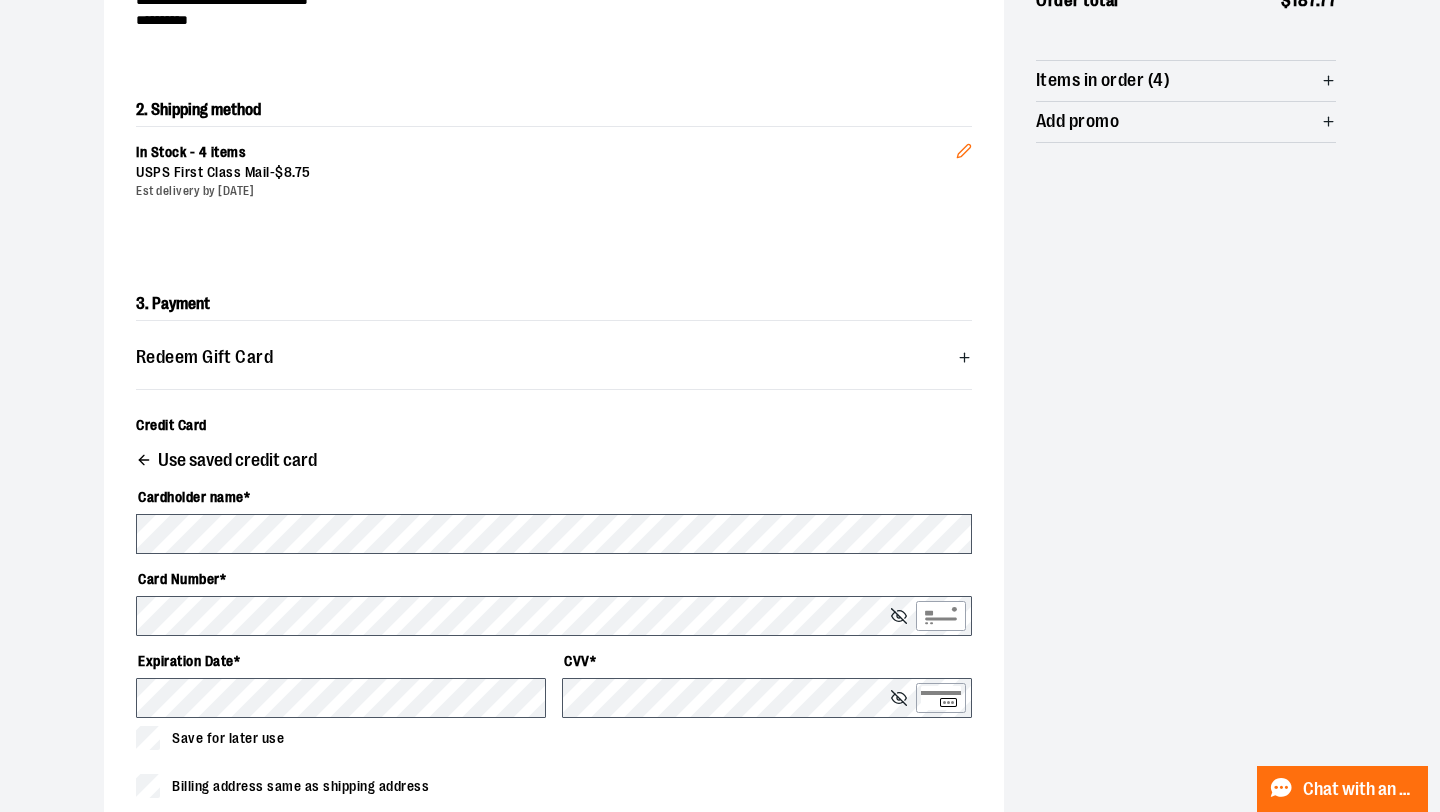 click on "Card Number *" at bounding box center (554, 579) 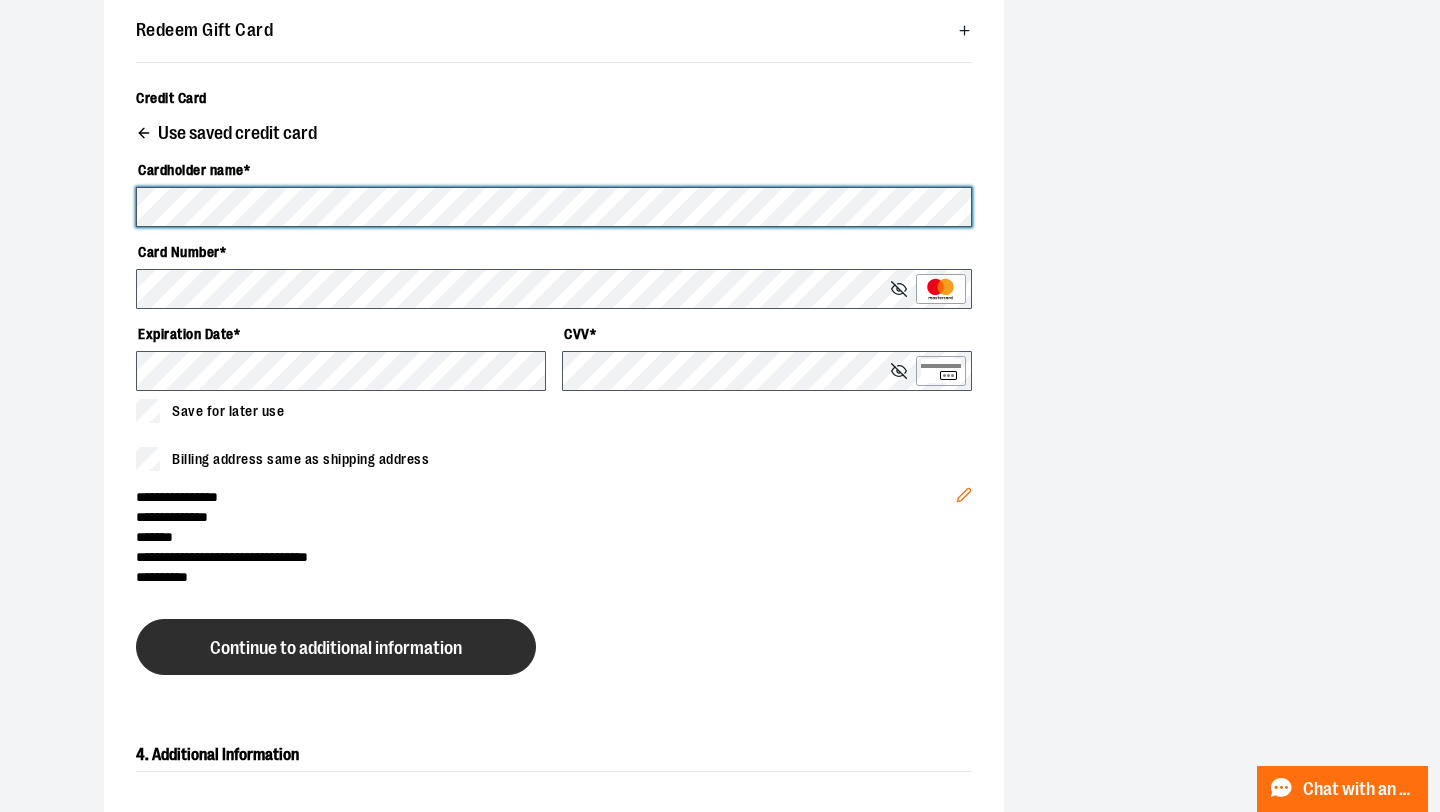 scroll, scrollTop: 728, scrollLeft: 0, axis: vertical 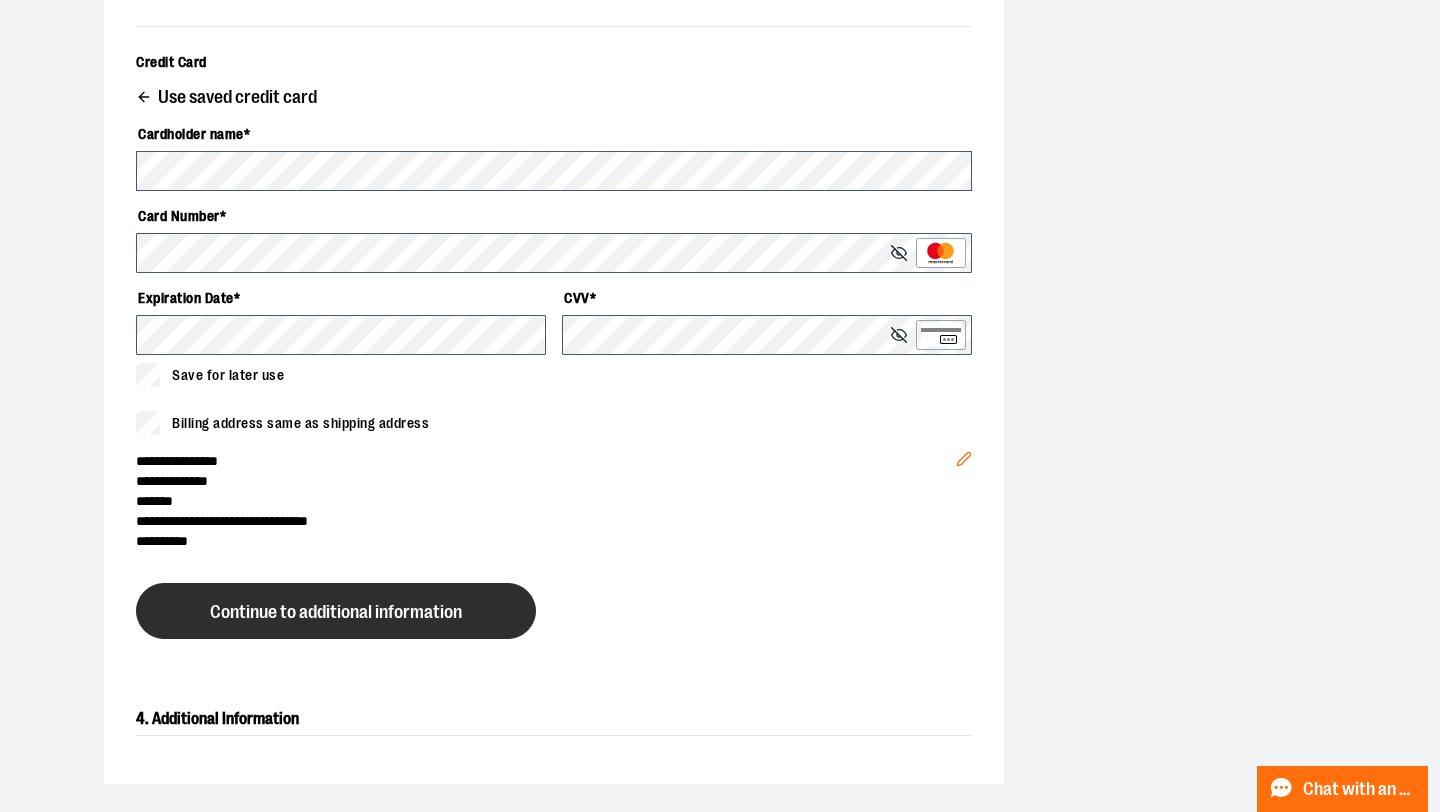 click on "Continue to additional information" at bounding box center (336, 611) 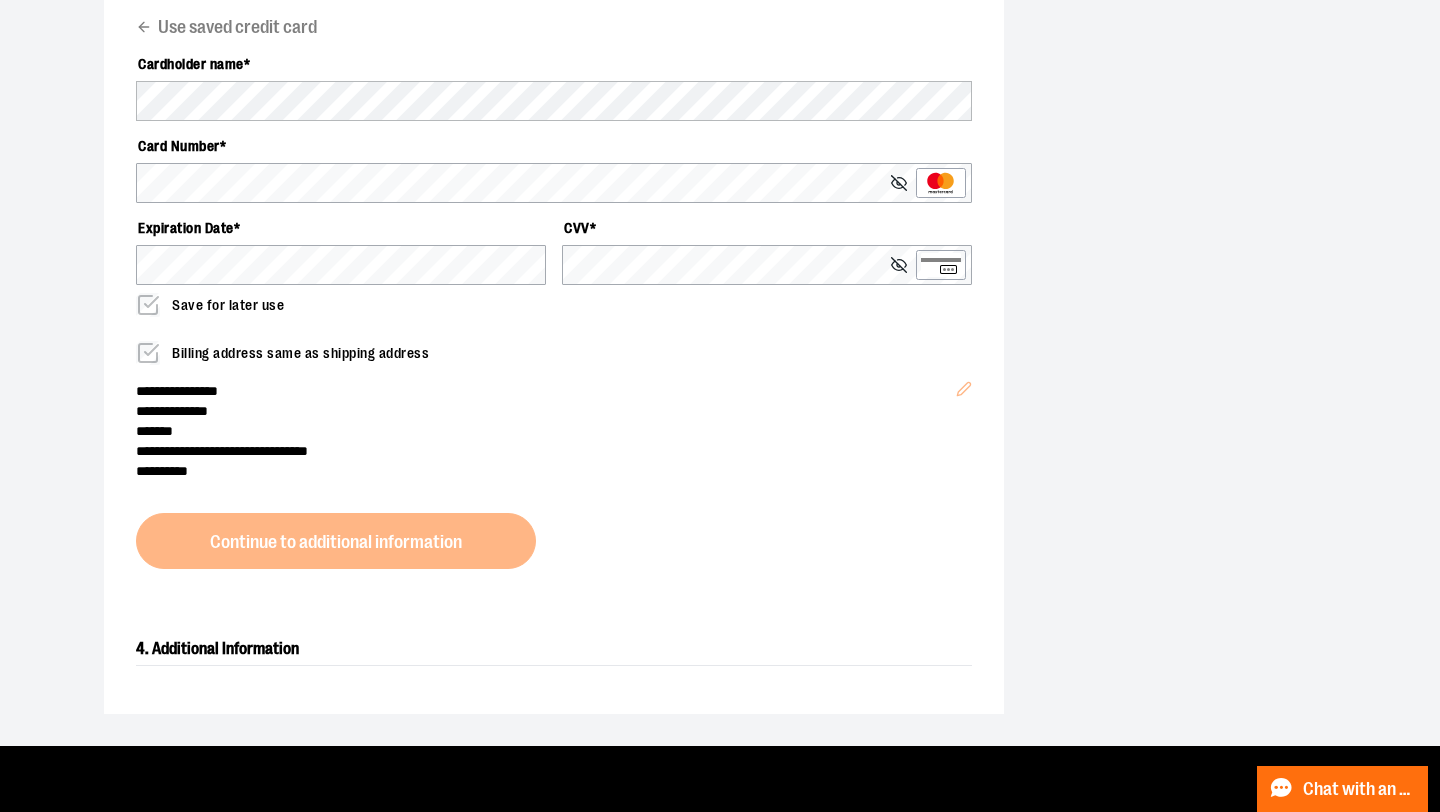 scroll, scrollTop: 818, scrollLeft: 0, axis: vertical 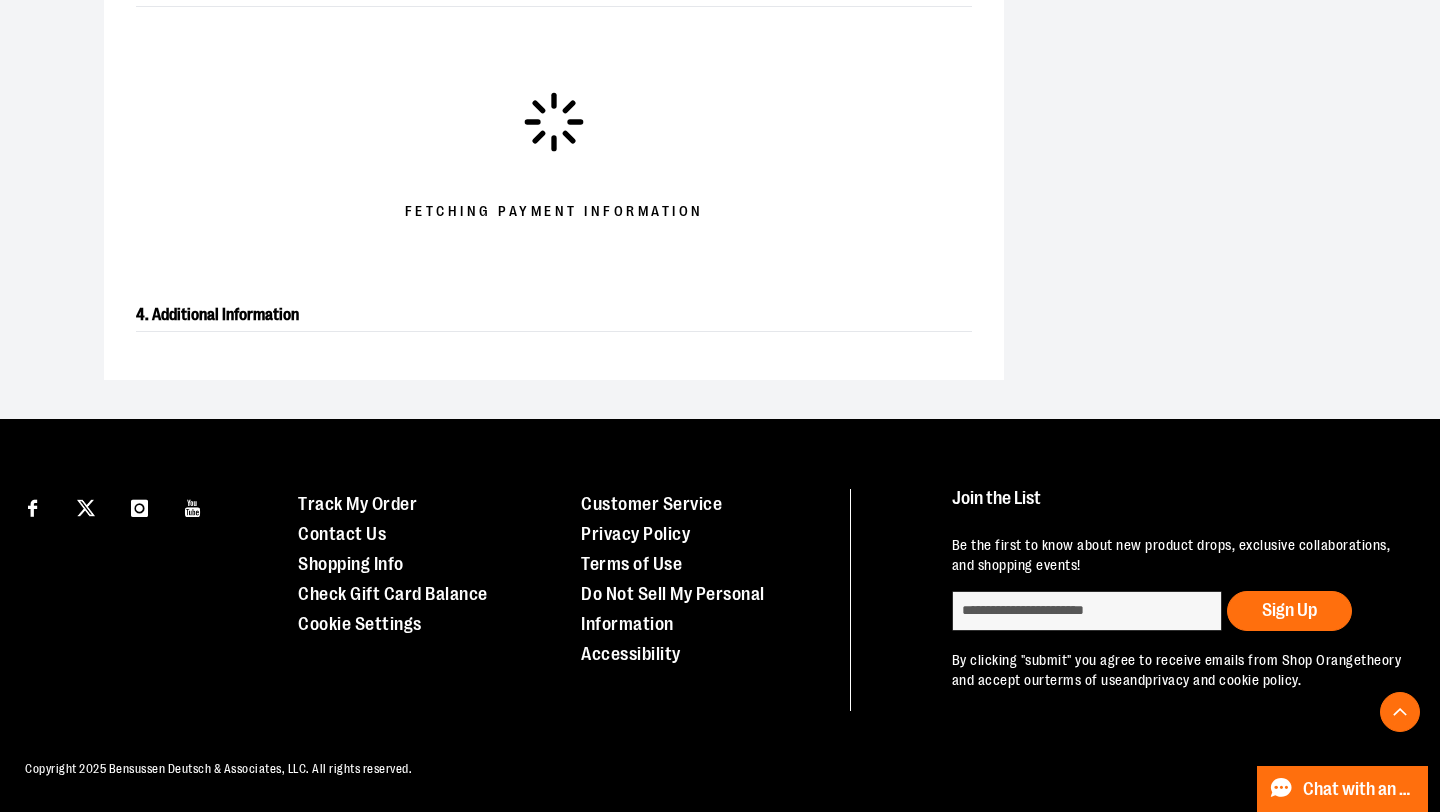 click on "FREE Shipping, orders over $600.  Details
To order the Spring Dri Tri event bundle please email  shoporangetheory@[EMAIL].
Toggle Nav
My Cart
4
Tracking Info
Secure checkout 1. Shipping address [NAME] [NAME] [NAME] [ADDRESS] [ZIP] Edit 2. Shipping method In Stock - 4 items USPS First Class Mail  -  $ 8 . 75 Est delivery by [DATE] Edit 3. Payment Fetching Payment Information Redeem Gift Card Card number * Pin number * Apply gift card Cancel Credit Card Use saved credit card Cardholder name * * *" at bounding box center (720, 66) 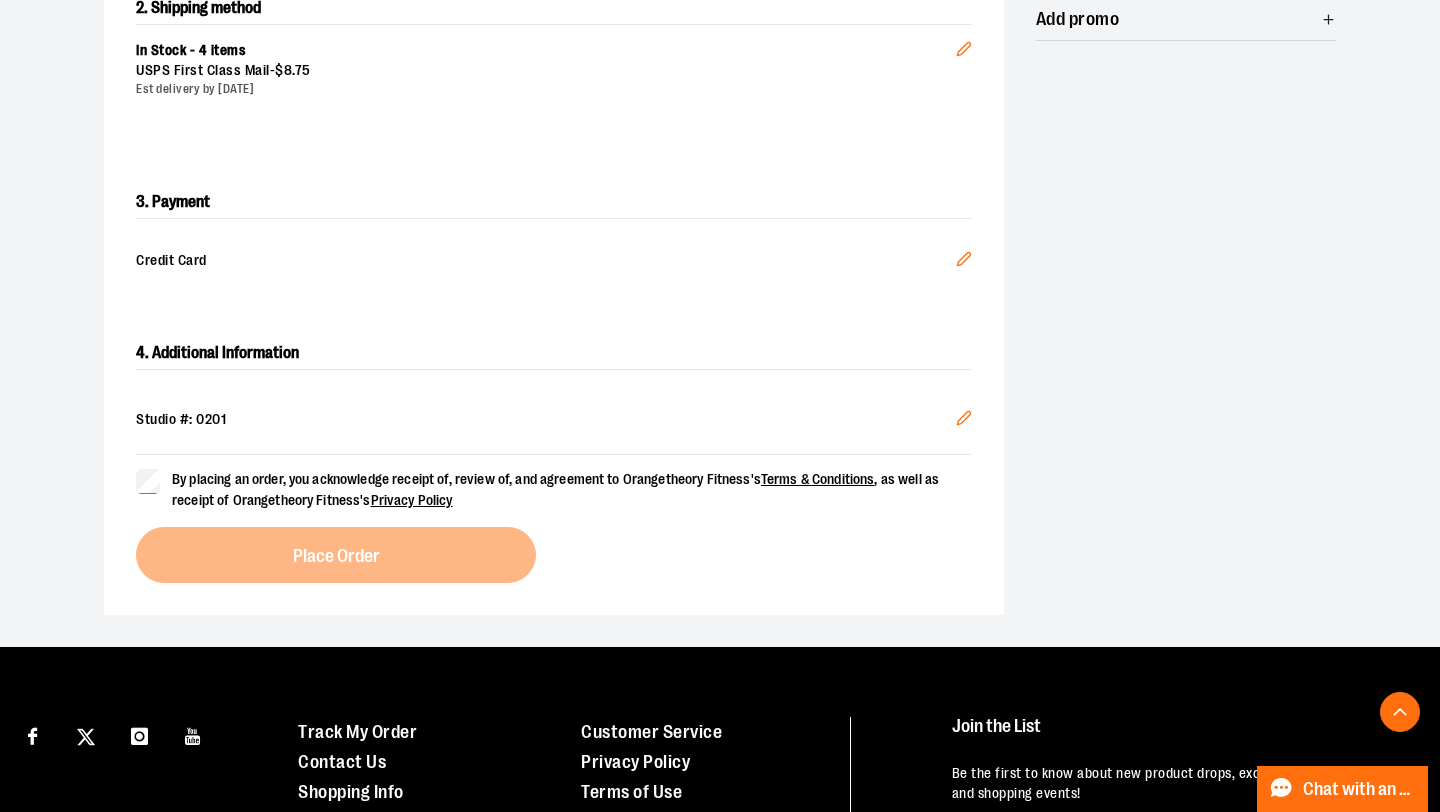 scroll, scrollTop: 497, scrollLeft: 0, axis: vertical 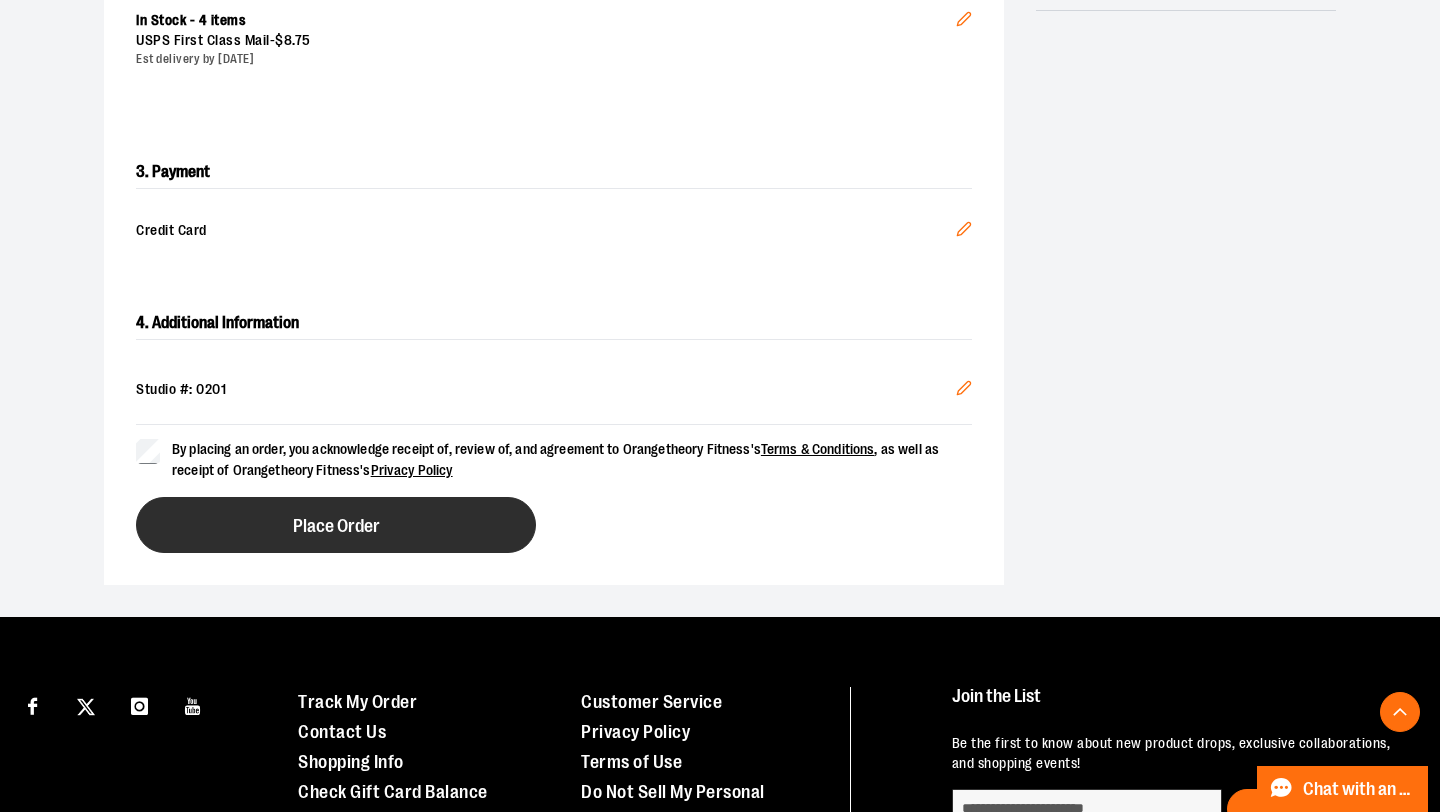 click on "Place Order" at bounding box center (336, 525) 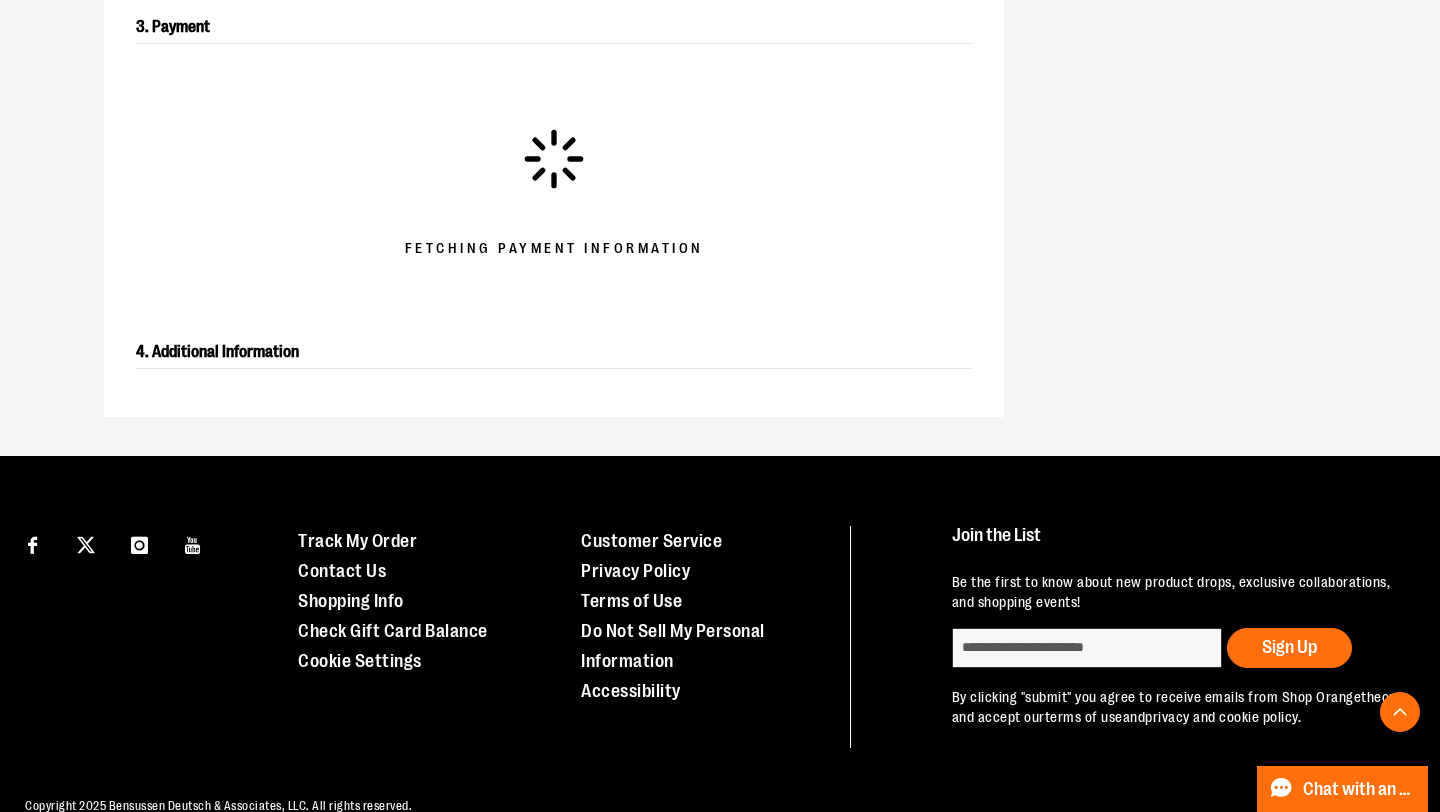 scroll, scrollTop: 698, scrollLeft: 0, axis: vertical 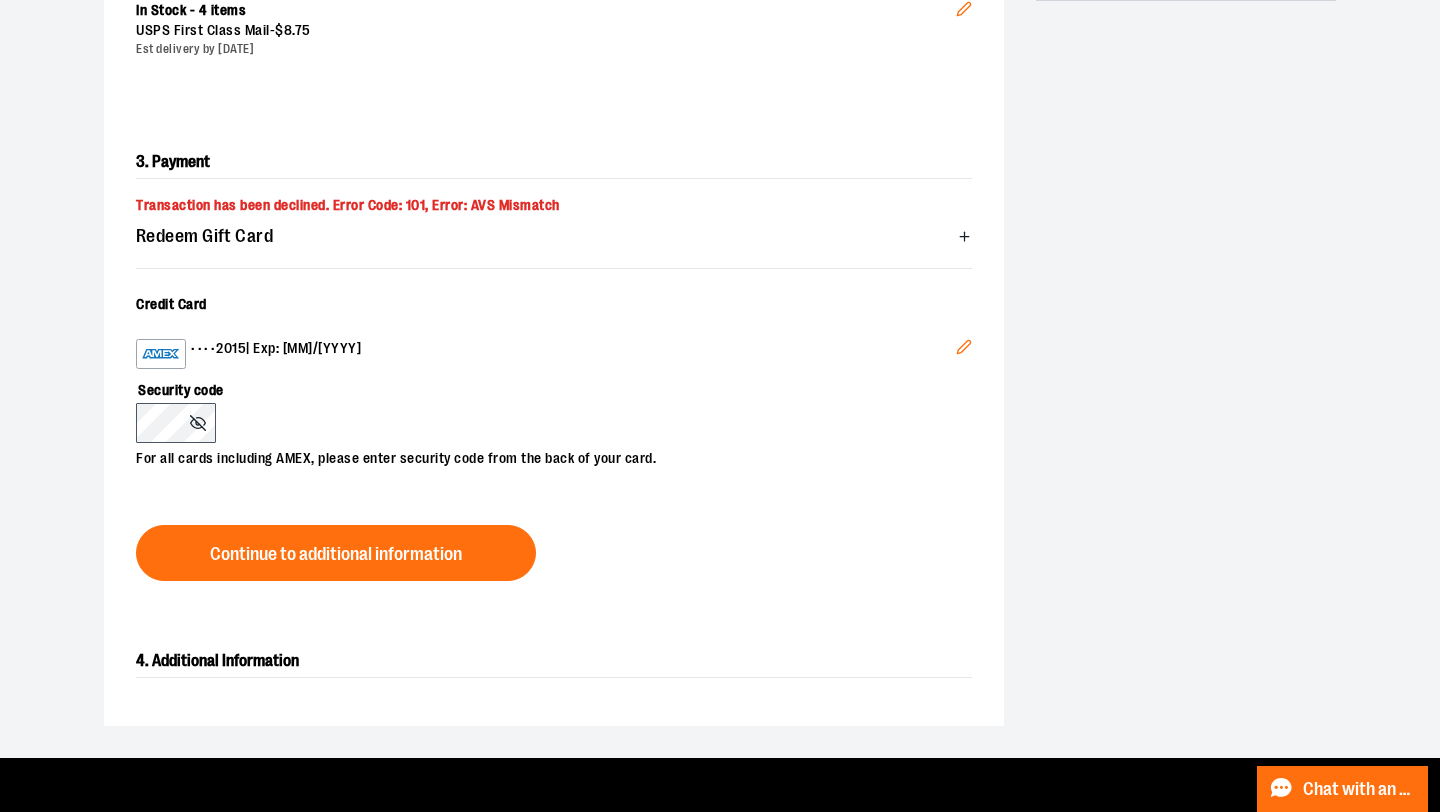 click 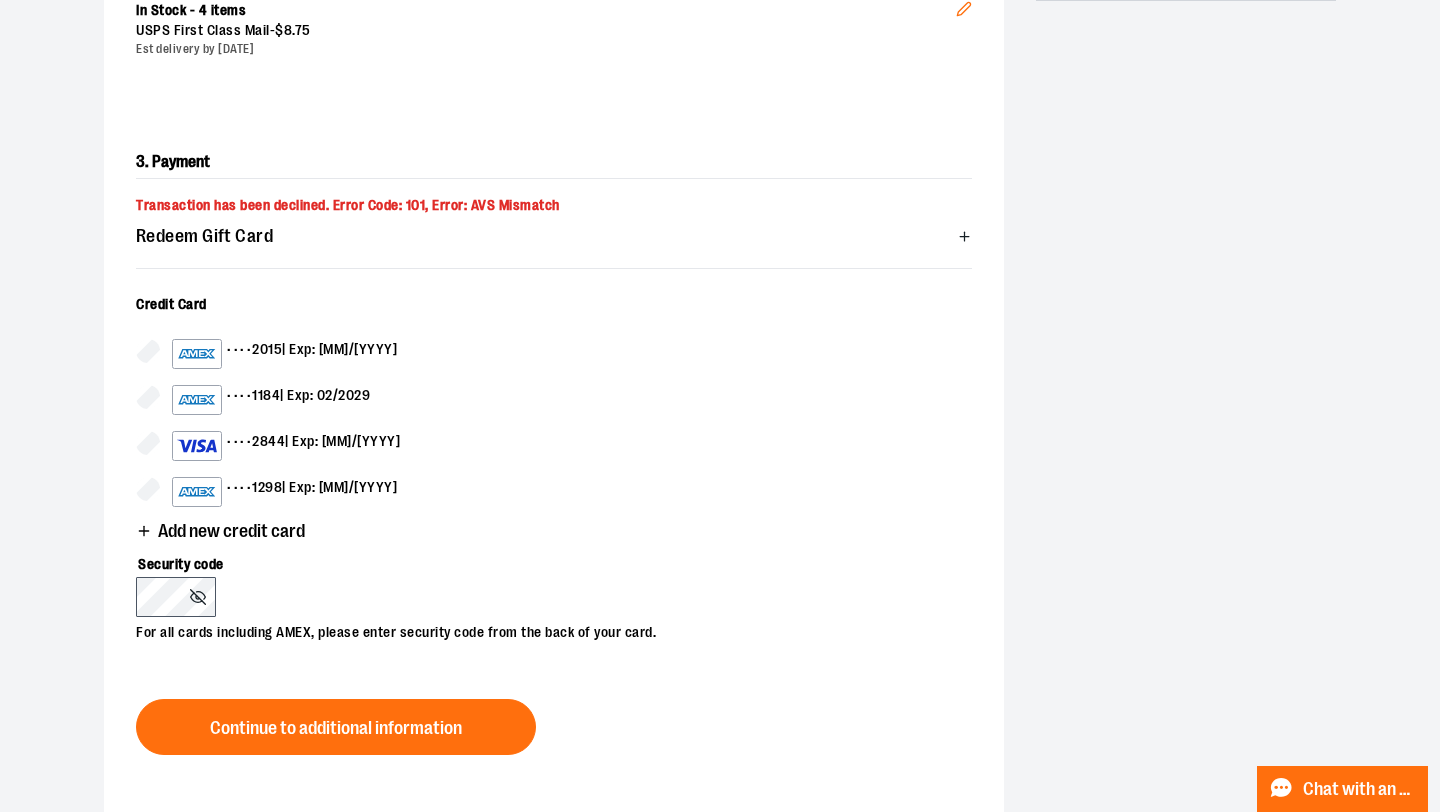 click on "Add new credit card" at bounding box center (231, 531) 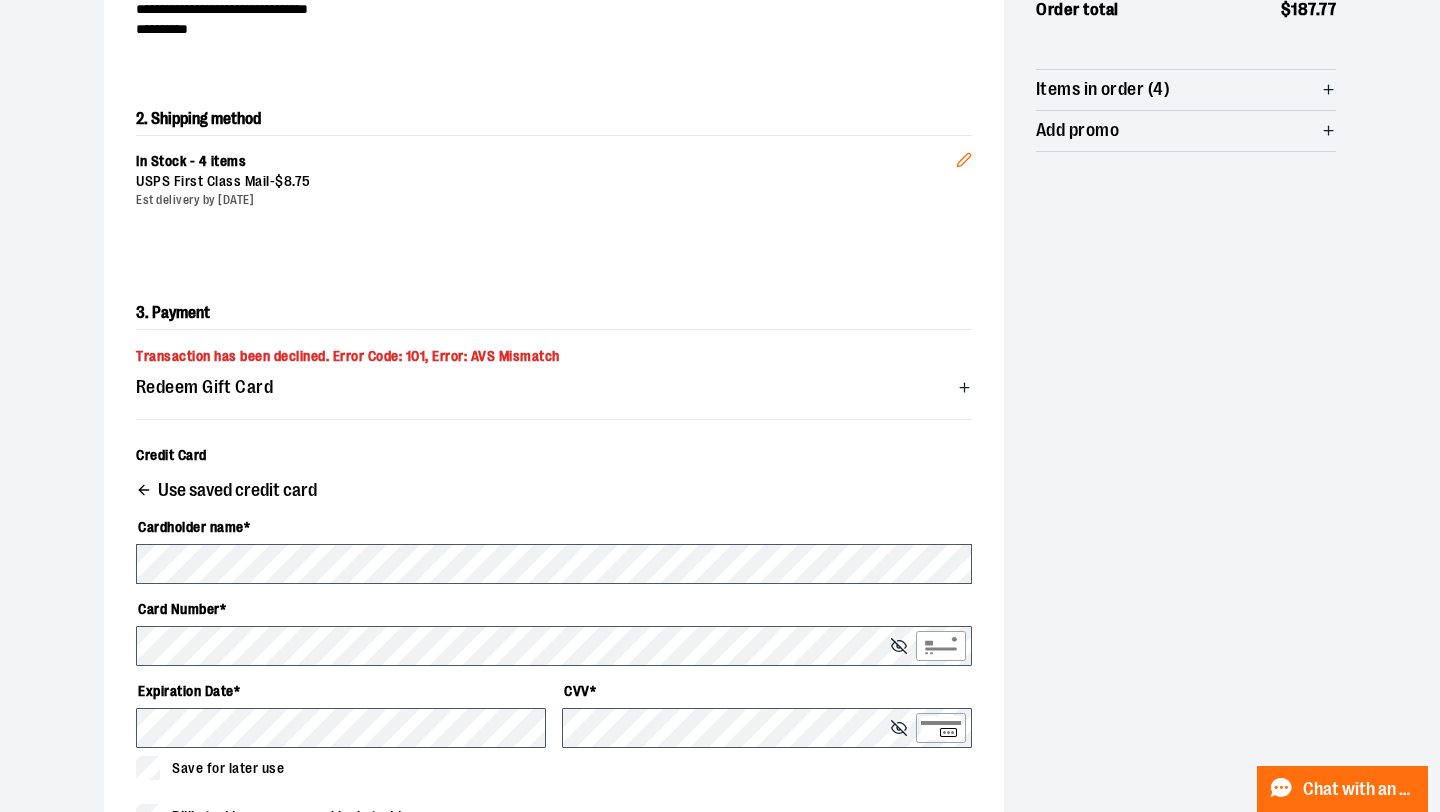 scroll, scrollTop: 342, scrollLeft: 0, axis: vertical 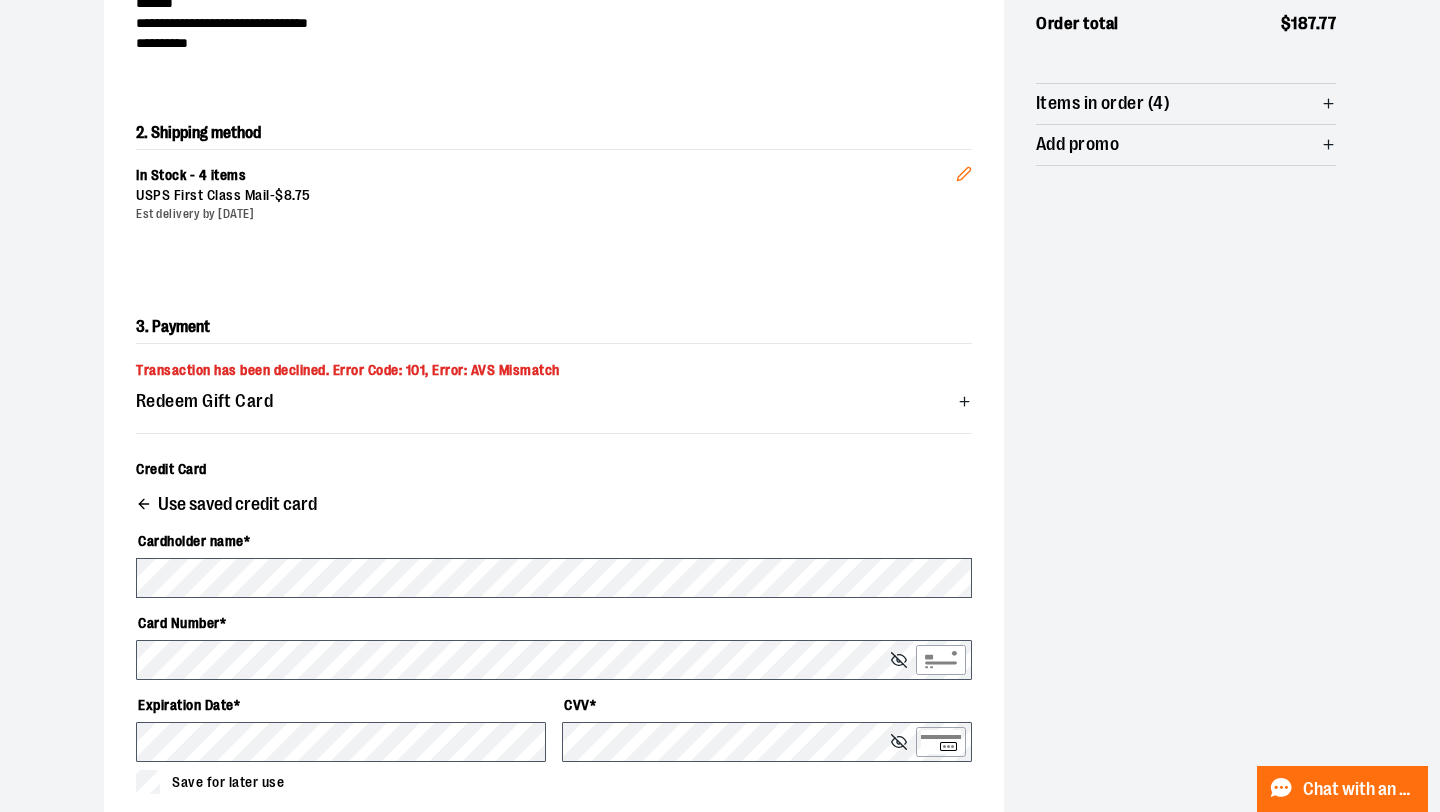 click 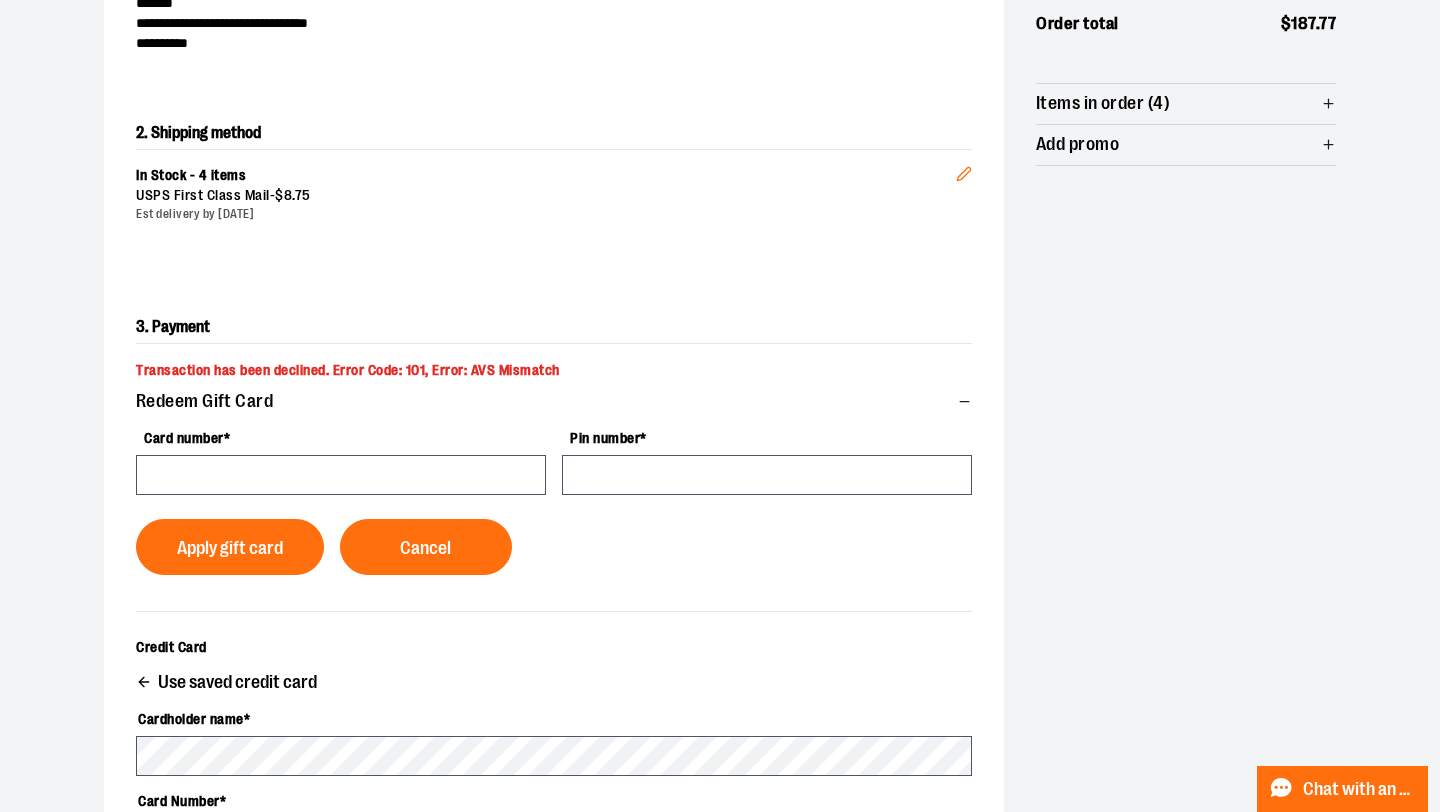 click 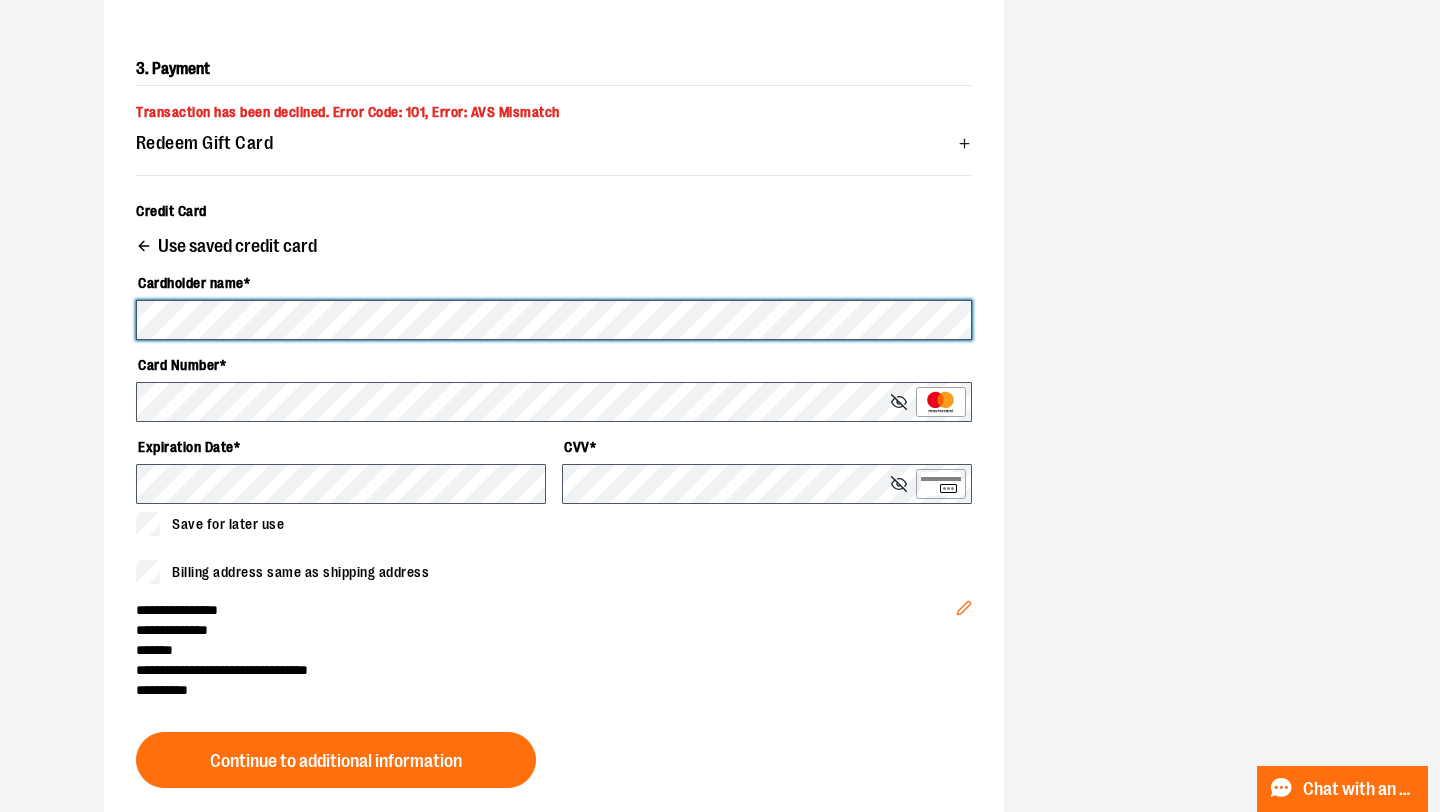 scroll, scrollTop: 603, scrollLeft: 0, axis: vertical 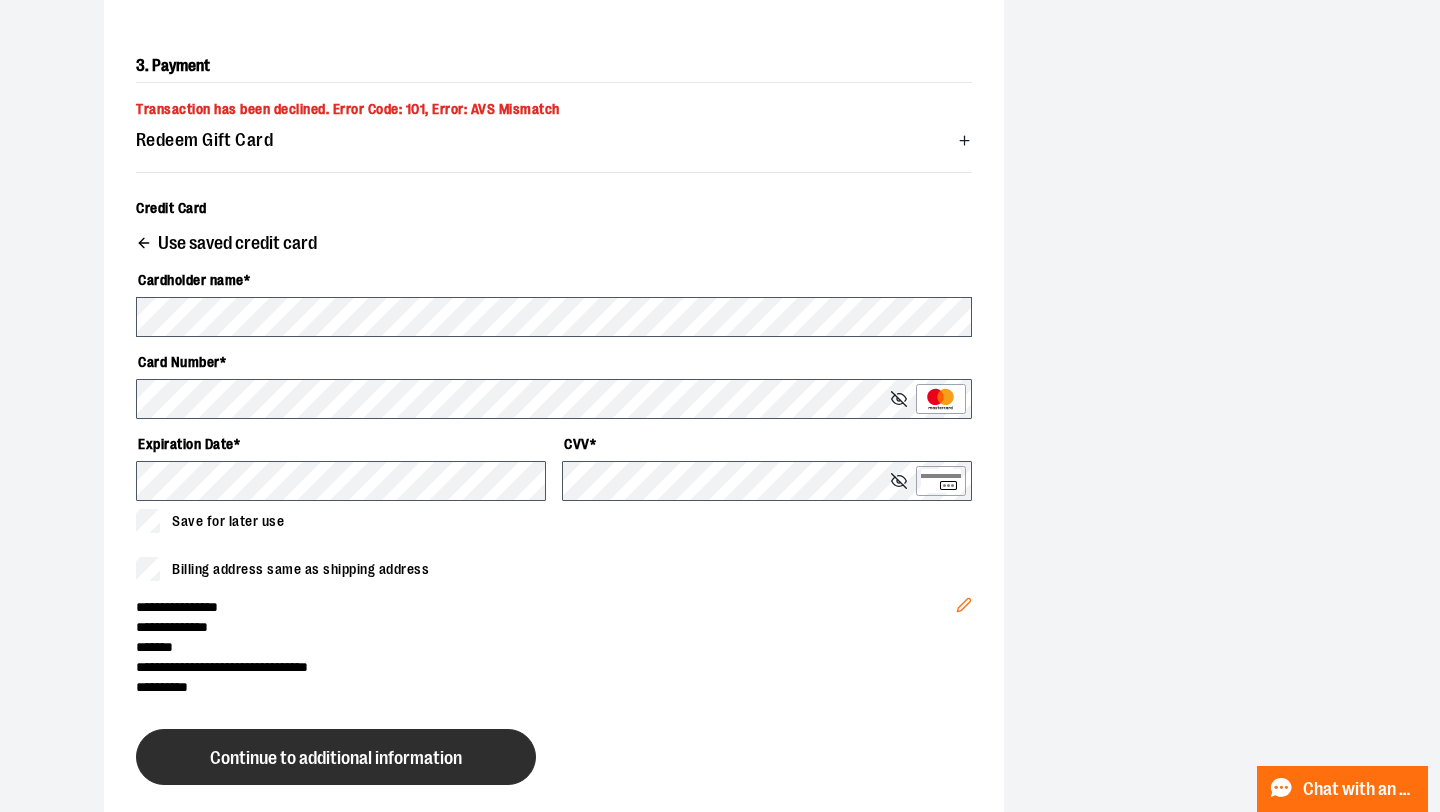 click on "Continue to additional information" at bounding box center [336, 758] 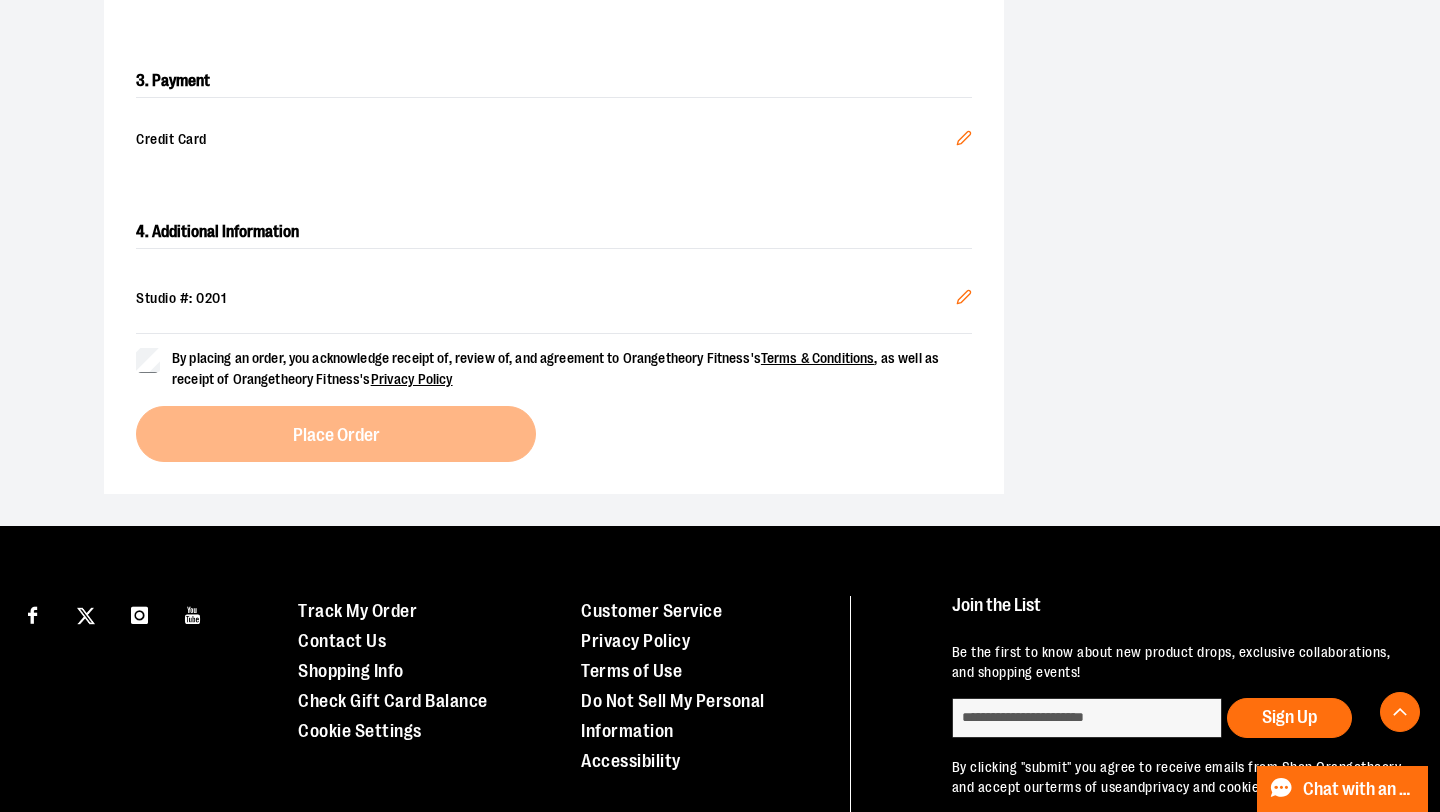 scroll, scrollTop: 589, scrollLeft: 0, axis: vertical 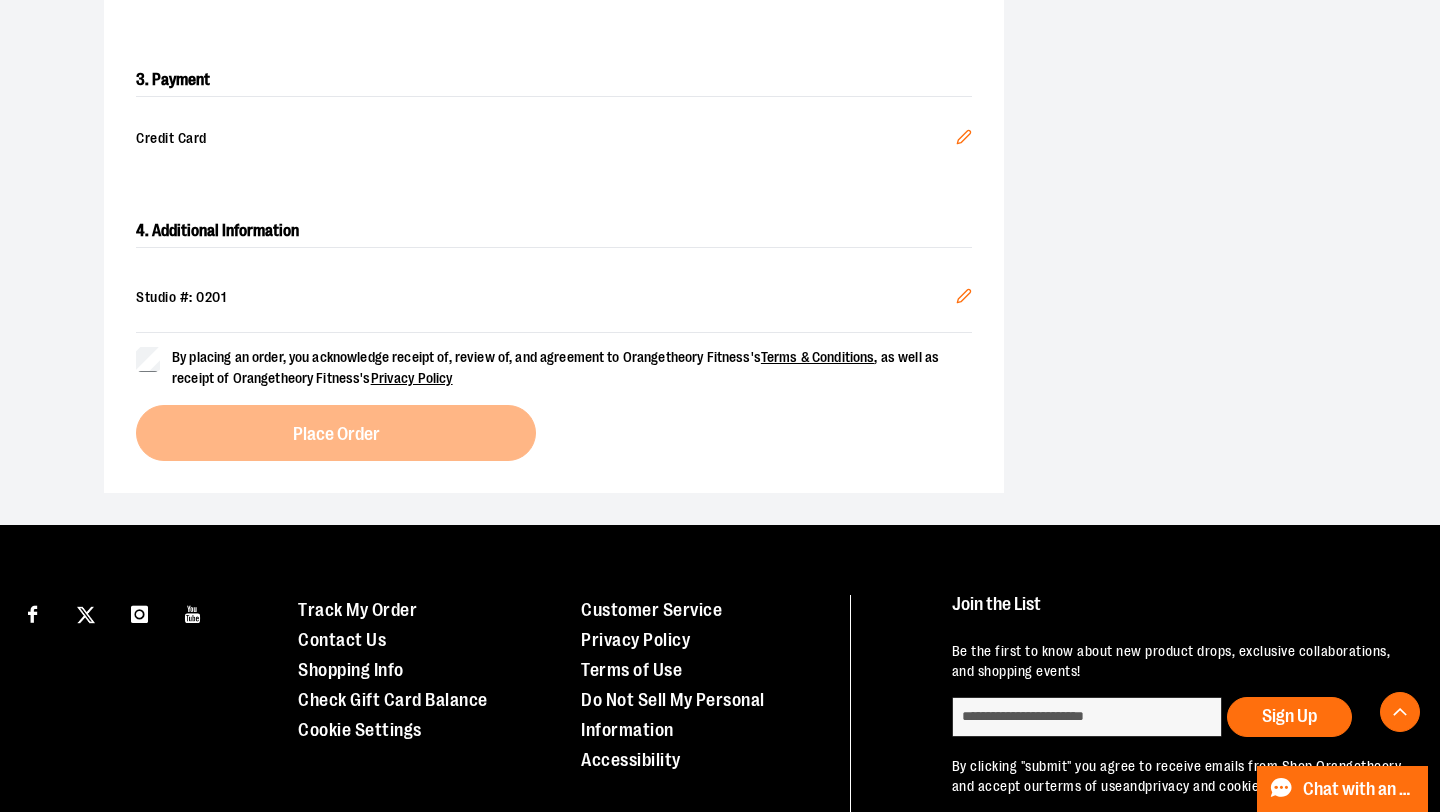 click on "By placing an order, you acknowledge receipt of, review of, and agreement to Orangetheory Fitness's  Terms & Conditions ,  as well as receipt of Orangetheory Fitness's  Privacy Policy" at bounding box center (554, 368) 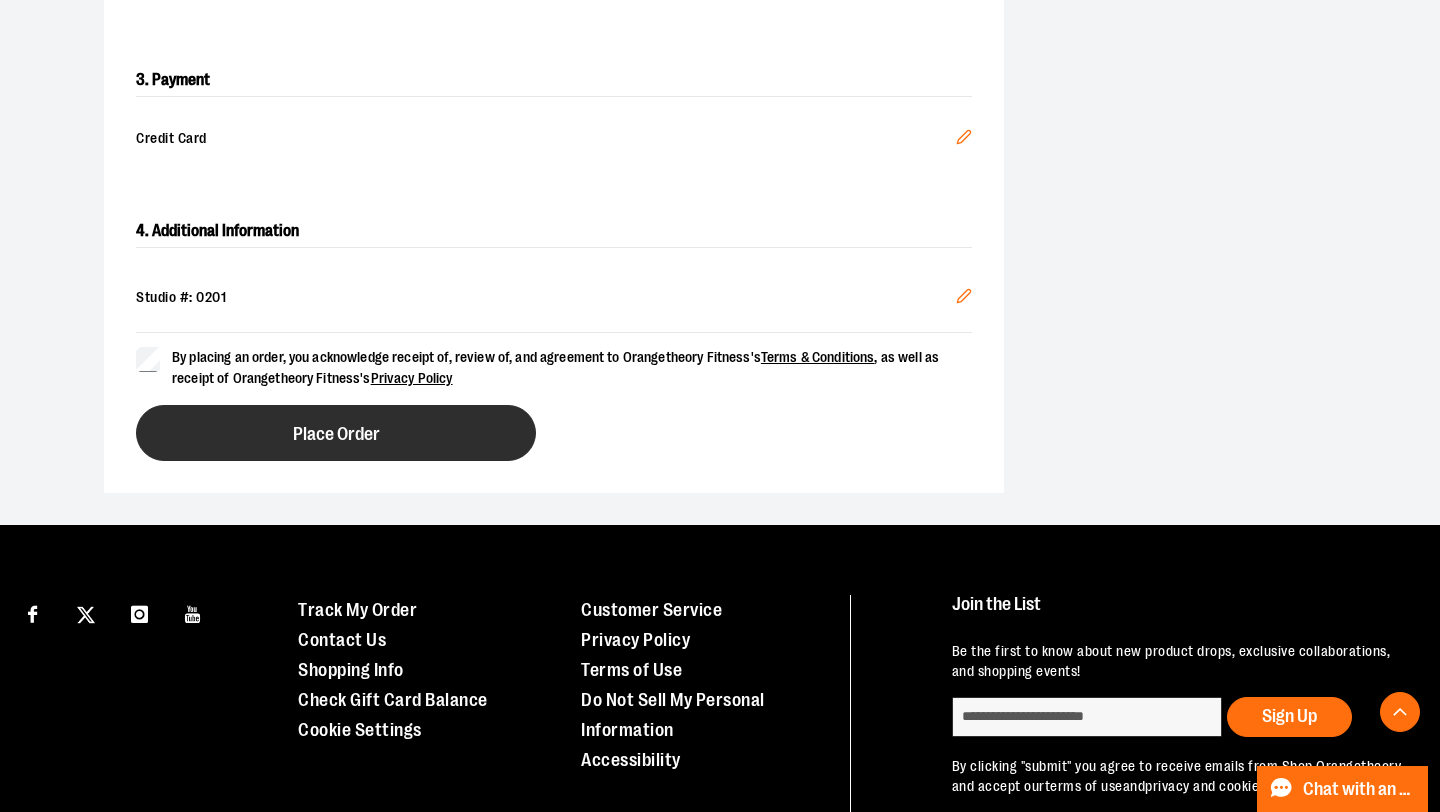 click on "Place Order" at bounding box center (336, 433) 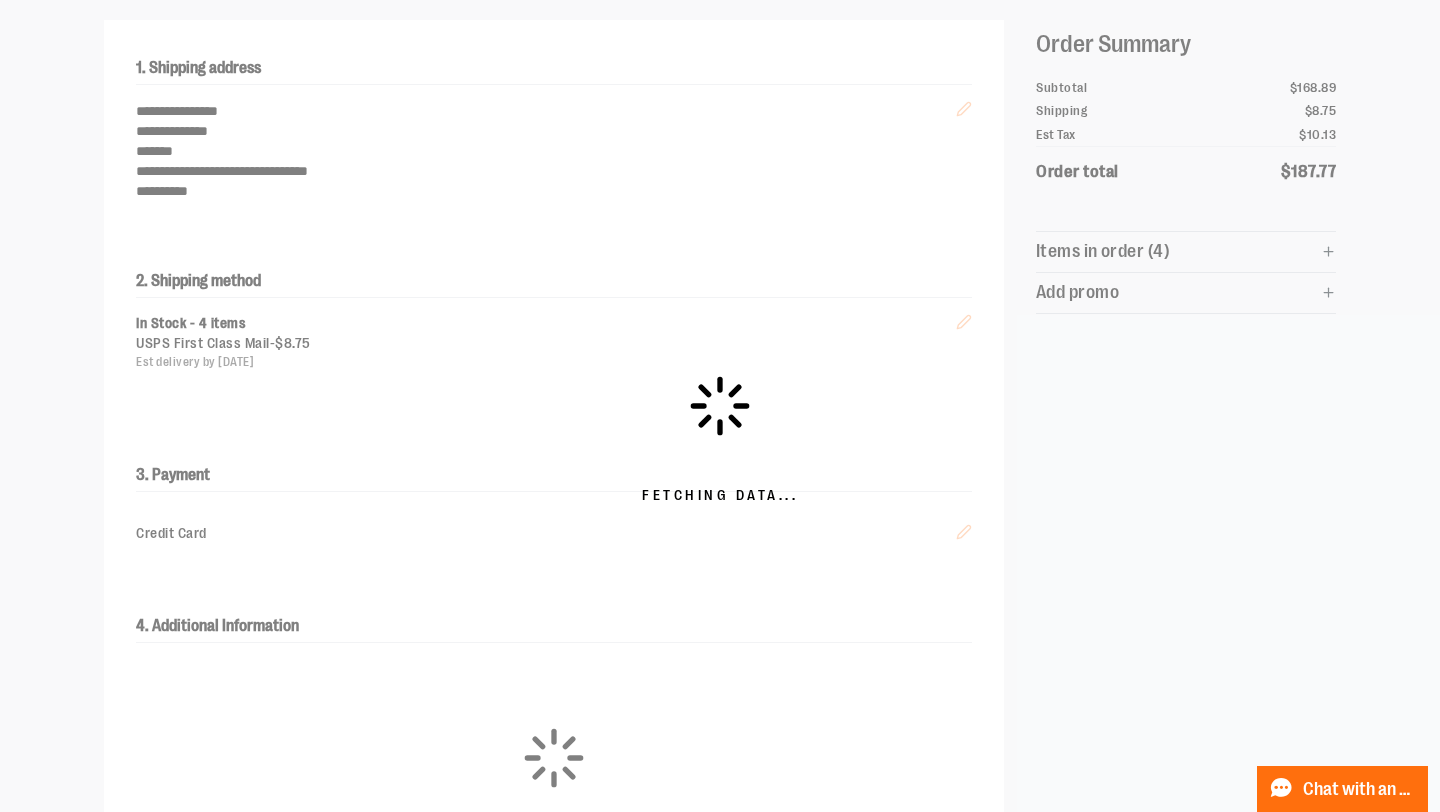 scroll, scrollTop: 195, scrollLeft: 0, axis: vertical 